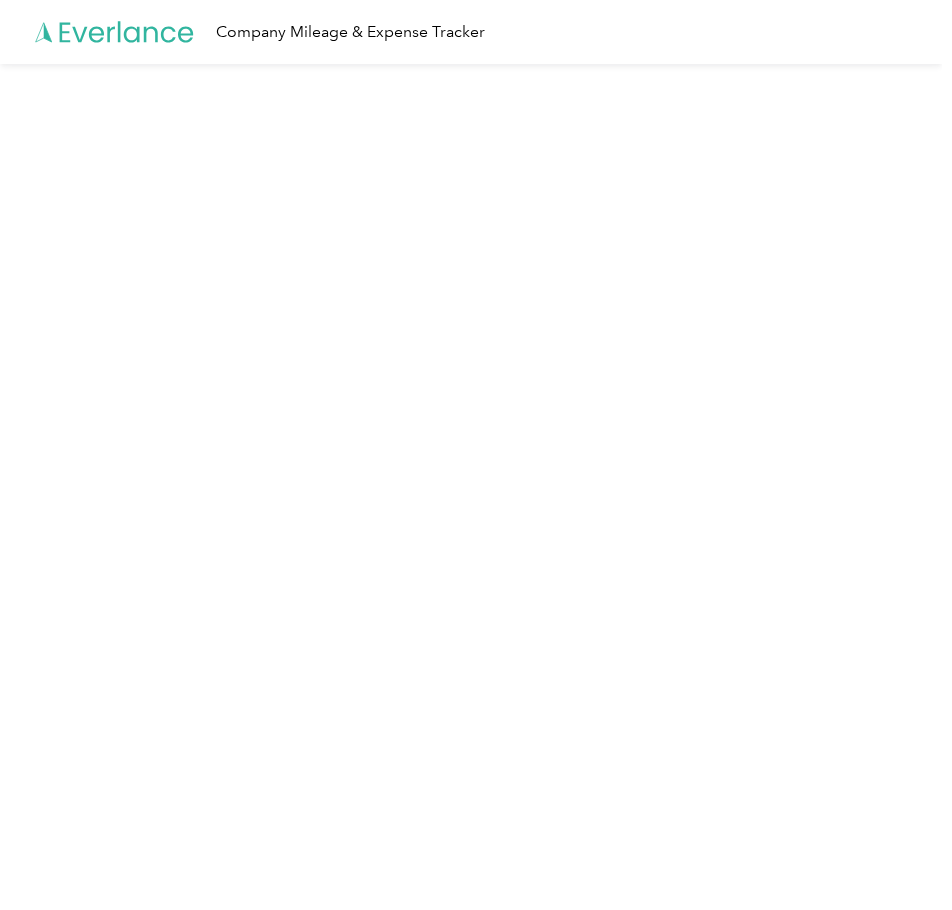 scroll, scrollTop: 0, scrollLeft: 0, axis: both 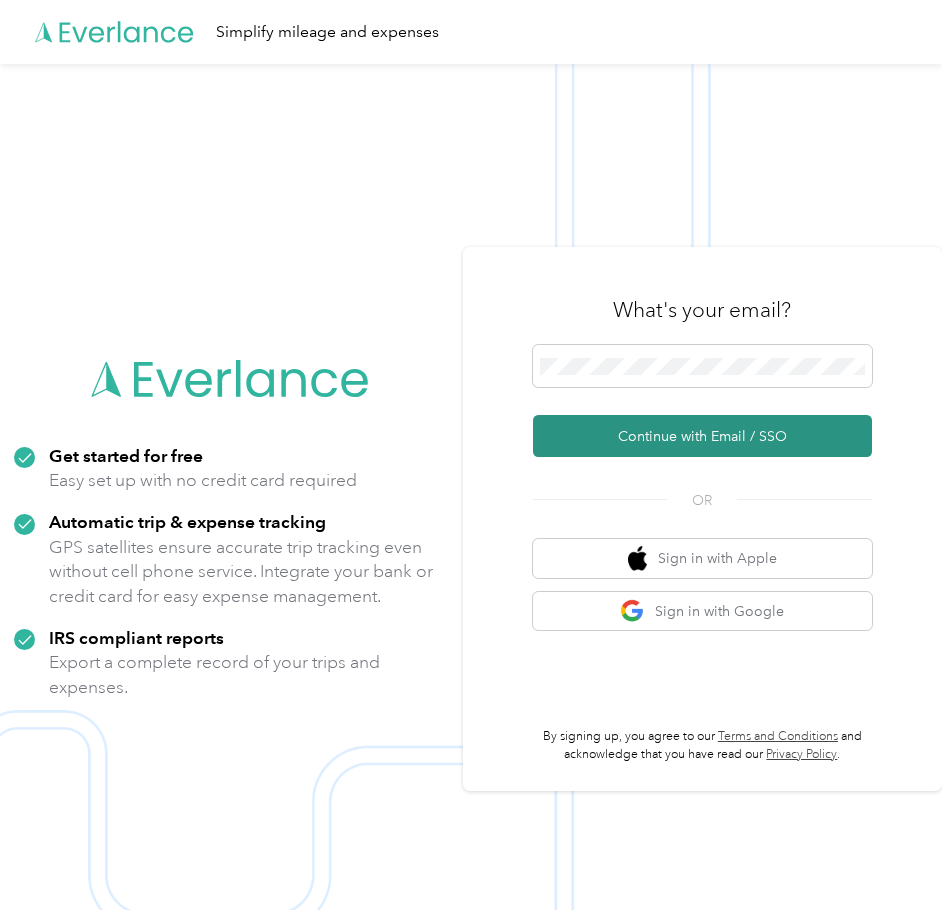 click on "Continue with Email / SSO" at bounding box center [702, 436] 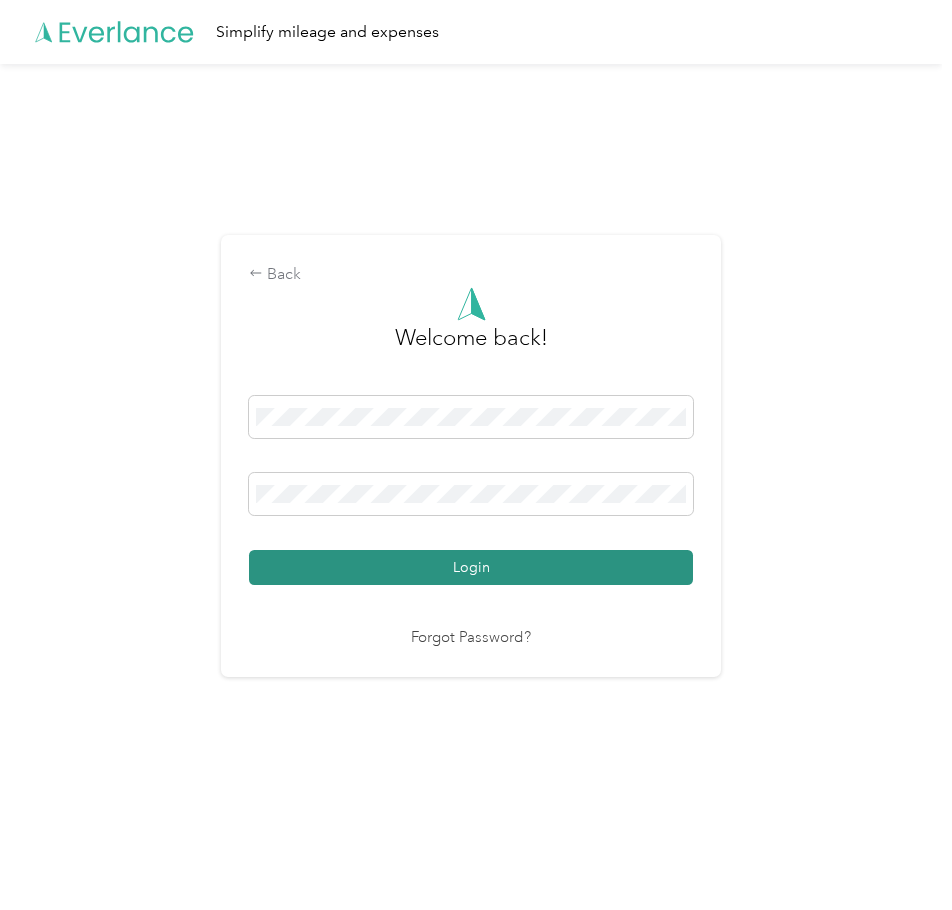 click on "Login" at bounding box center (471, 567) 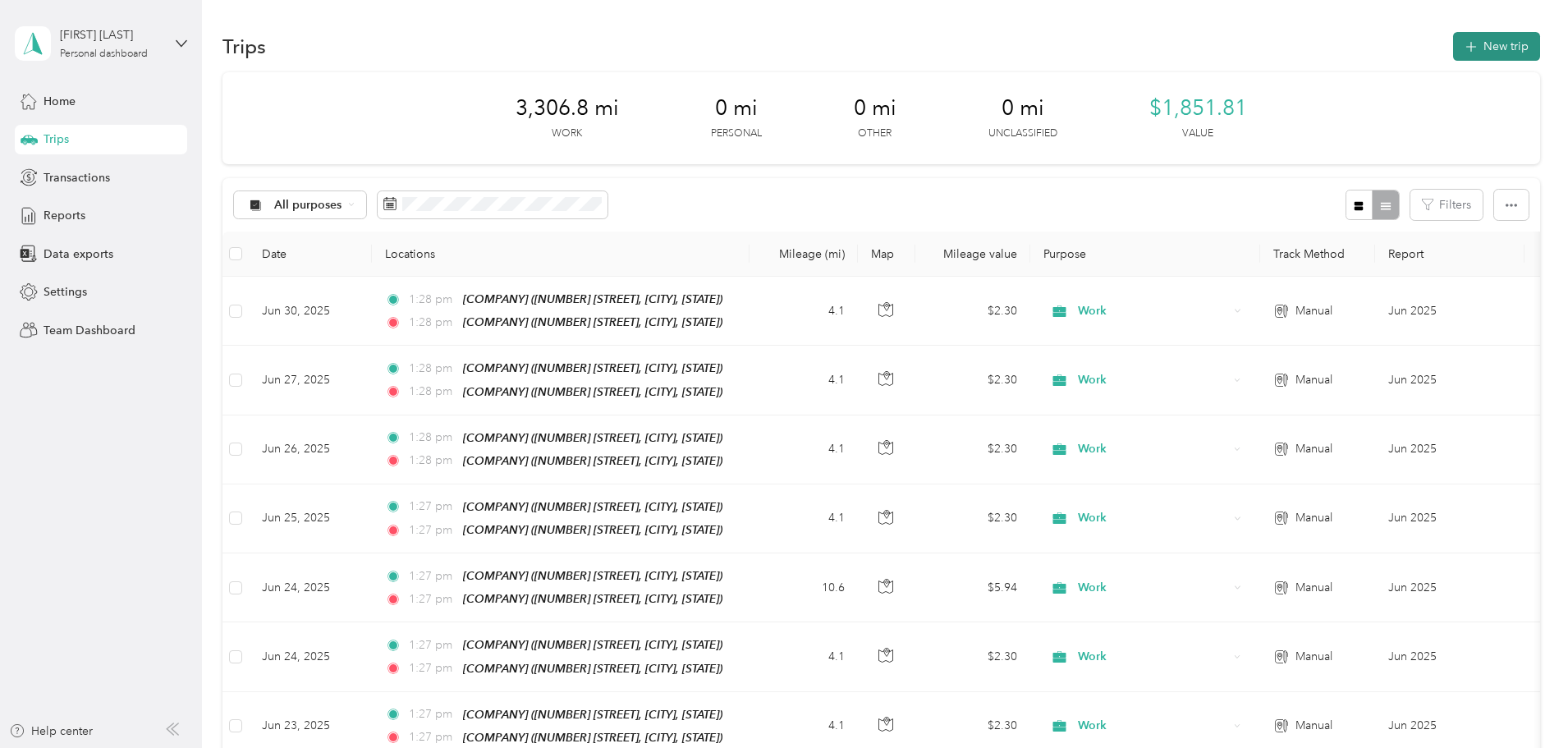 click on "New trip" at bounding box center [1497, 46] 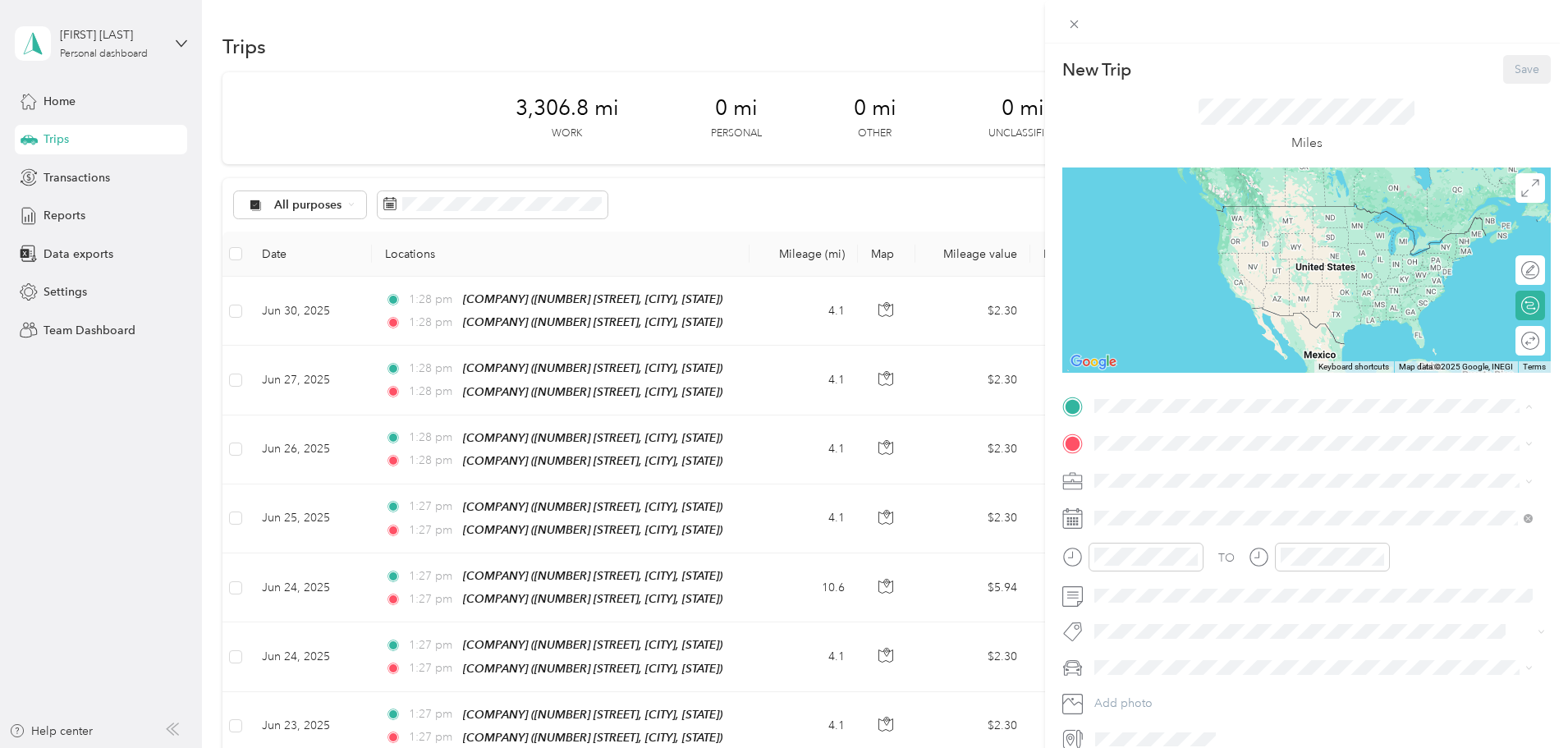 click on "Heritage Vision Center" at bounding box center [1186, 523] 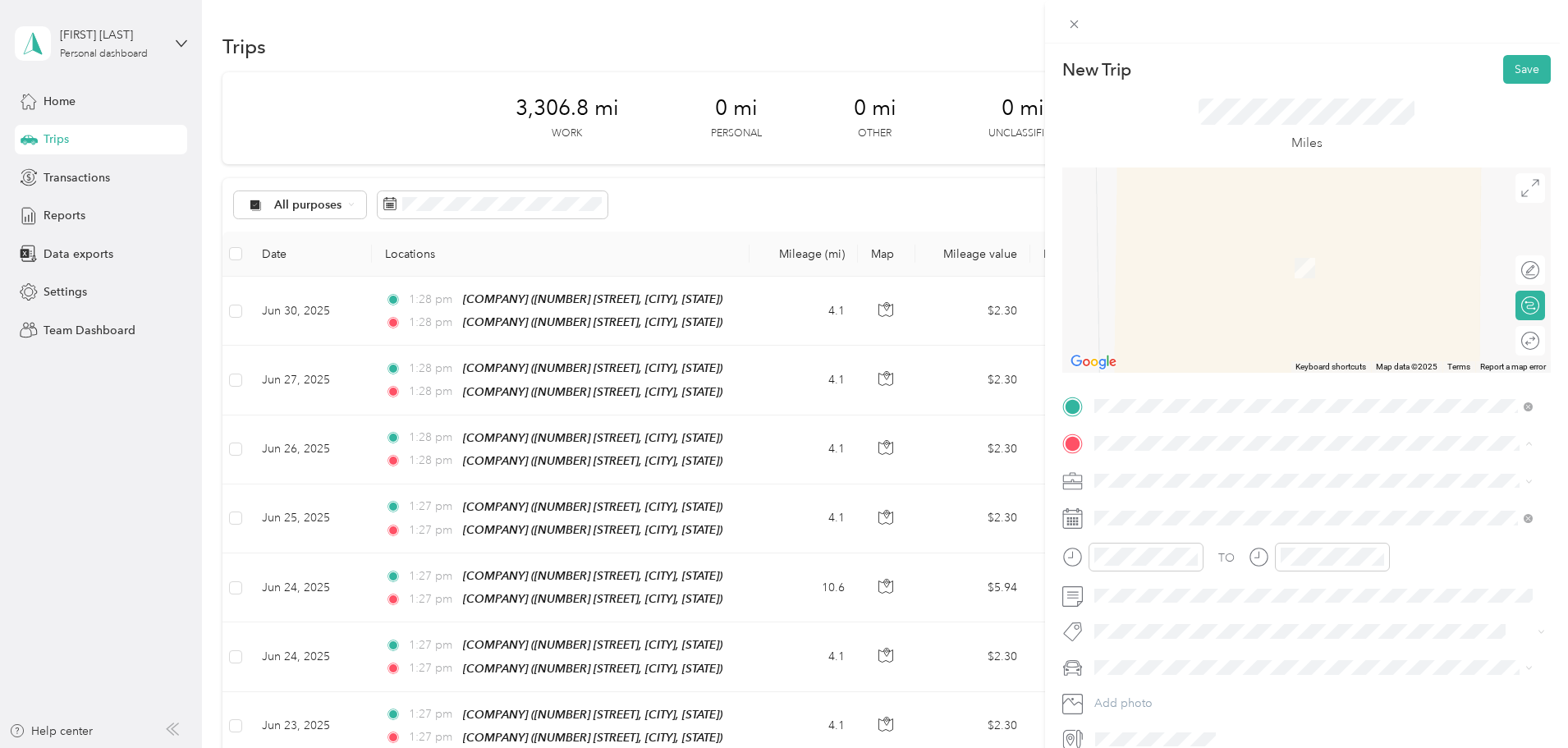 click on "[COMPANY] [NUMBER] [STREET], [POSTAL_CODE], [CITY], [STATE], [COUNTRY]" at bounding box center (1300, 518) 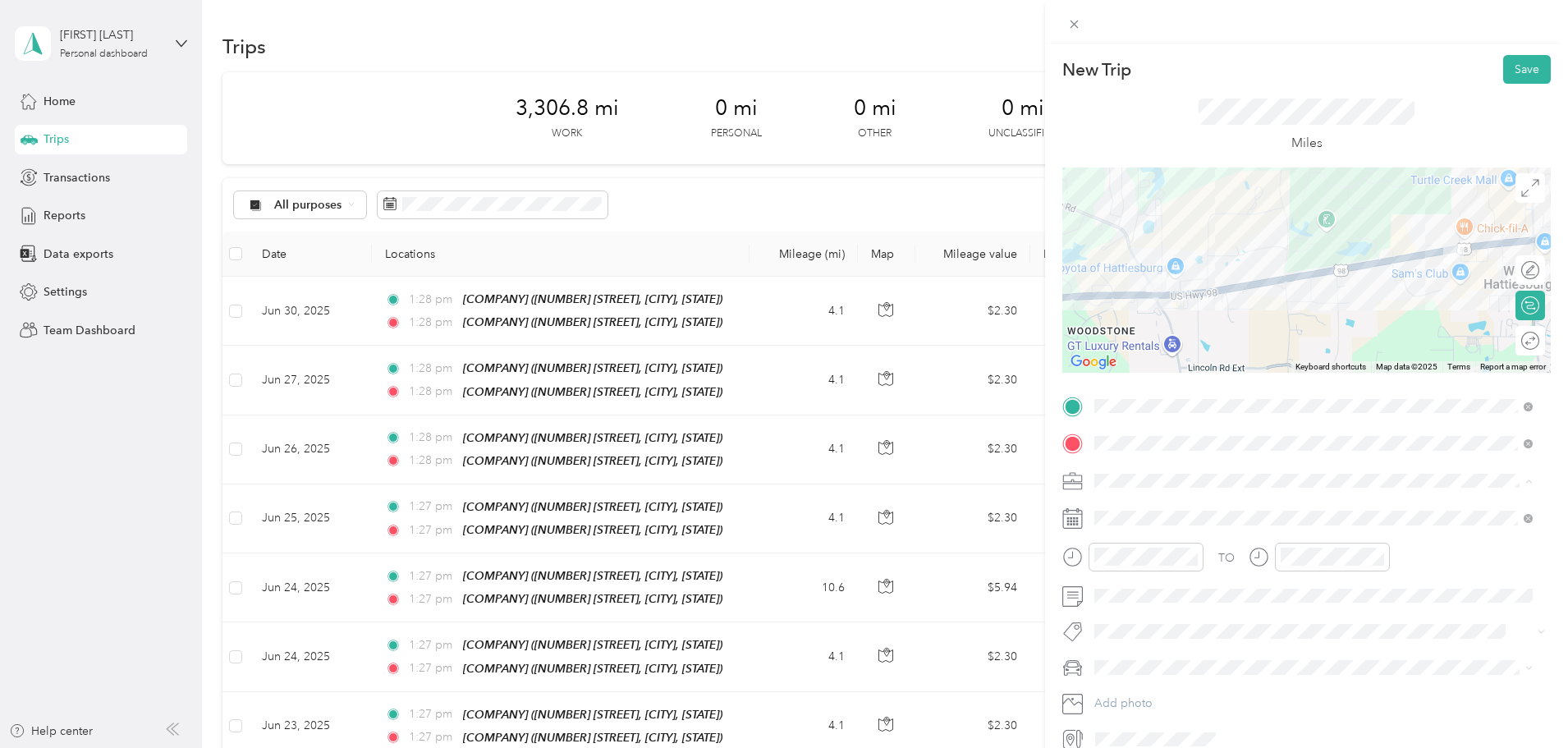 click on "Work" at bounding box center [1314, 509] 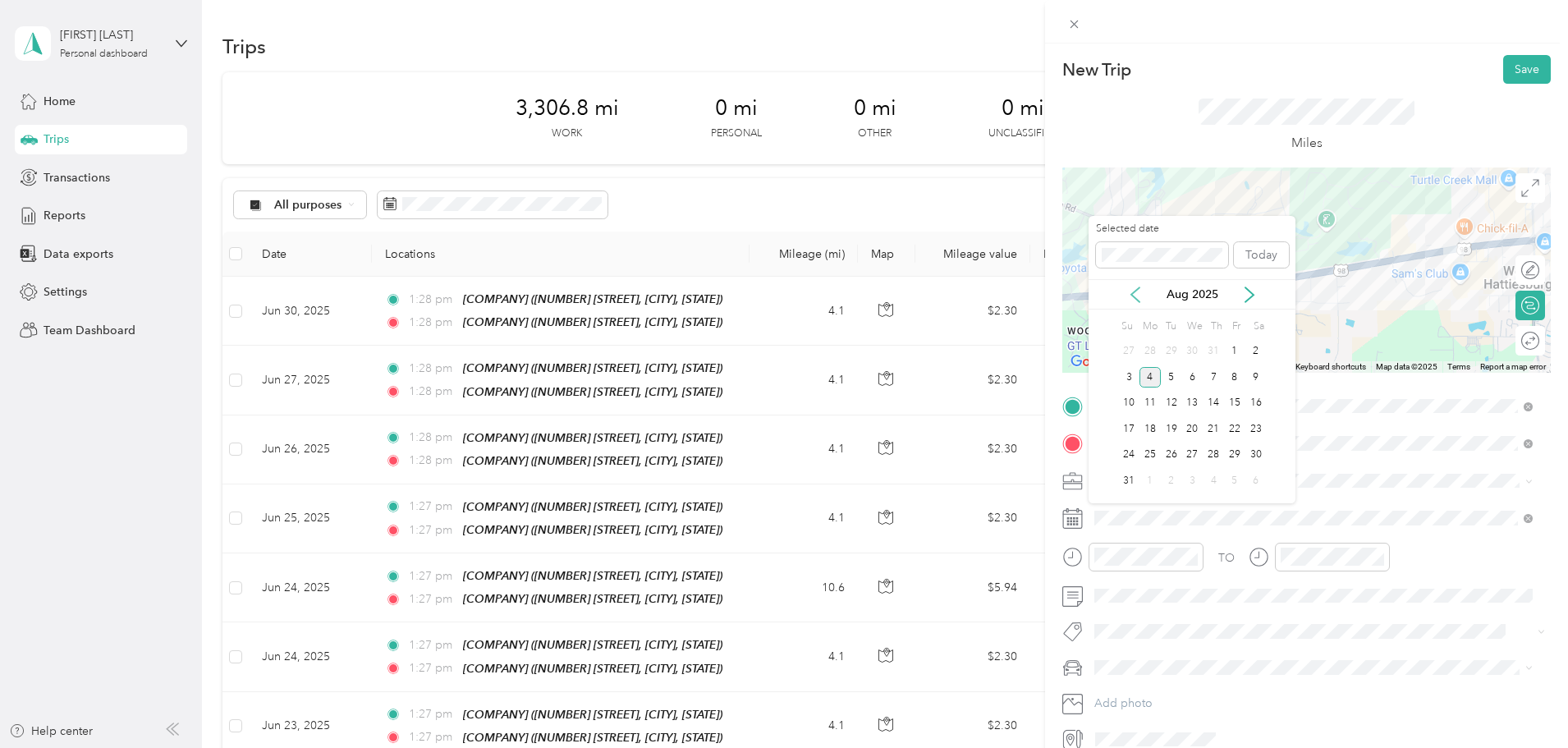 click 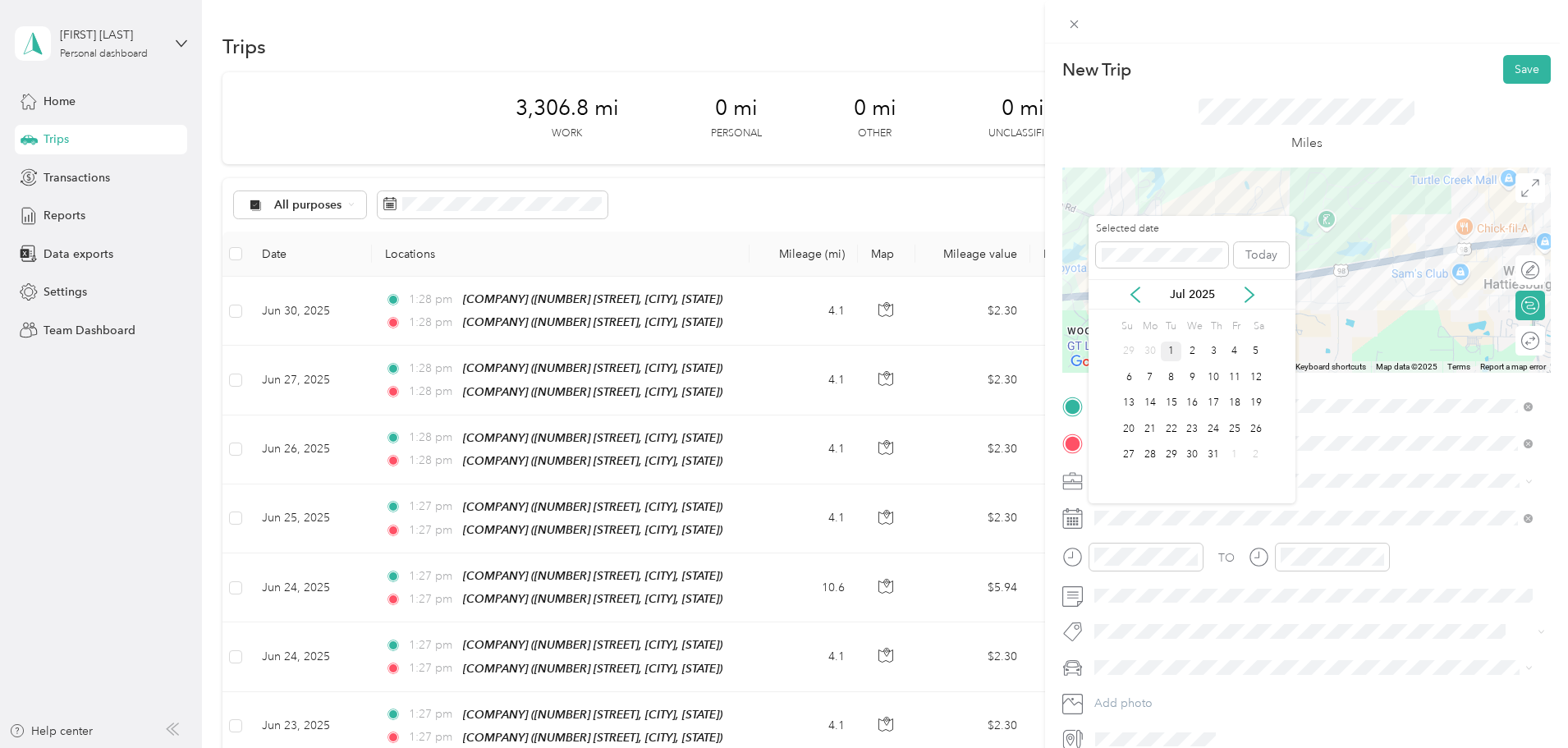 click on "1" at bounding box center [1171, 351] 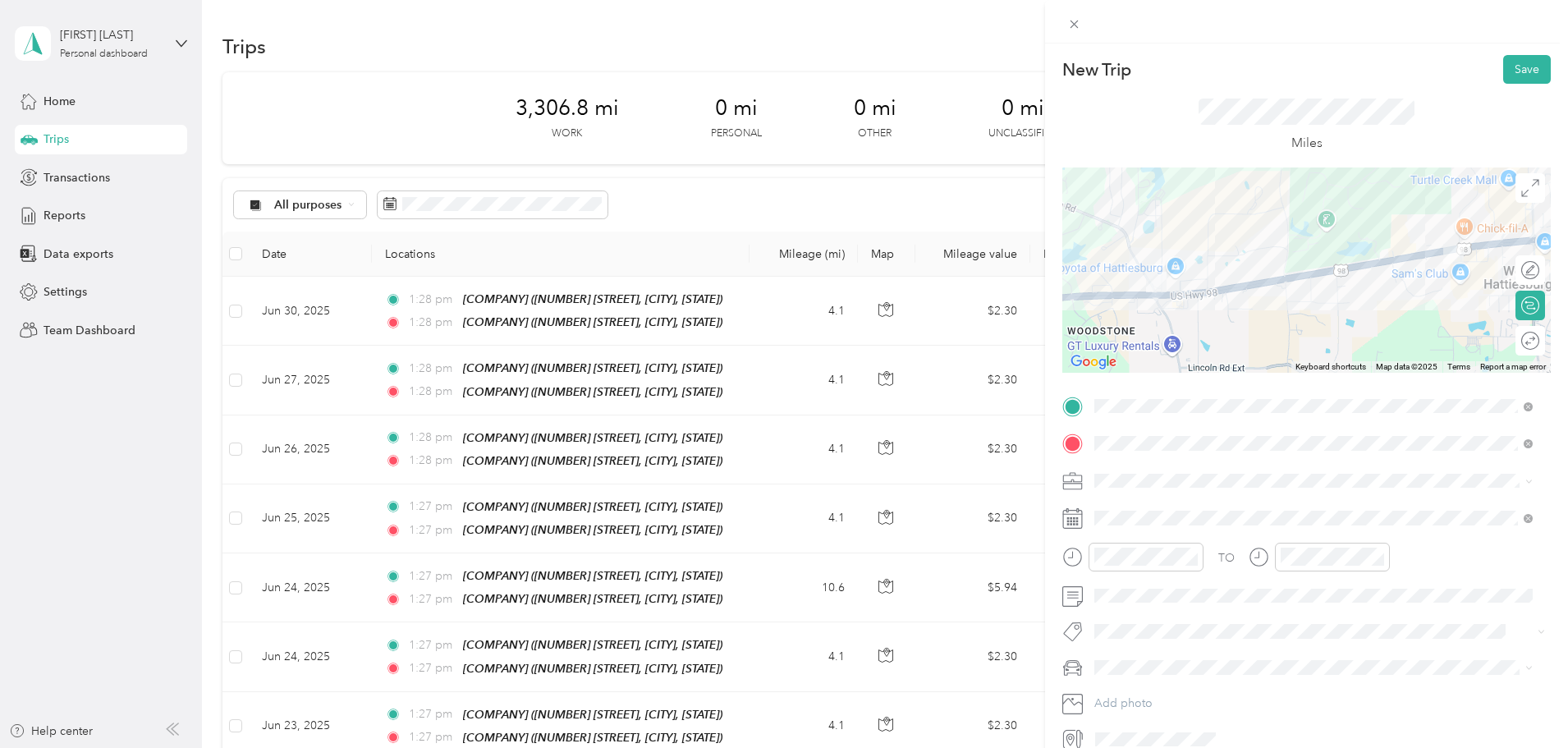 click on "Round trip" at bounding box center [1539, 341] 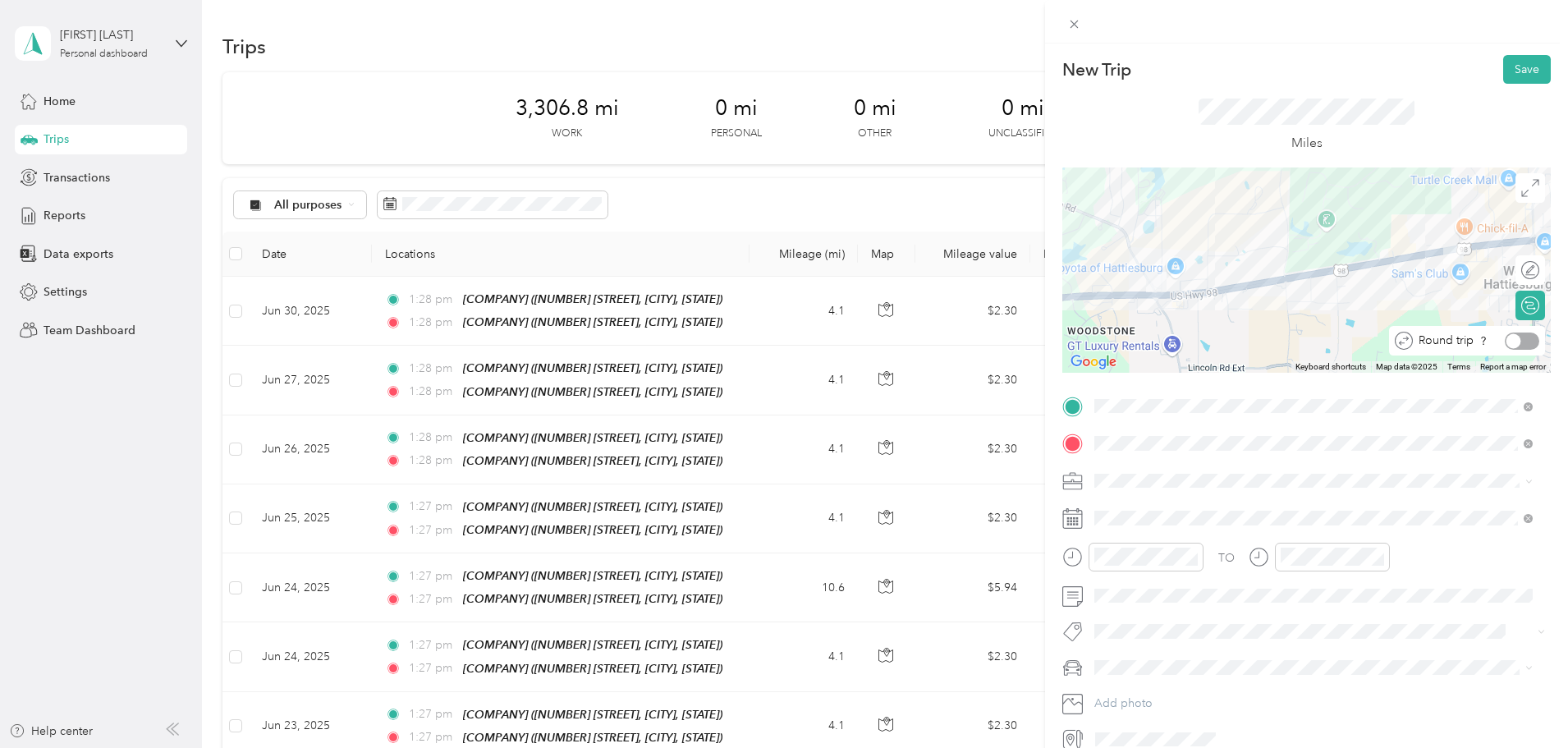 click at bounding box center (1522, 341) 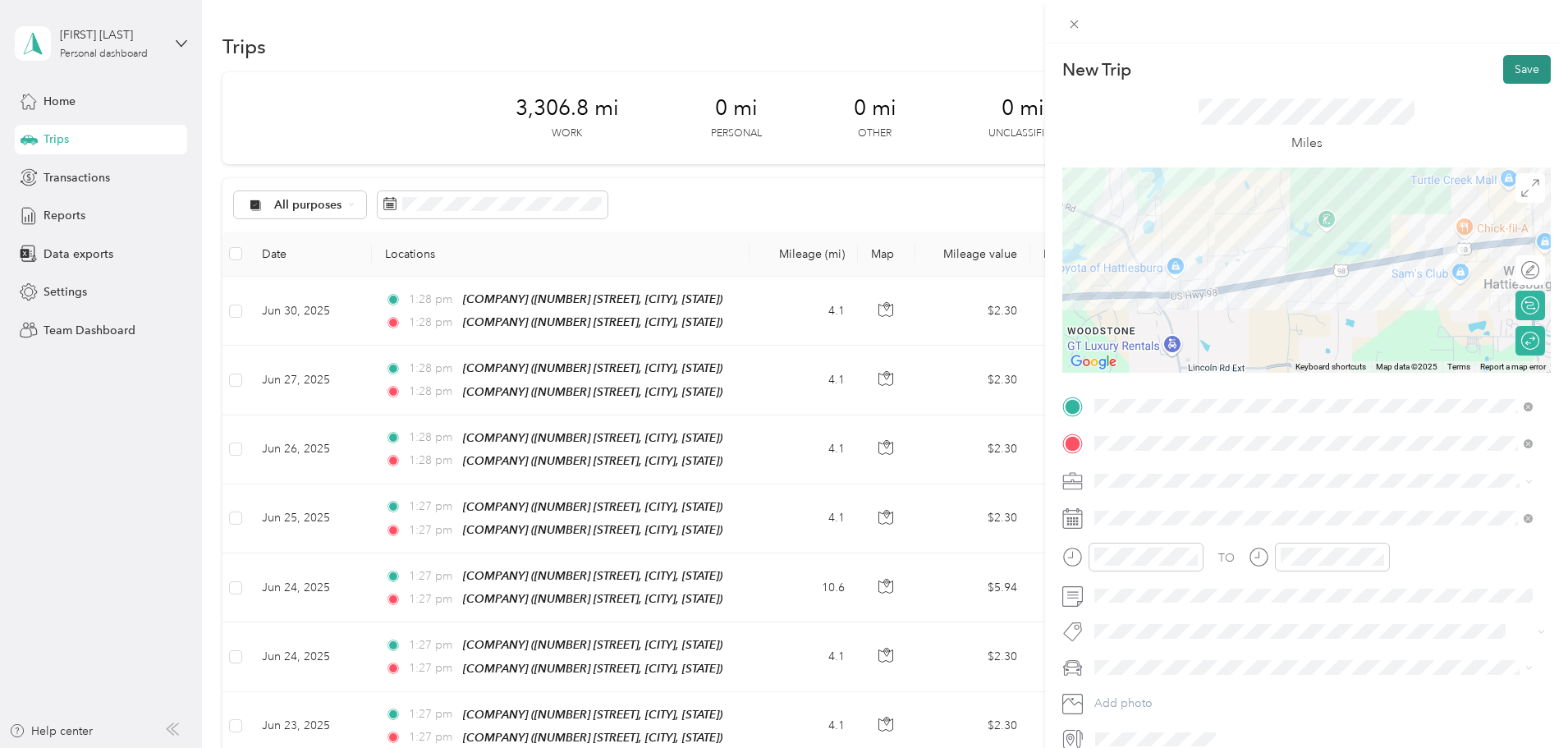 click on "Save" at bounding box center (1527, 69) 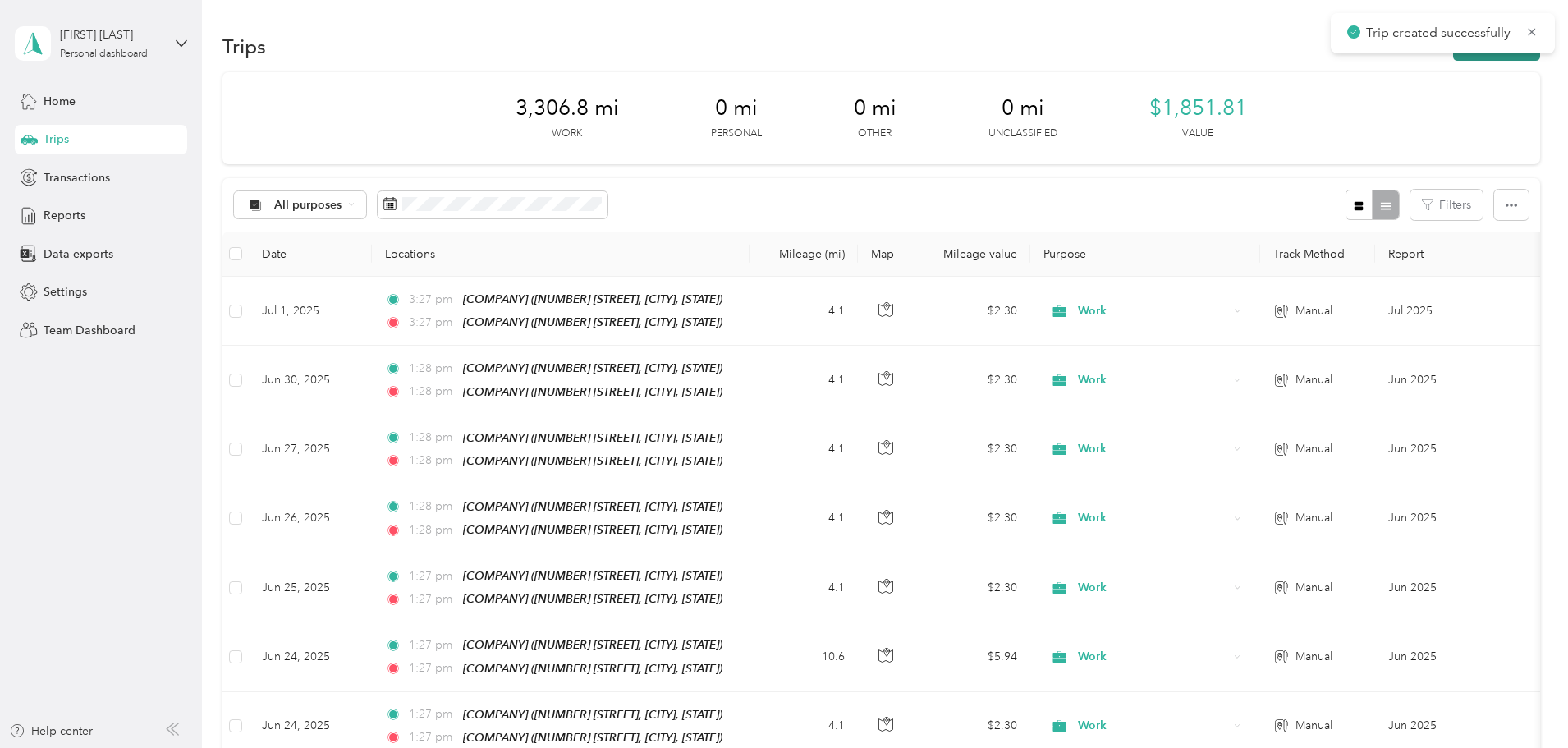 click on "New trip" at bounding box center (1497, 46) 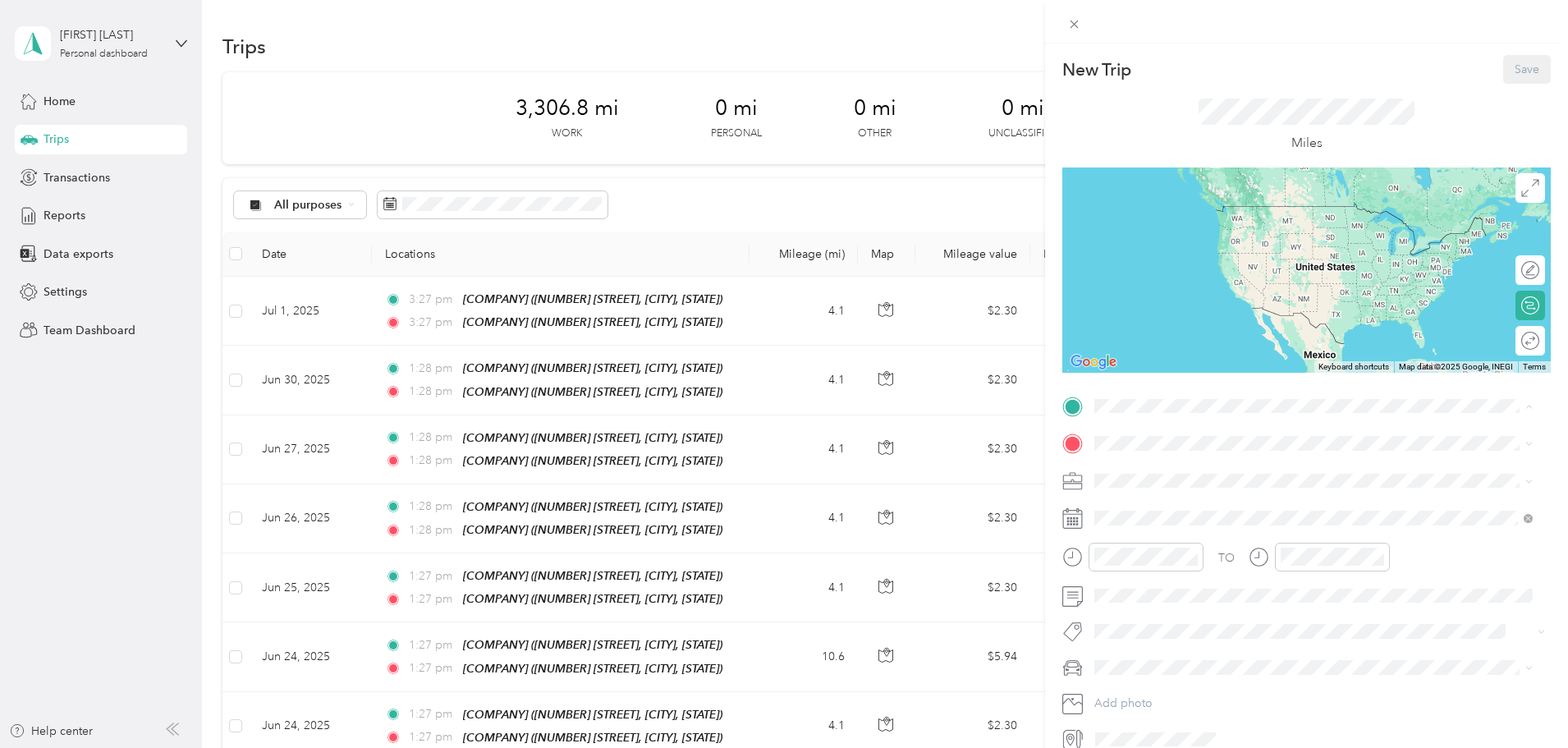 click on "Heritage Vision Center" at bounding box center [1186, 523] 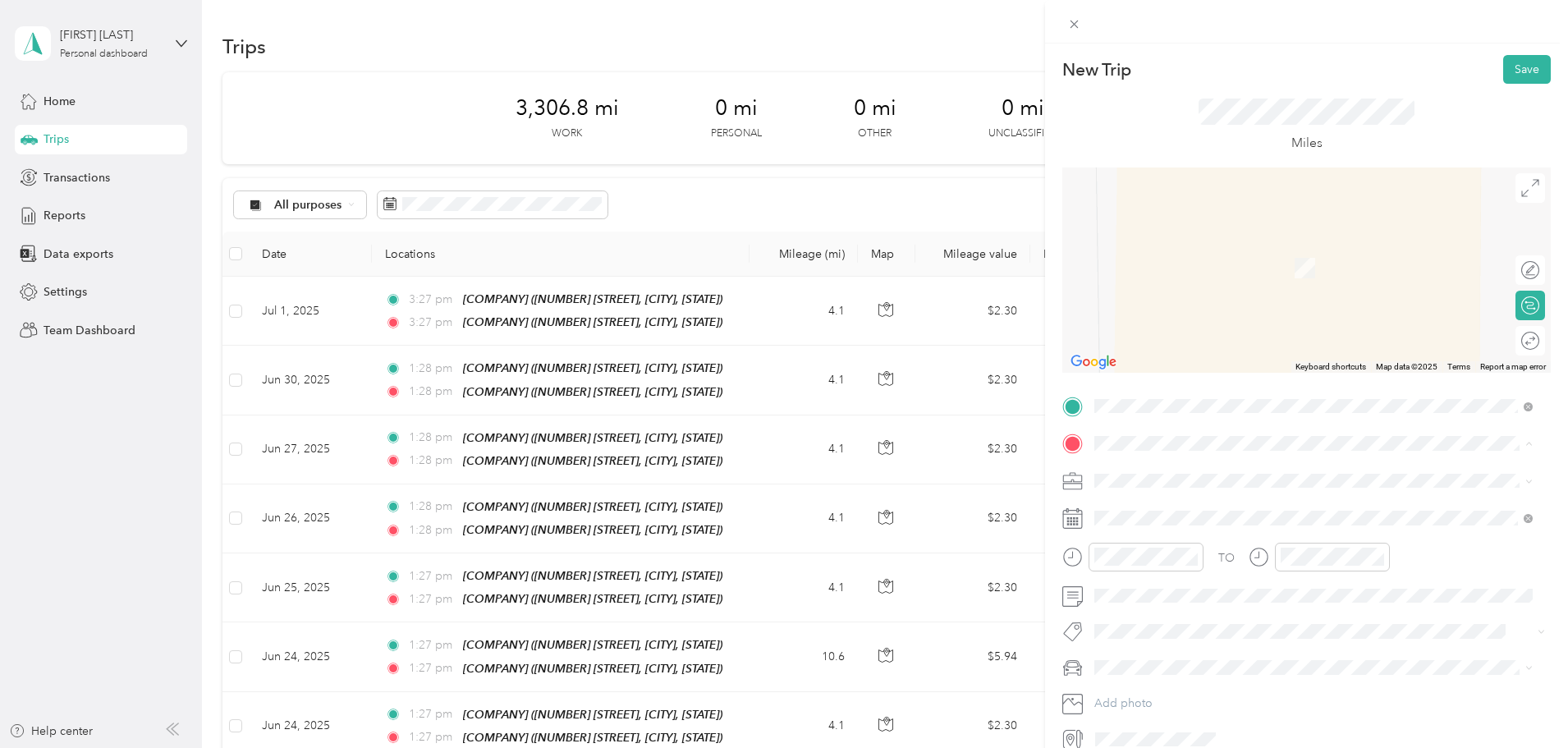 click on "[COMPANY] [NUMBER] [STREET], [POSTAL_CODE], [CITY], [STATE], [COUNTRY]" at bounding box center [1300, 518] 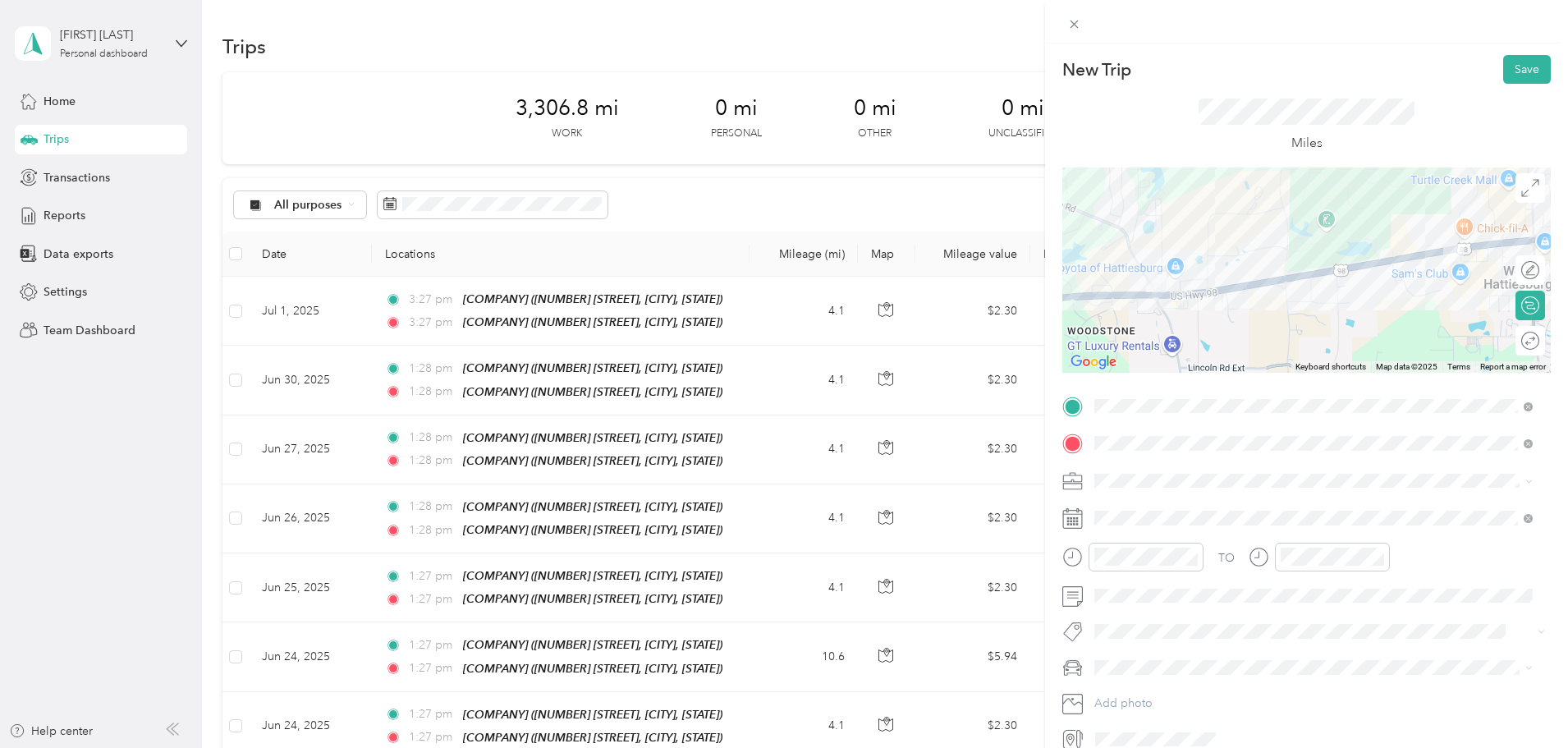 click on "Work" at bounding box center [1314, 507] 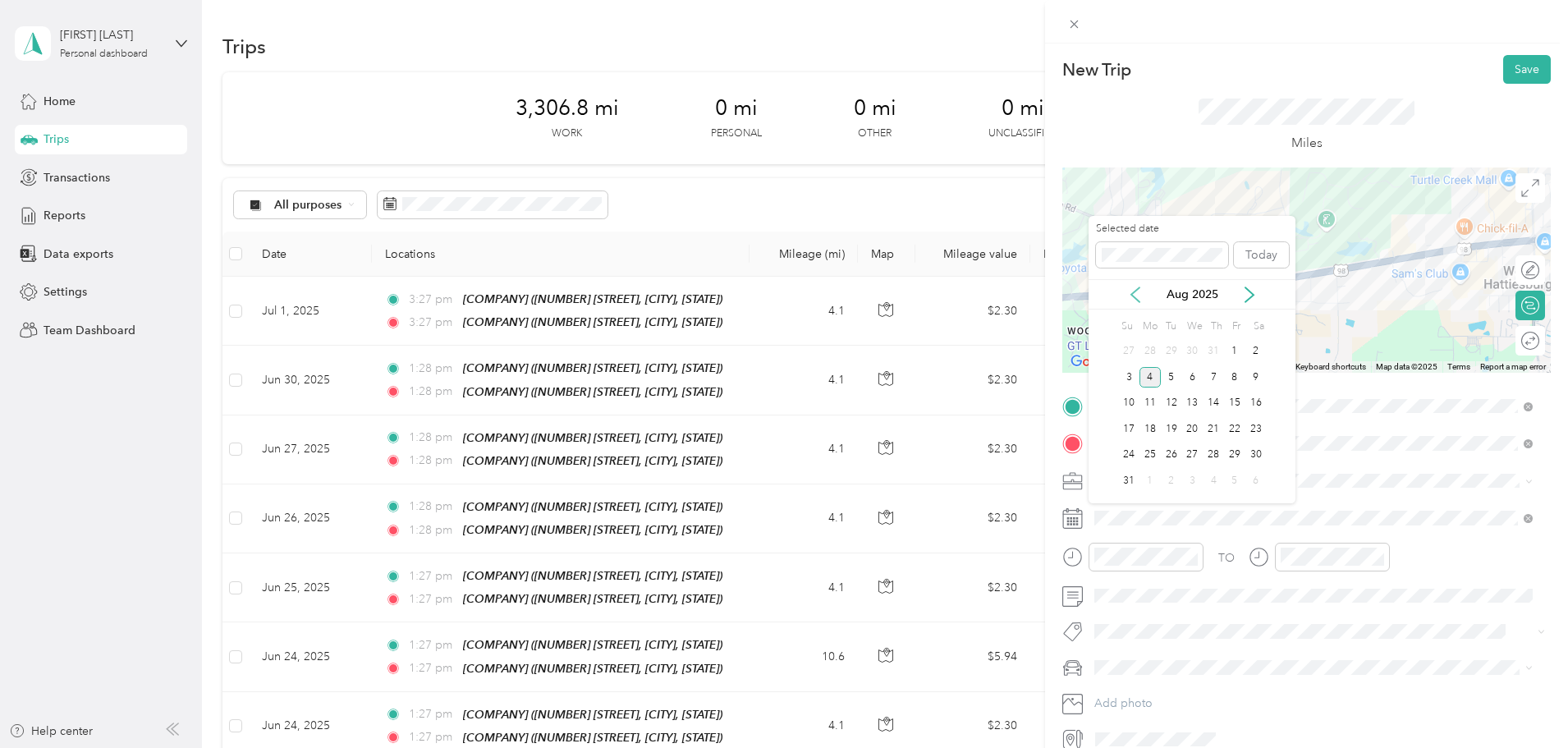 click 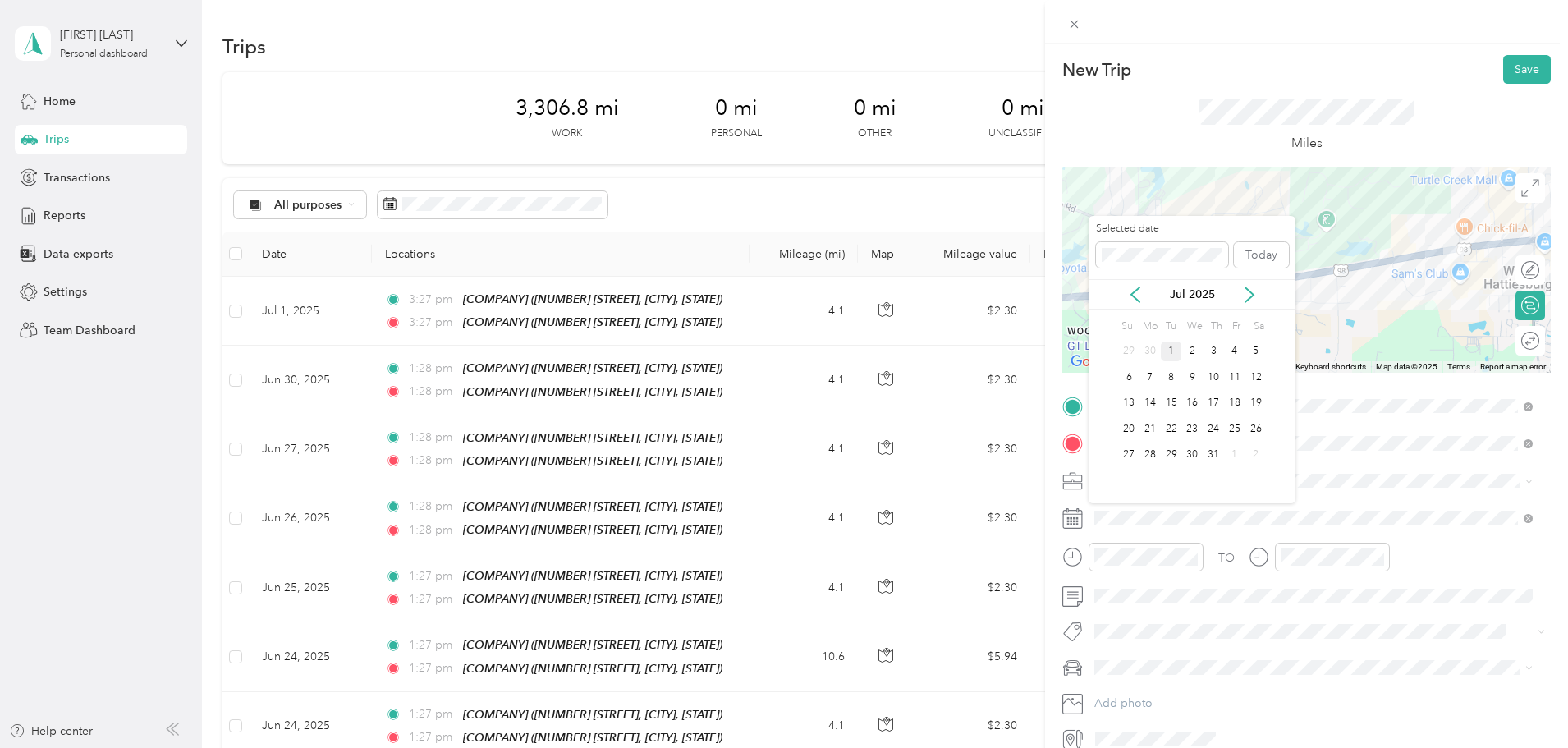 click on "1" at bounding box center (1171, 351) 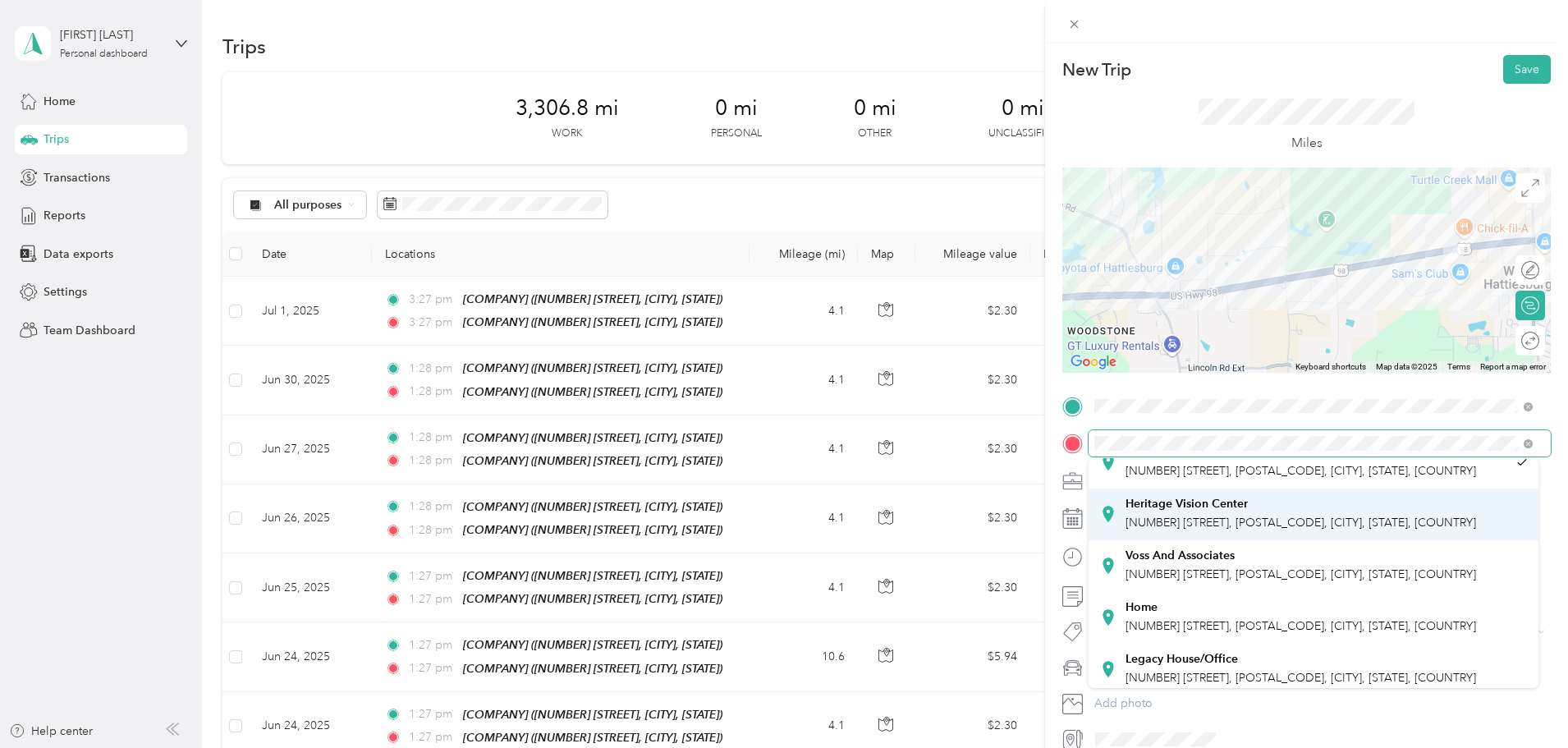 scroll, scrollTop: 63, scrollLeft: 0, axis: vertical 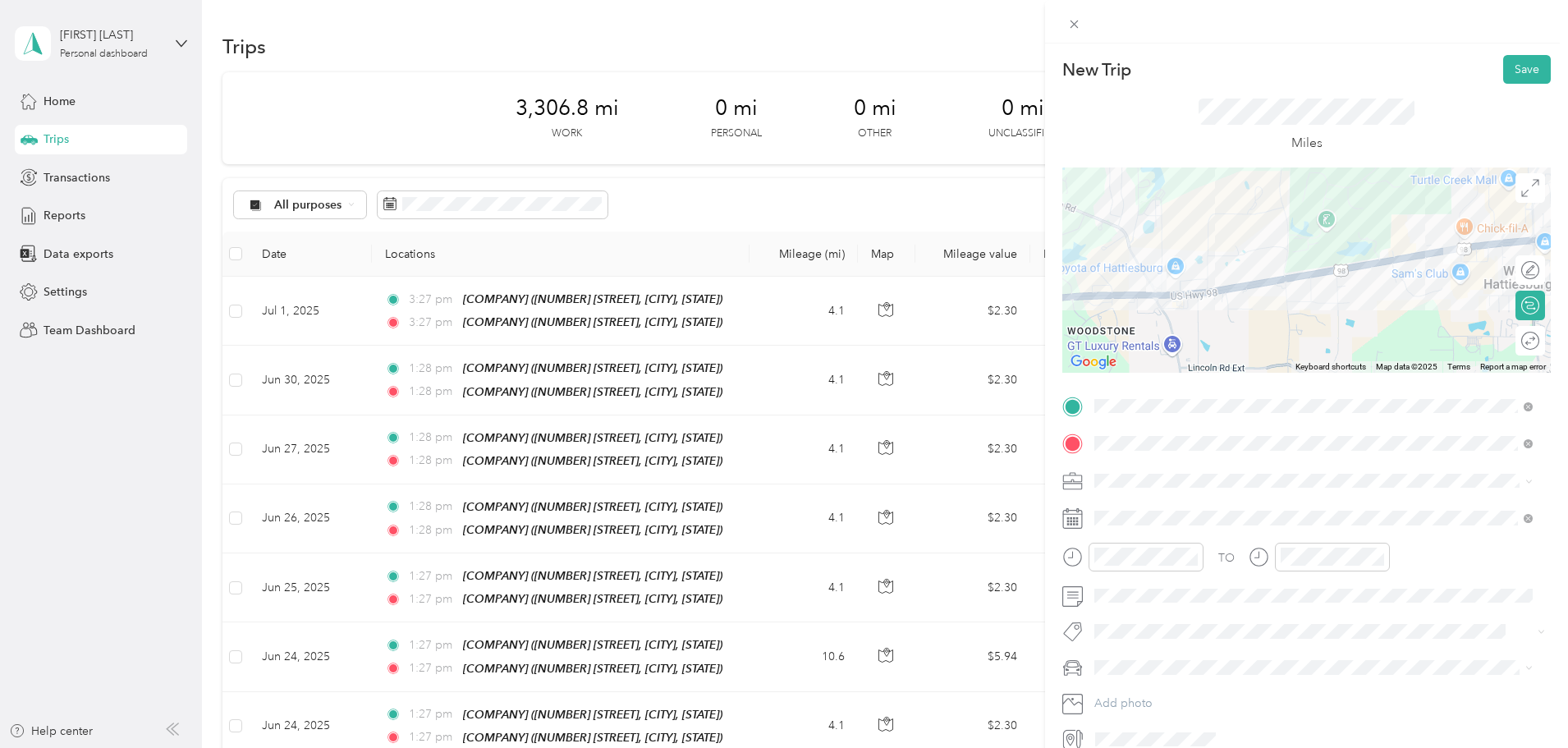 click on "Legacy House/Office" at bounding box center (1181, 652) 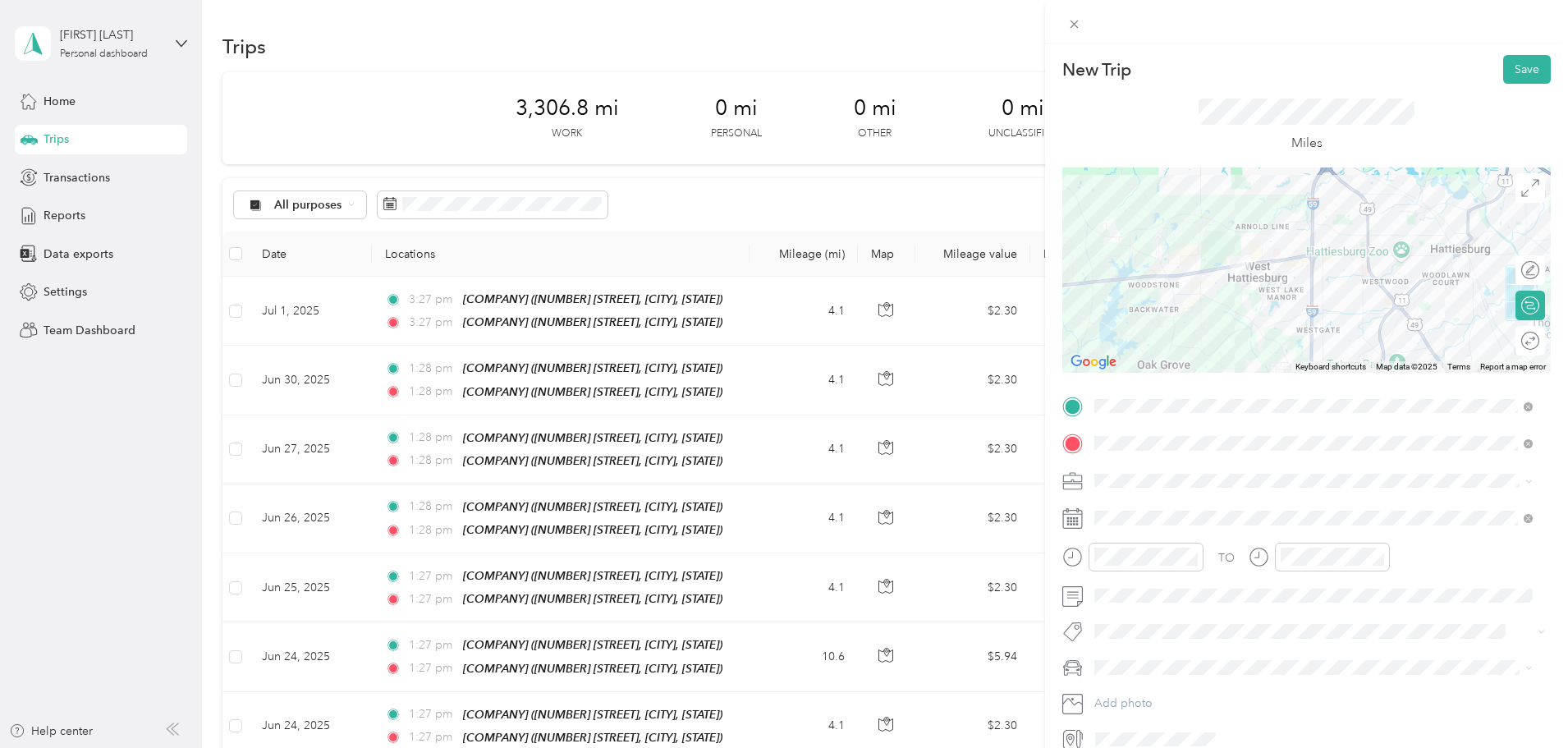 click on "Round trip" at bounding box center [1539, 341] 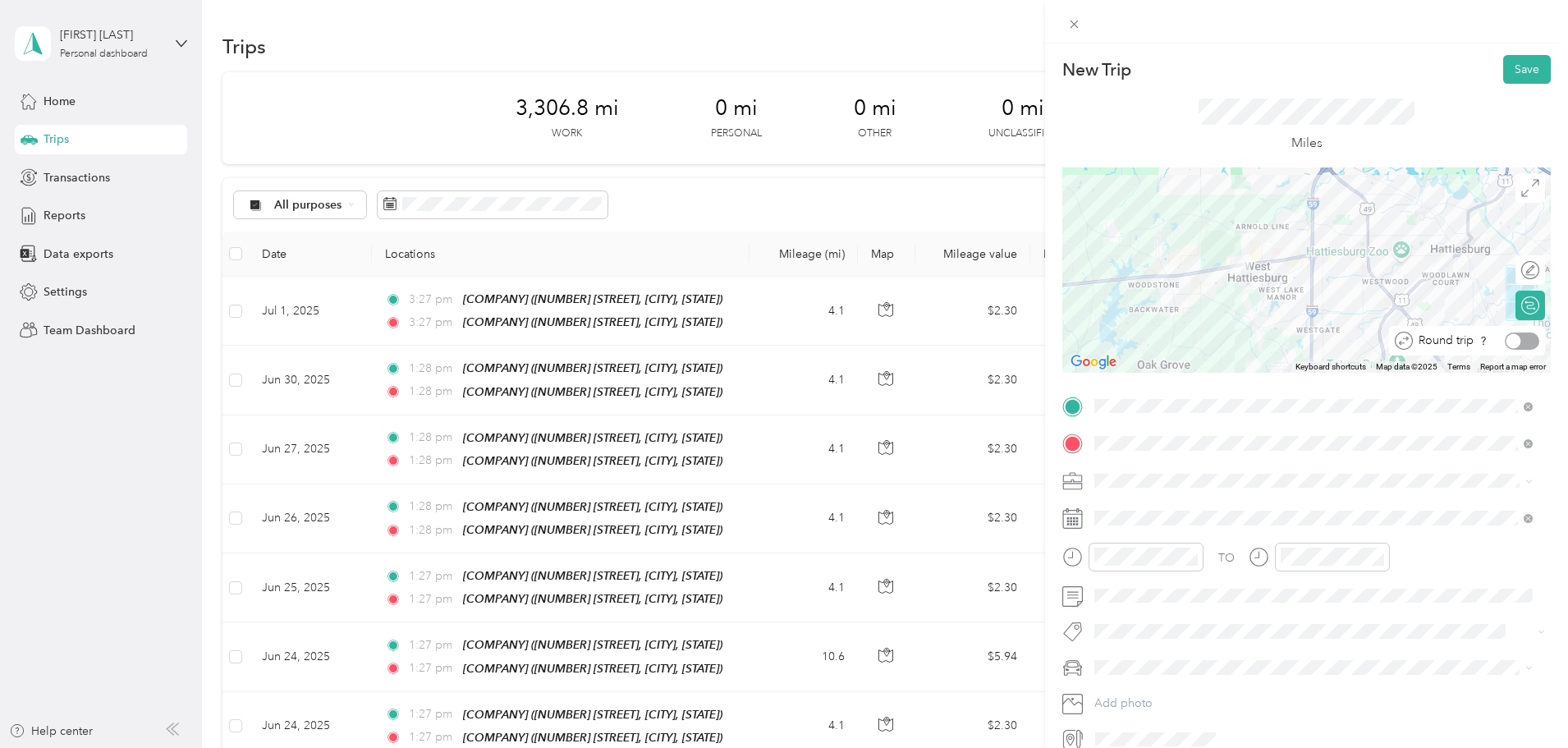 click at bounding box center (1522, 341) 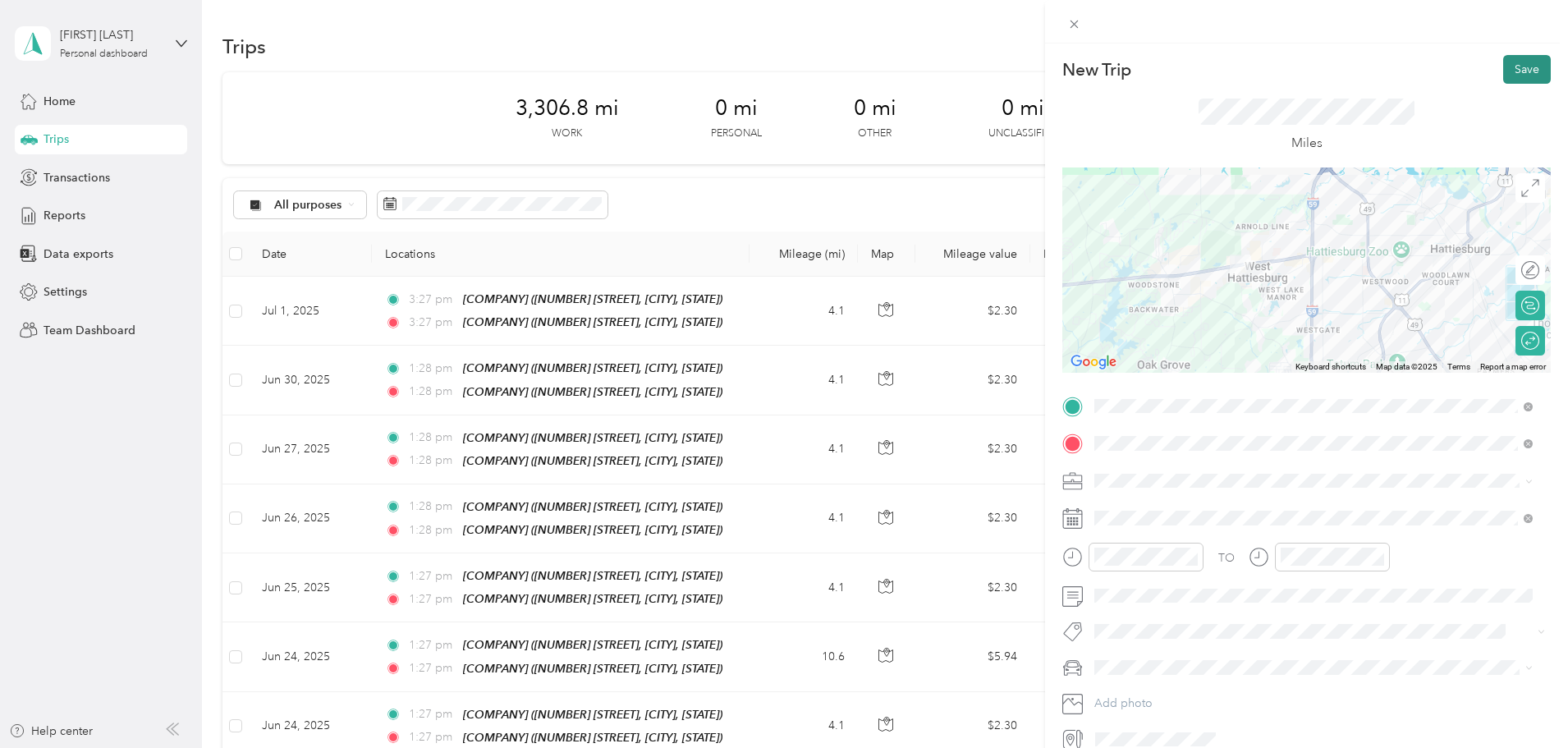 click on "Save" at bounding box center [1527, 69] 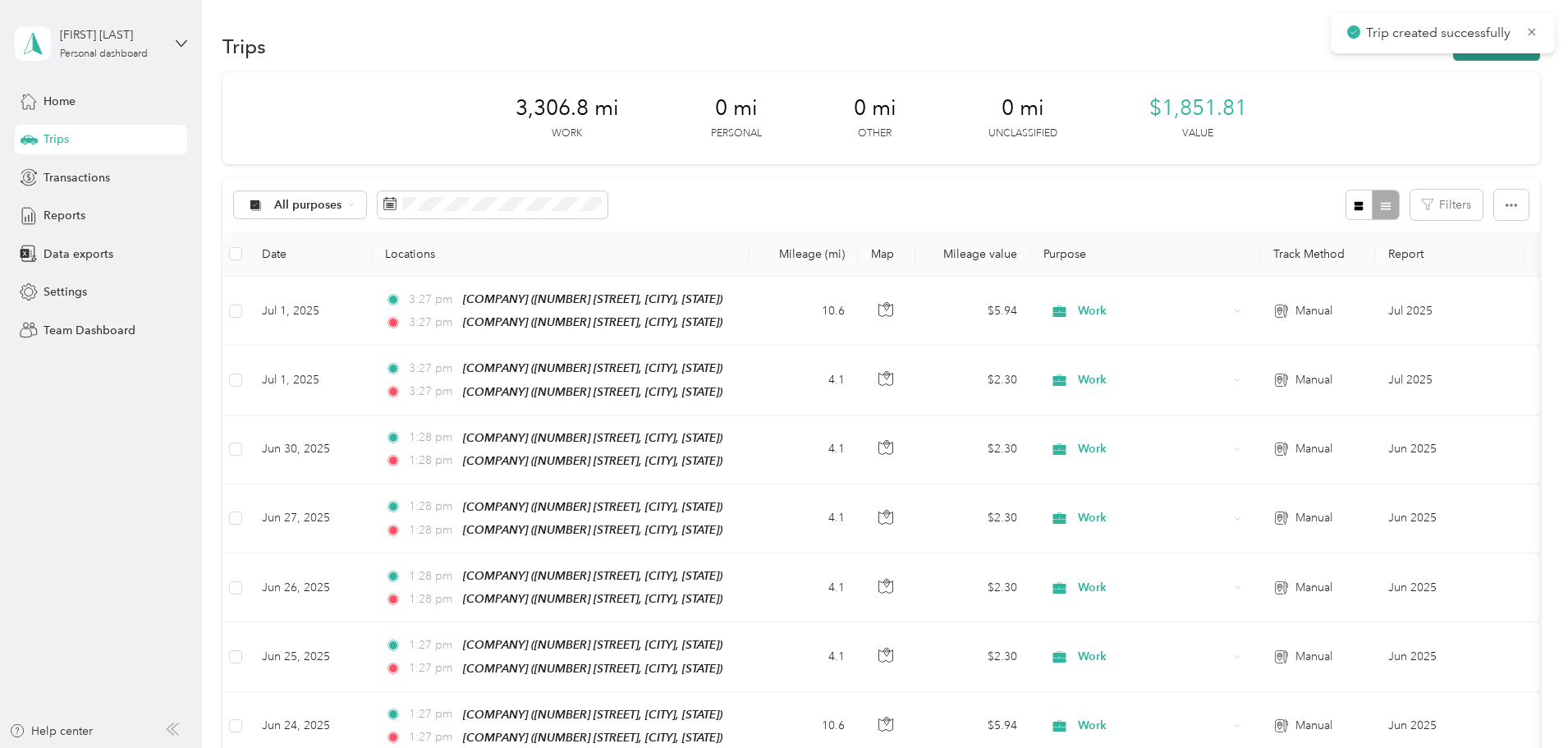 click on "New trip" at bounding box center (1497, 46) 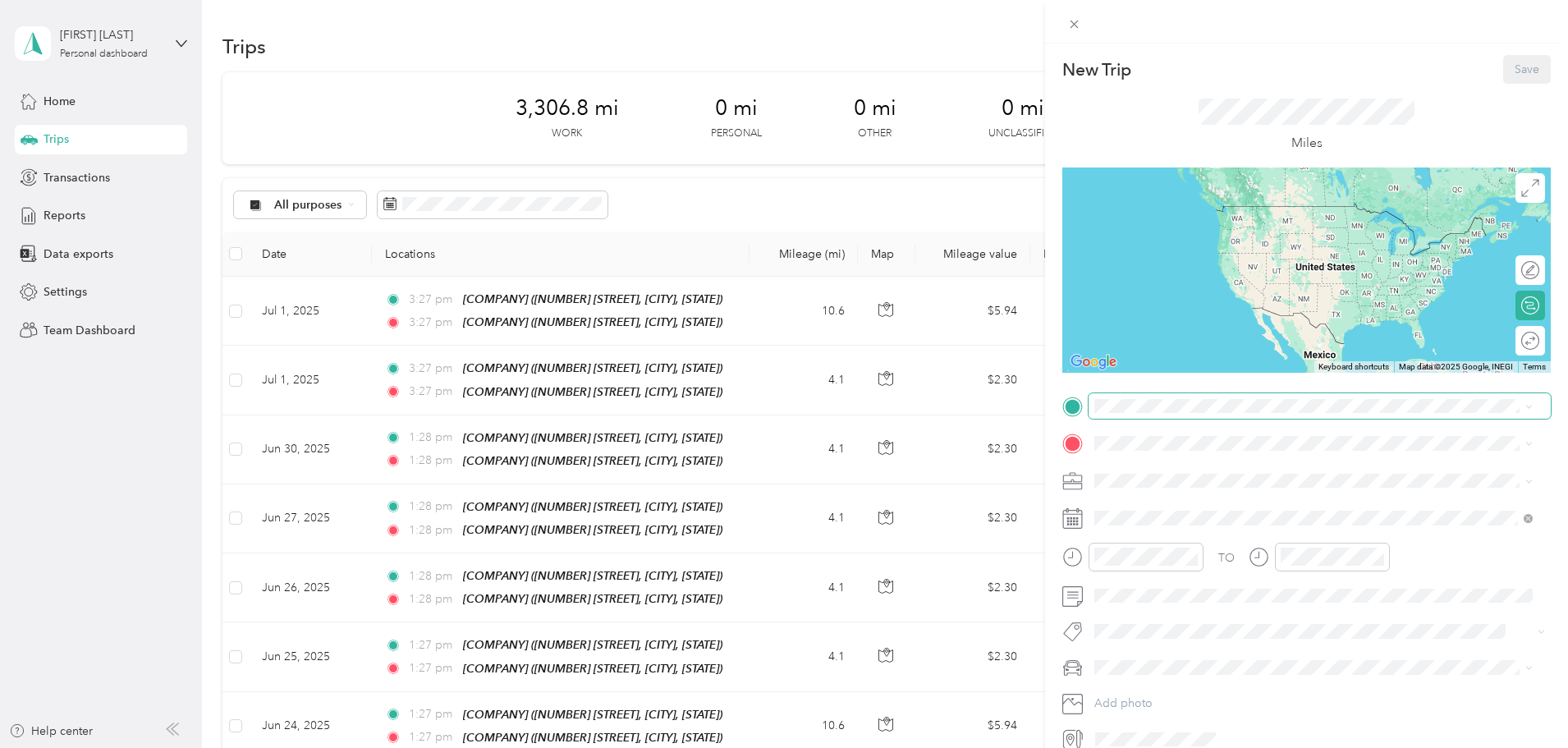click at bounding box center [1319, 406] 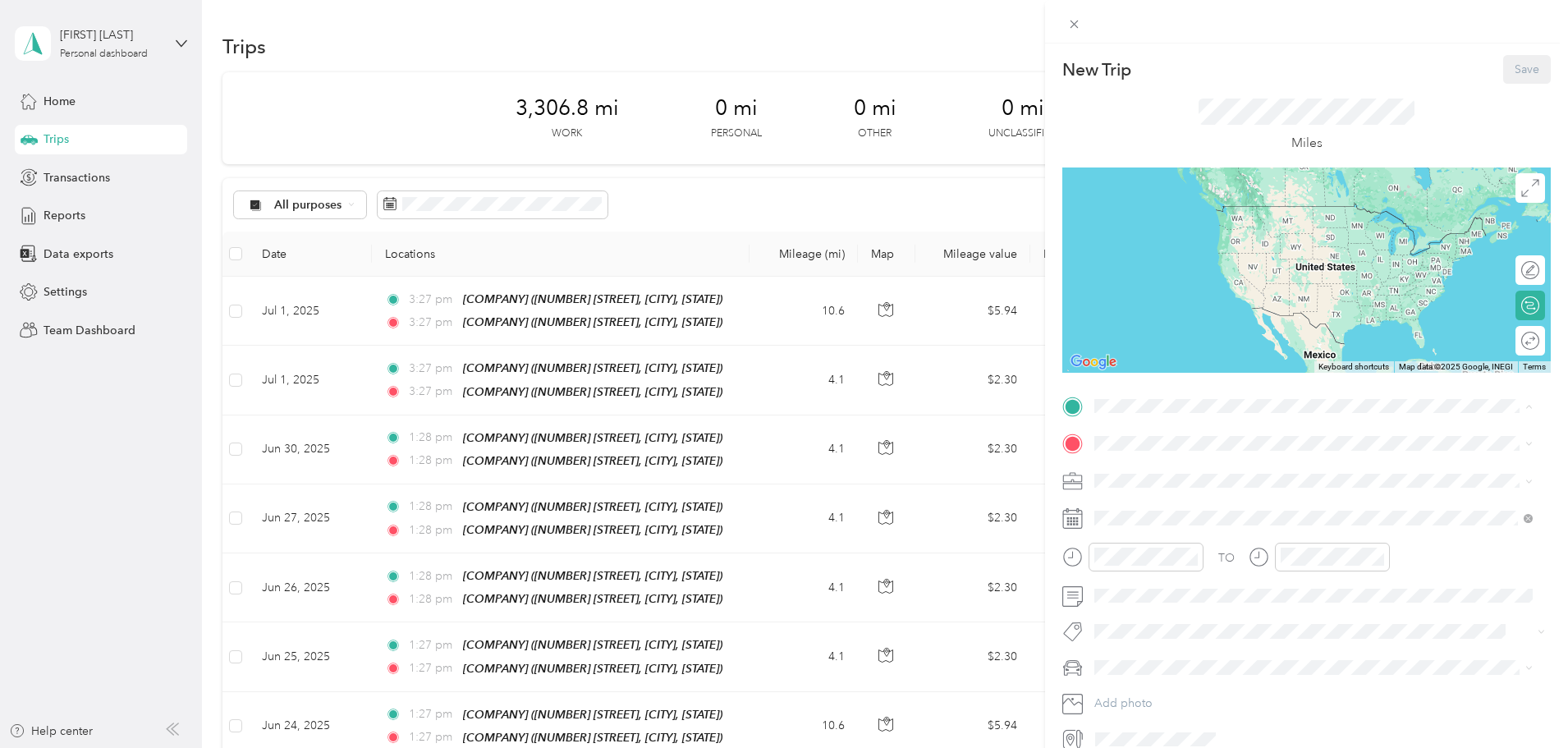 click on "[COMPANY] [NUMBER] [STREET], [POSTAL_CODE], [CITY], [STATE], [COUNTRY]" at bounding box center [1300, 533] 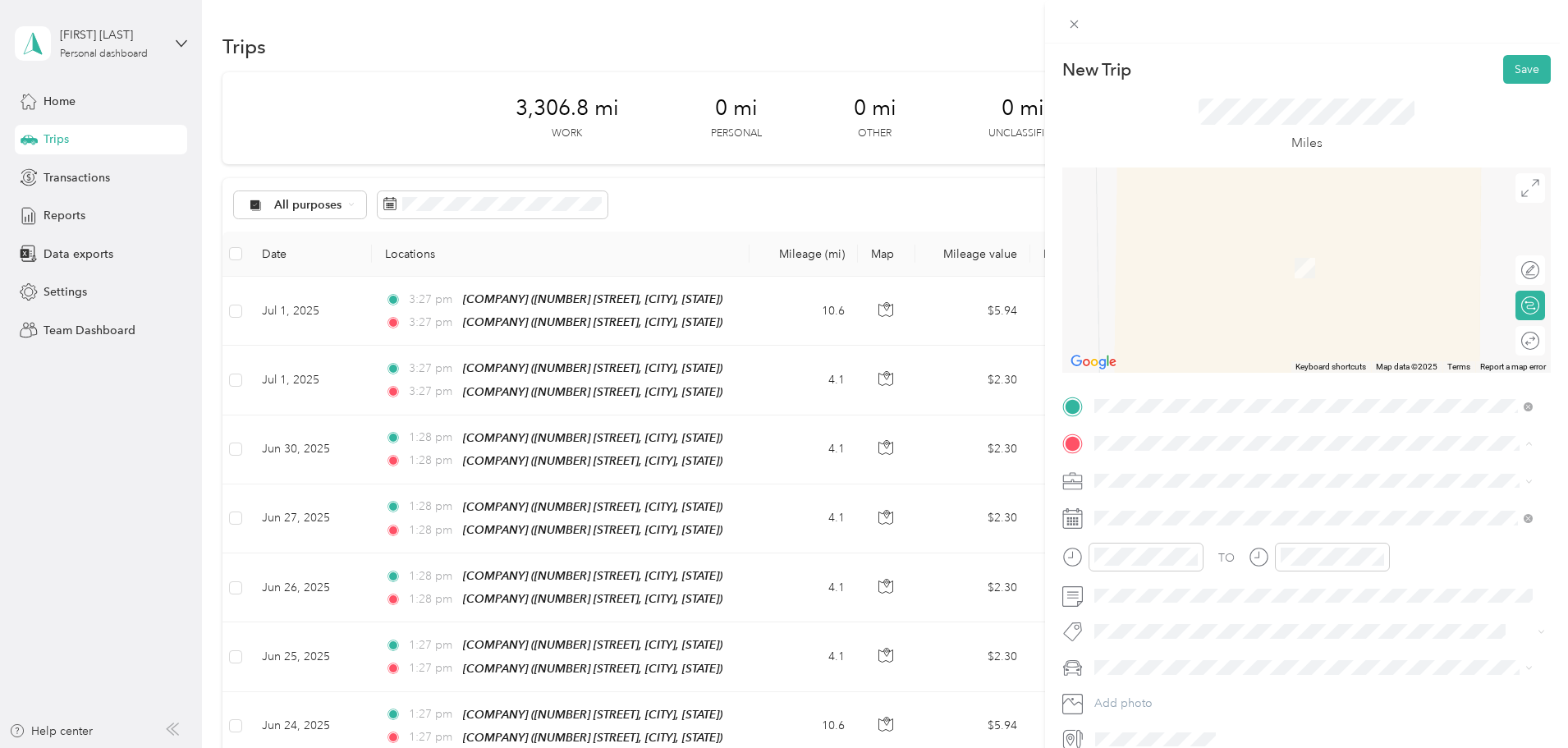 click on "Bancorp South" at bounding box center [1165, 508] 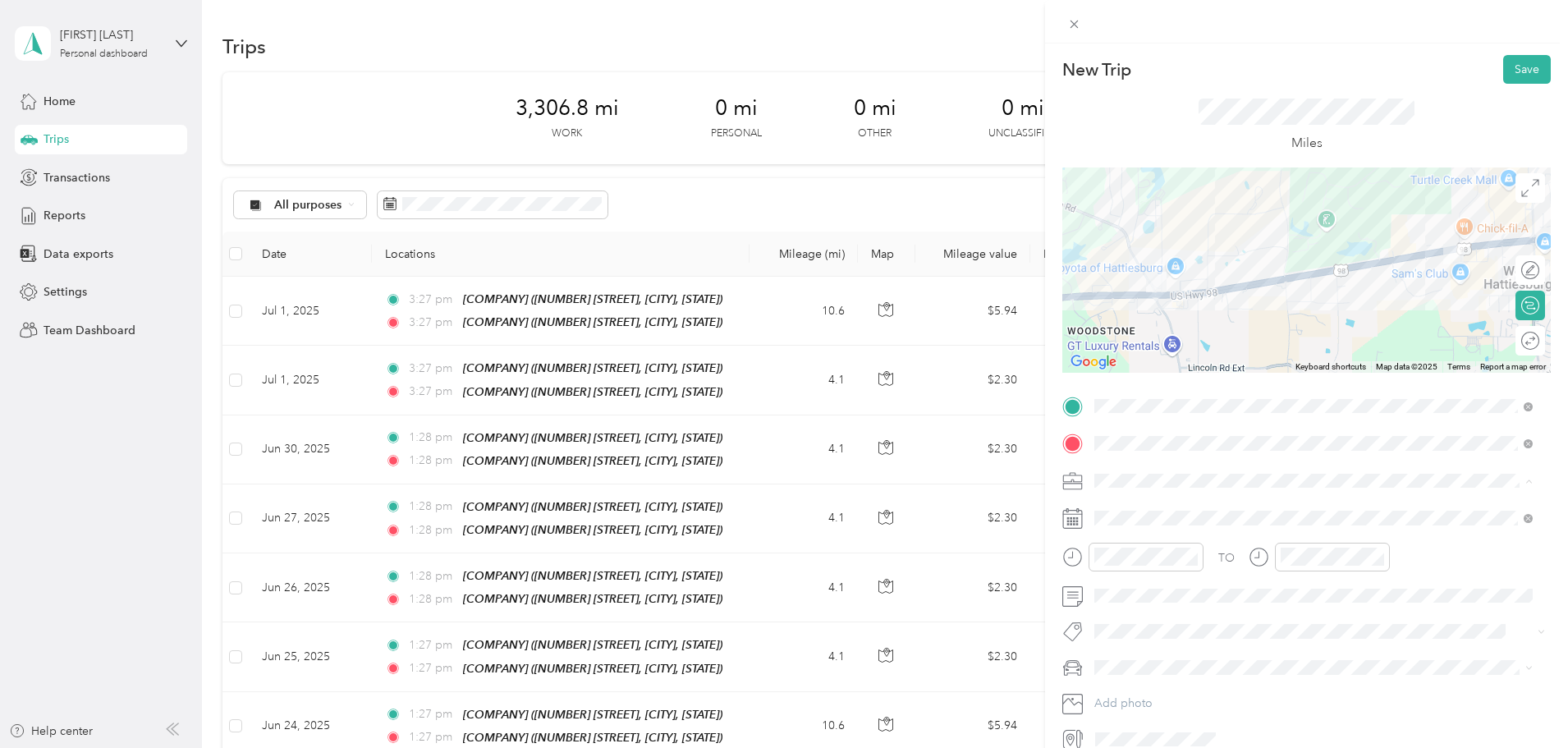 click on "Work" at bounding box center [1314, 509] 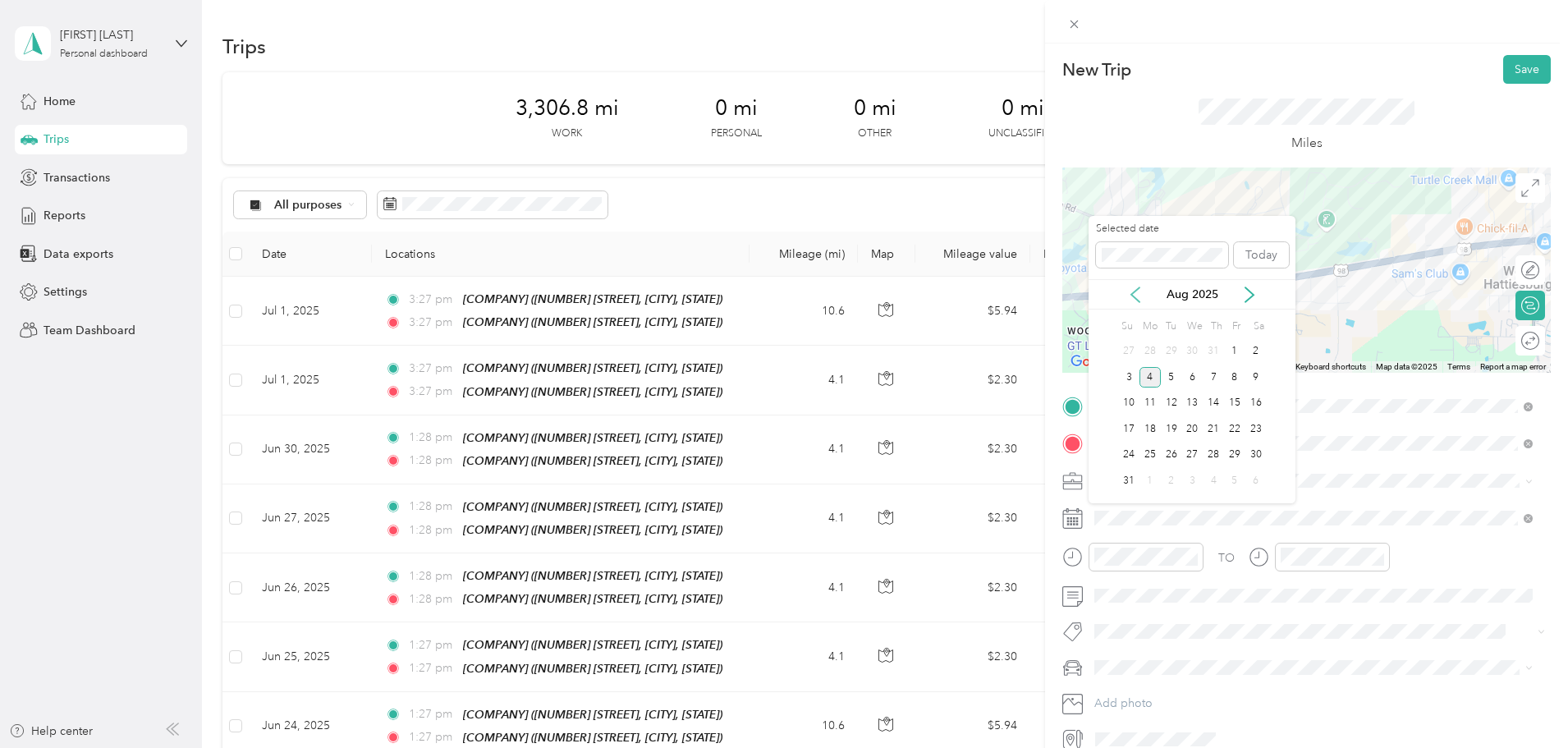 click 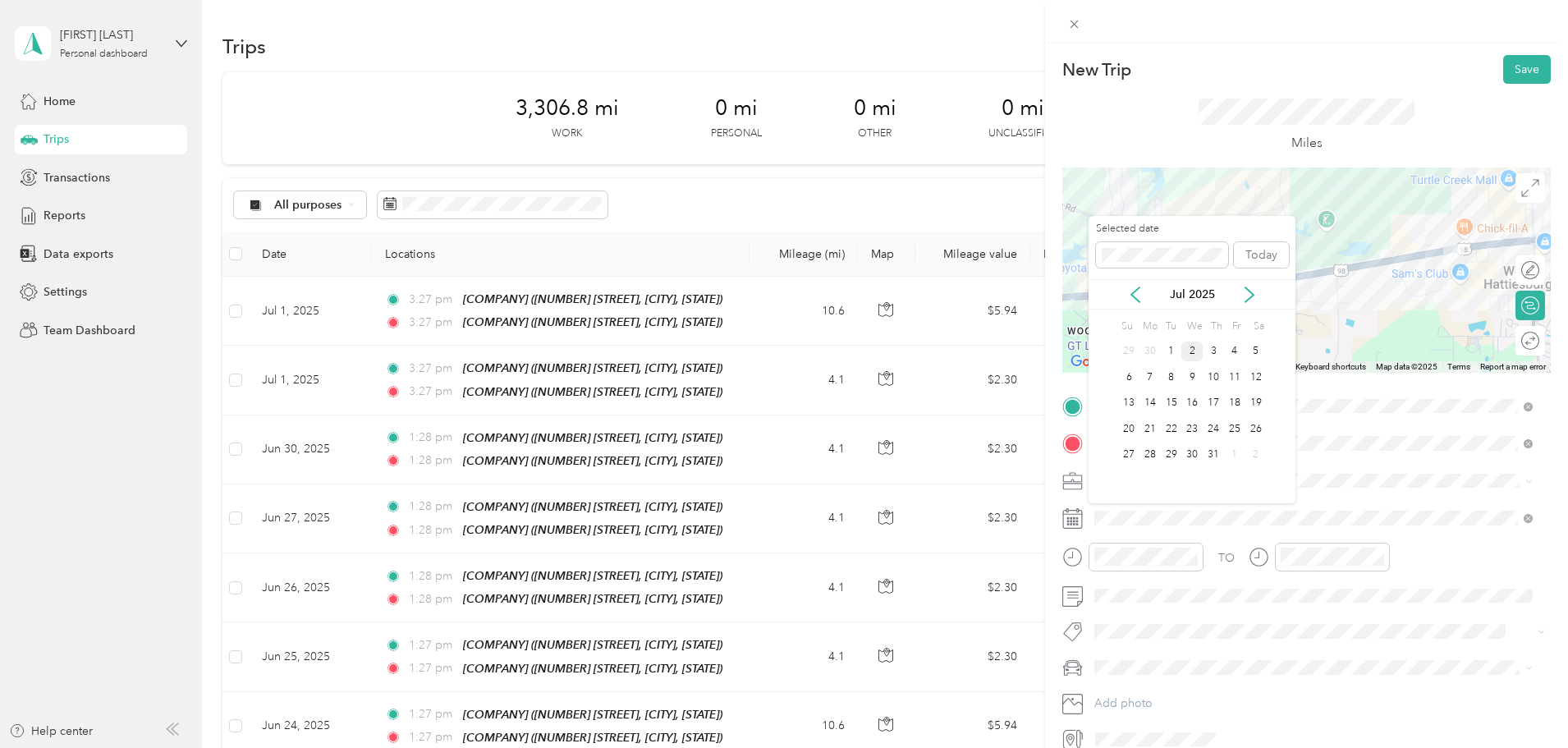 click on "2" at bounding box center (1192, 351) 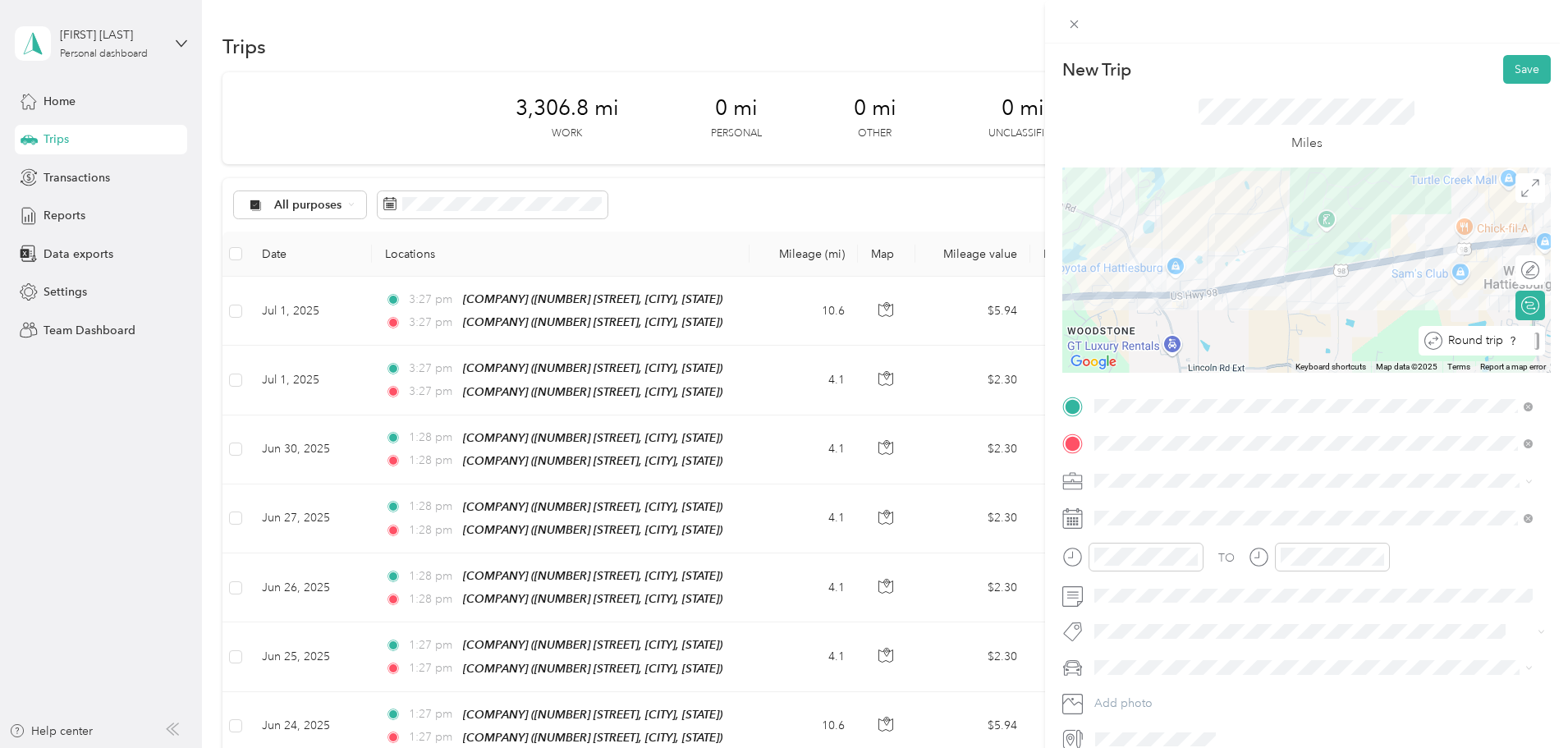 click at bounding box center [1537, 341] 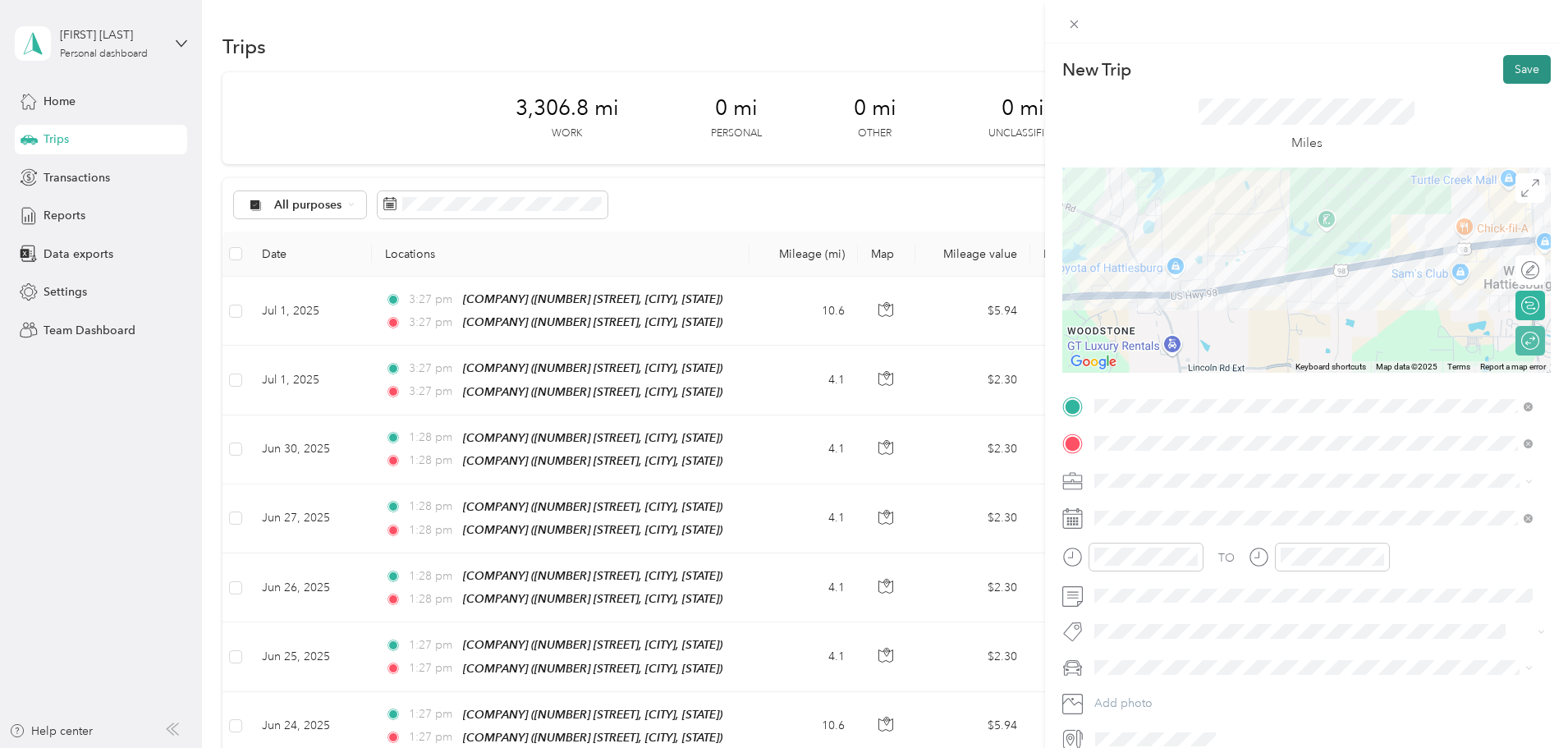 click on "Save" at bounding box center [1527, 69] 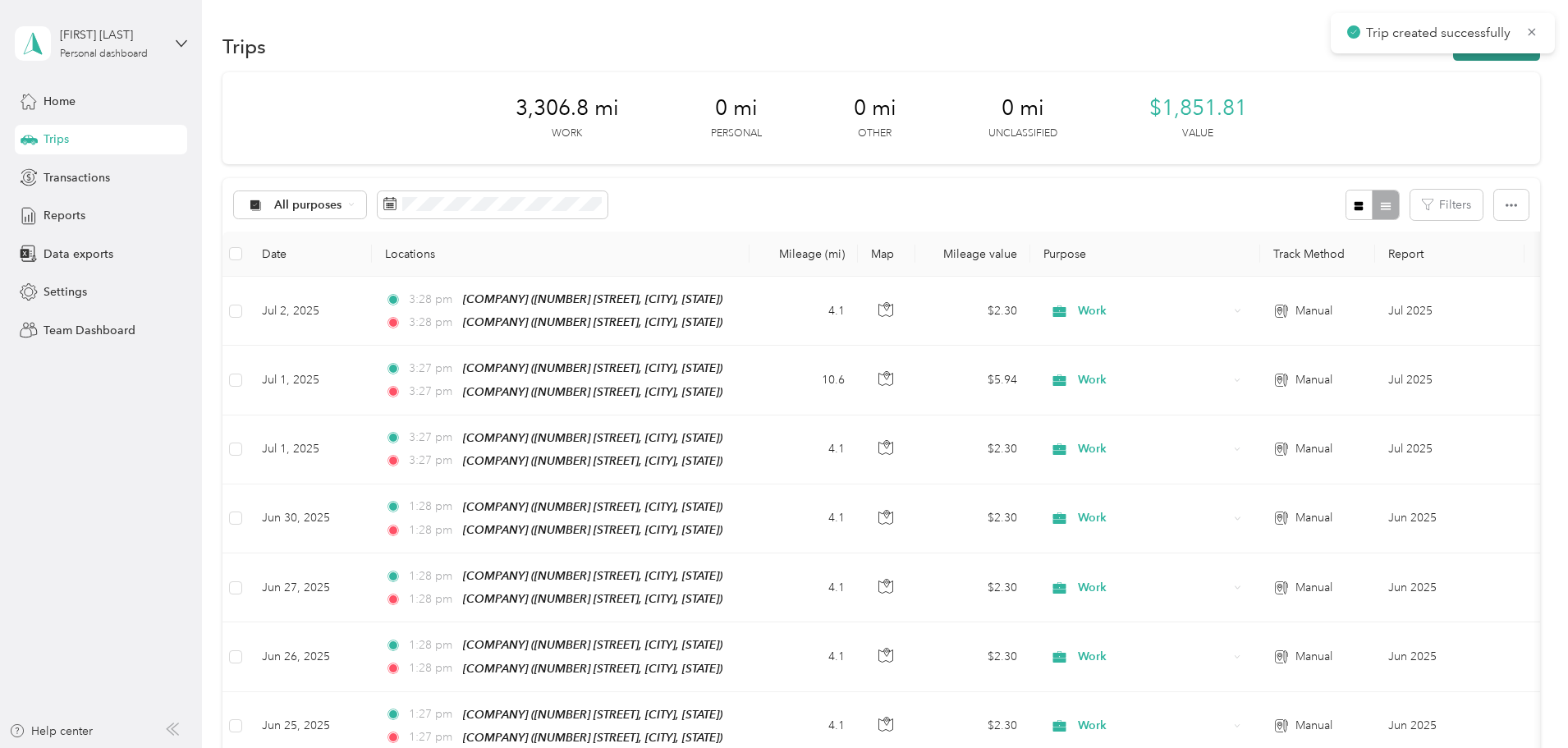 click on "New trip" at bounding box center [1497, 46] 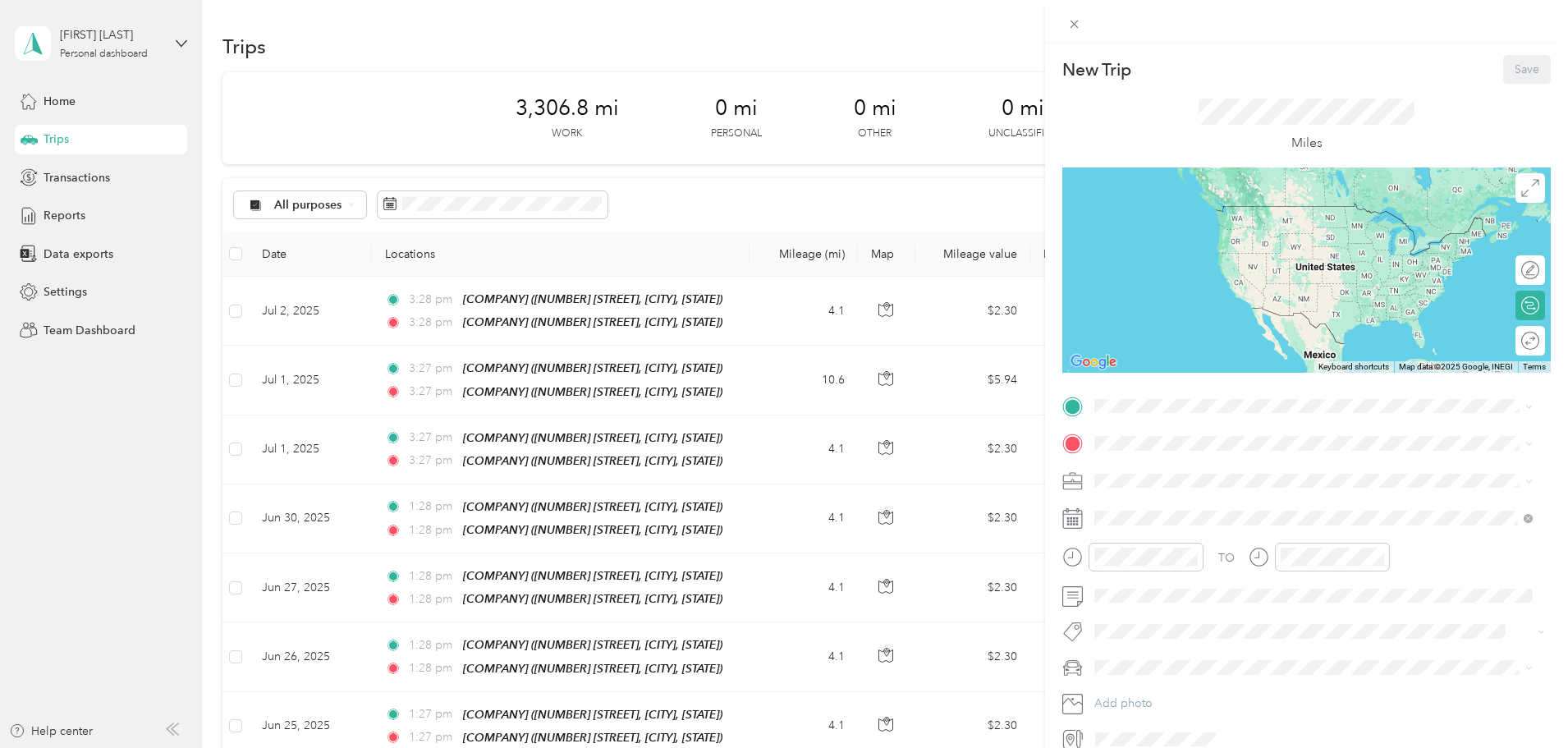 click on "Heritage Vision Center" at bounding box center [1186, 518] 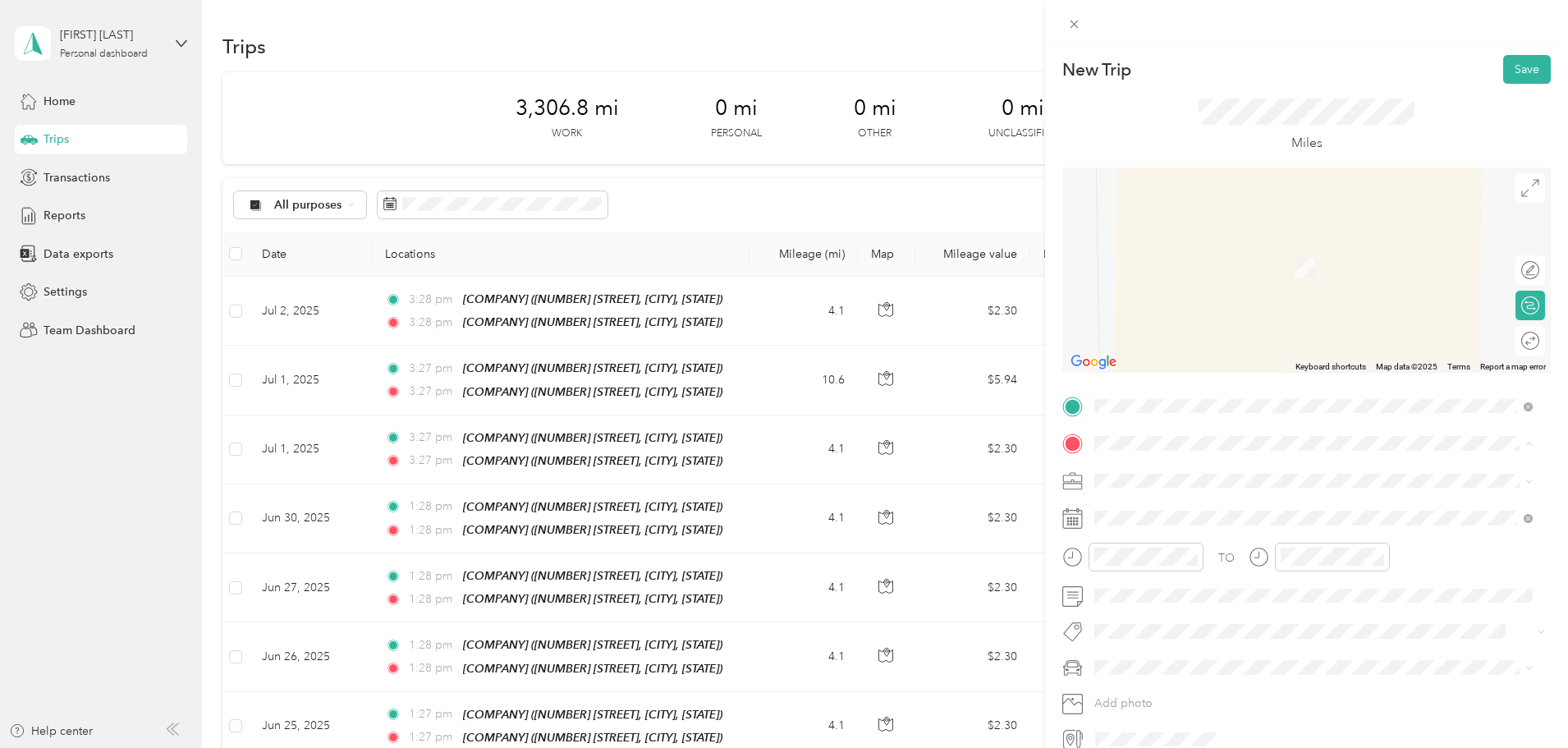 click on "[NUMBER] [STREET], [POSTAL_CODE], [CITY], [STATE], [COUNTRY]" at bounding box center [1300, 526] 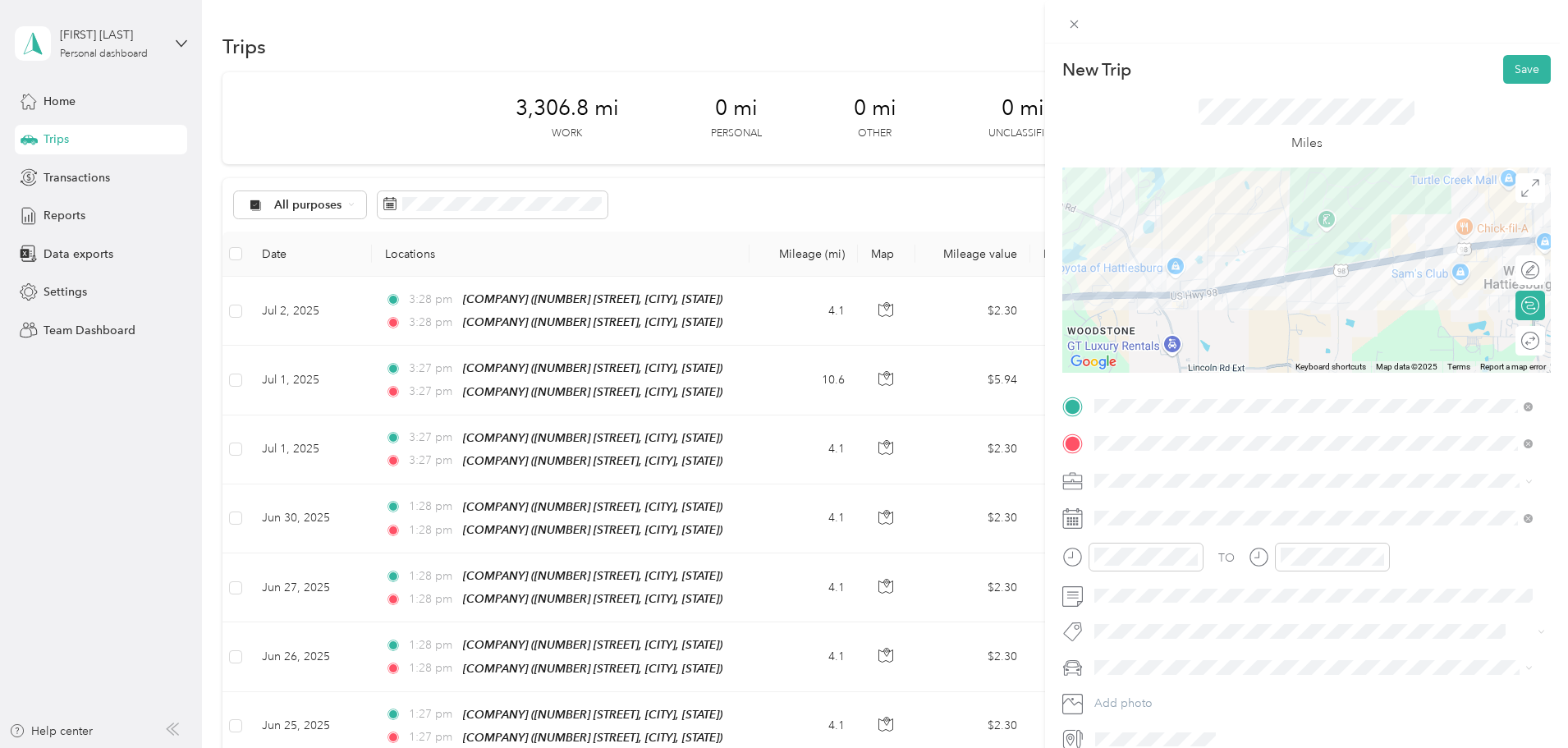 click at bounding box center [1319, 481] 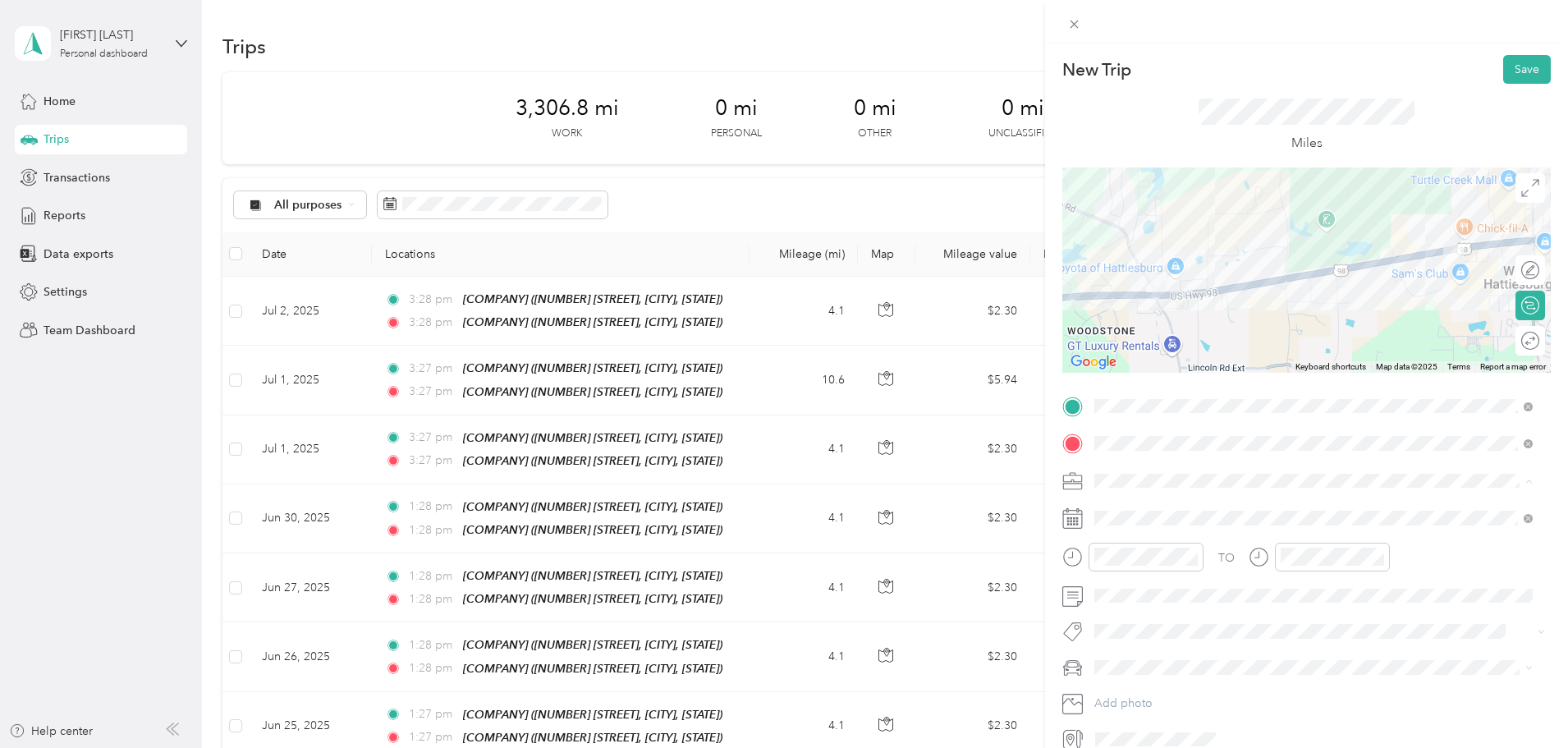 click on "Work" at bounding box center [1314, 509] 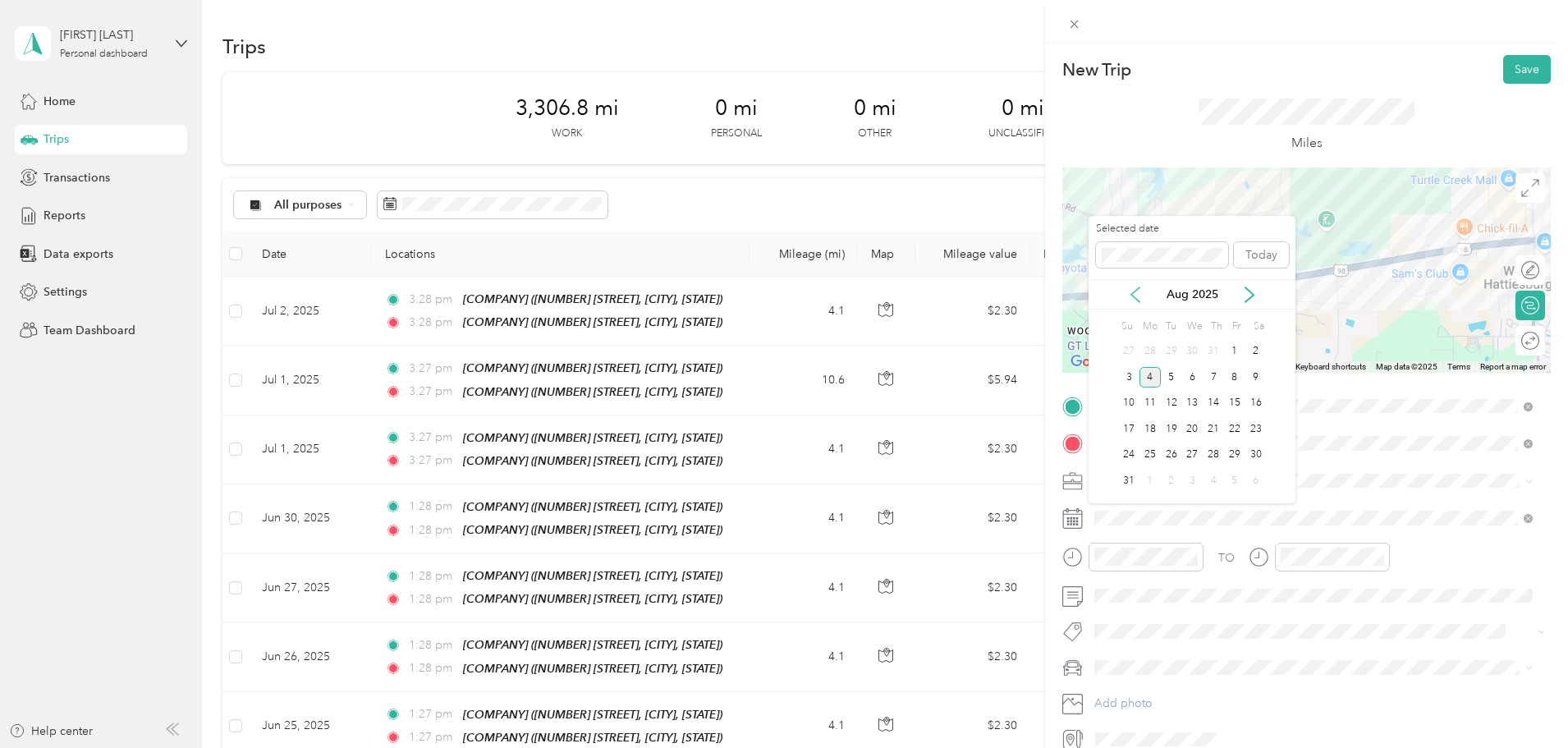 click 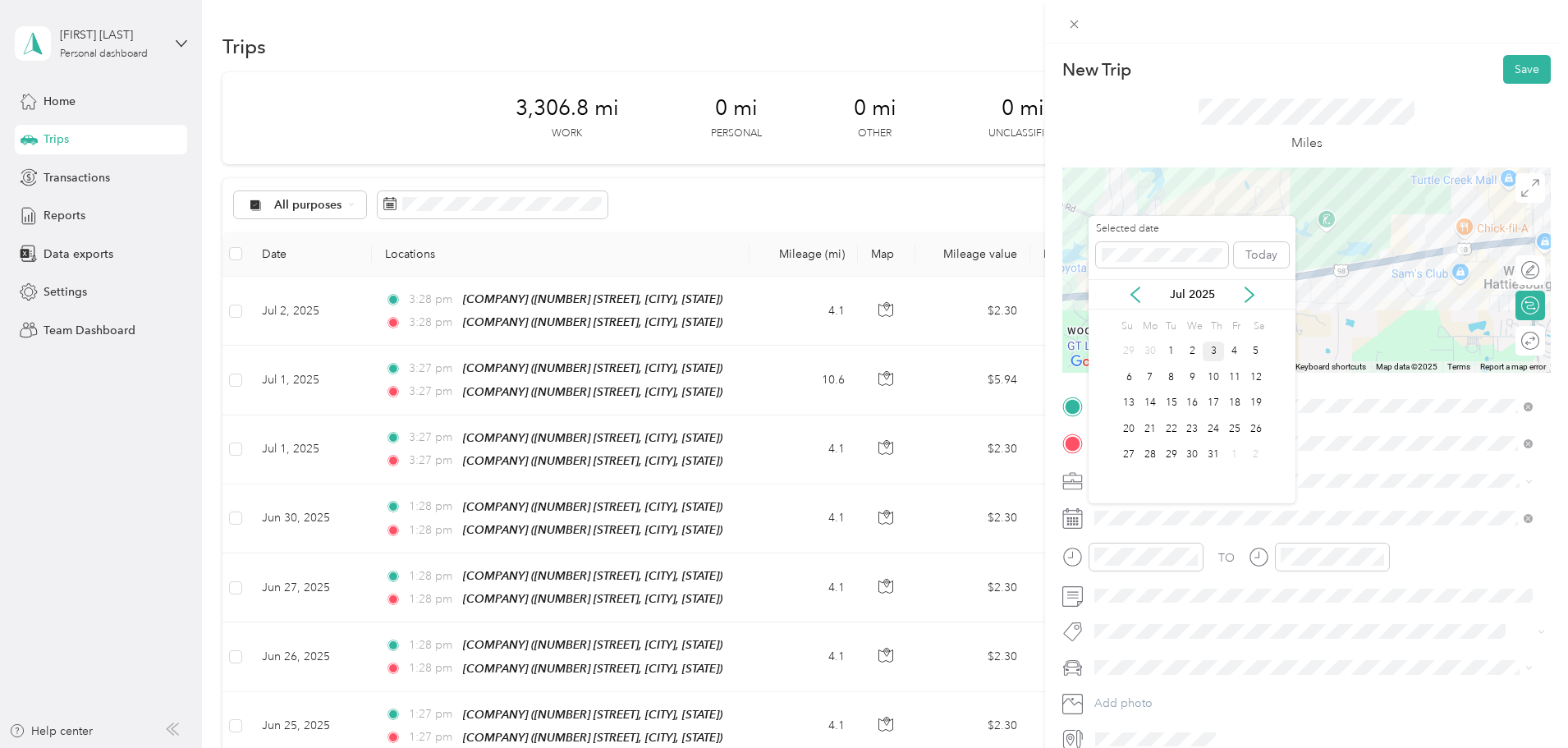 click on "3" at bounding box center [1213, 351] 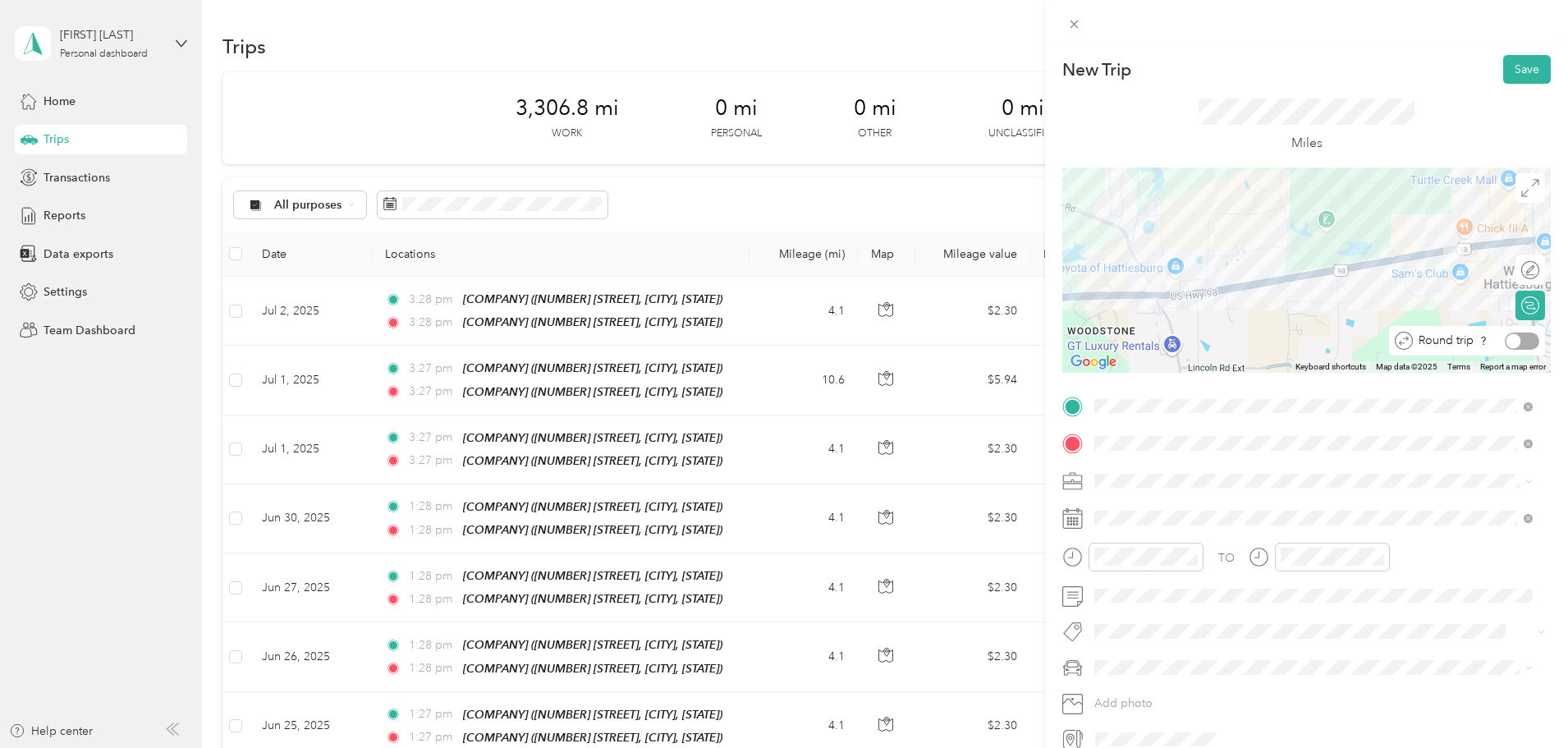 click at bounding box center (1514, 341) 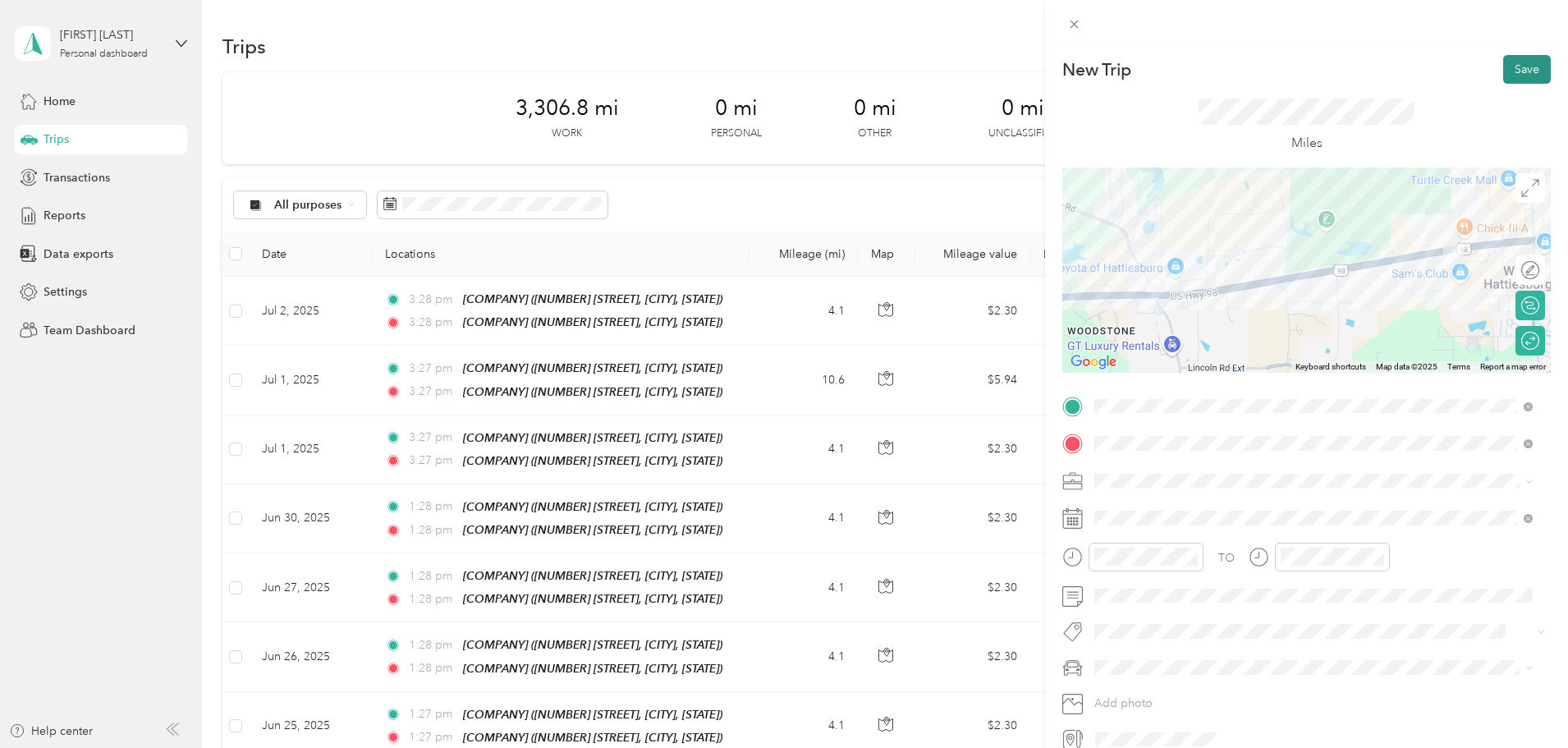 click on "Save" at bounding box center [1527, 69] 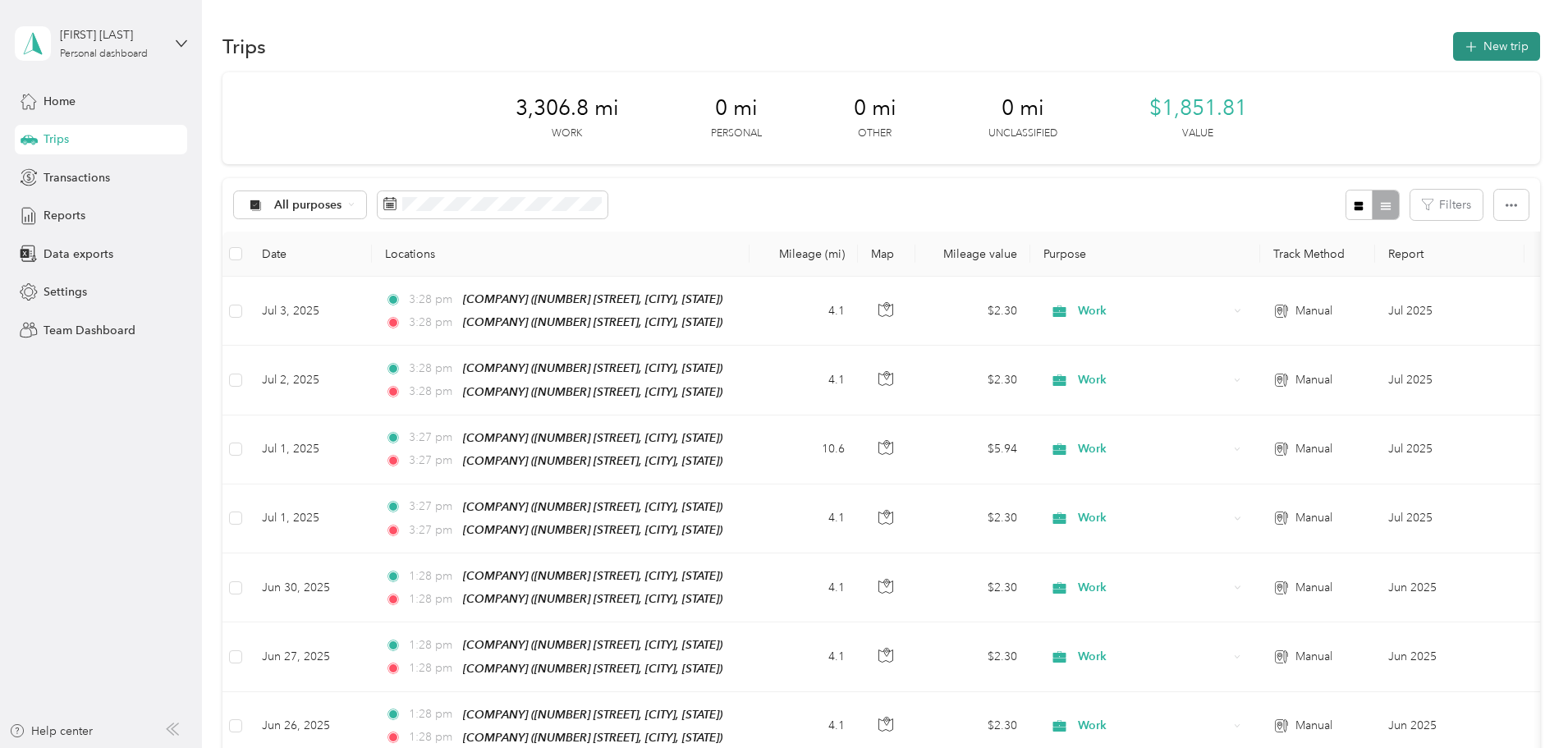 click on "New trip" at bounding box center (1497, 46) 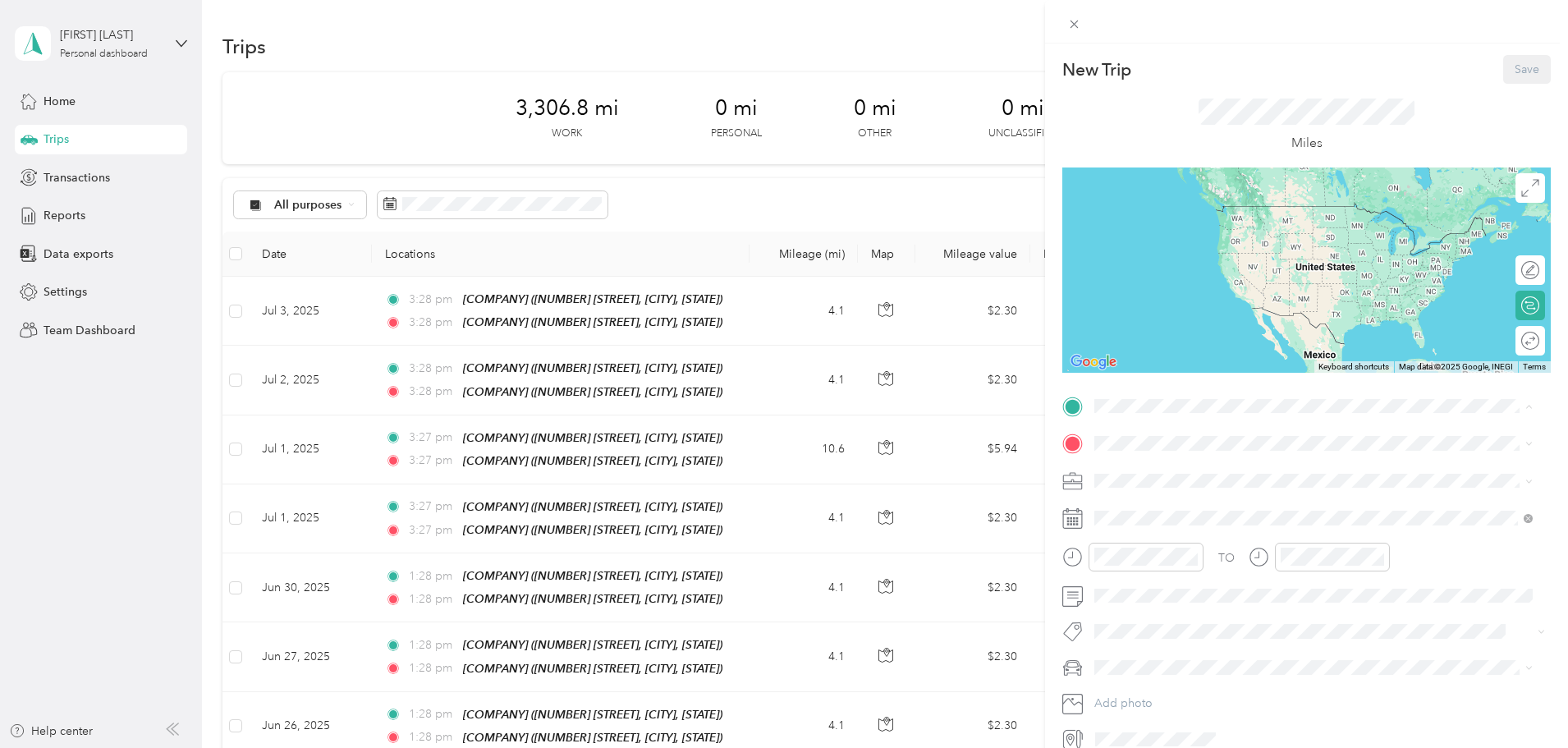 click on "[COMPANY] [NUMBER] [STREET], [POSTAL_CODE], [CITY], [STATE], [COUNTRY]" at bounding box center (1300, 533) 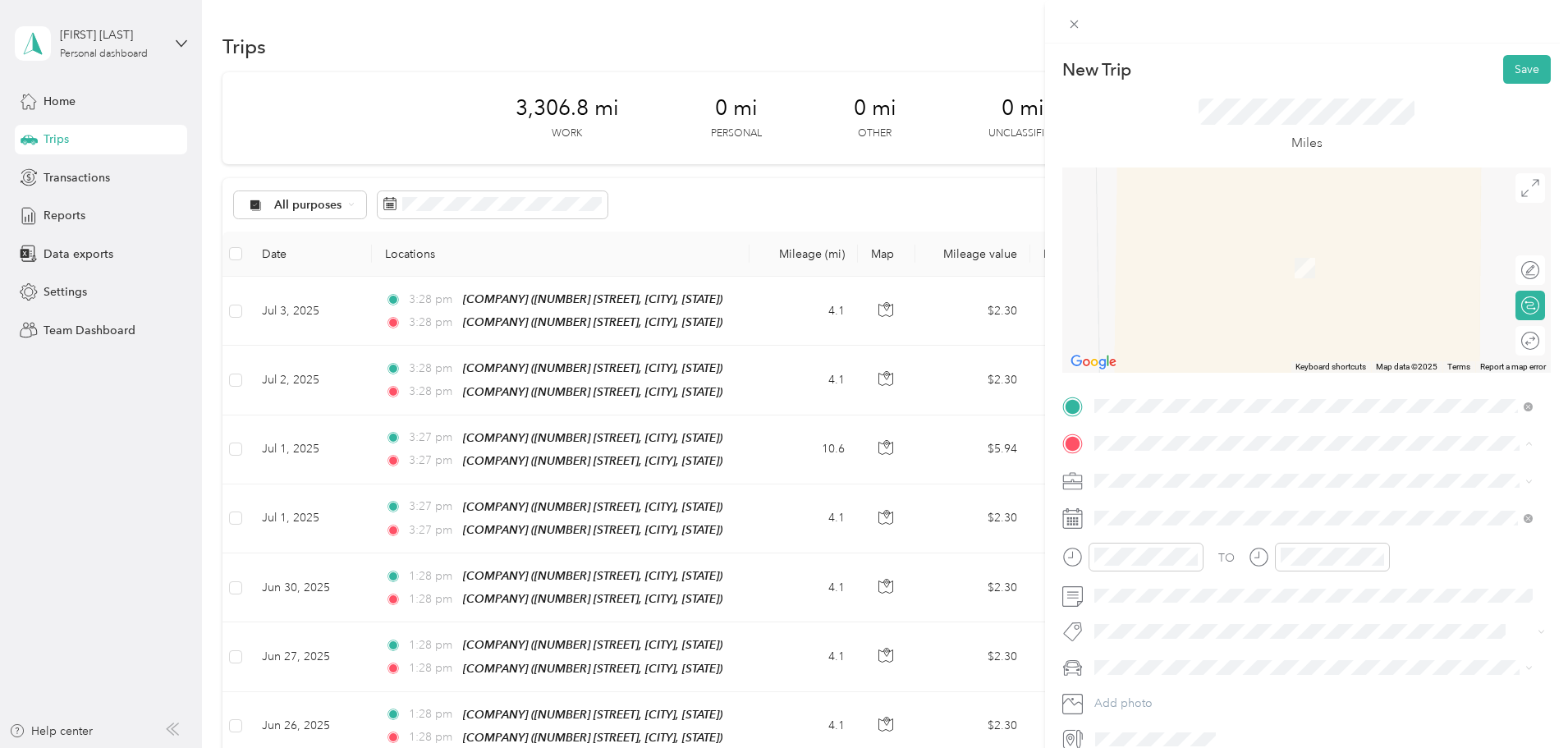 click on "Bancorp South" at bounding box center (1165, 508) 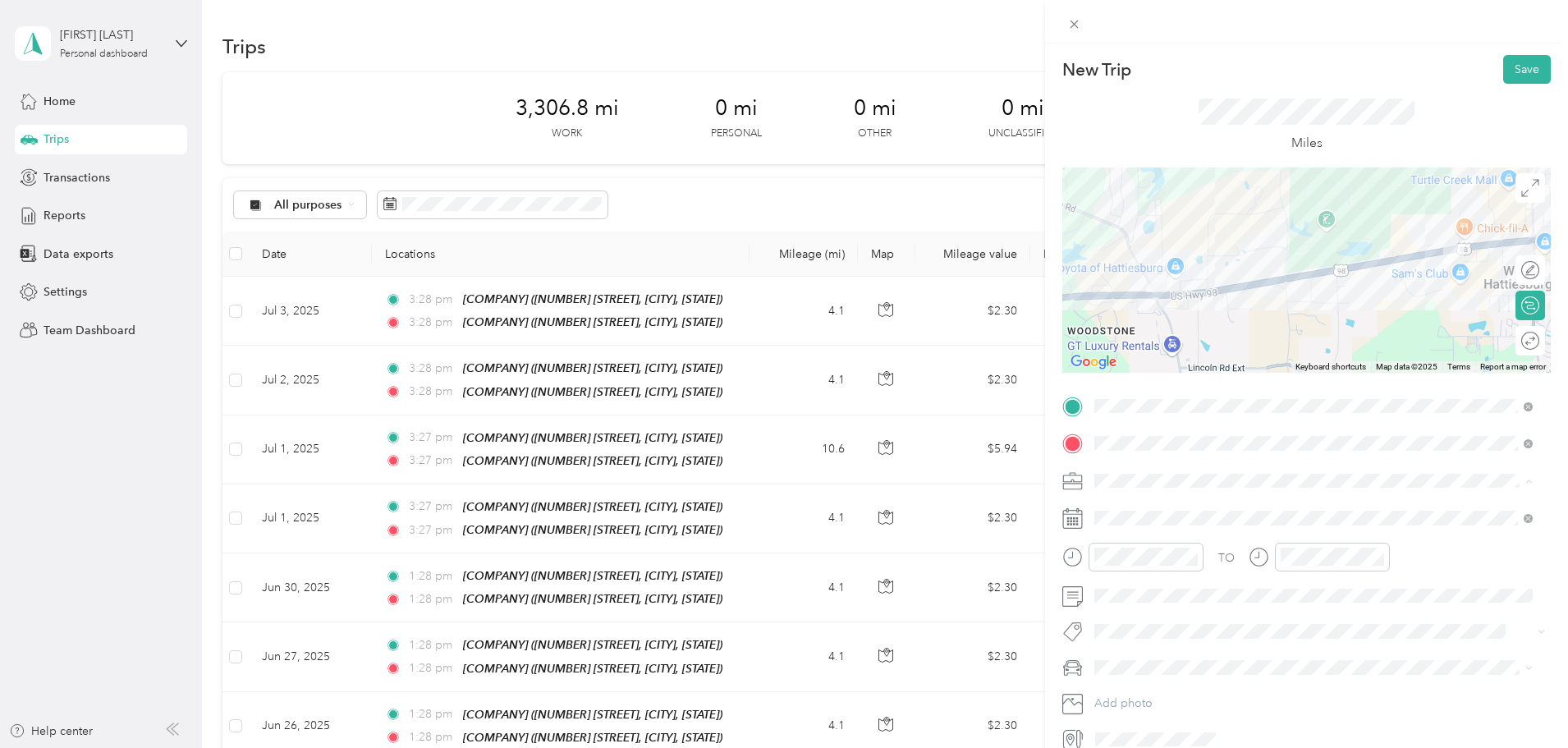 click on "Work" at bounding box center (1314, 509) 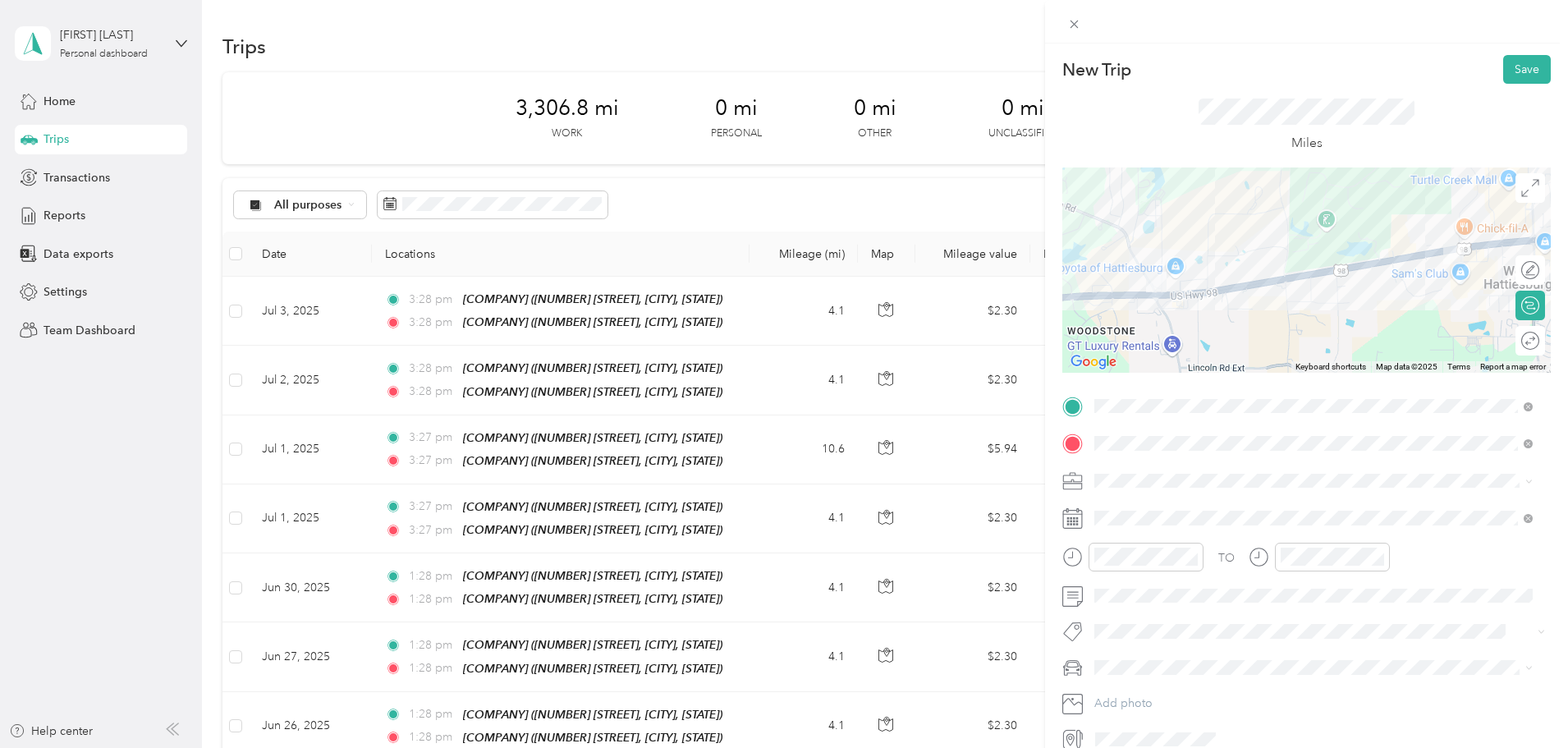 click at bounding box center (1319, 518) 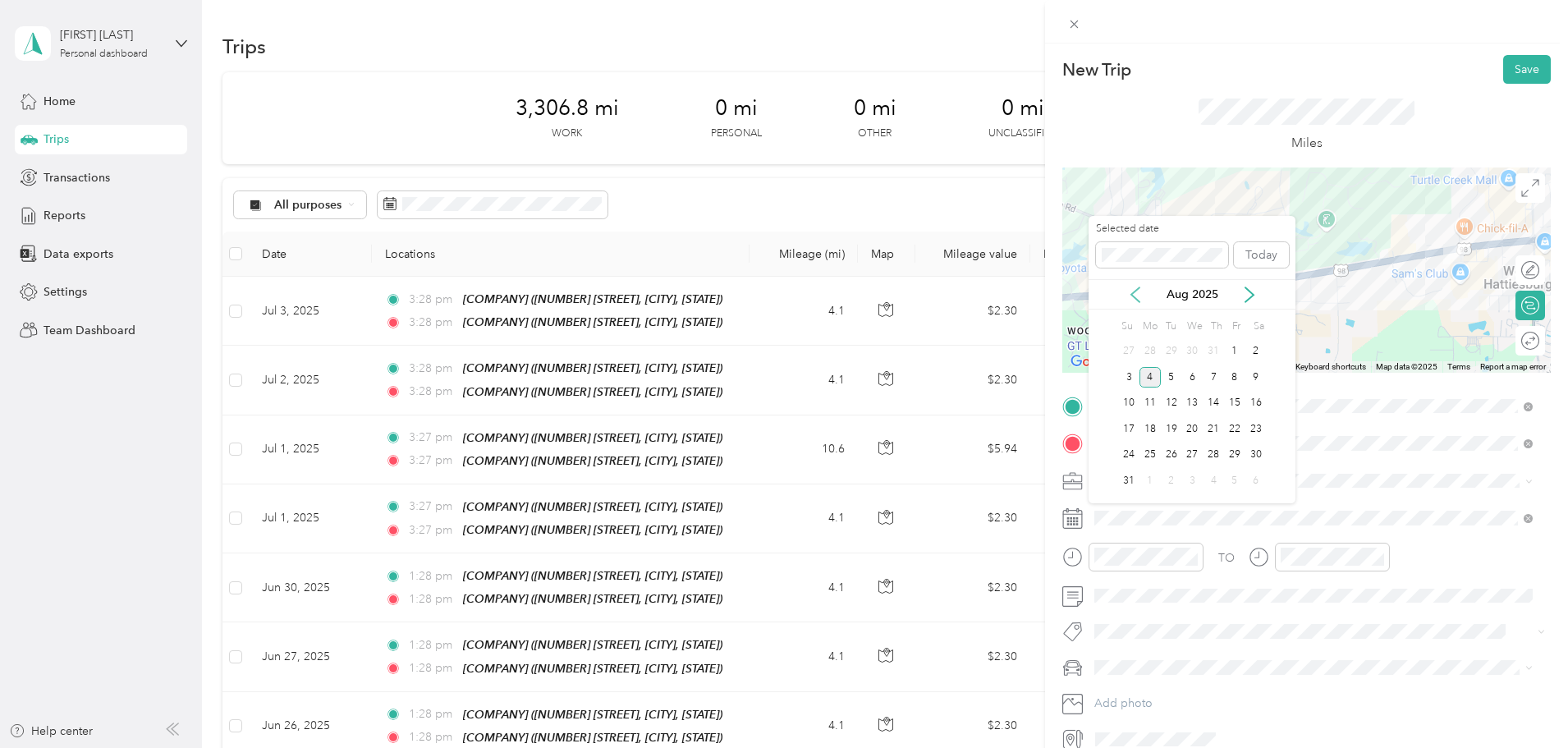 click 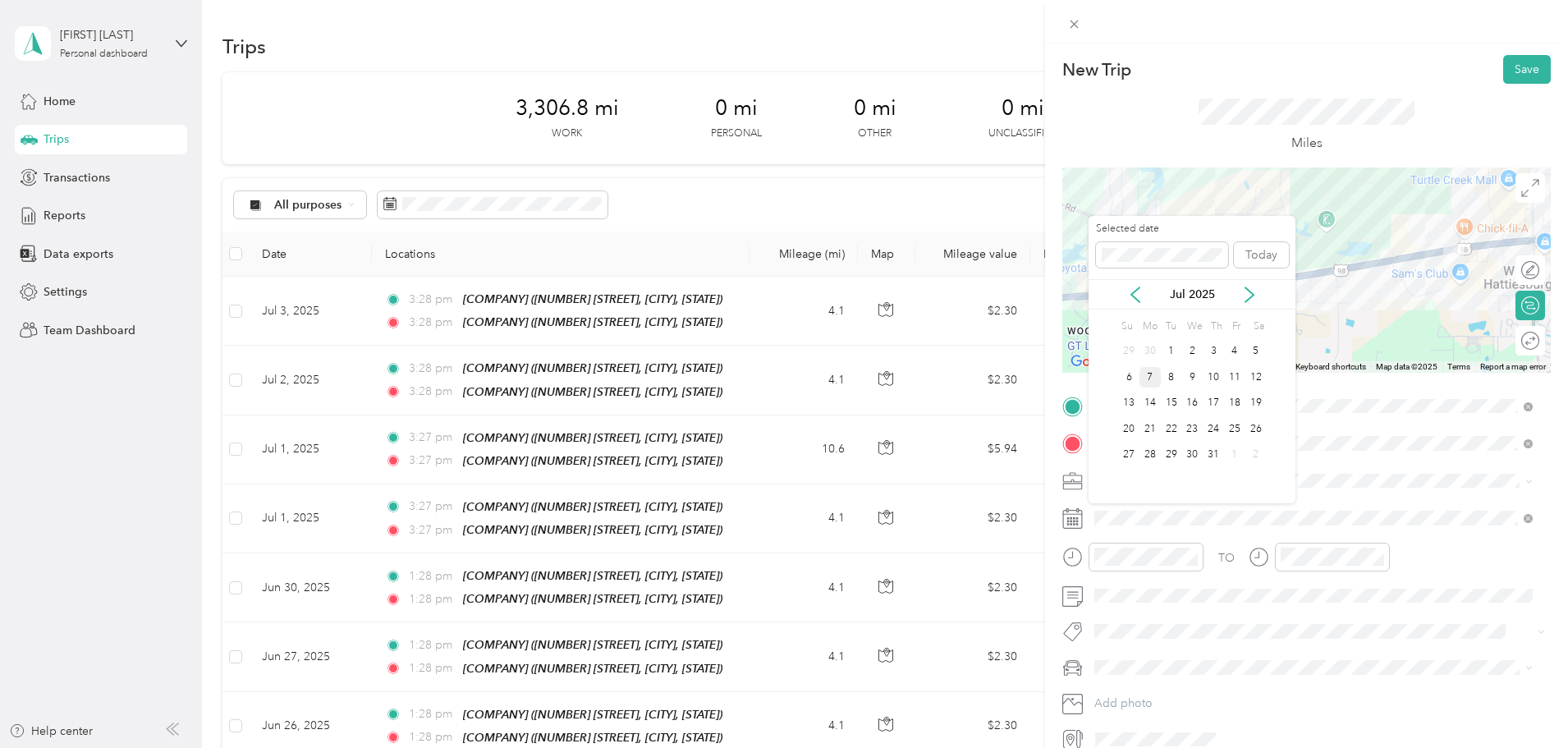 click on "7" at bounding box center [1150, 377] 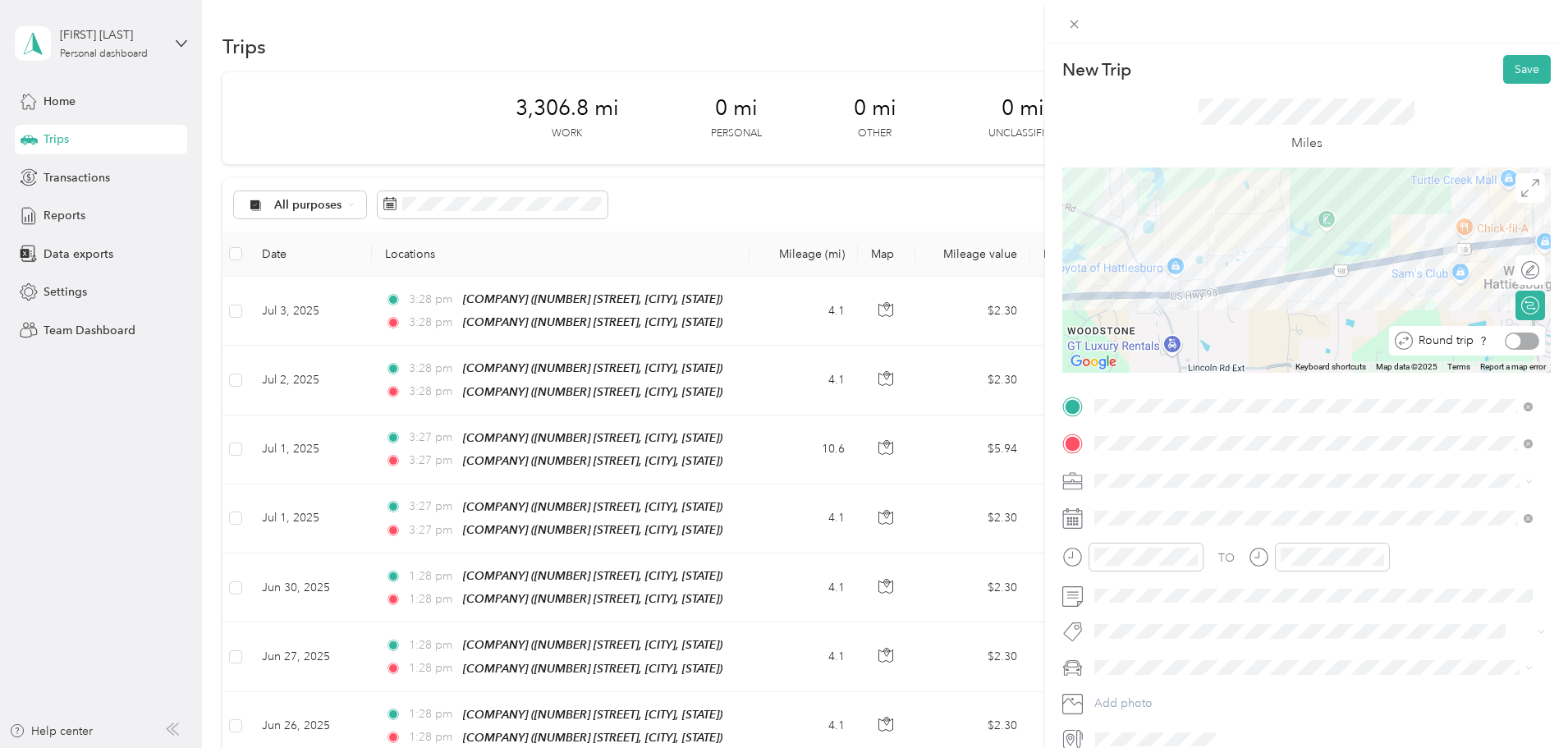 click at bounding box center (1522, 341) 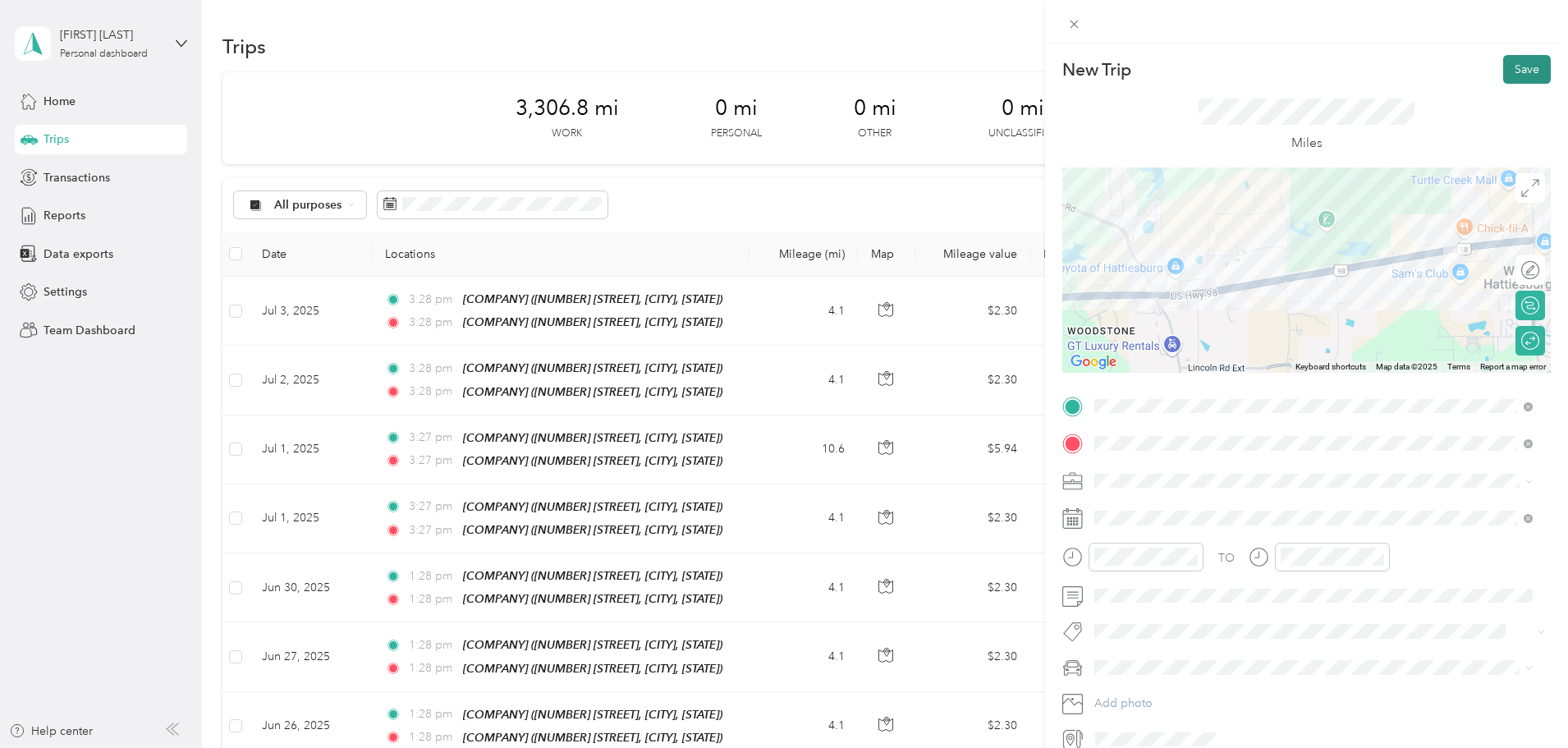 click on "Save" at bounding box center [1527, 69] 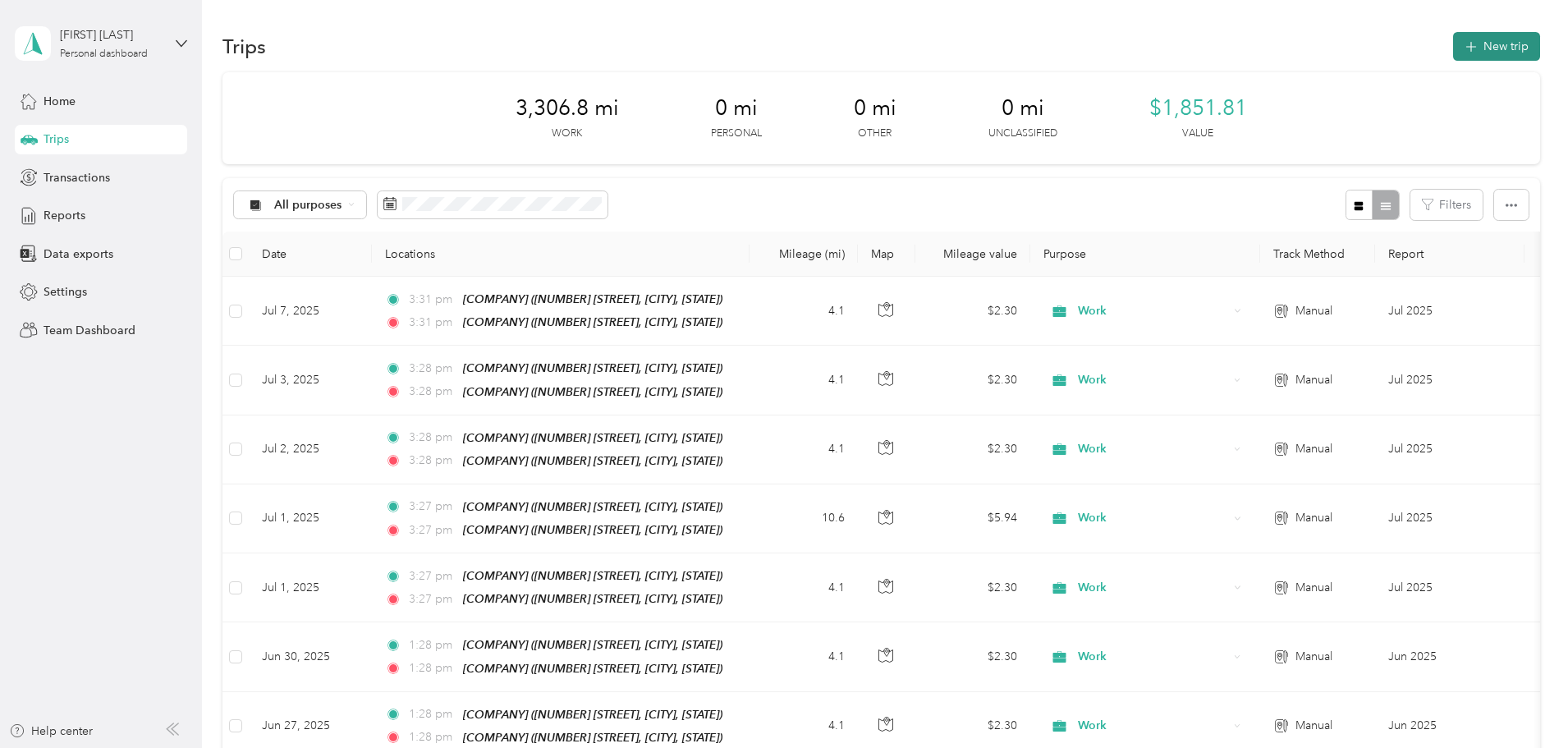 click on "New trip" at bounding box center (1497, 46) 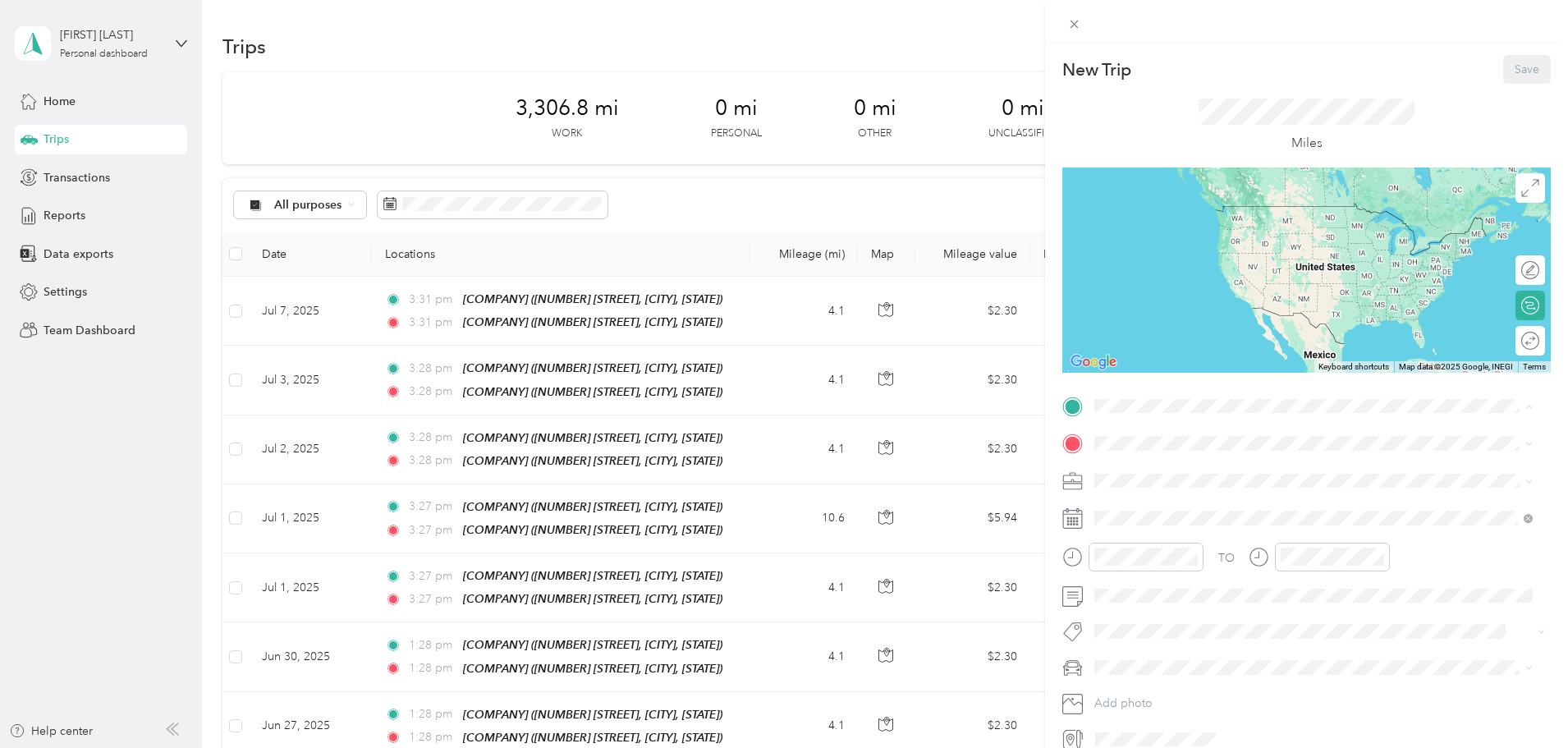 click on "[COMPANY] [NUMBER] [STREET], [POSTAL_CODE], [CITY], [STATE], [COUNTRY]" at bounding box center [1300, 533] 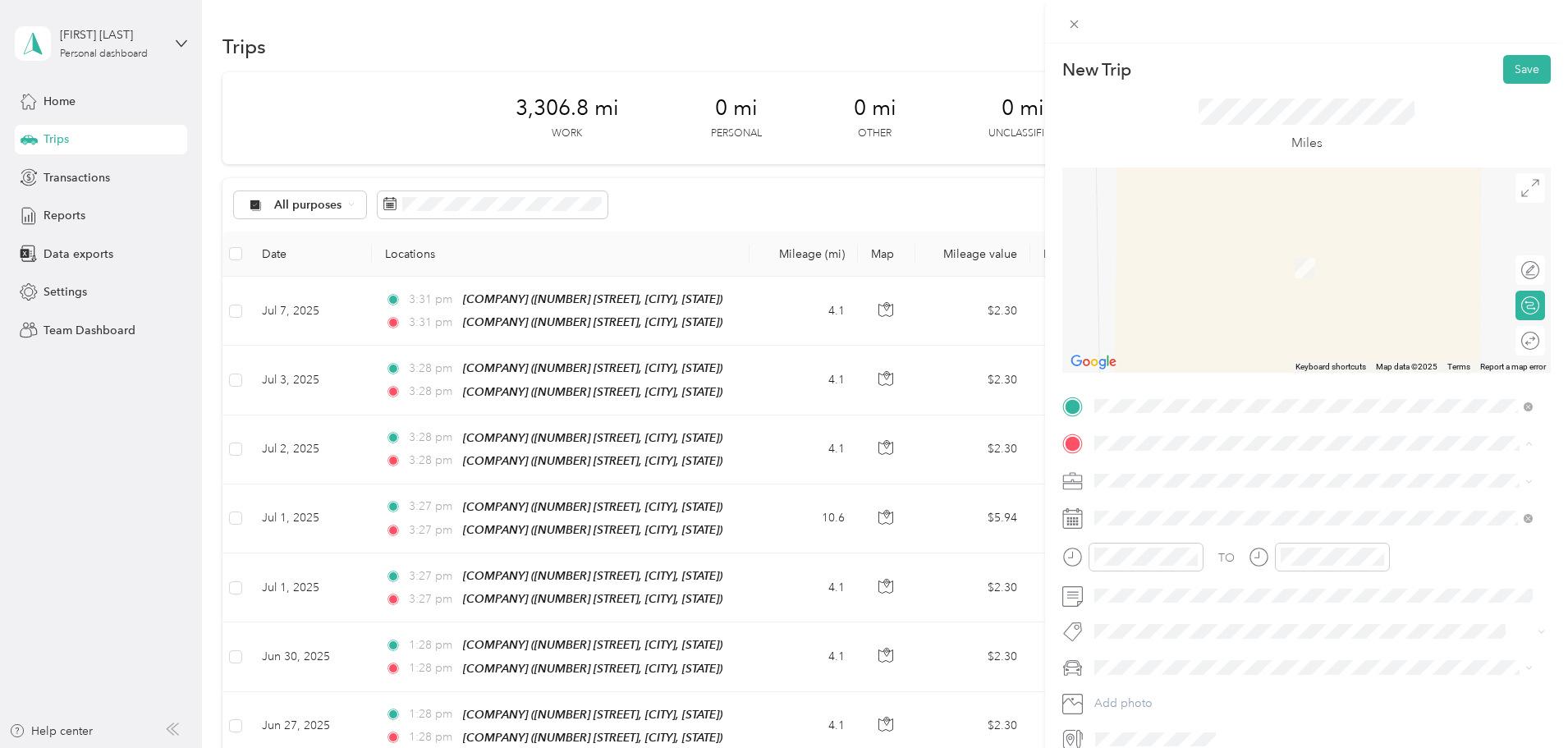 click on "Bancorp South" at bounding box center (1165, 508) 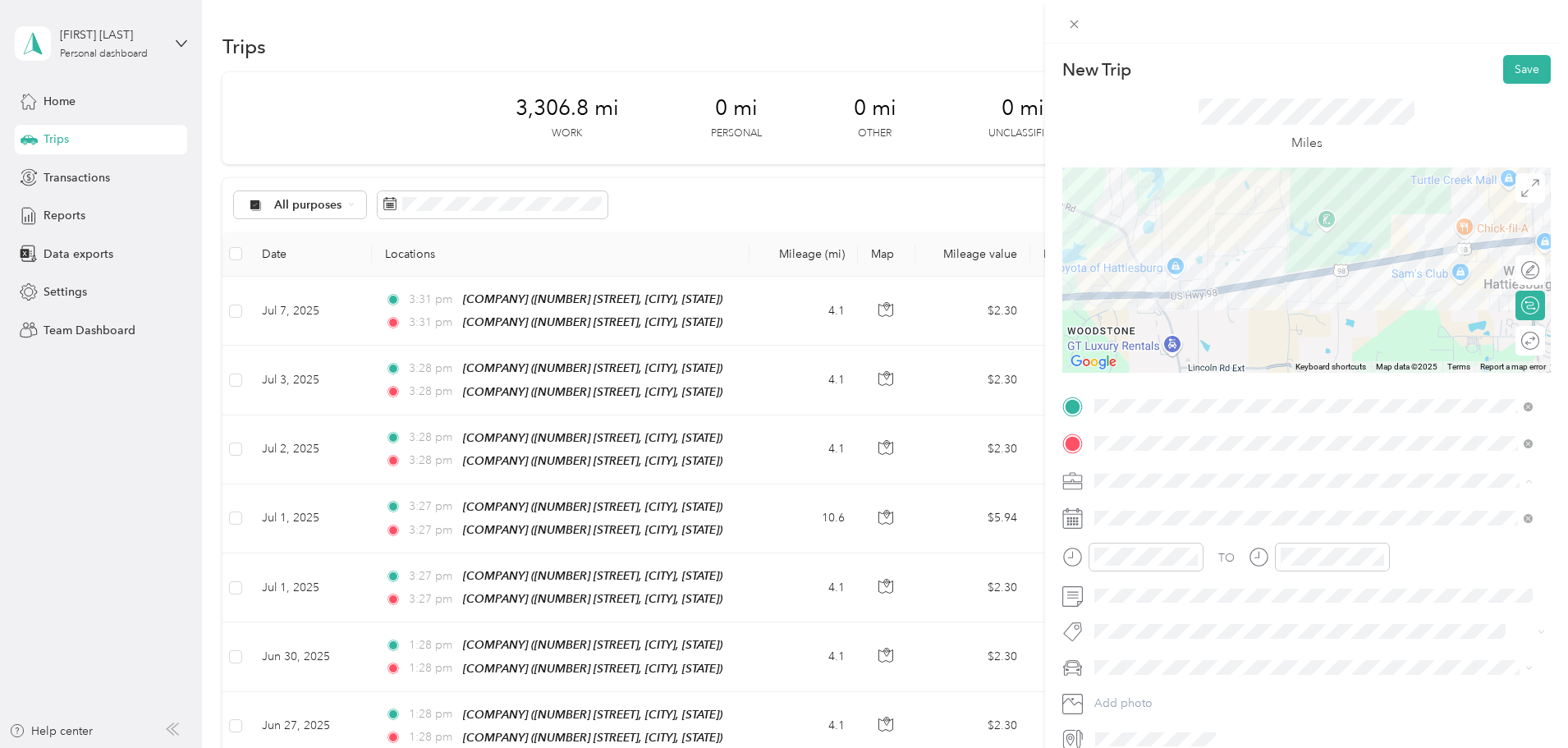 click on "Work" at bounding box center [1314, 509] 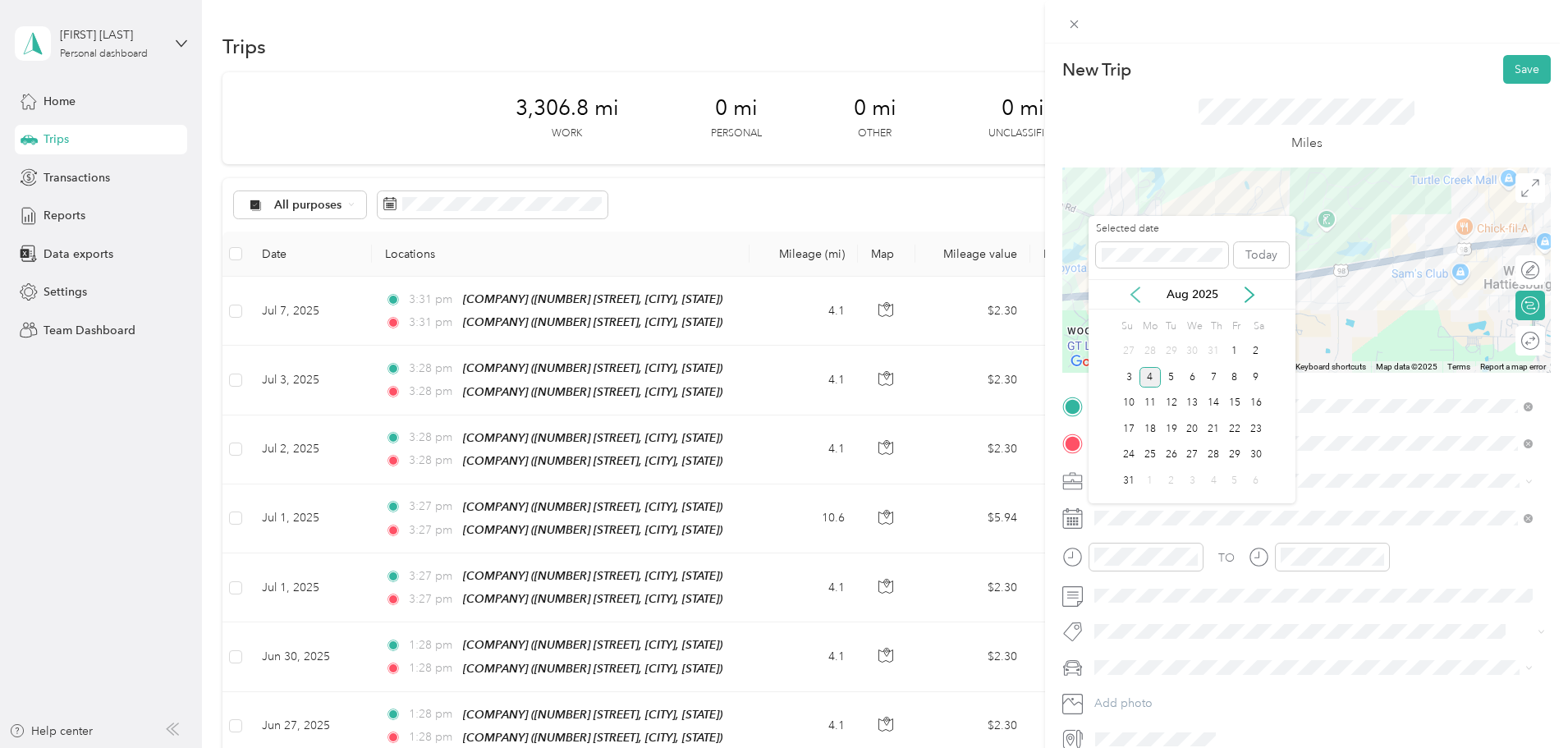 click 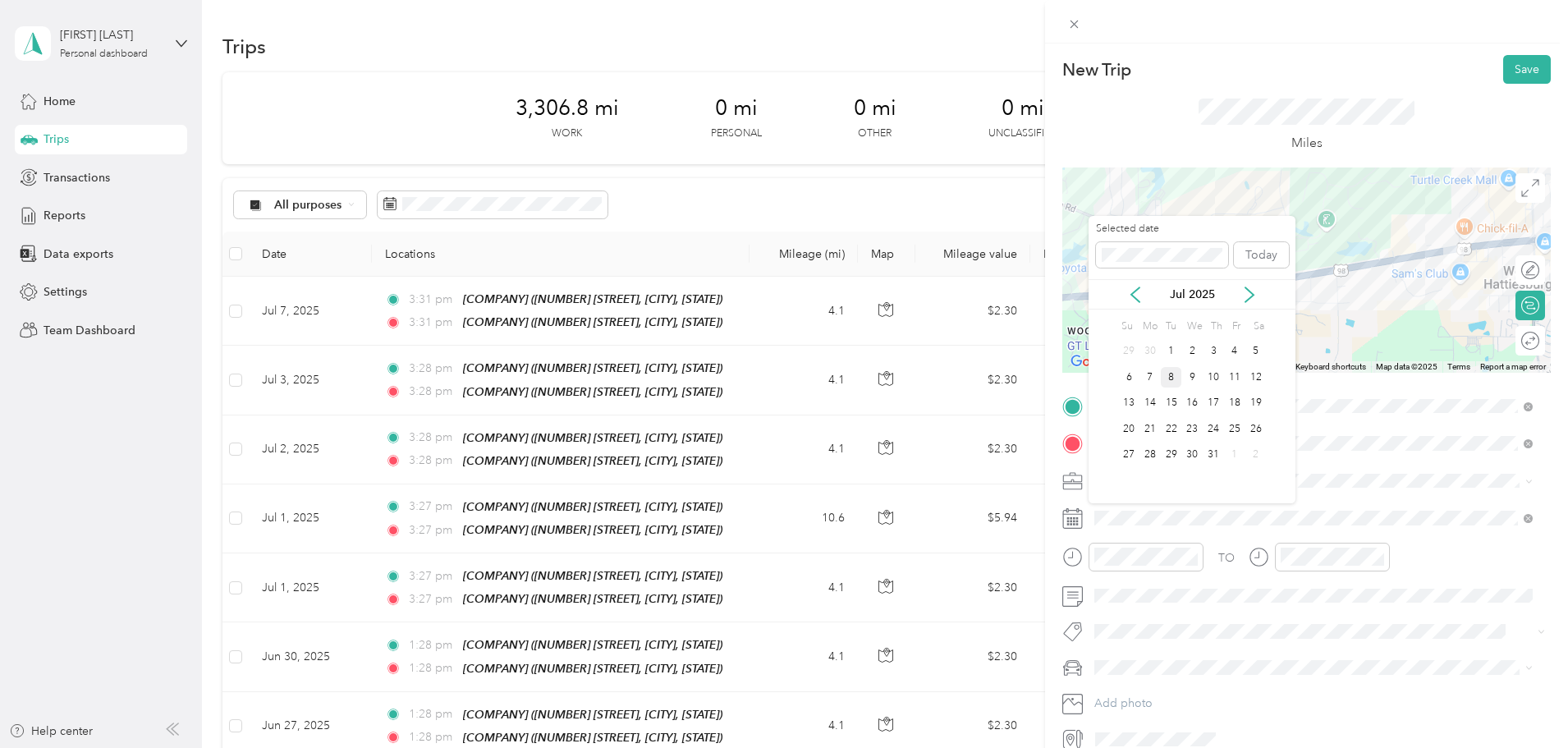 click on "8" at bounding box center (1171, 377) 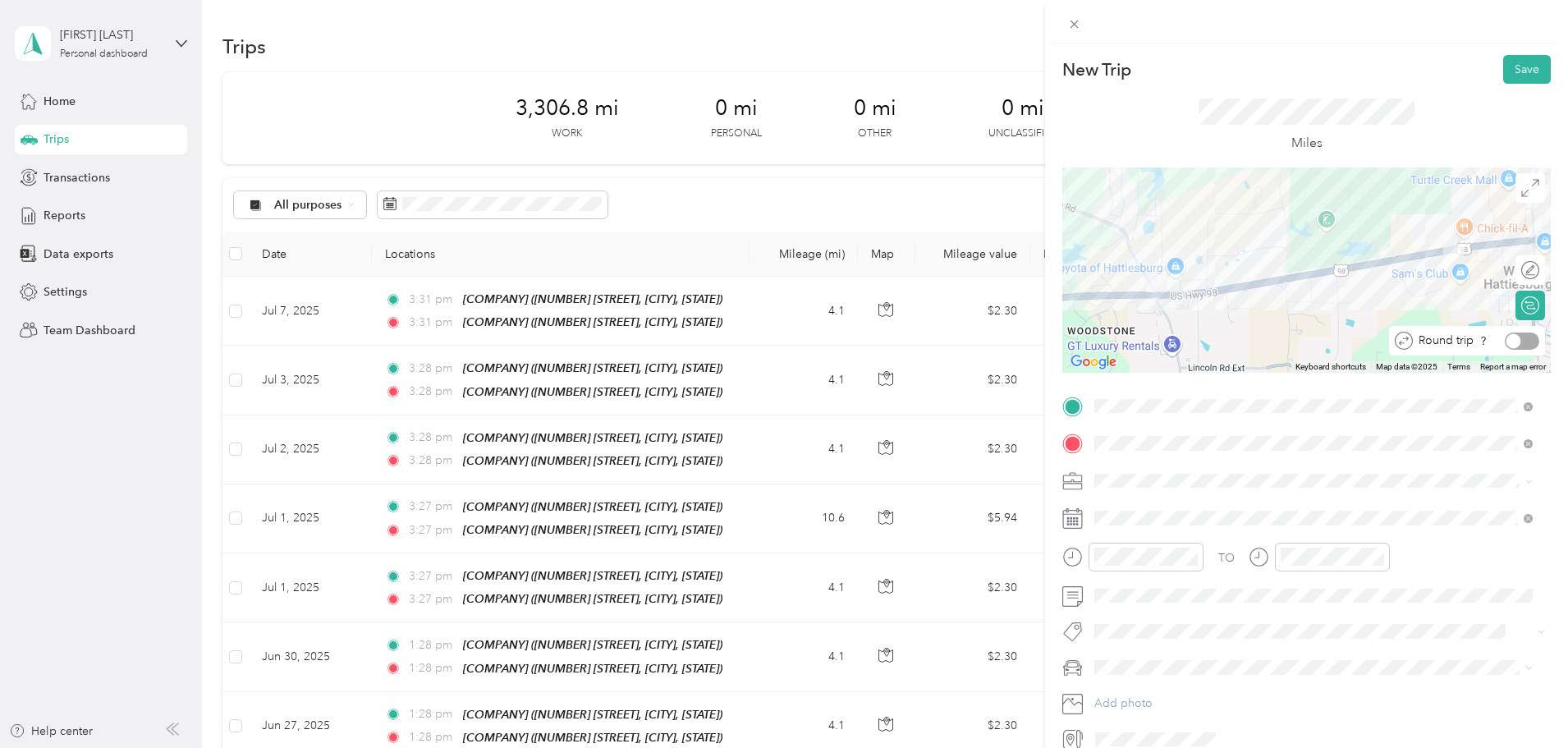 click at bounding box center [1514, 341] 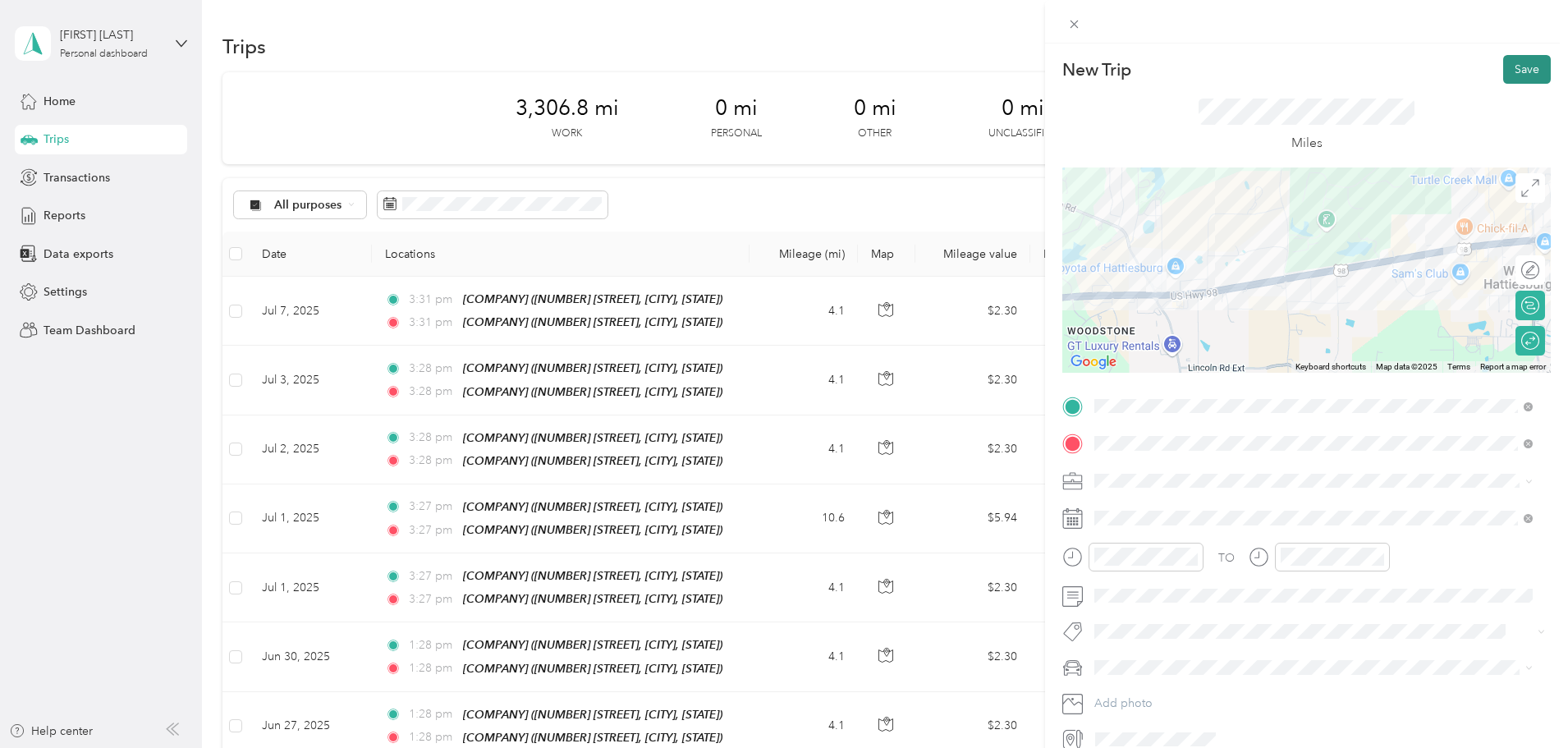 click on "Save" at bounding box center (1527, 69) 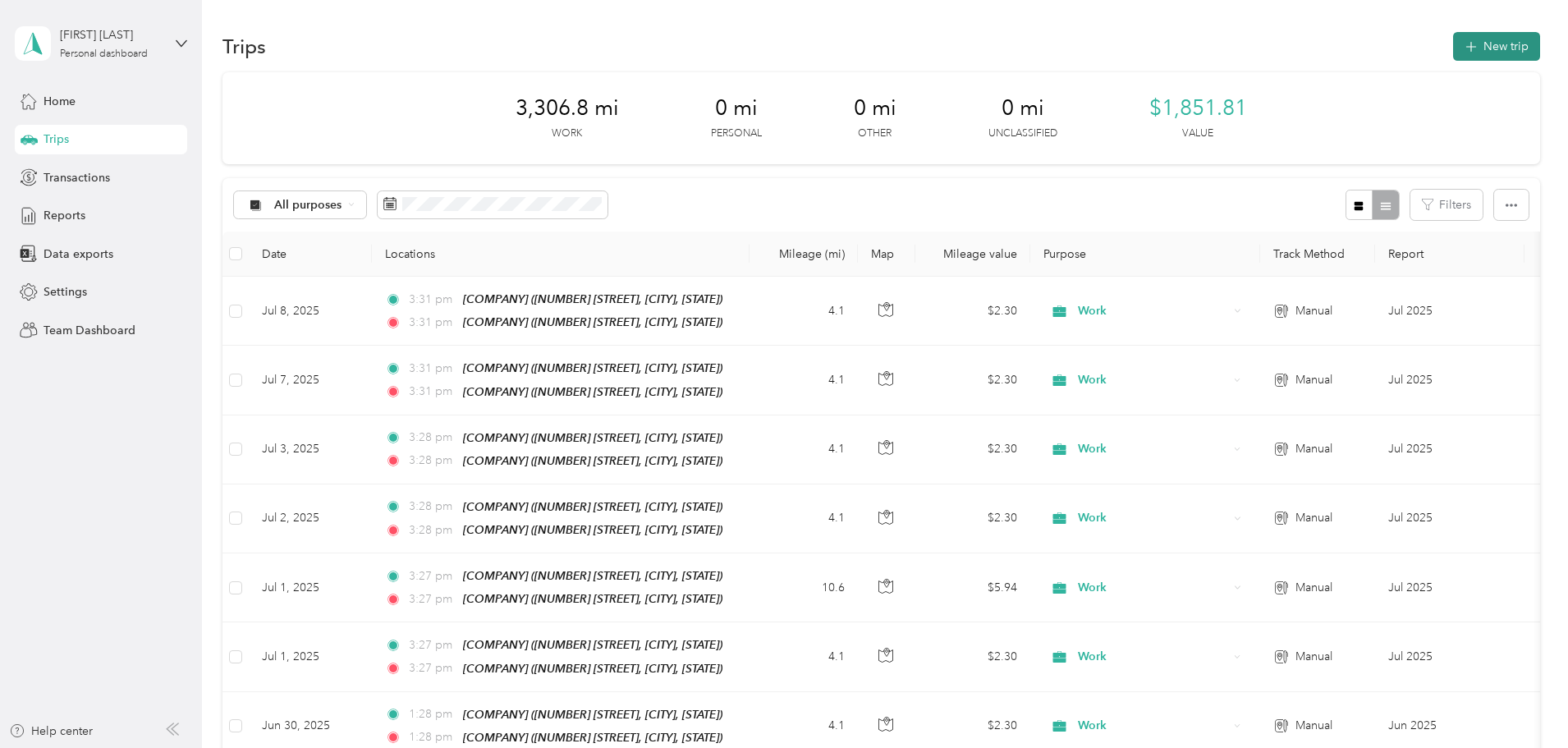 click on "New trip" at bounding box center [1497, 46] 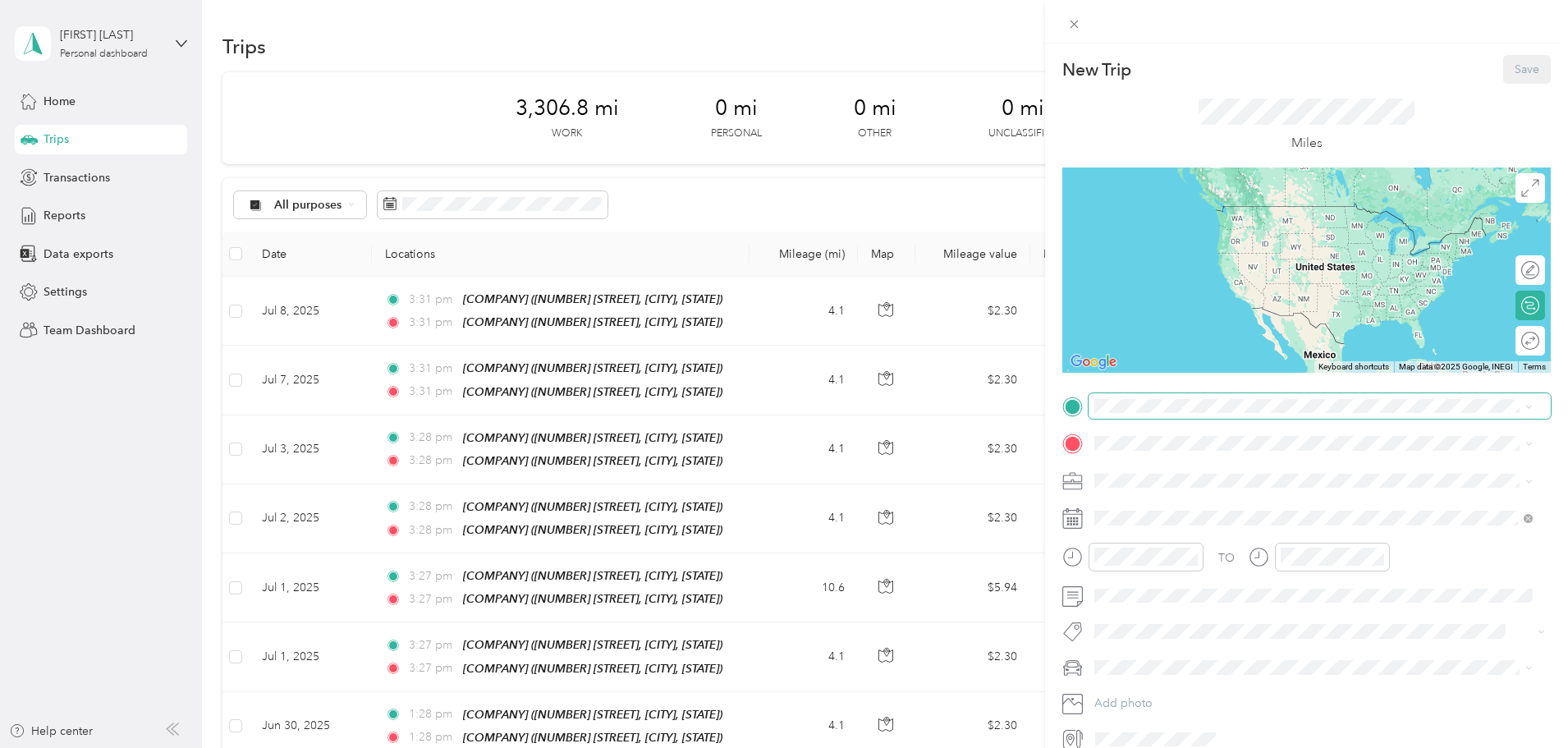 click at bounding box center [1319, 406] 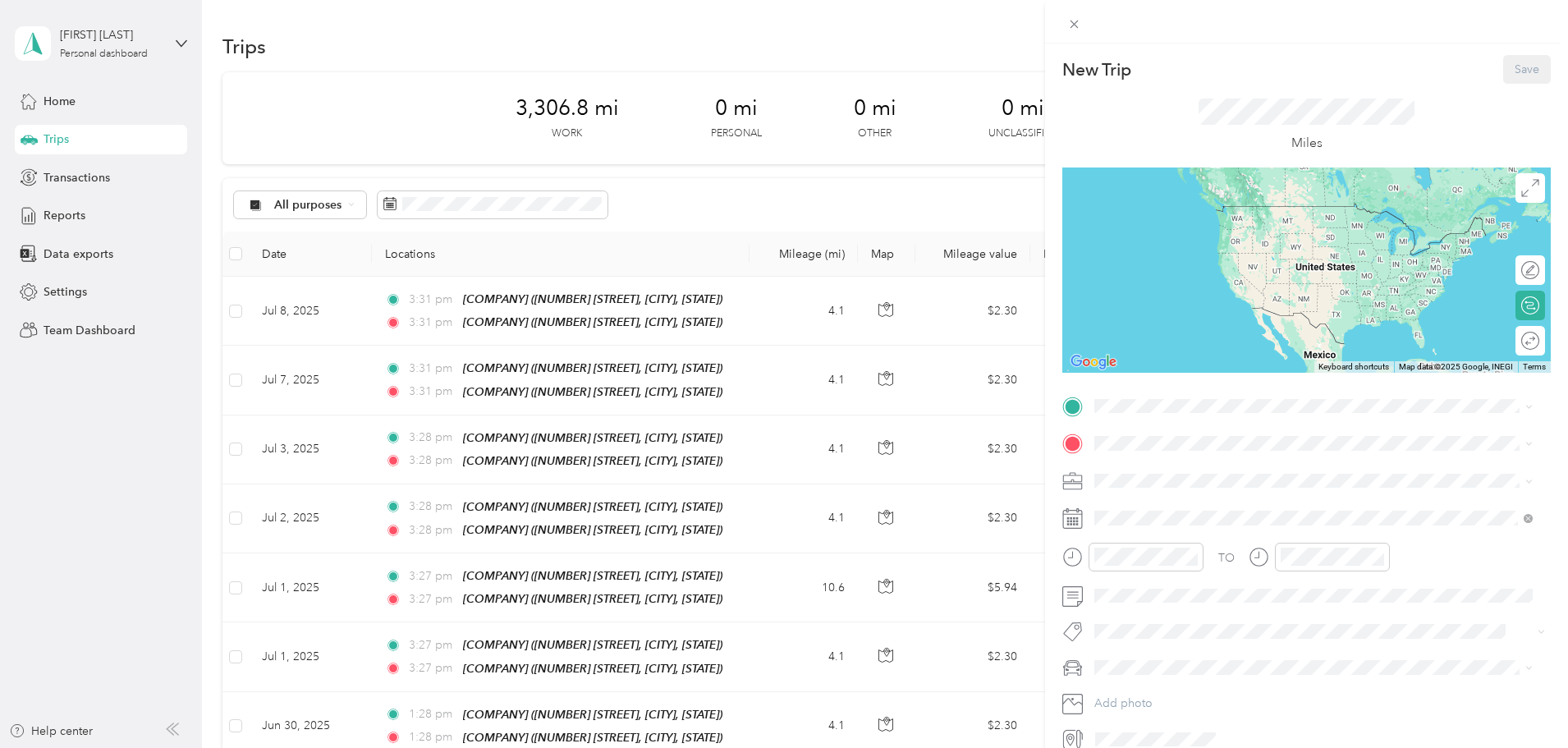 click on "Heritage Vision Center" at bounding box center (1186, 521) 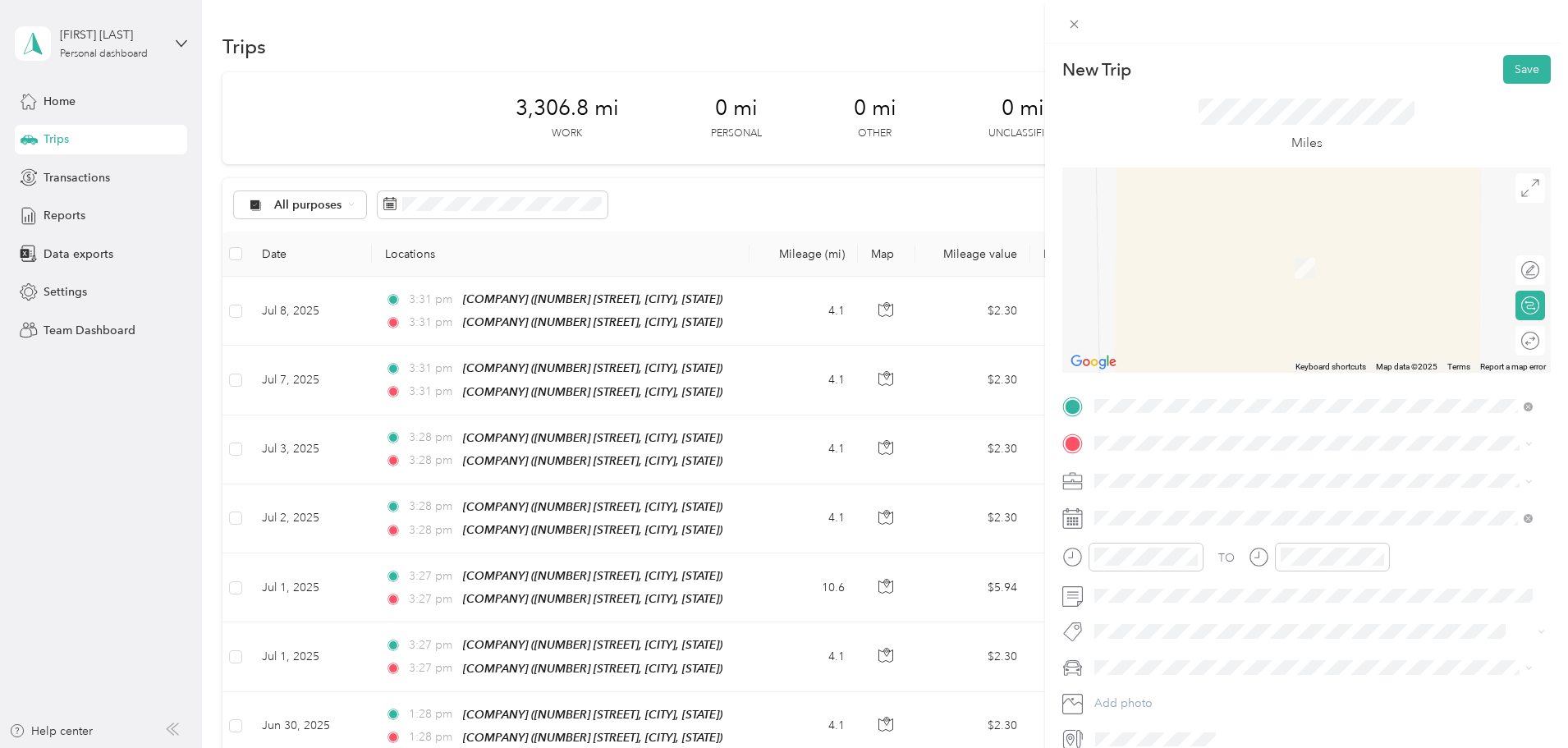 click on "Bancorp South" at bounding box center (1165, 508) 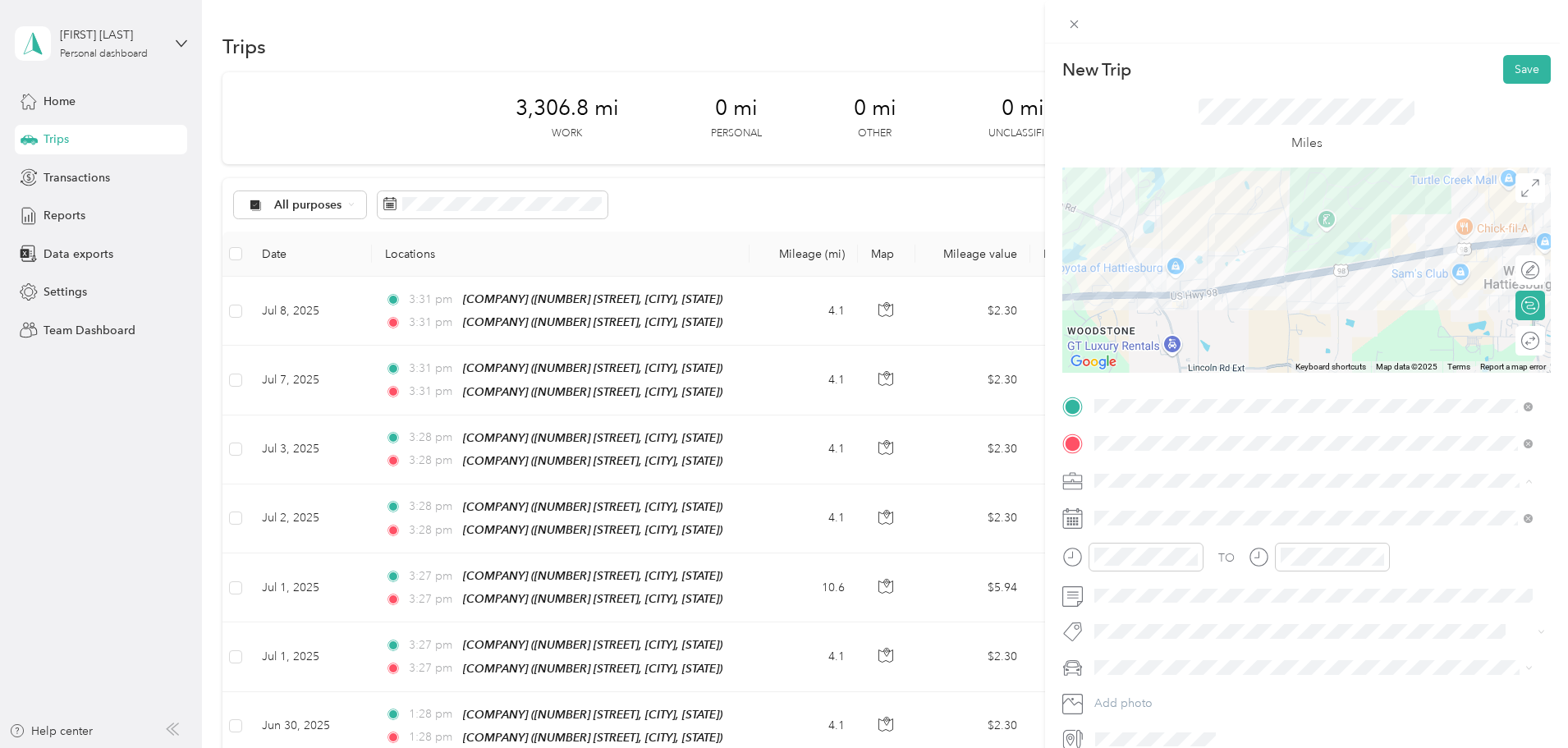 click on "Work" at bounding box center [1314, 509] 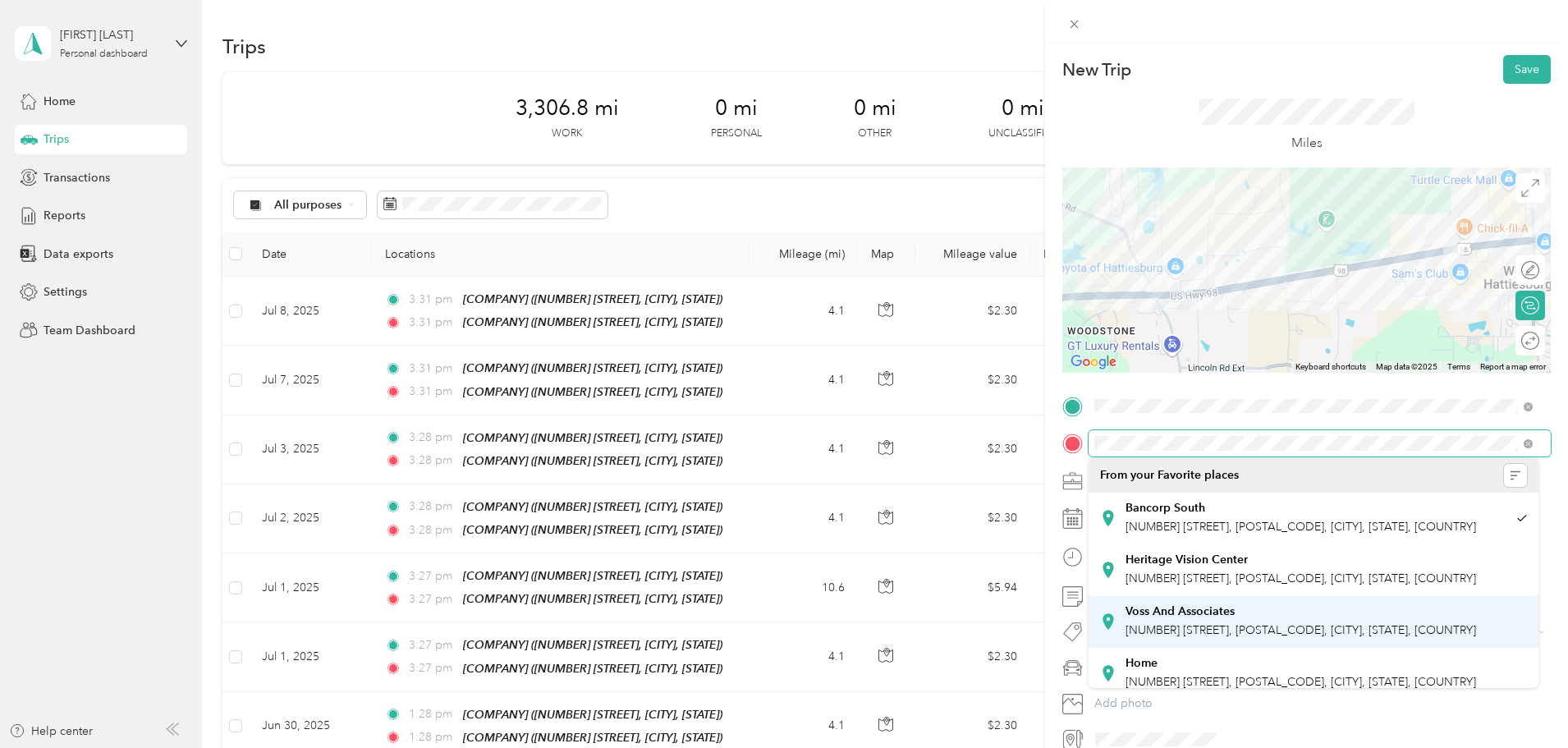 scroll, scrollTop: 63, scrollLeft: 0, axis: vertical 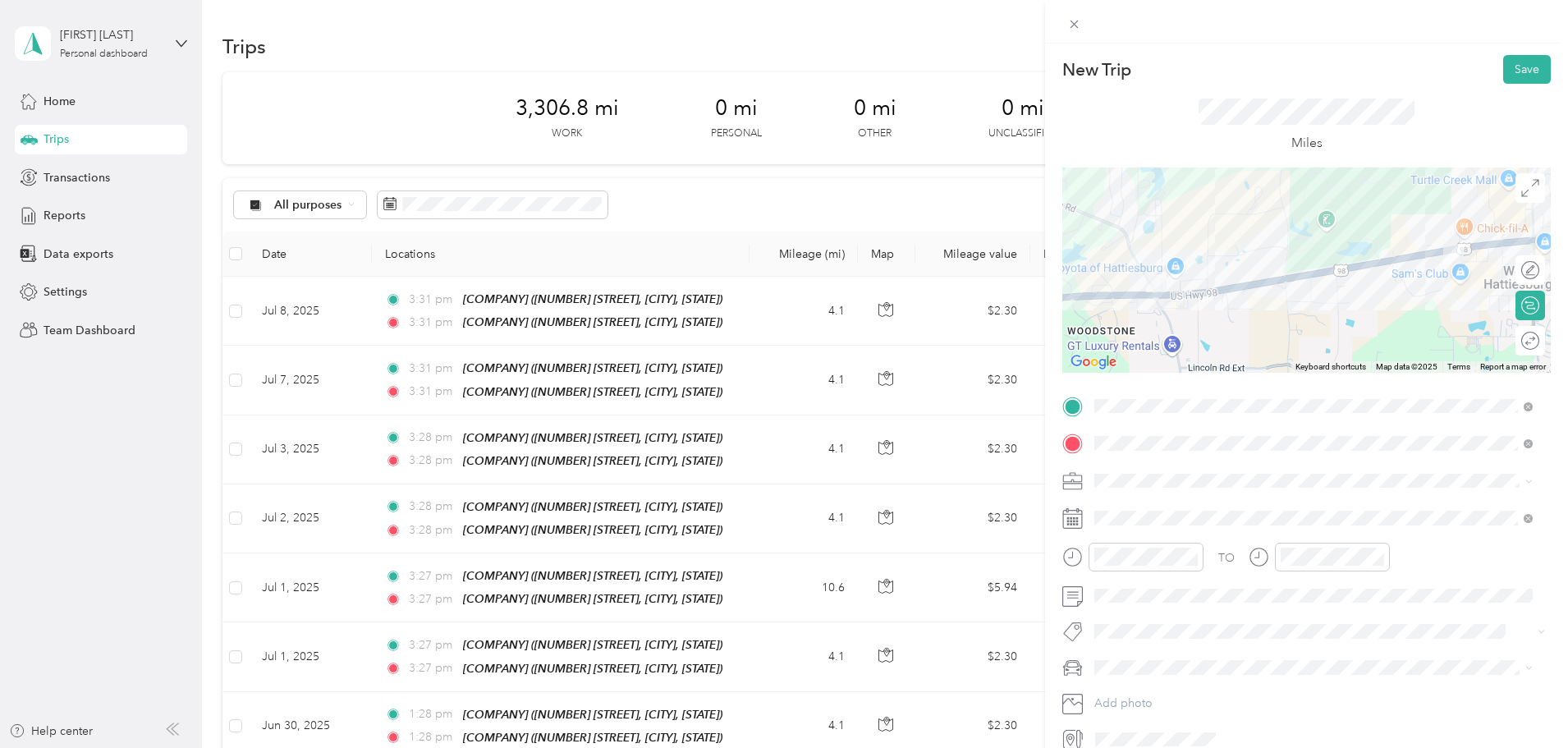click on "Legacy House/Office" at bounding box center [1181, 652] 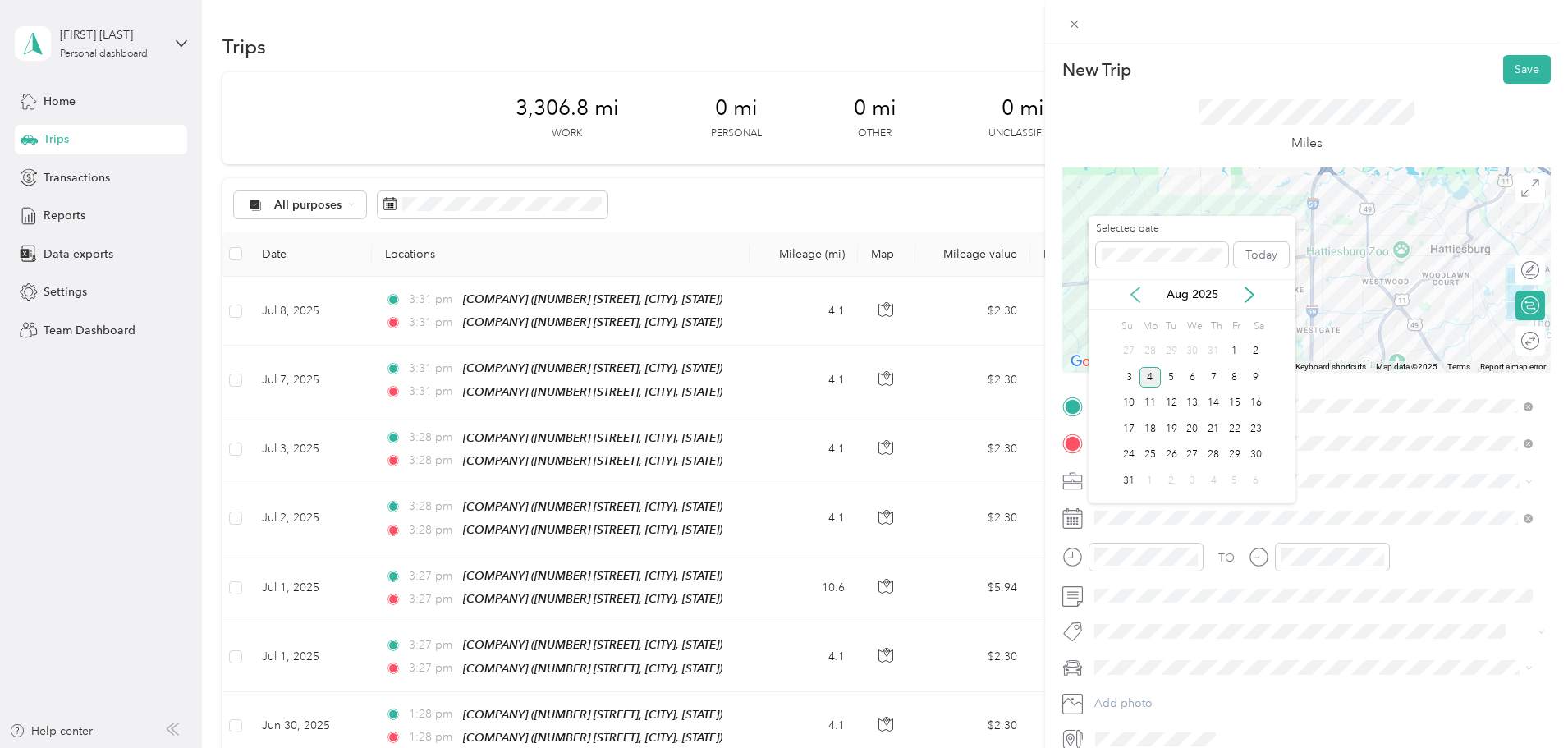 click 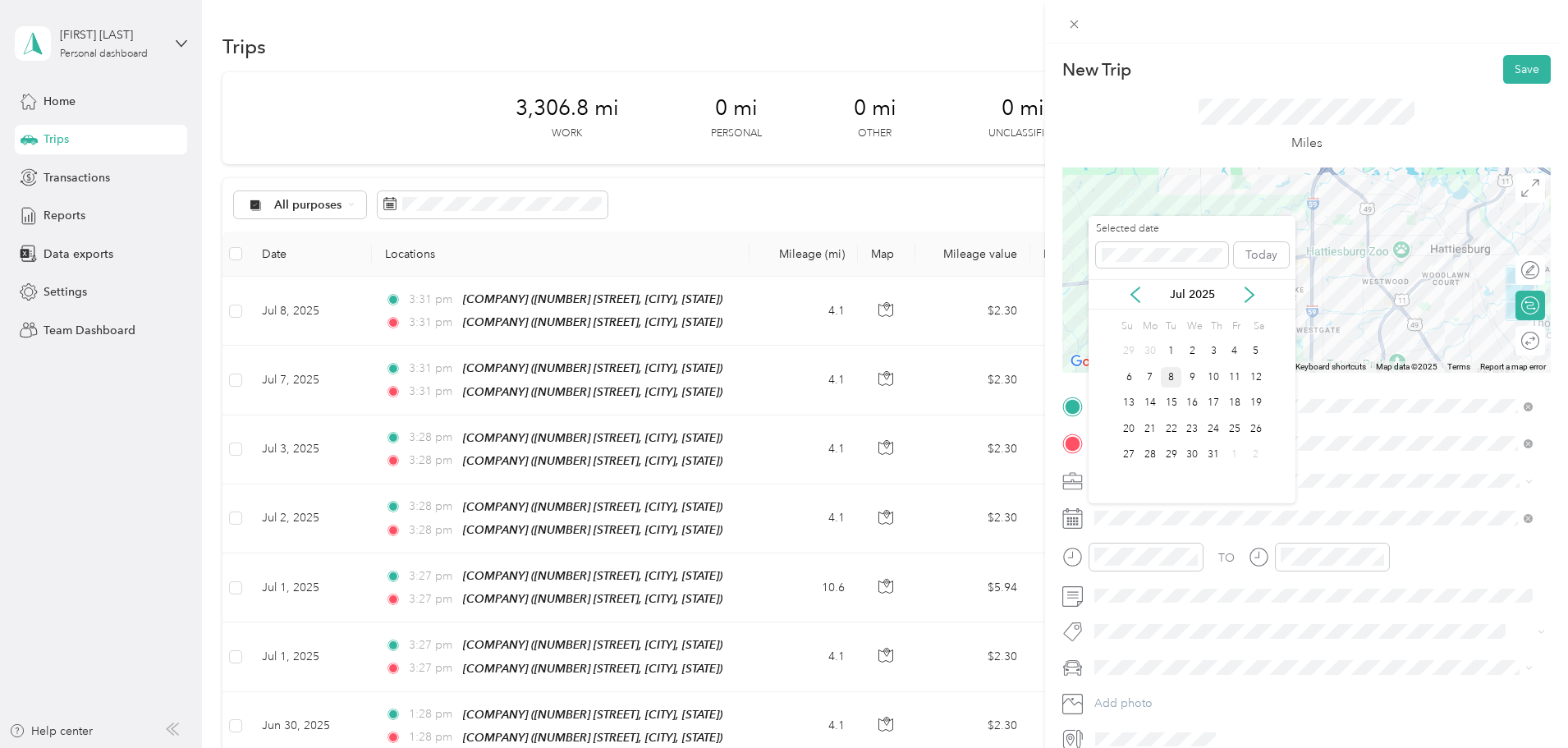click on "8" at bounding box center [1171, 377] 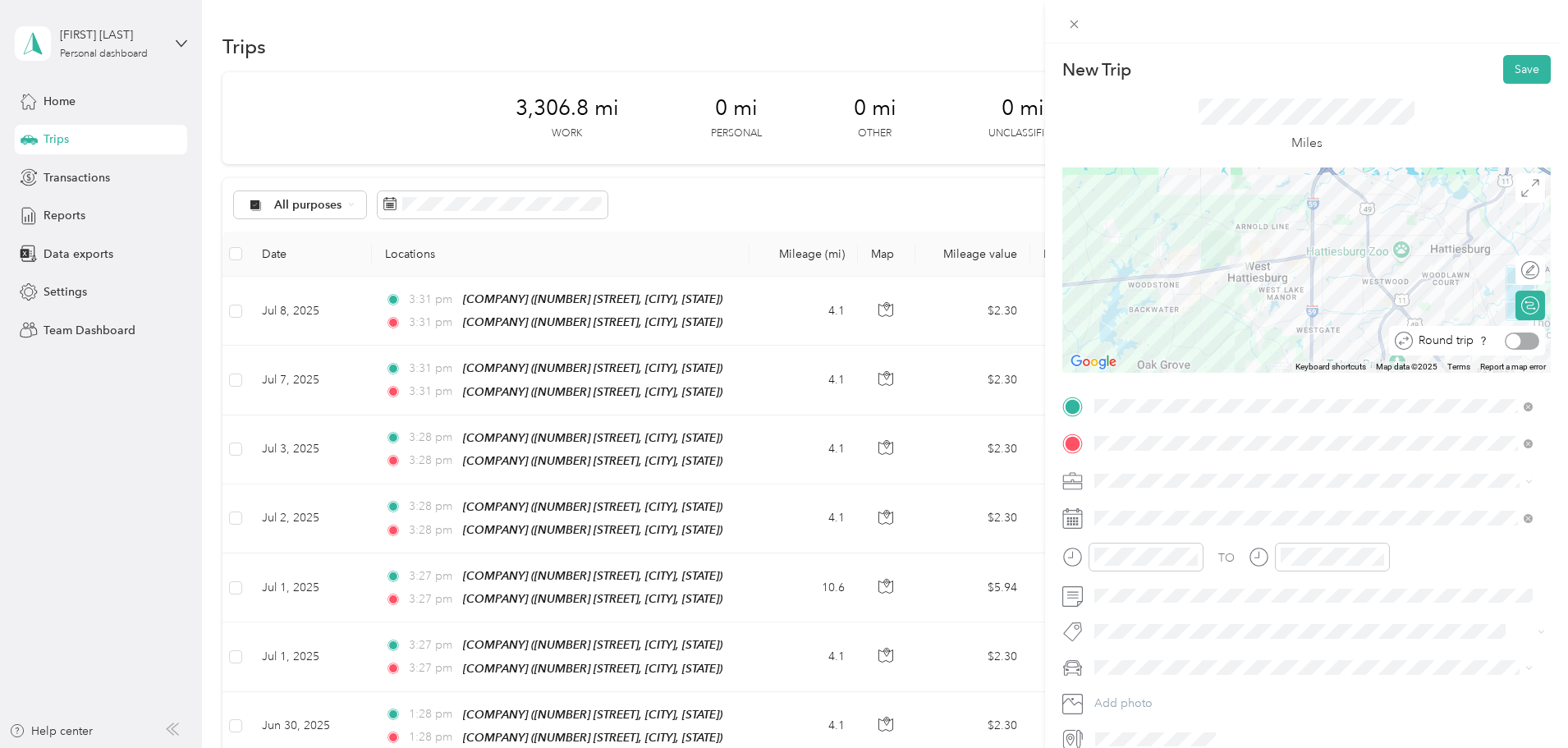 click at bounding box center (1522, 341) 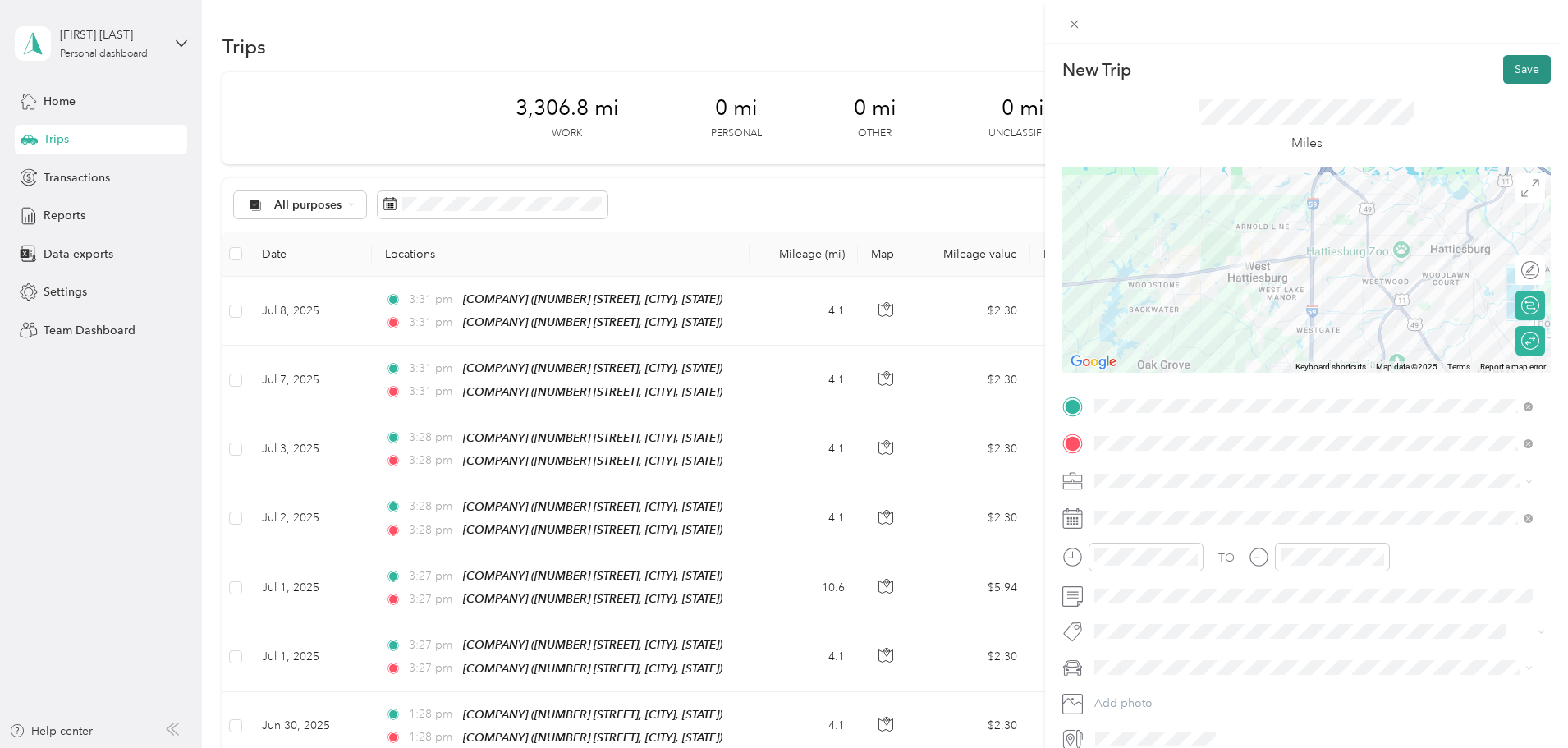 click on "Save" at bounding box center [1527, 69] 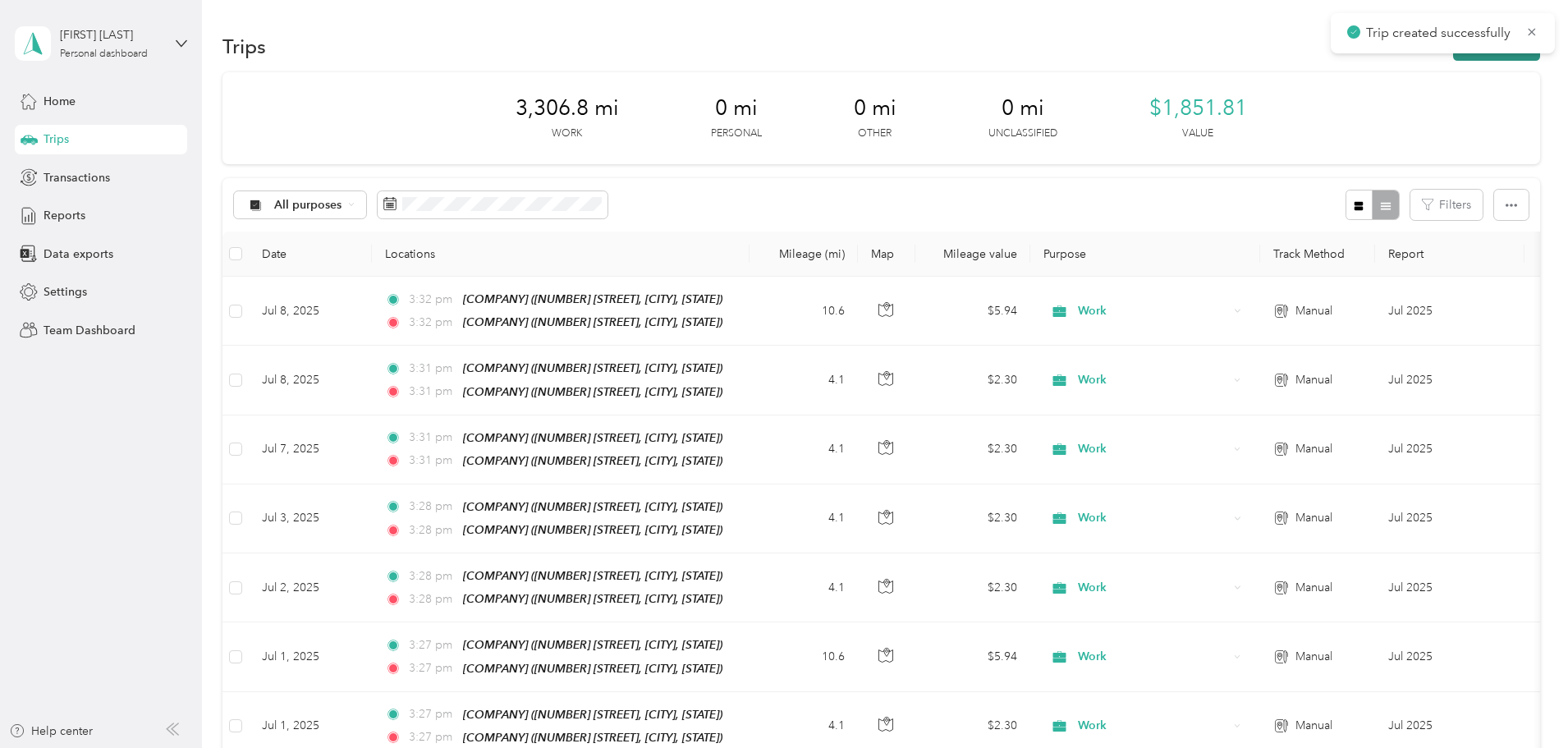 click on "New trip" at bounding box center [1497, 46] 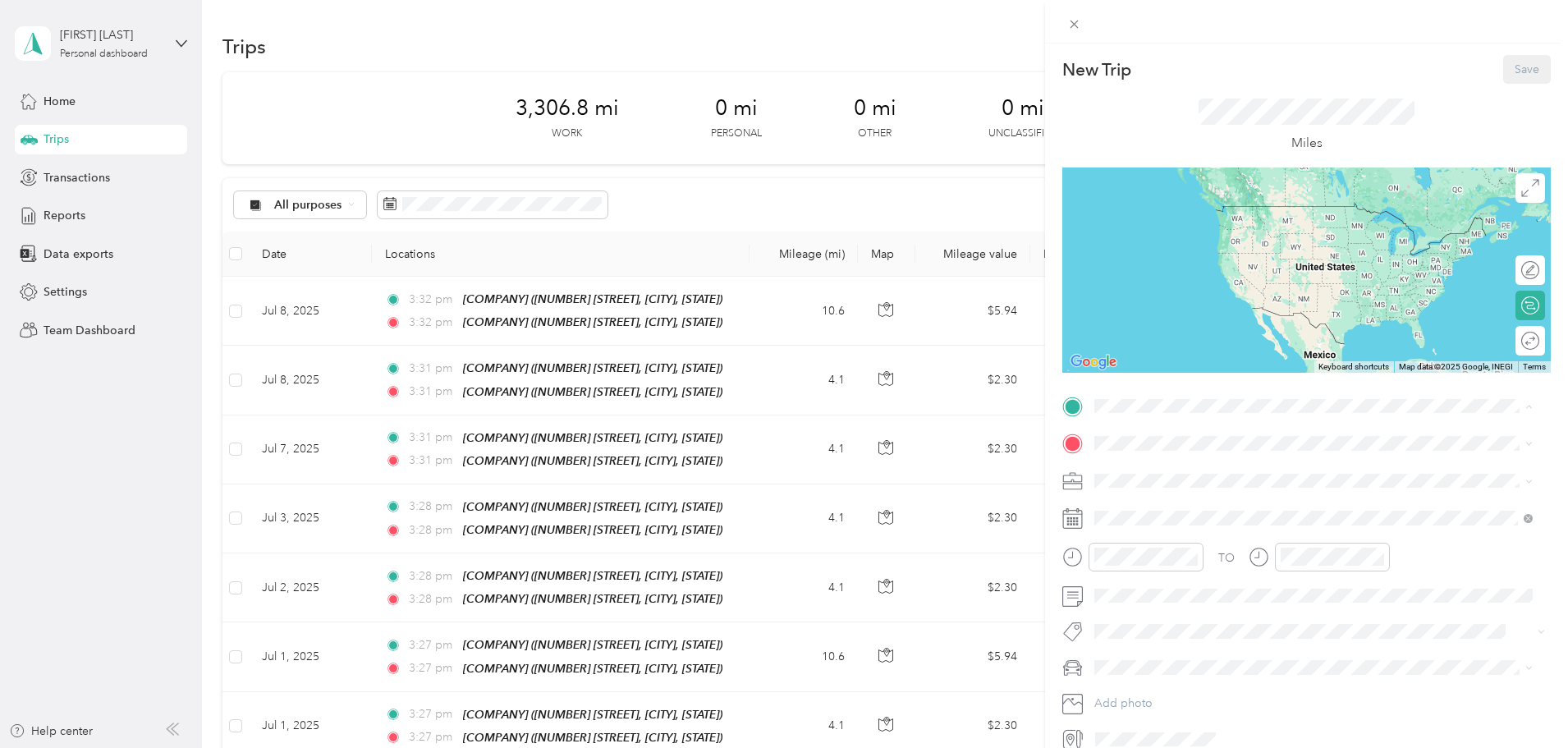 click on "Heritage Vision Center" at bounding box center (1186, 523) 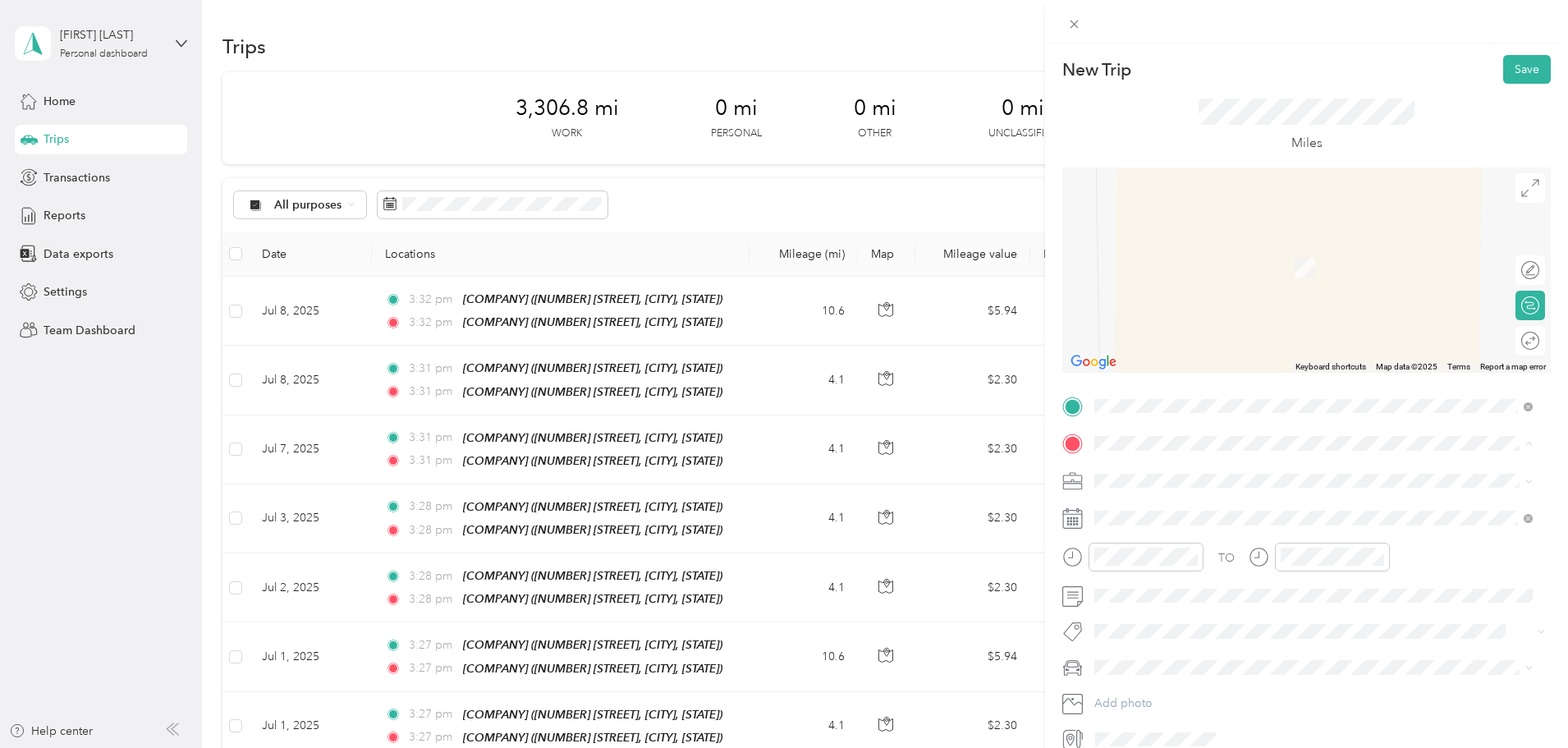 click on "Bancorp South" at bounding box center (1165, 508) 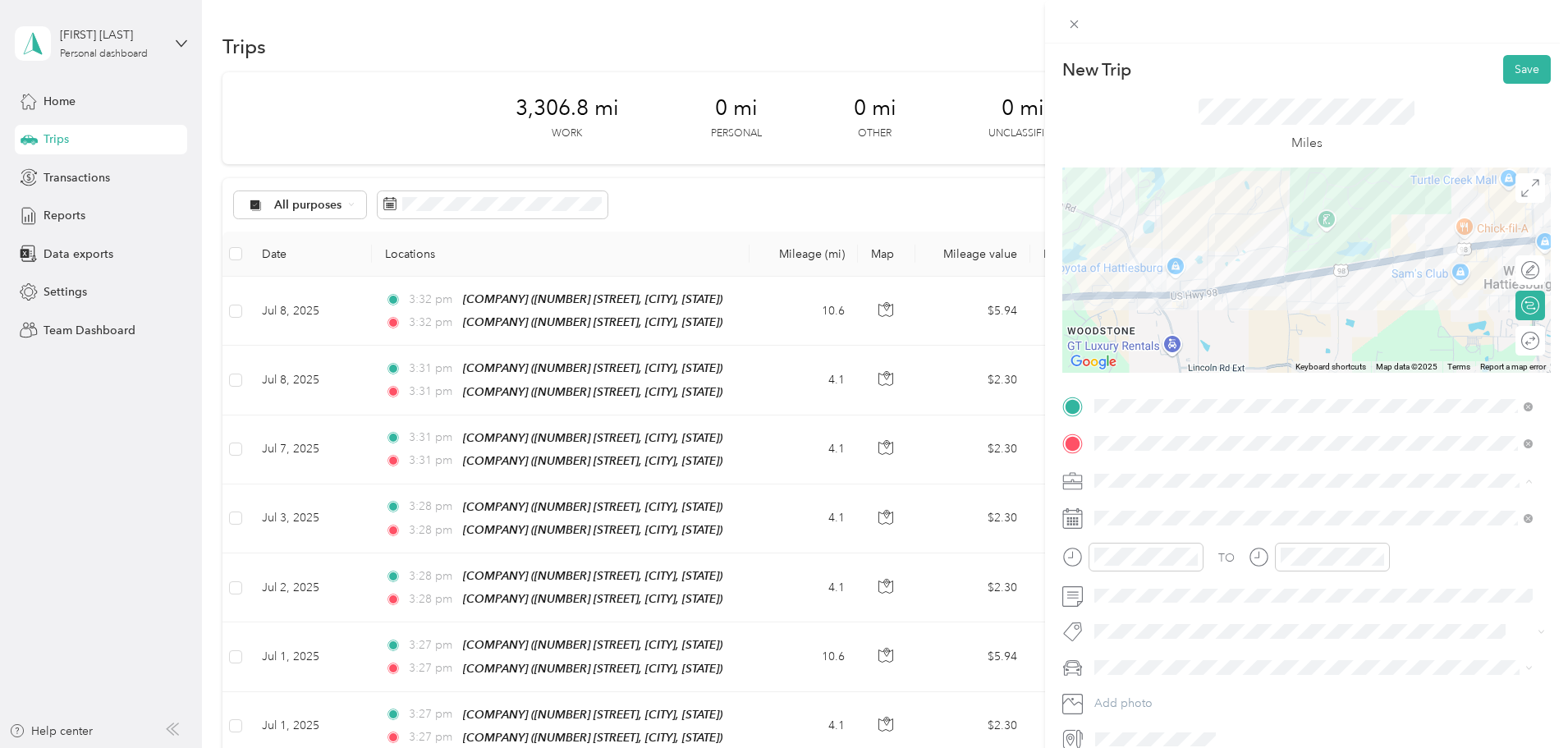 click on "Work" at bounding box center [1314, 509] 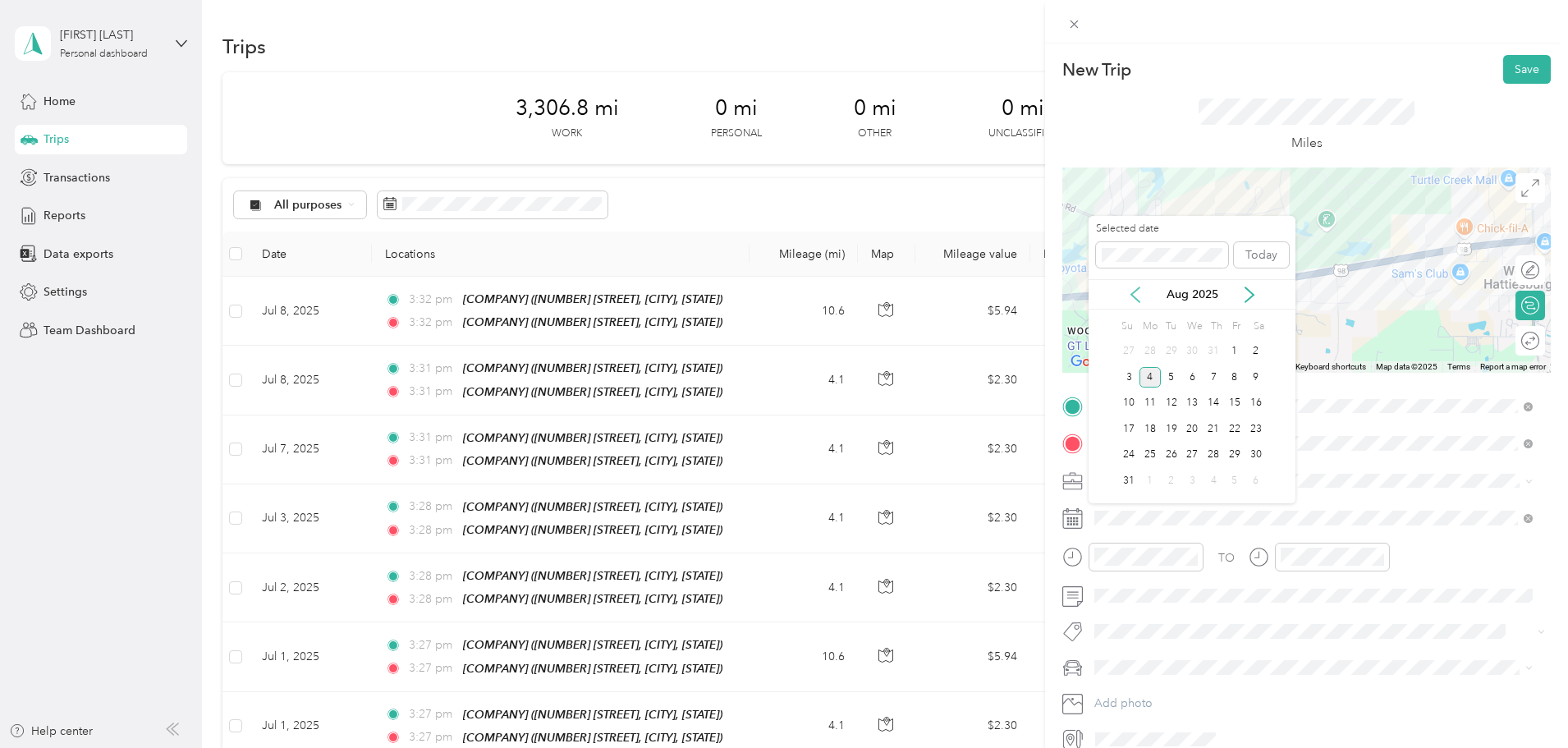 click 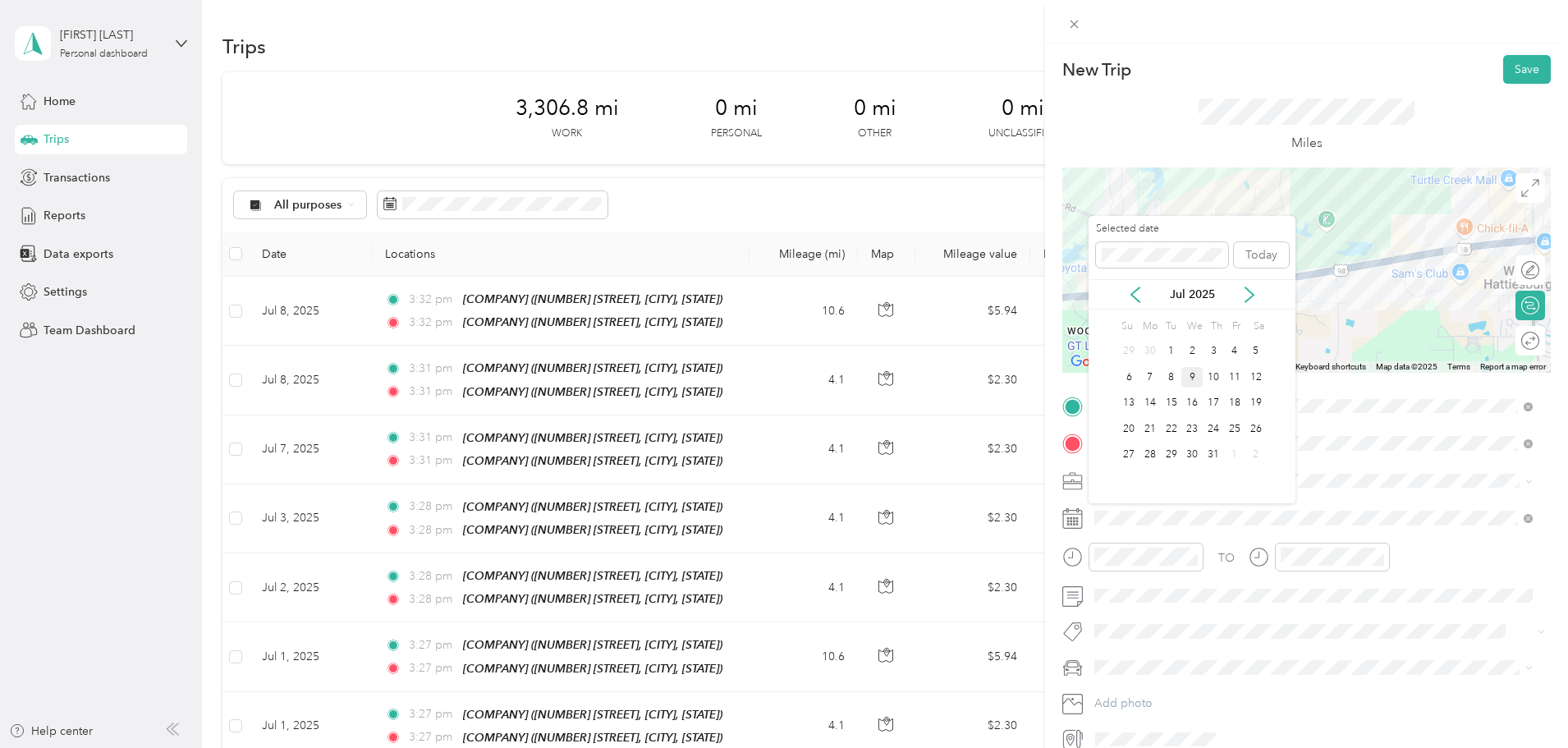 click on "9" at bounding box center (1192, 377) 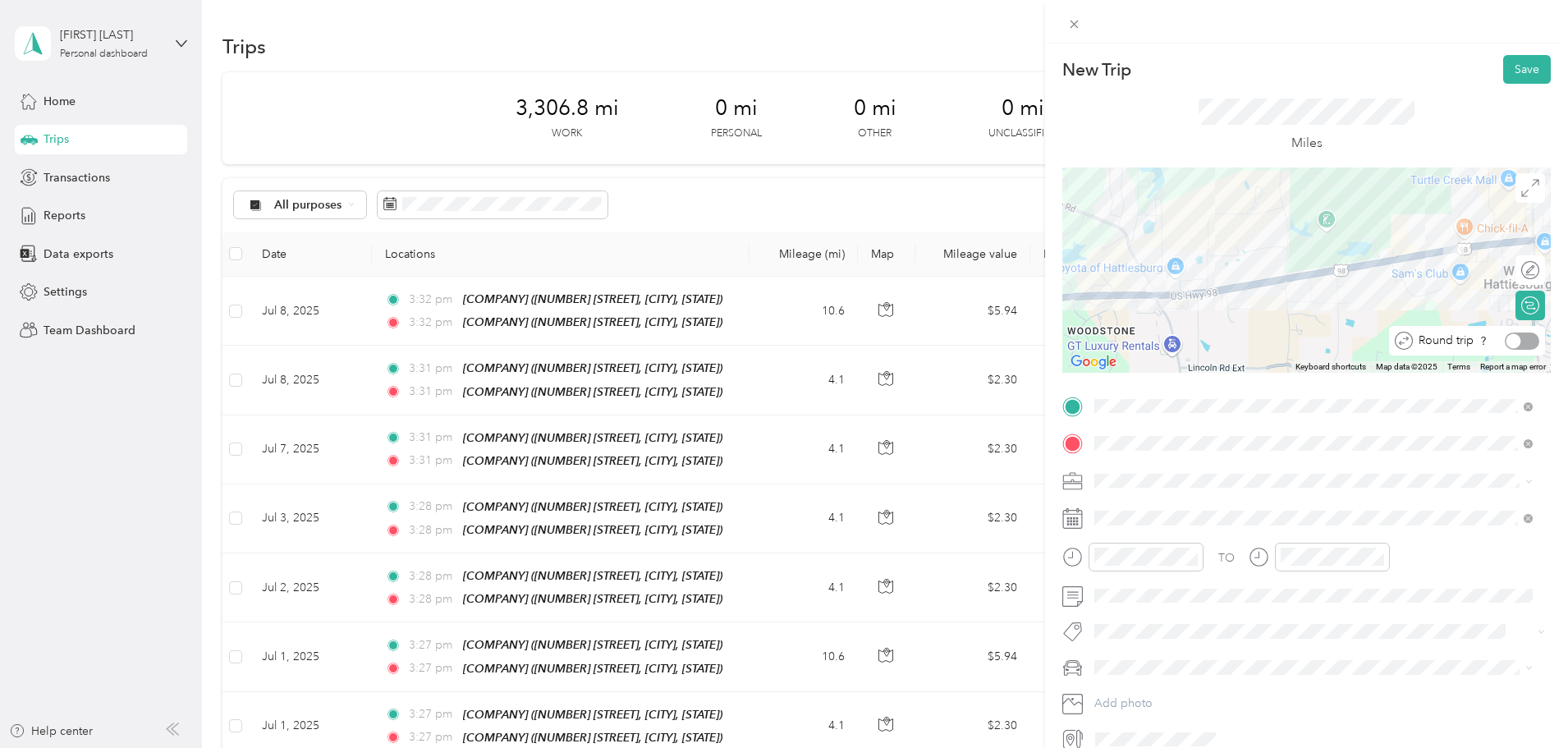 click at bounding box center (1522, 341) 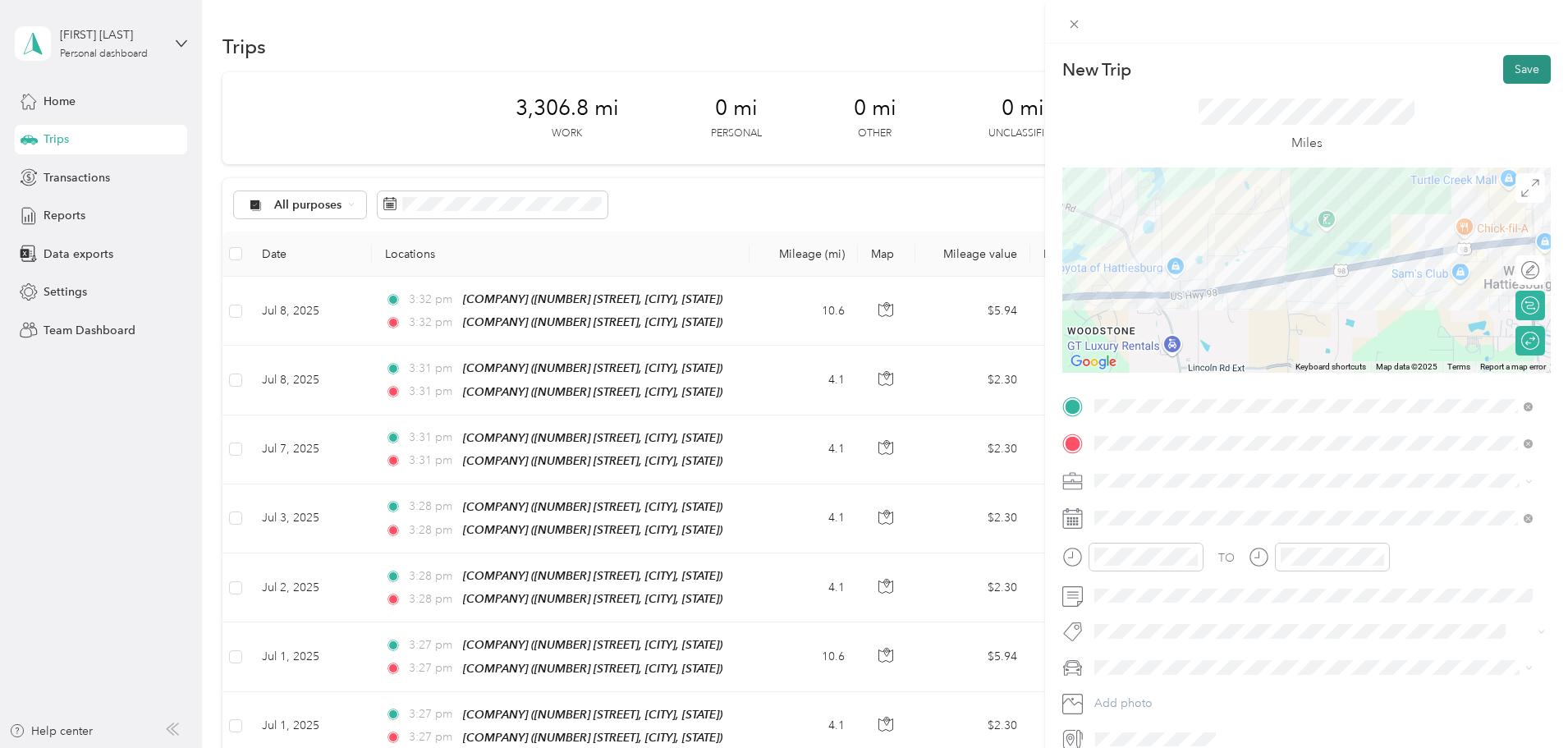 click on "Save" at bounding box center (1527, 69) 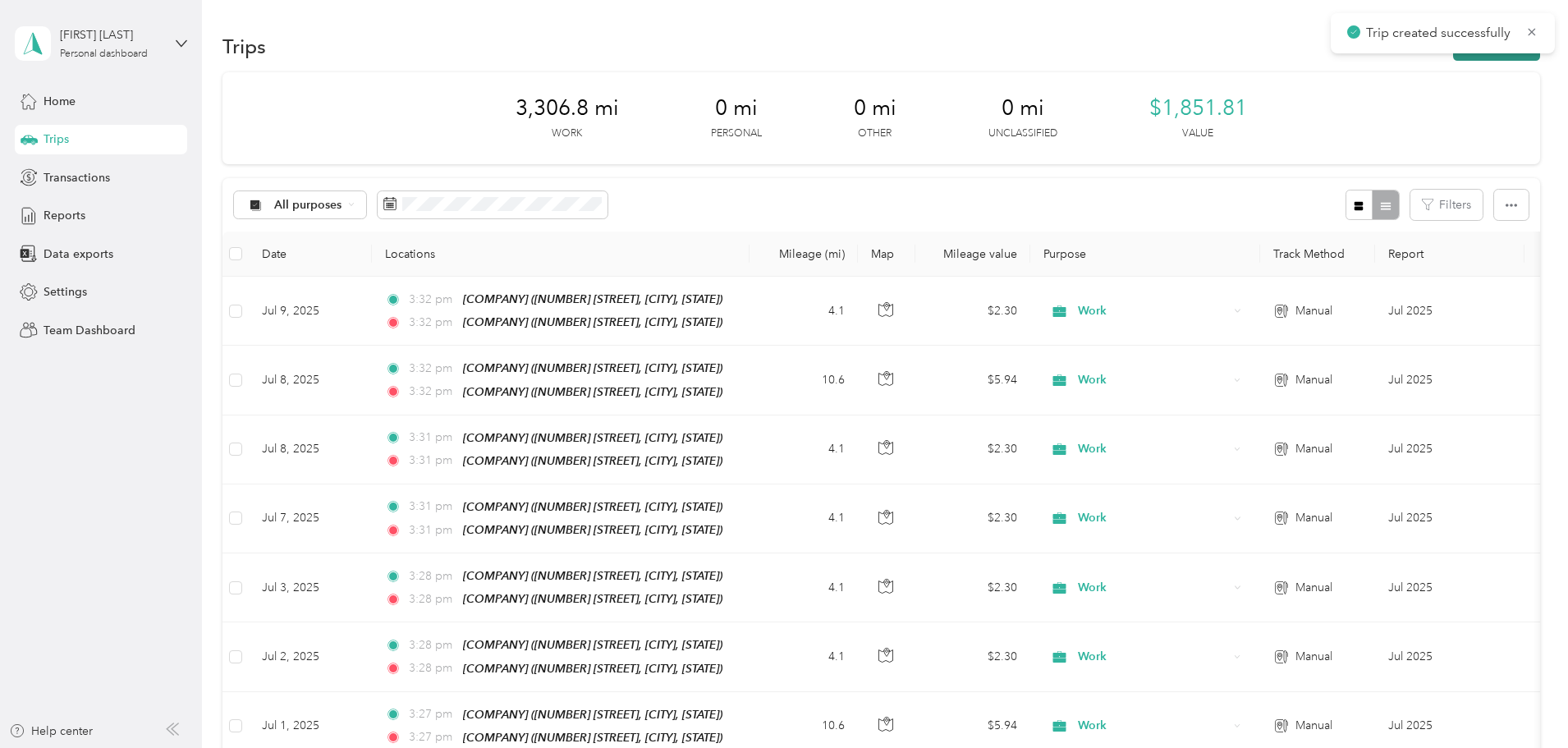 click on "New trip" at bounding box center (1497, 46) 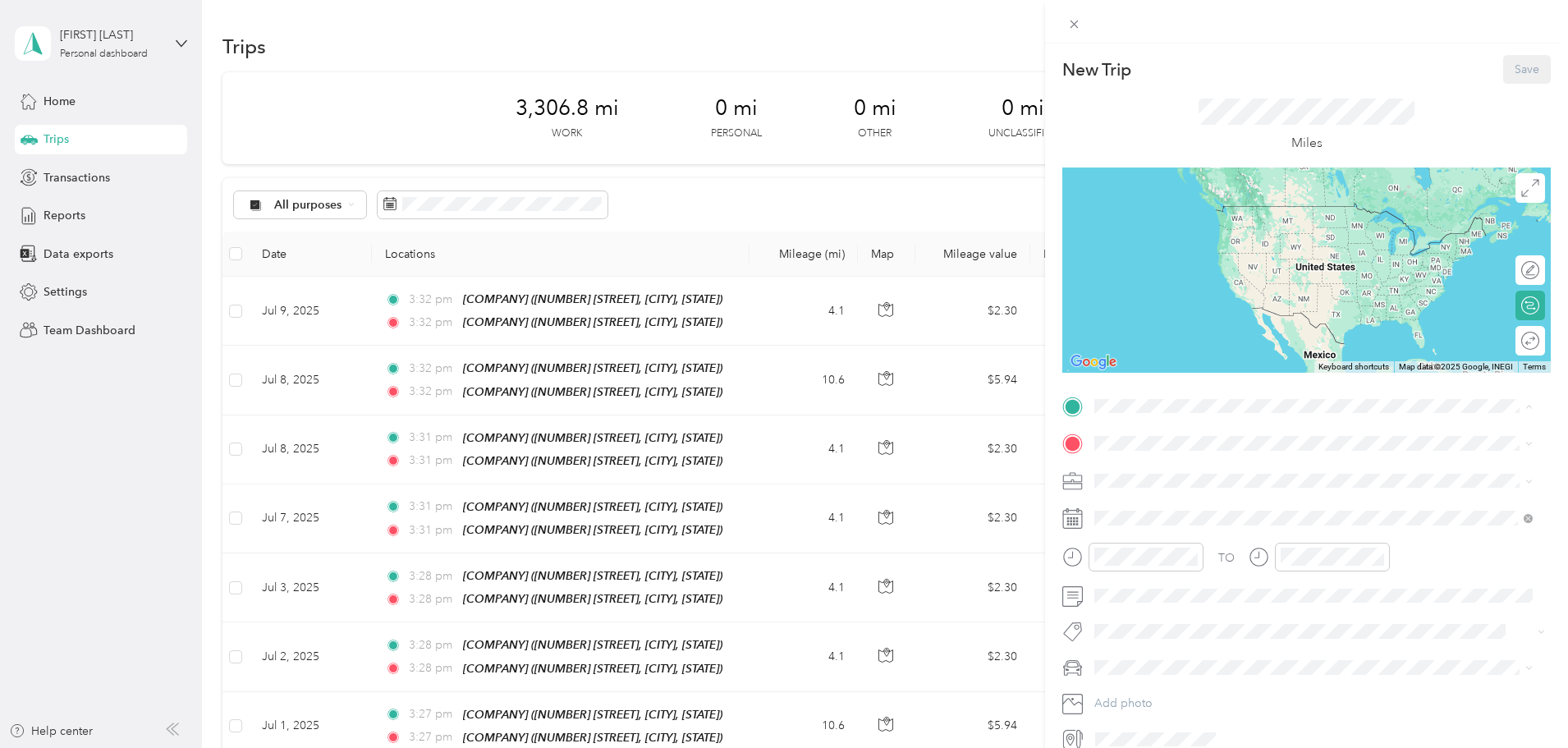 click on "Heritage Vision Center" at bounding box center [1186, 523] 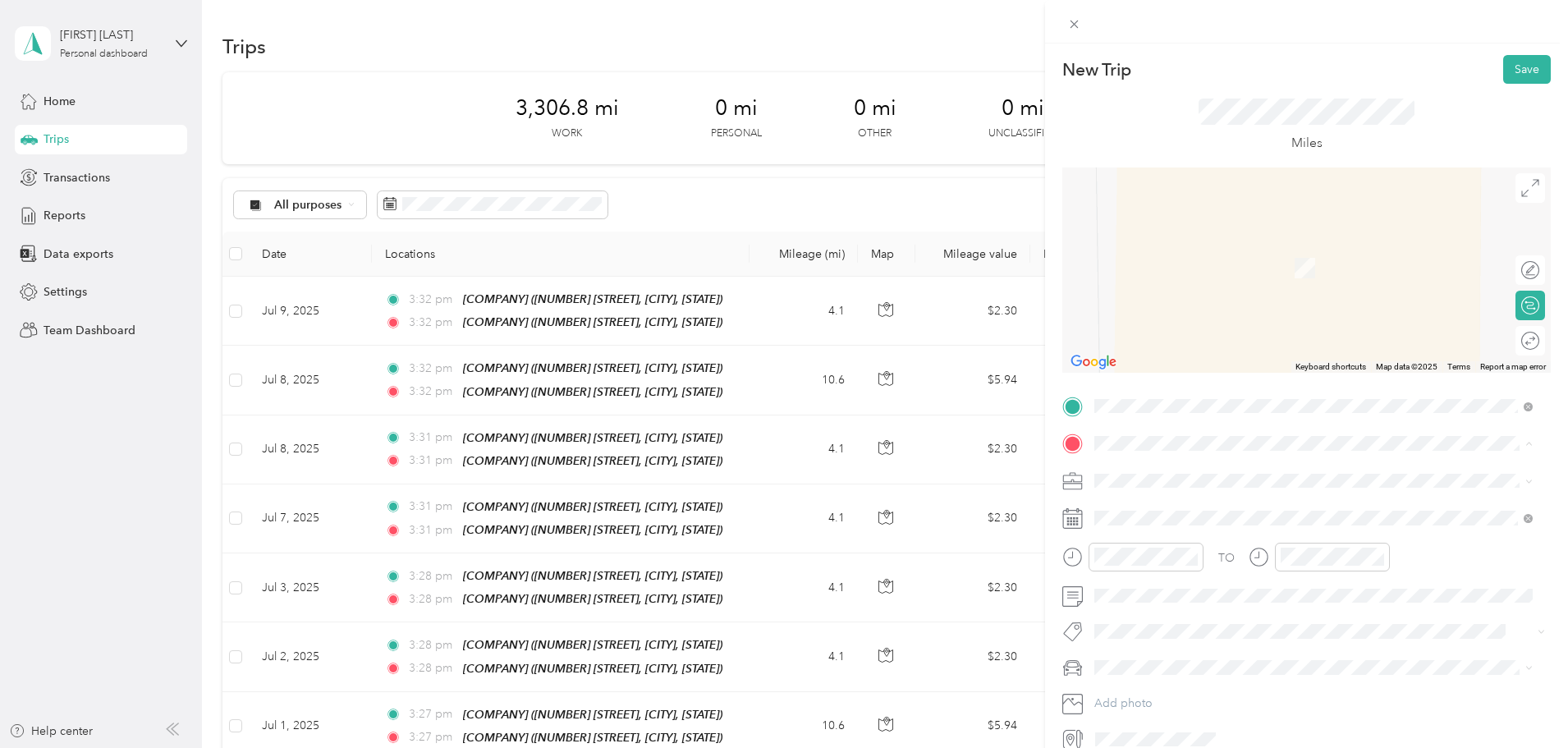click on "[COMPANY] [NUMBER] [STREET], [POSTAL_CODE], [CITY], [STATE], [COUNTRY]" at bounding box center [1300, 518] 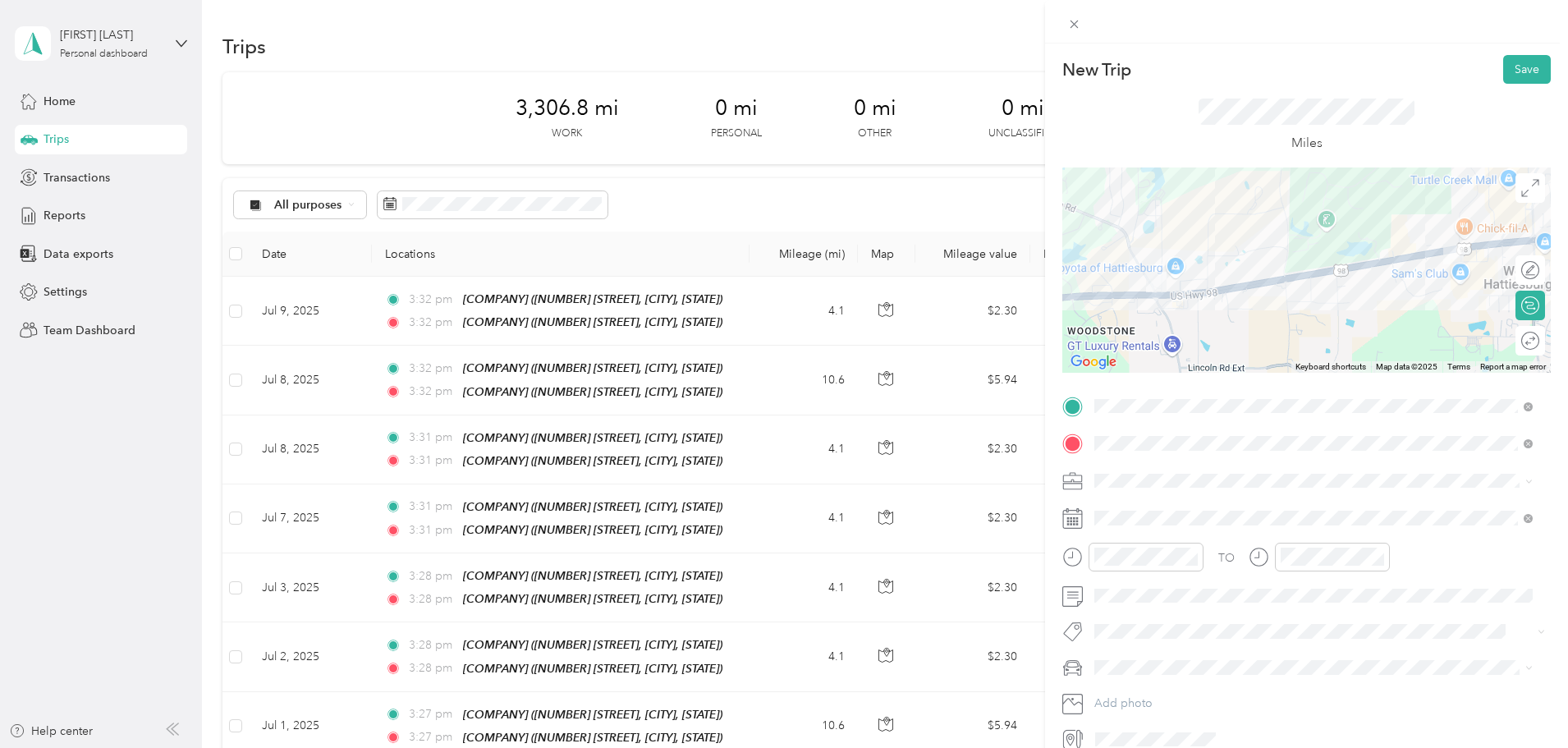 click on "Work" at bounding box center [1314, 509] 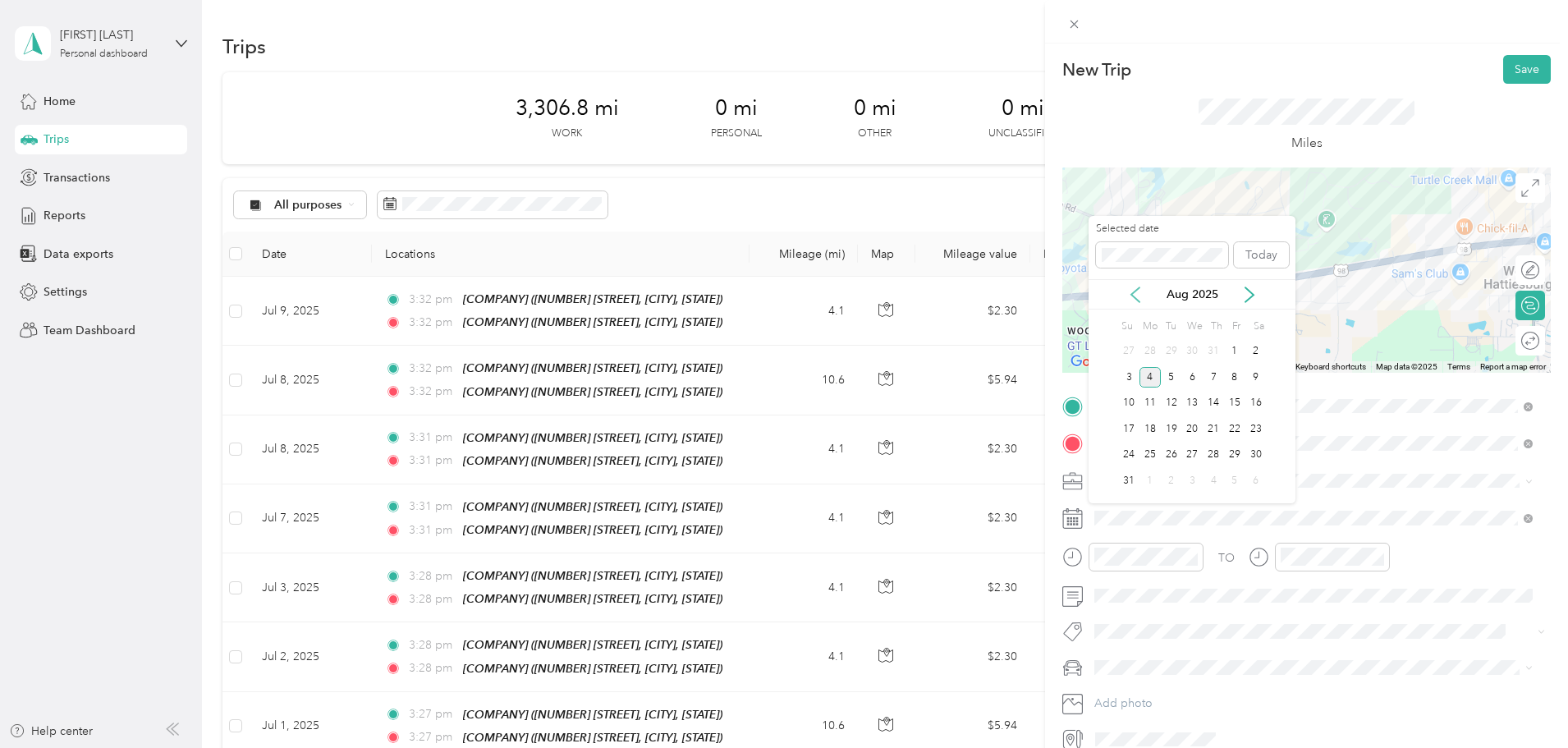 click 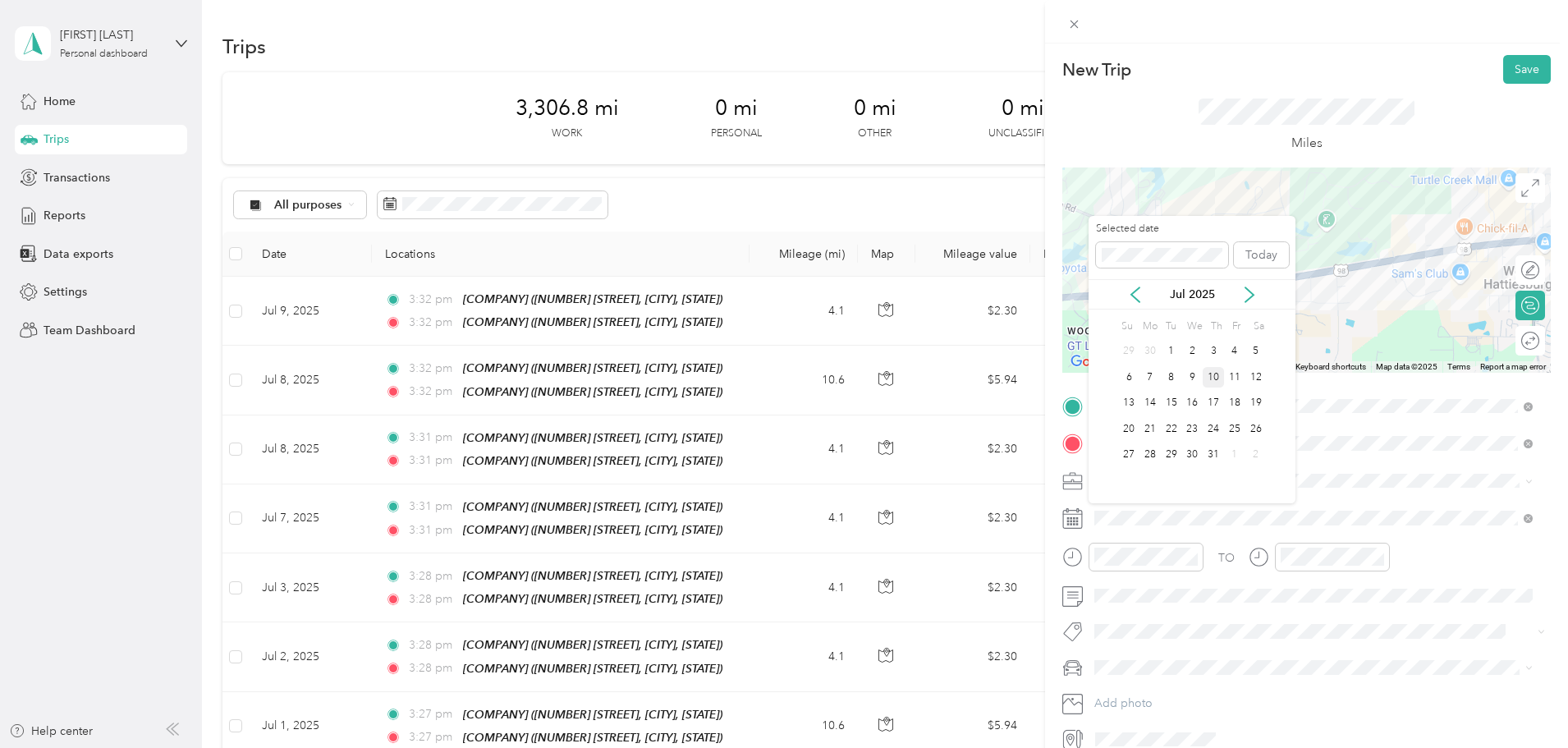 click on "10" at bounding box center [1213, 377] 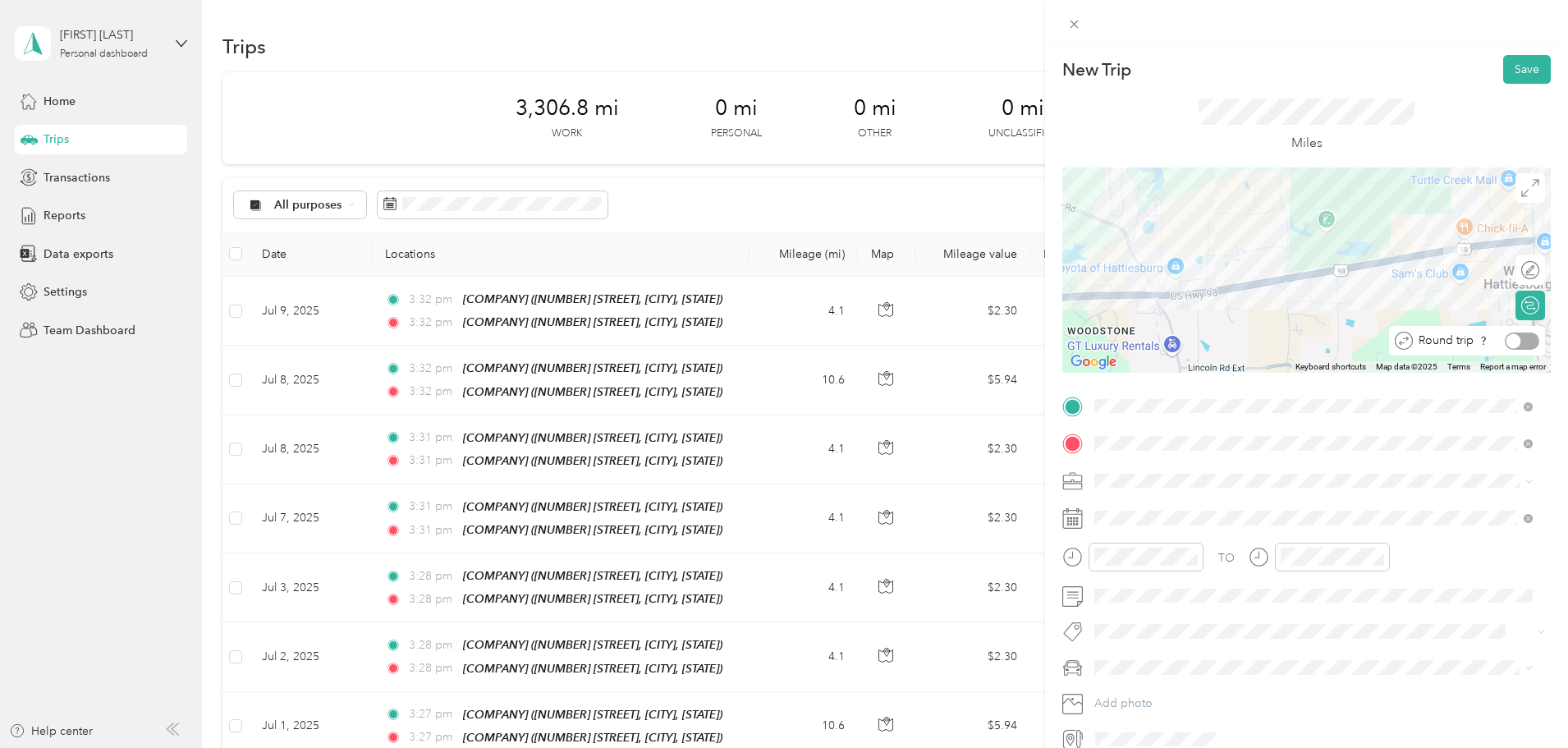 click at bounding box center [1514, 341] 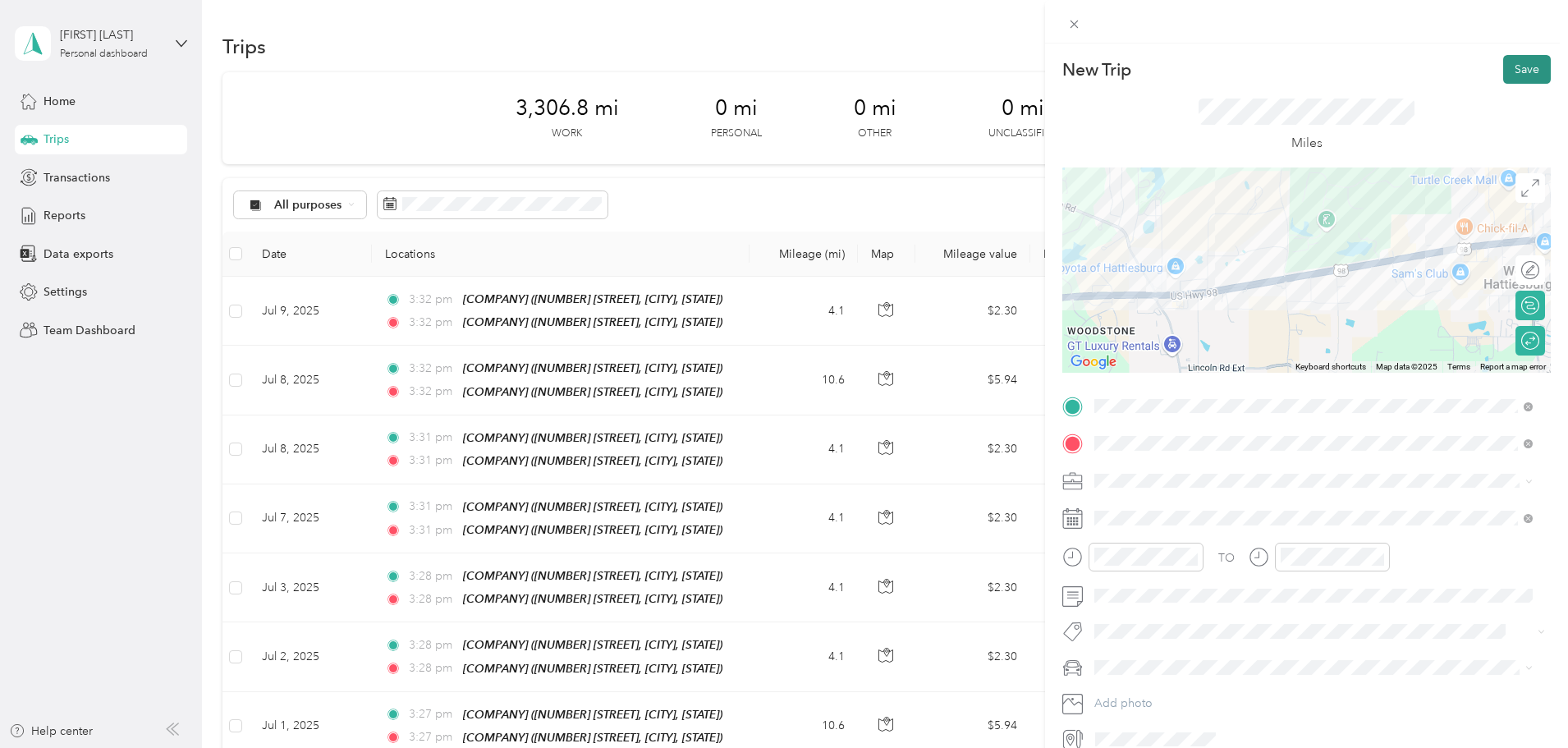click on "Save" at bounding box center [1527, 69] 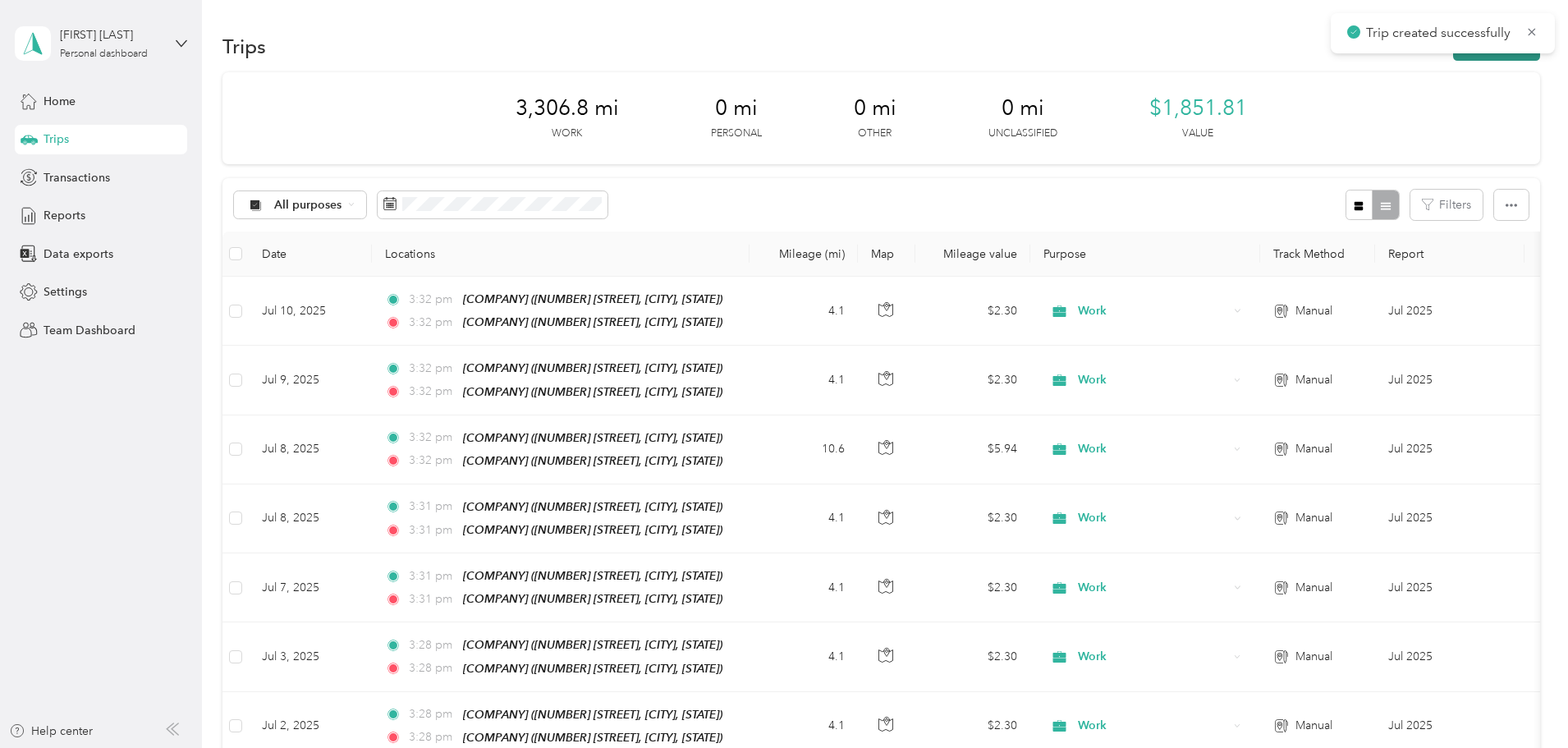 click on "New trip" at bounding box center (1497, 46) 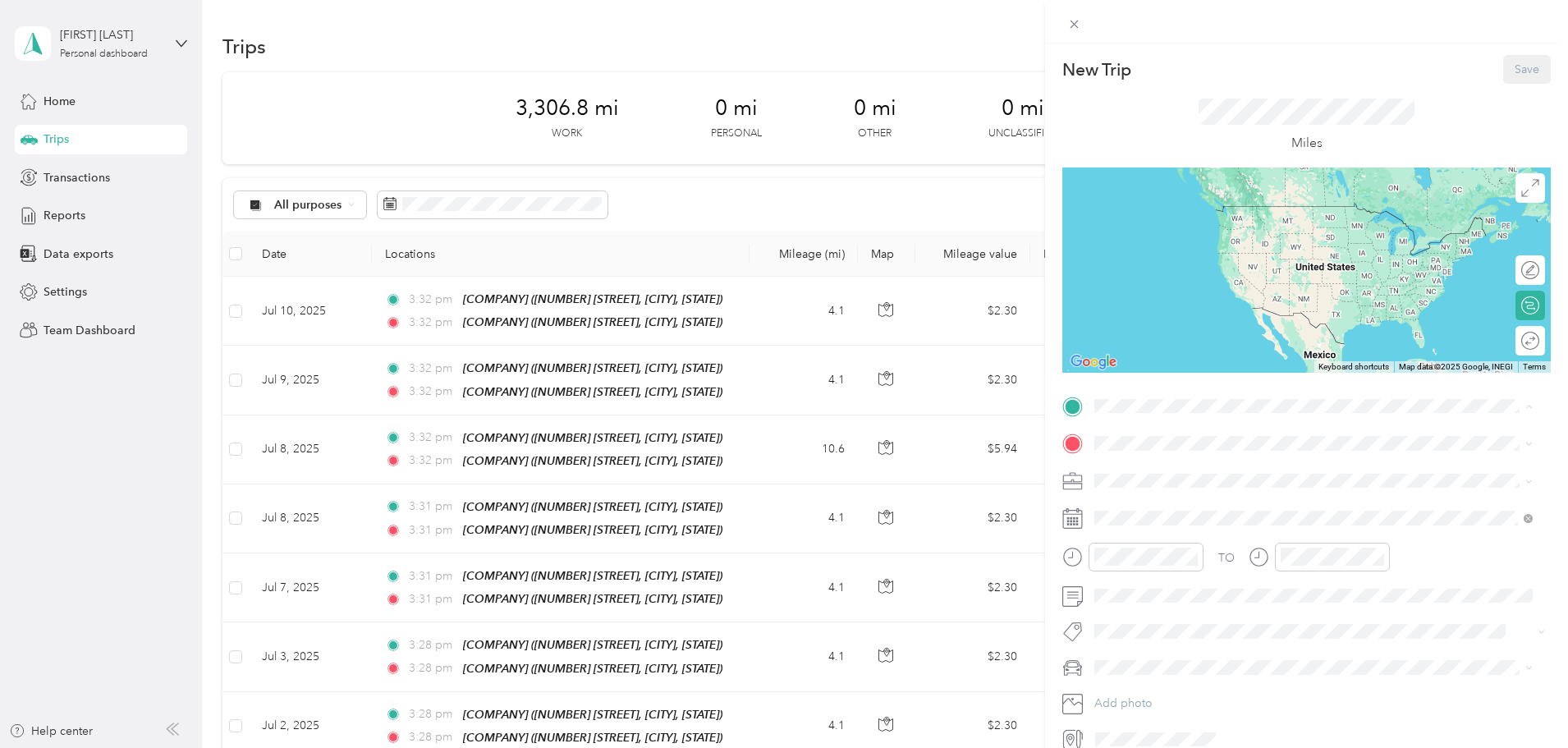 click on "Heritage Vision Center" at bounding box center [1186, 523] 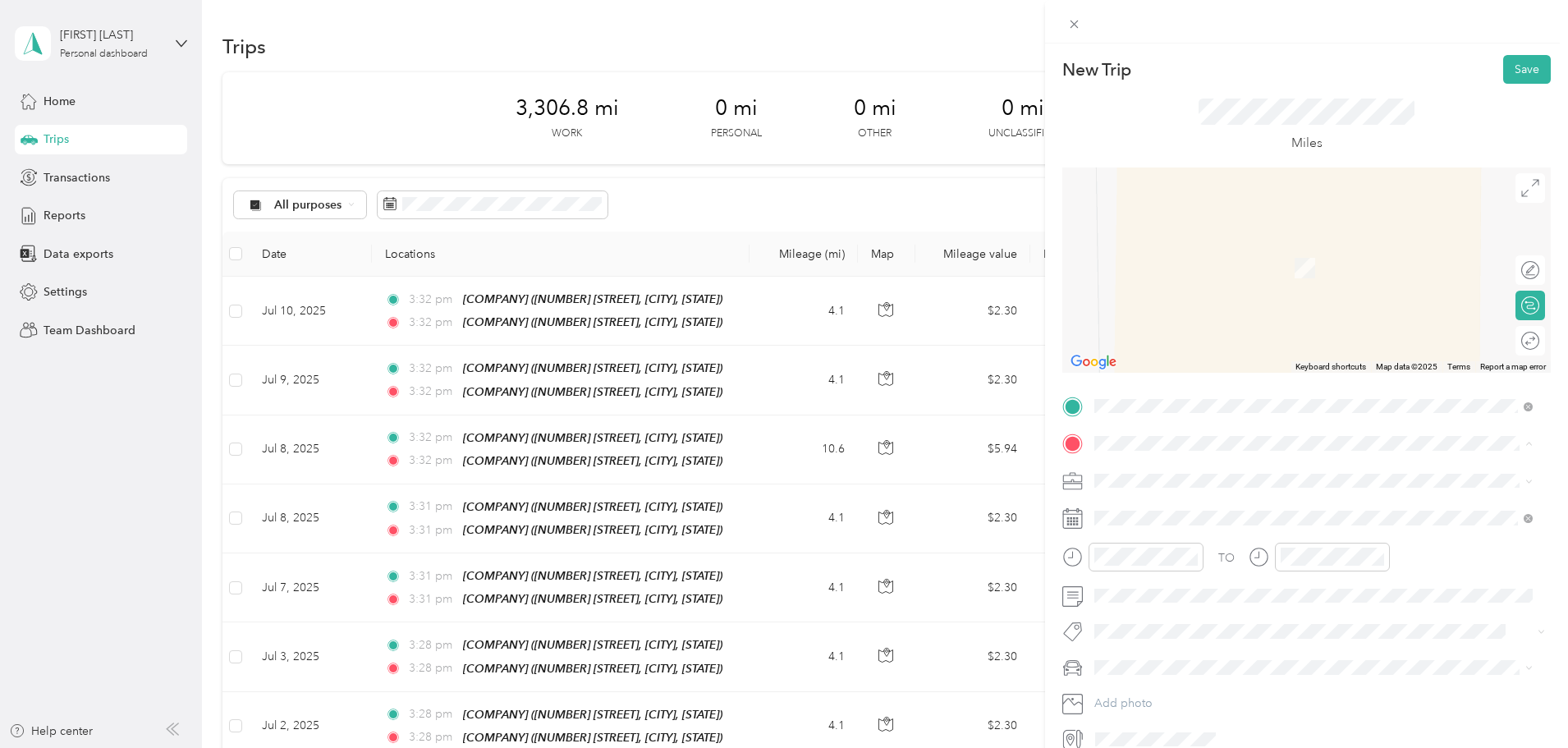 click on "[COMPANY] [NUMBER] [STREET], [POSTAL_CODE], [CITY], [STATE], [COUNTRY]" at bounding box center (1300, 518) 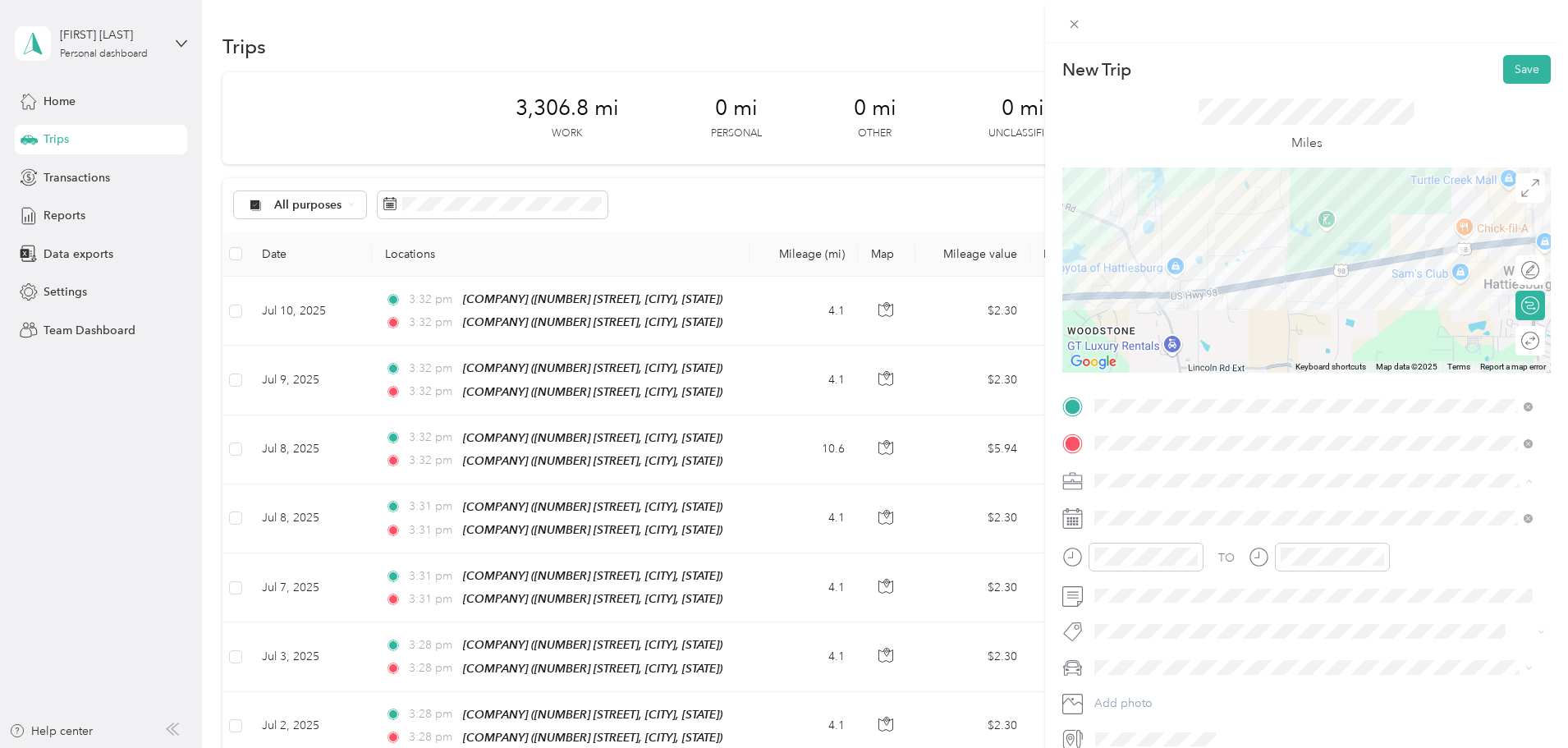 click on "Work" at bounding box center [1314, 509] 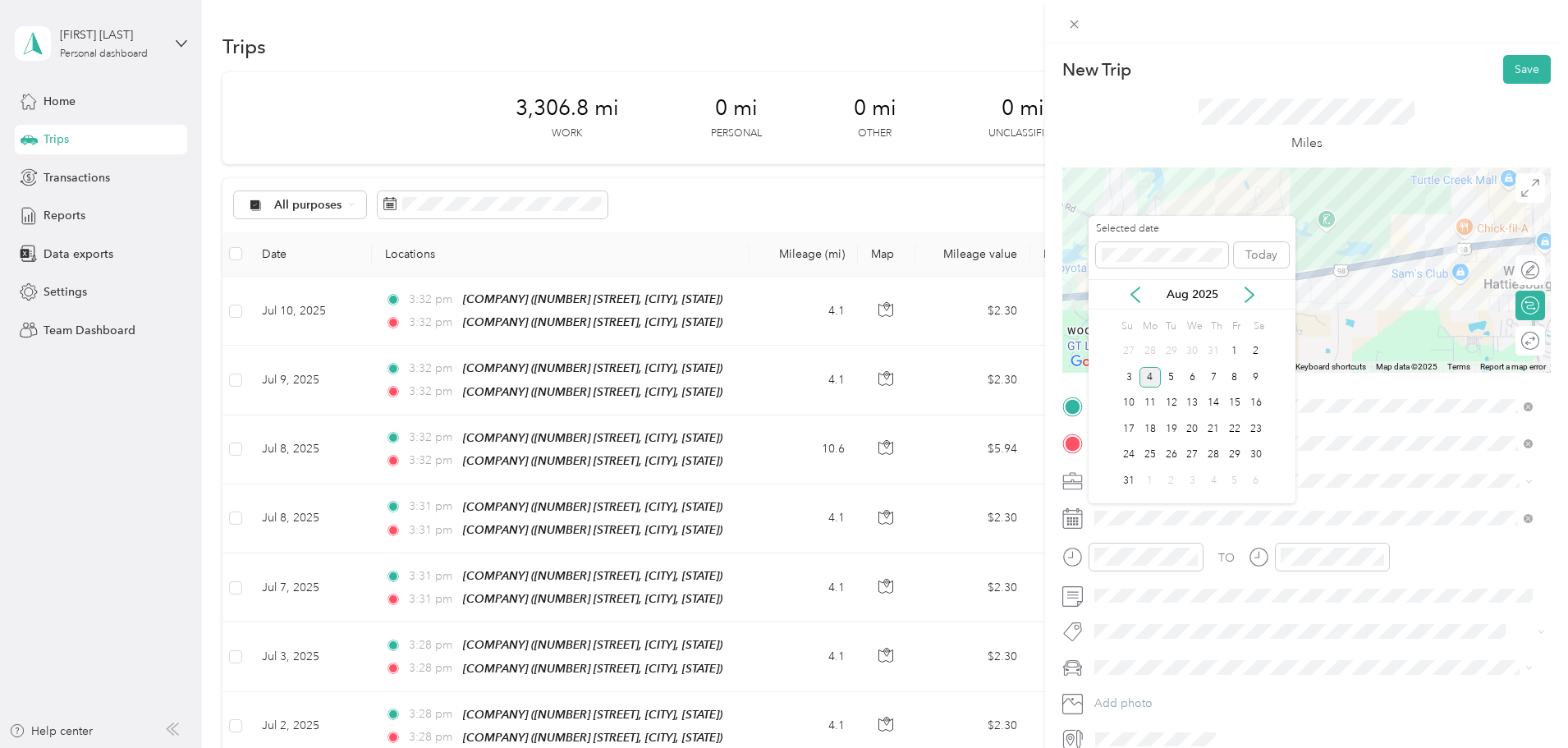 click on "Aug 2025" at bounding box center (1192, 294) 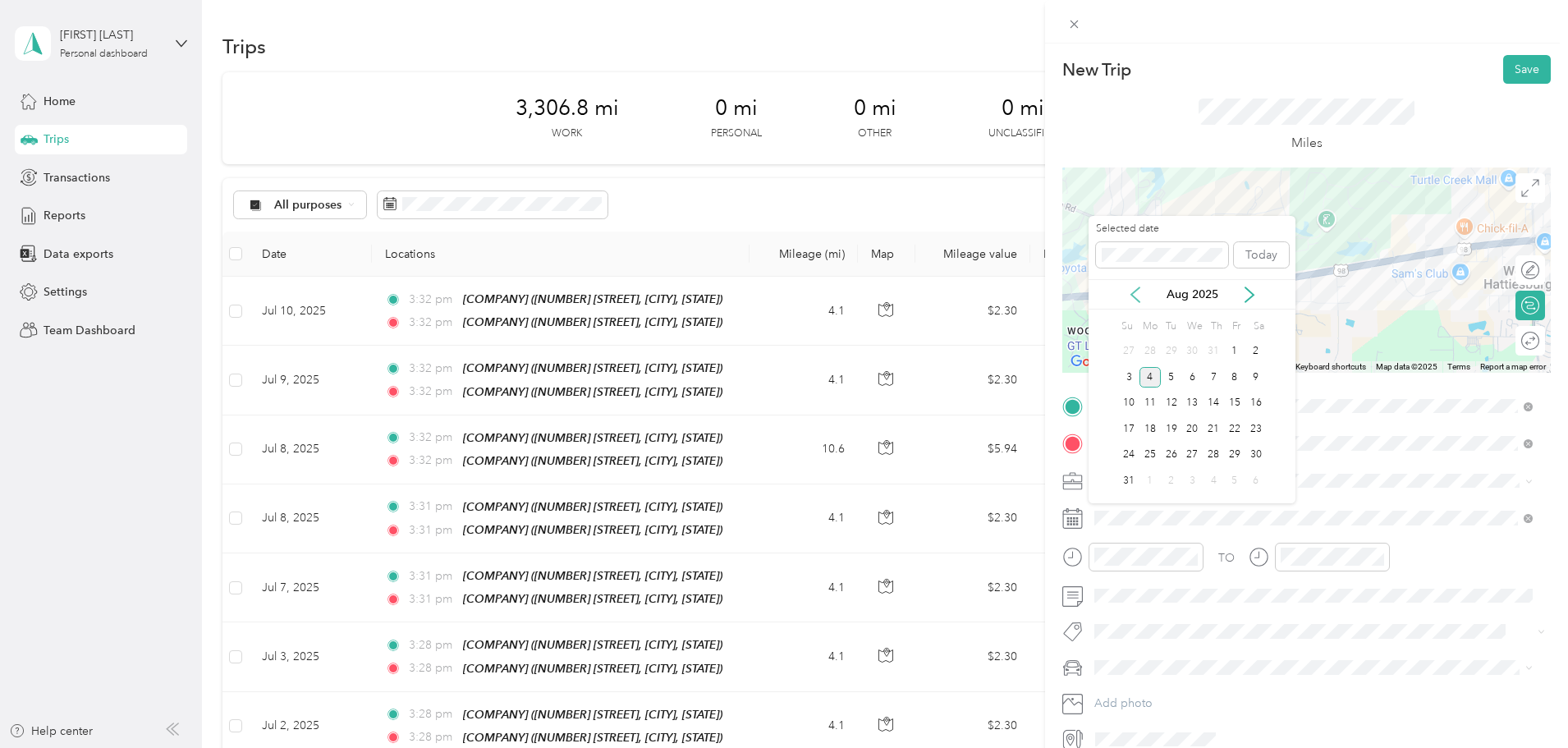click 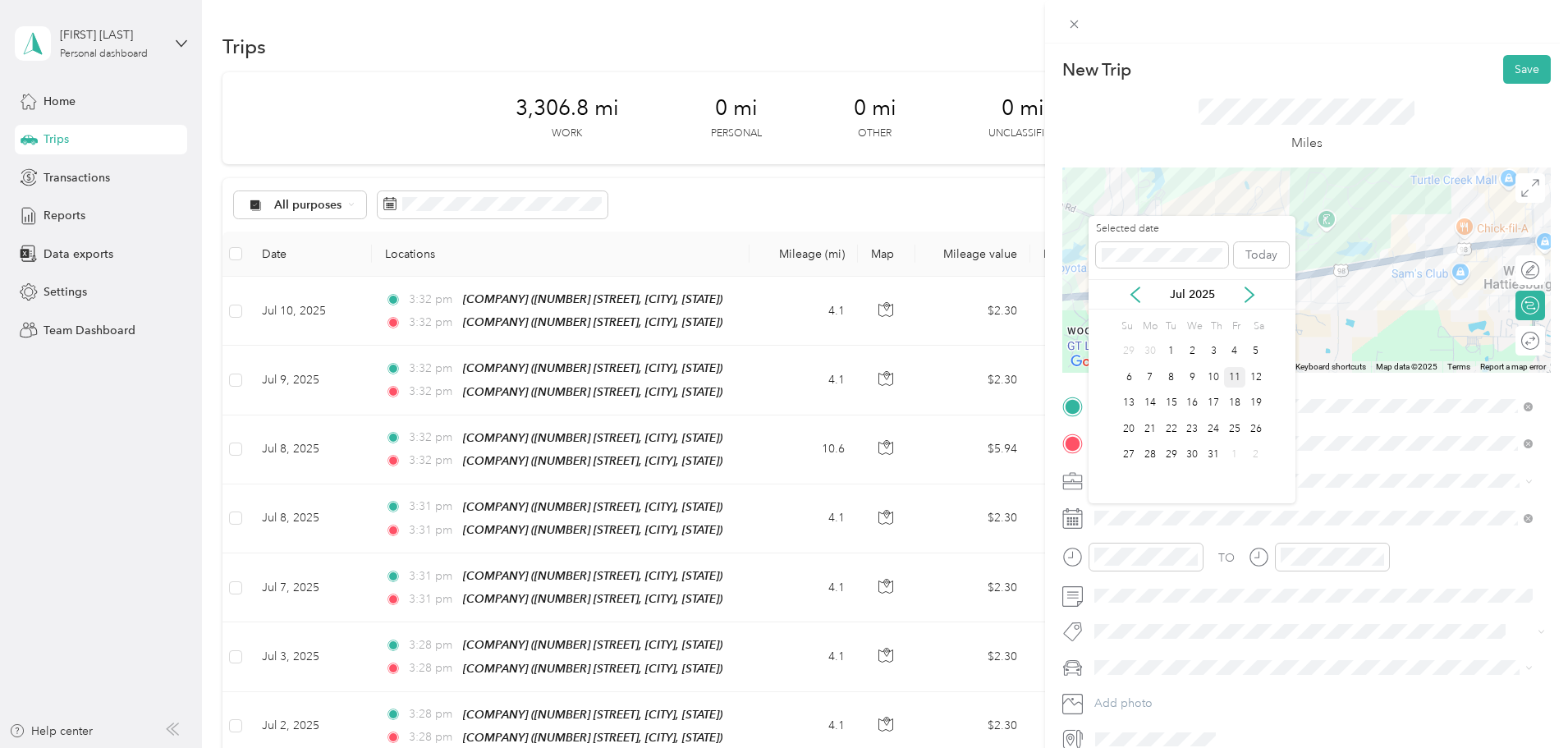 click on "11" at bounding box center (1235, 377) 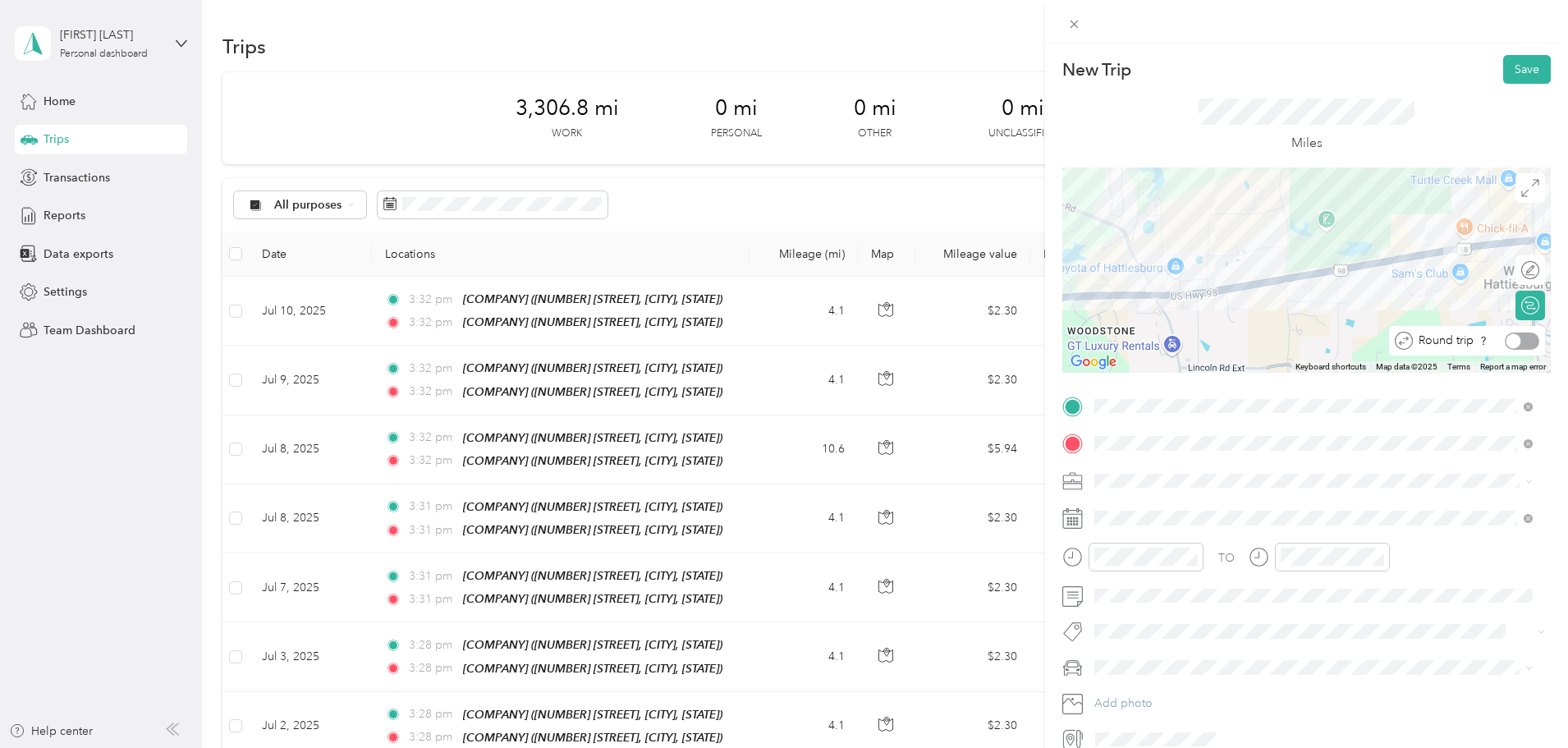 click at bounding box center (1514, 341) 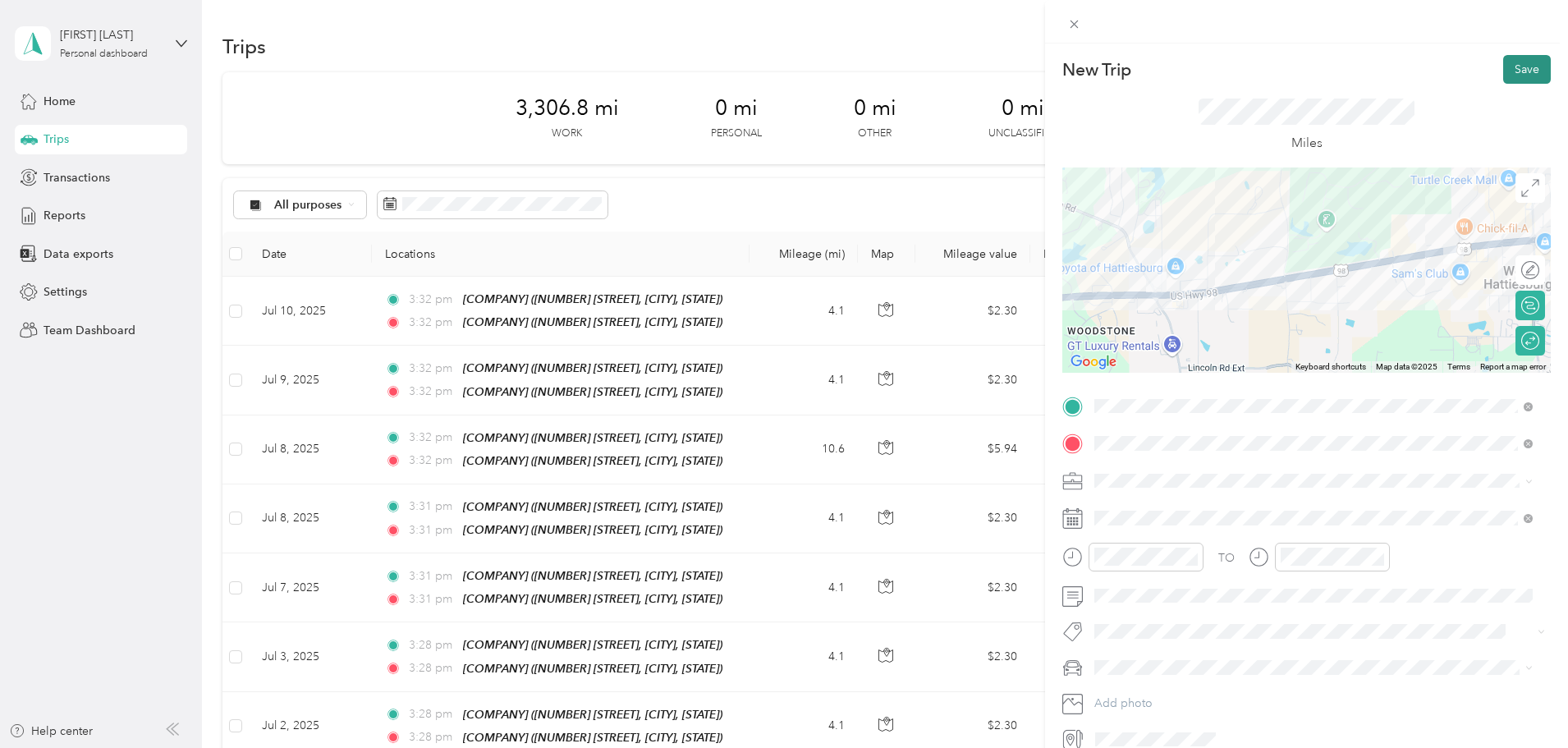 click on "Save" at bounding box center [1527, 69] 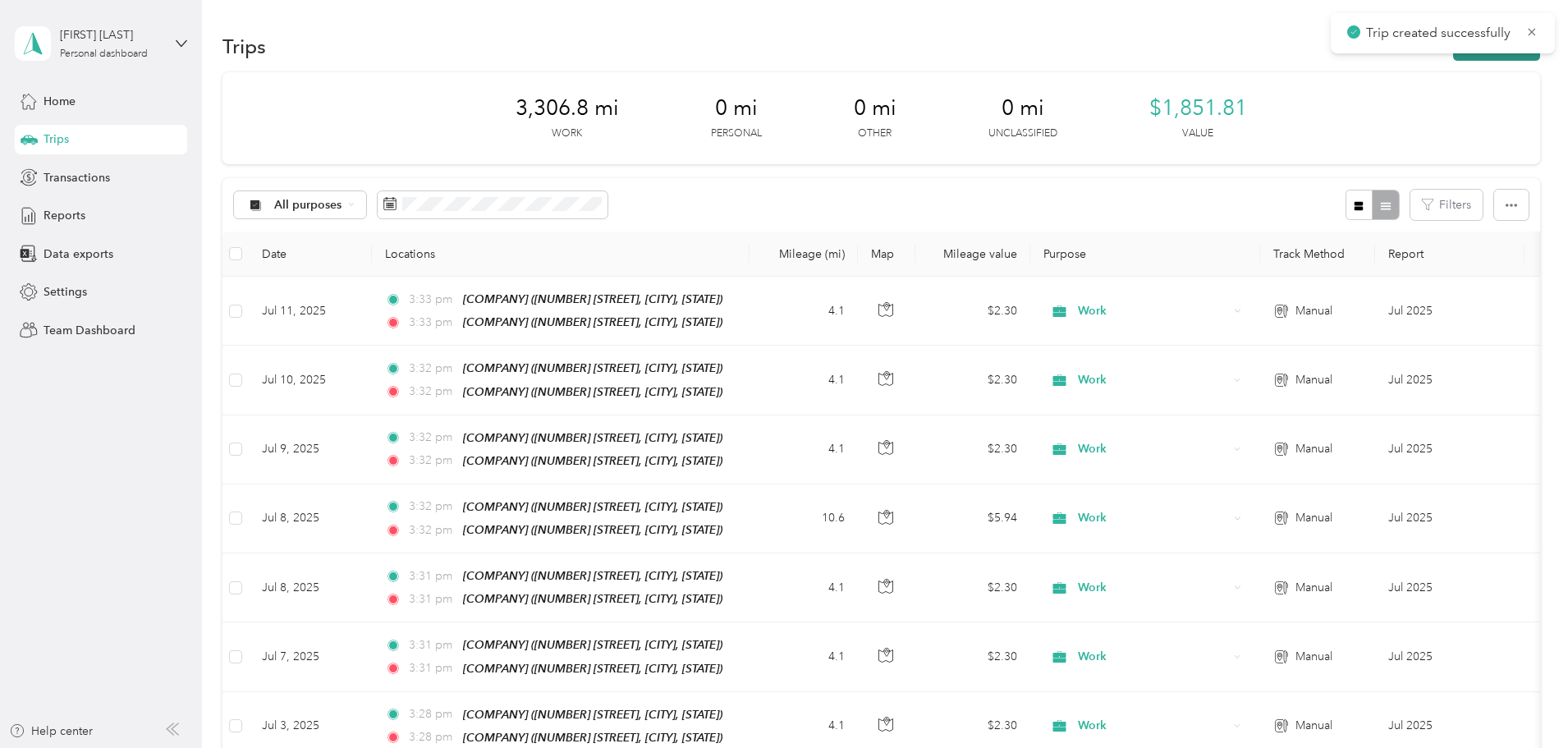 click on "New trip" at bounding box center (1497, 46) 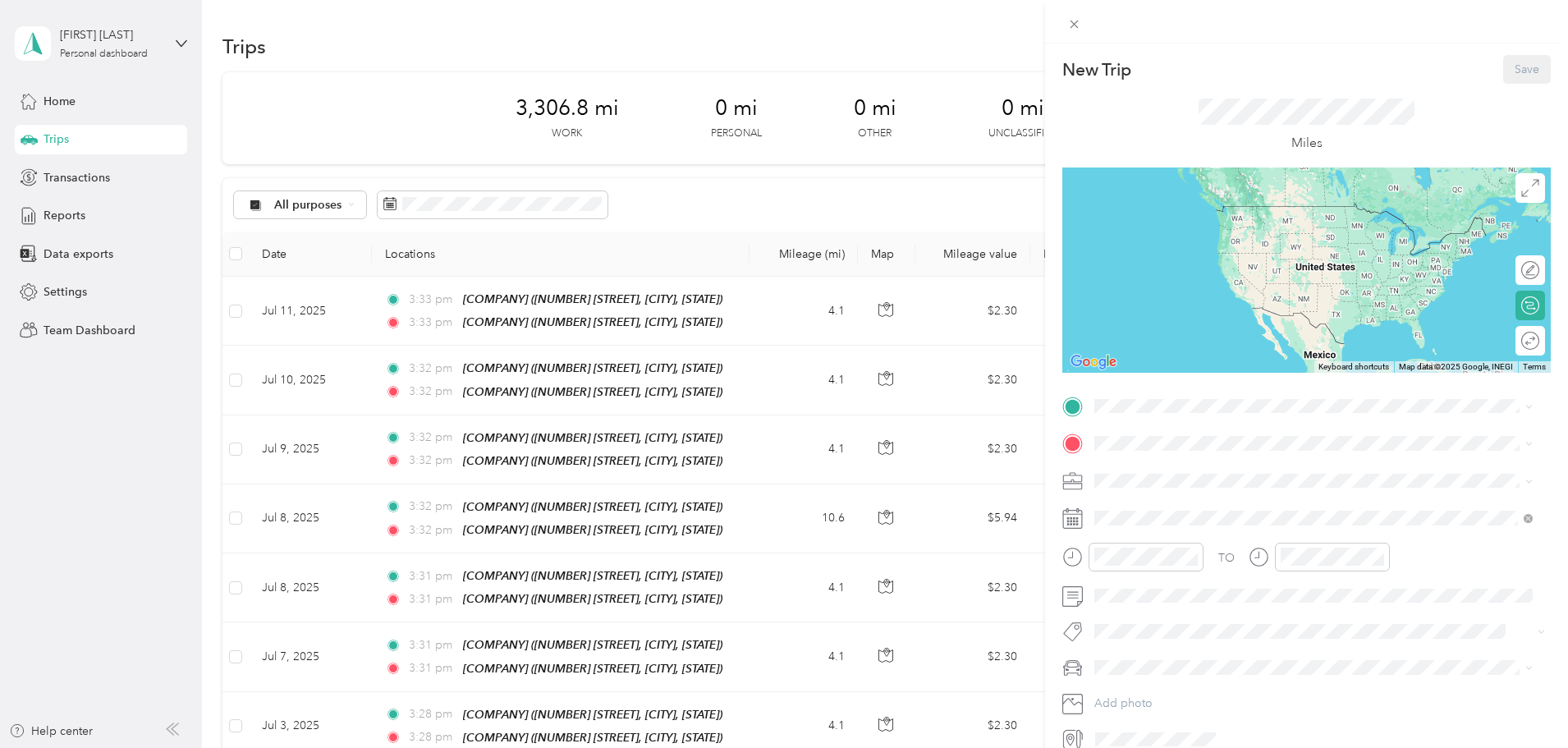 click on "Heritage Vision Center" at bounding box center (1186, 520) 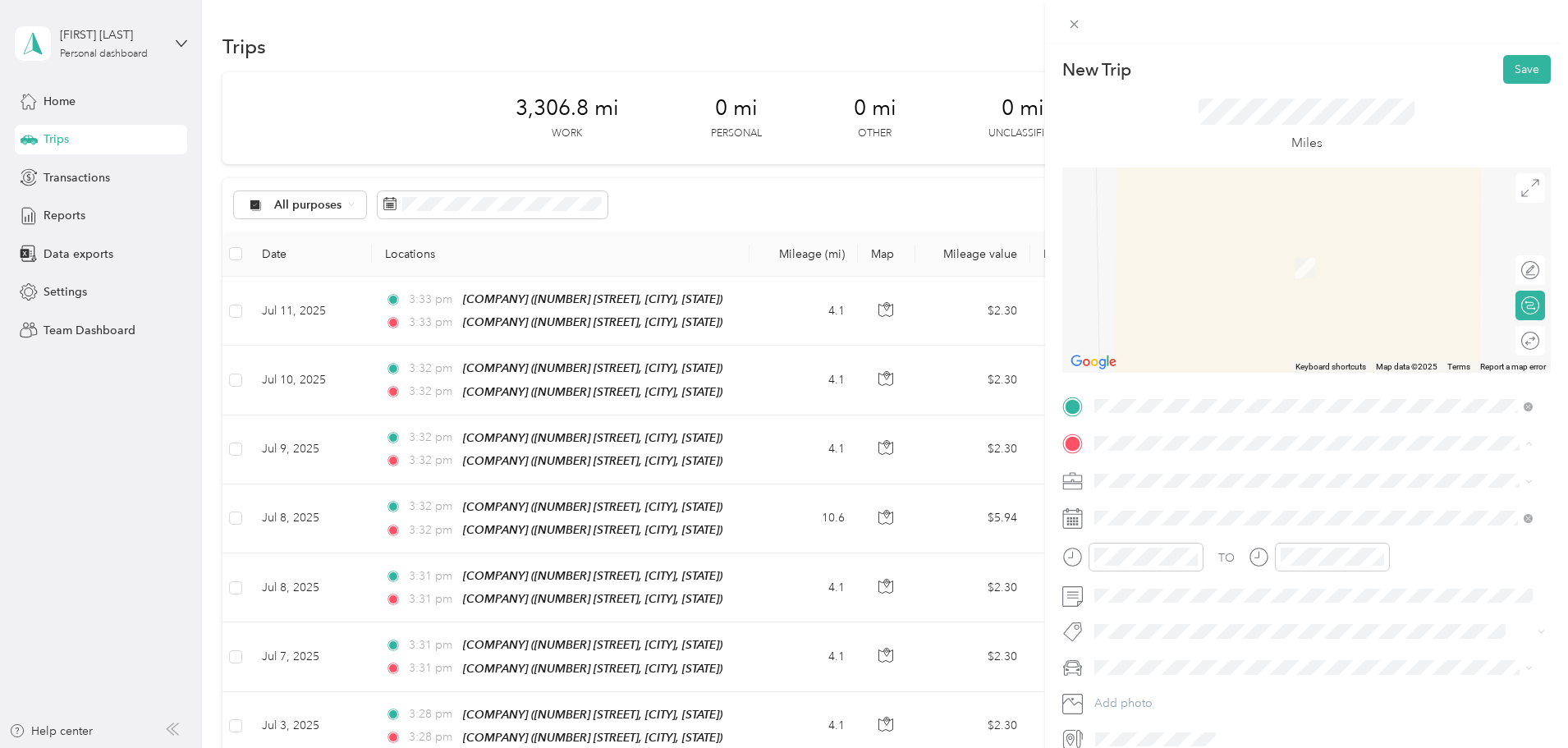 click on "[NUMBER] [STREET], [POSTAL_CODE], [CITY], [STATE], [COUNTRY]" at bounding box center (1300, 526) 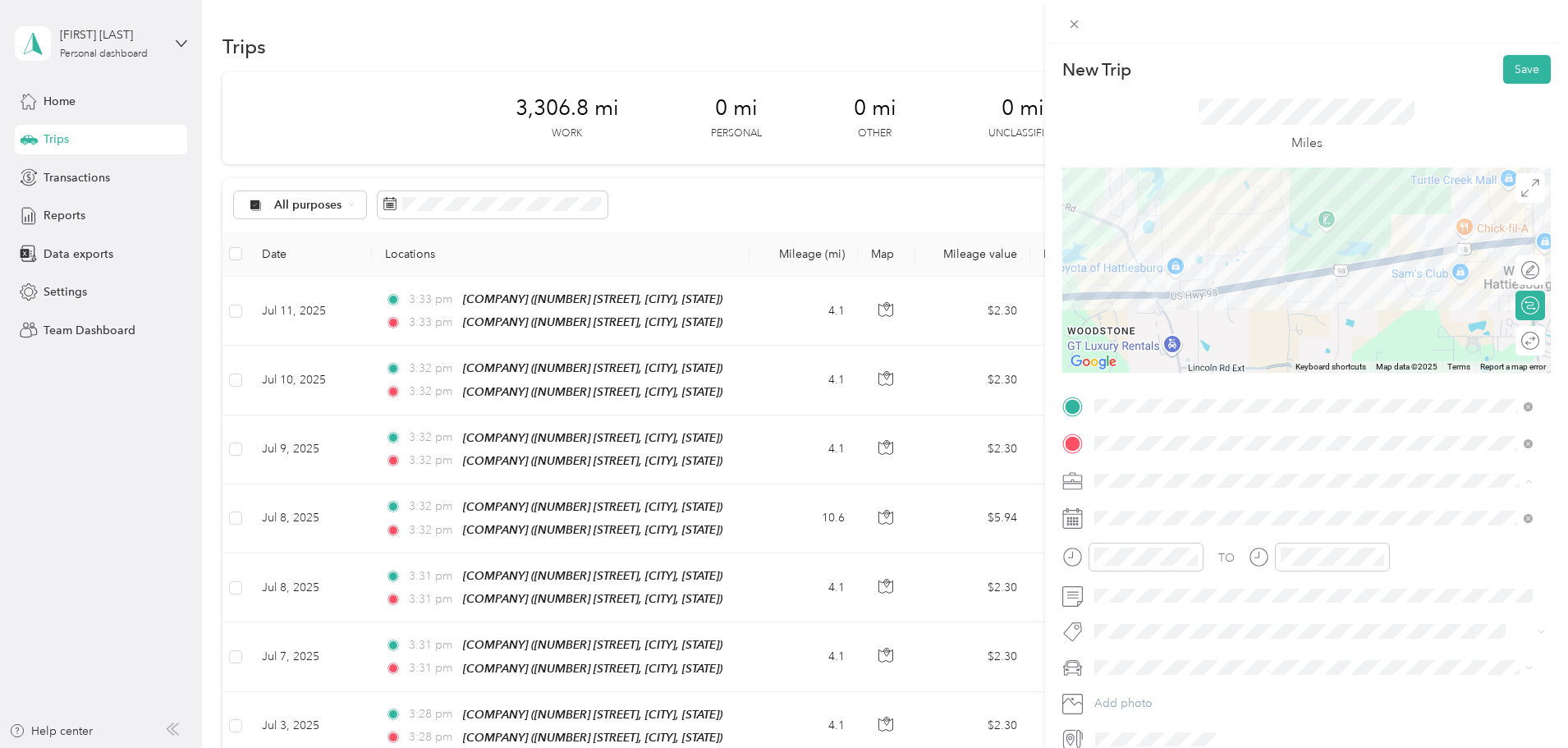 click on "Work" at bounding box center (1314, 509) 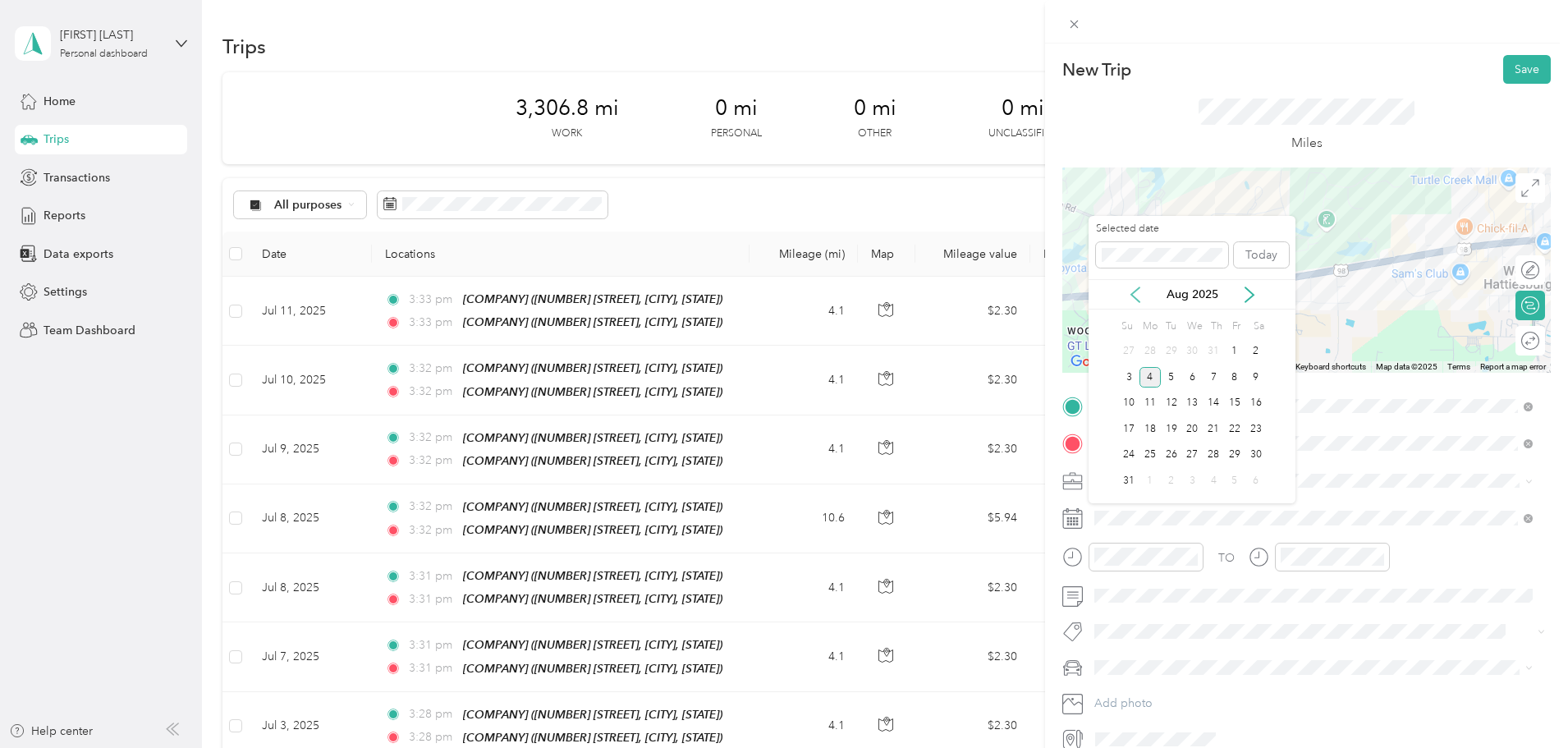 click 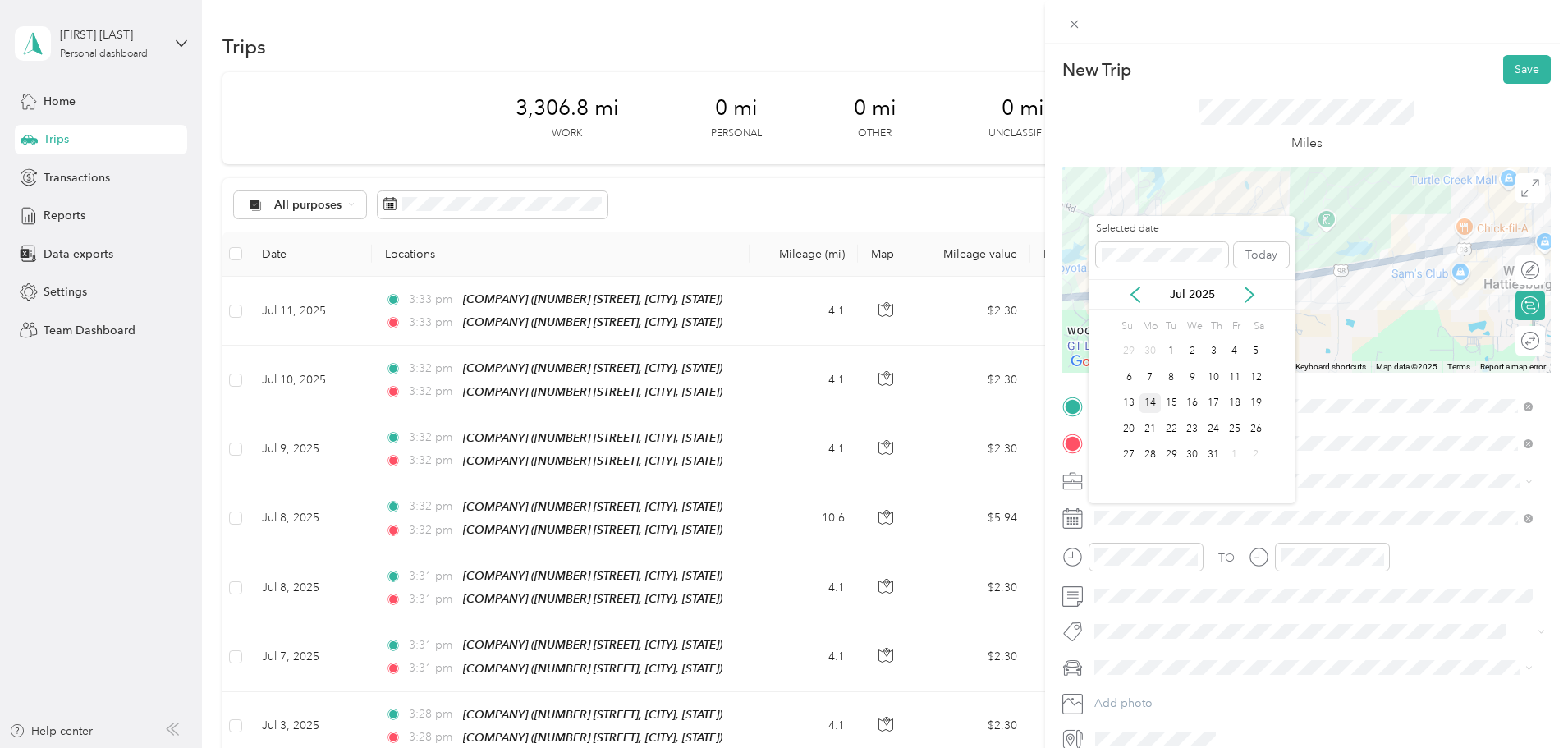 click on "14" at bounding box center (1150, 403) 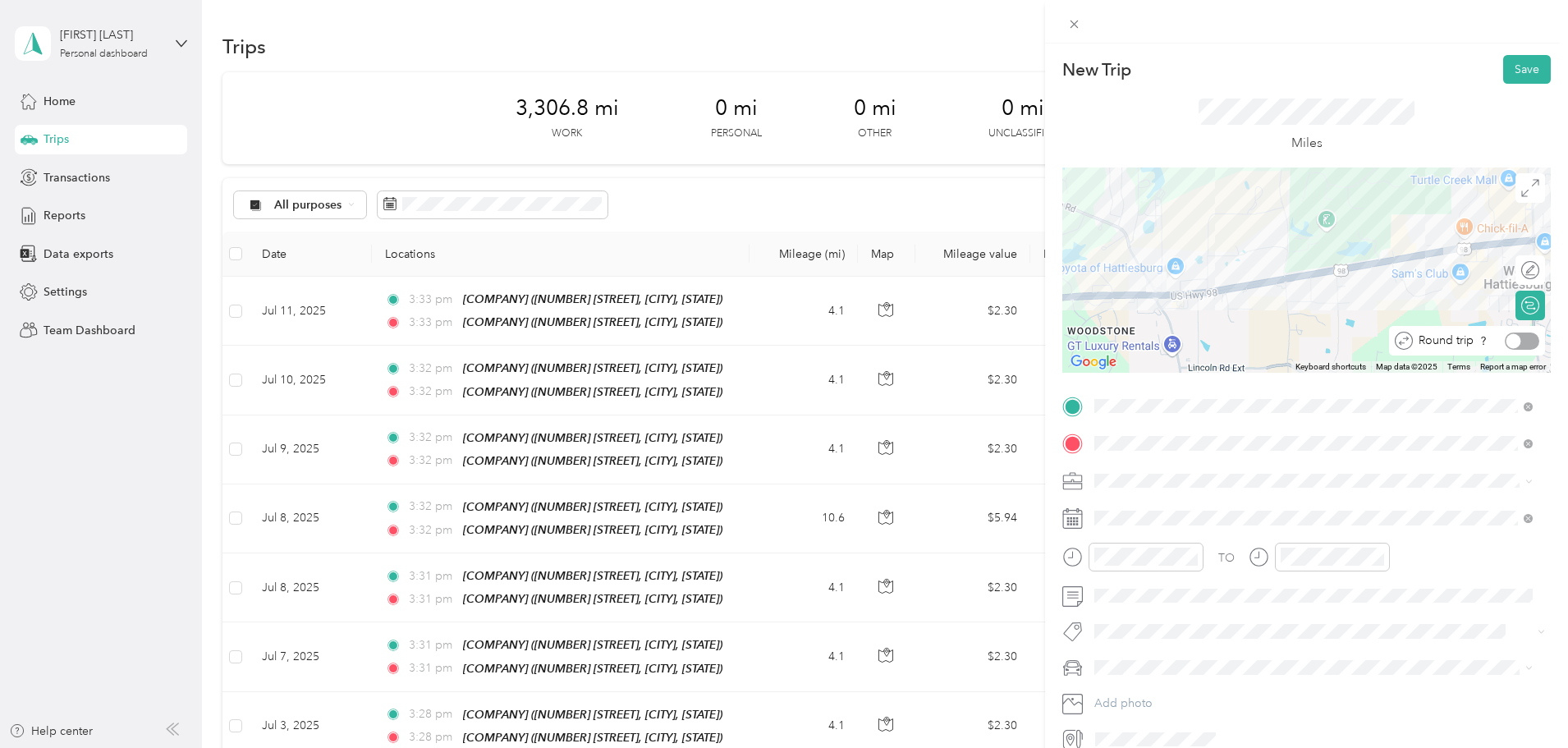 click at bounding box center [1522, 341] 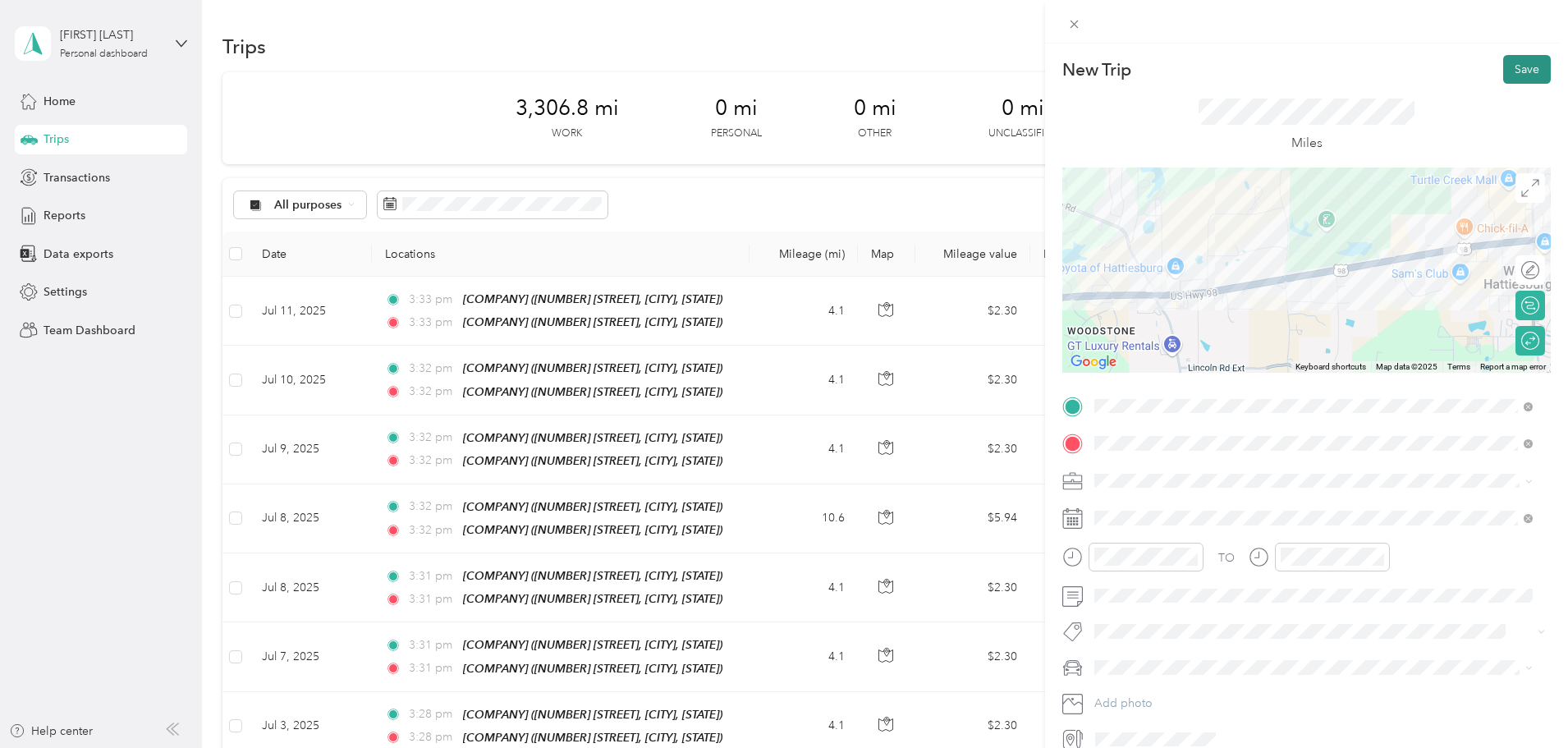 click on "Save" at bounding box center (1527, 69) 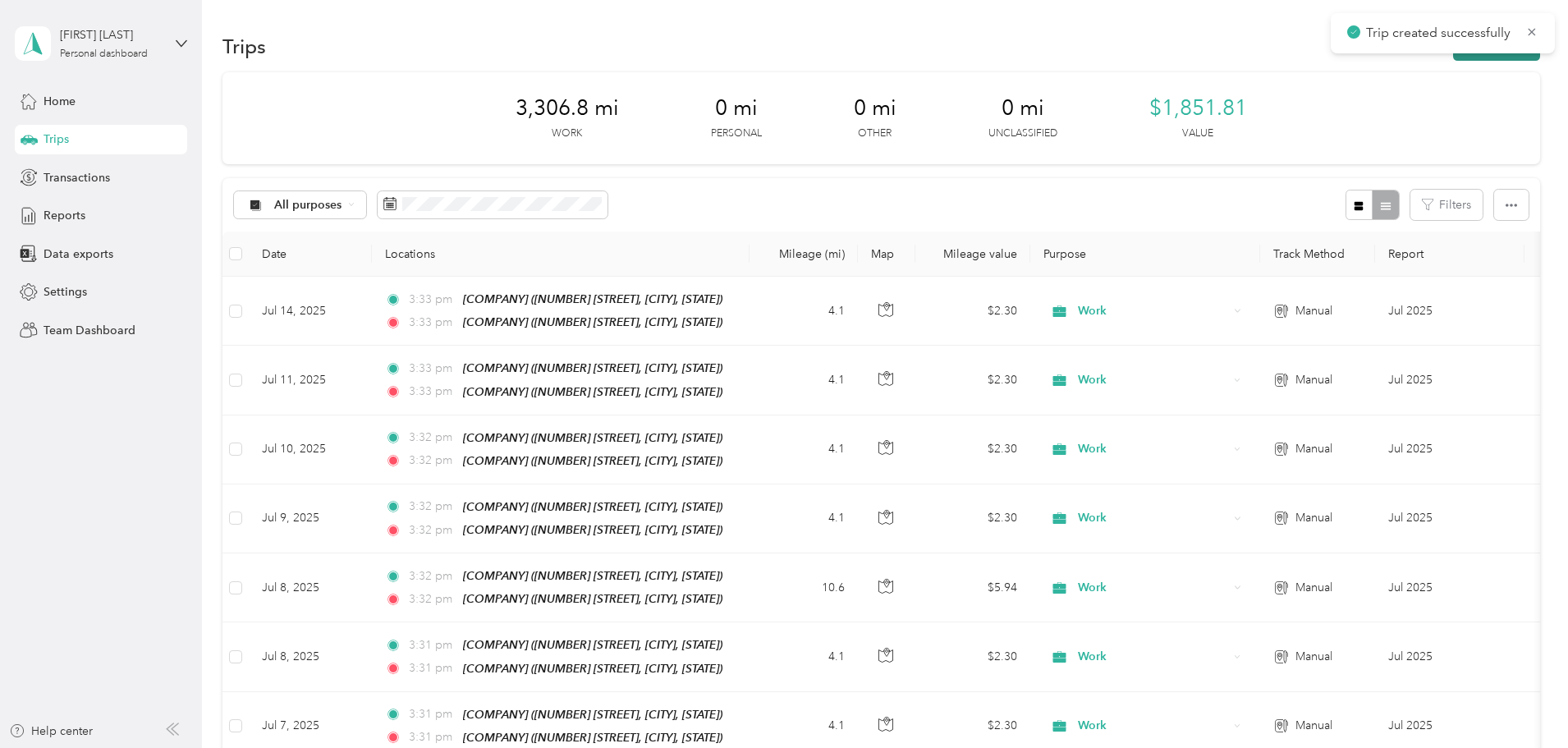 click on "New trip" at bounding box center [1497, 46] 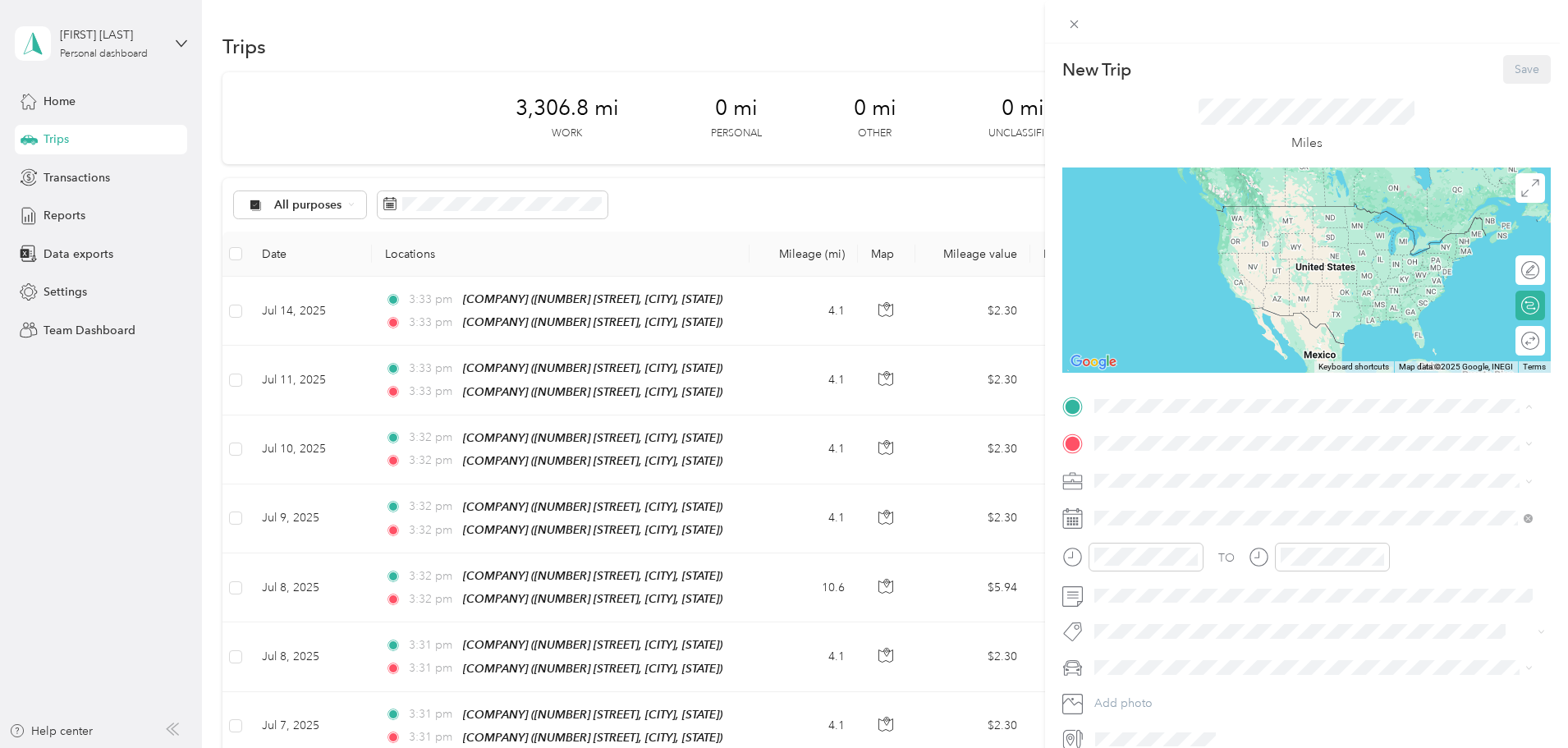 click on "Heritage Vision Center" at bounding box center [1186, 523] 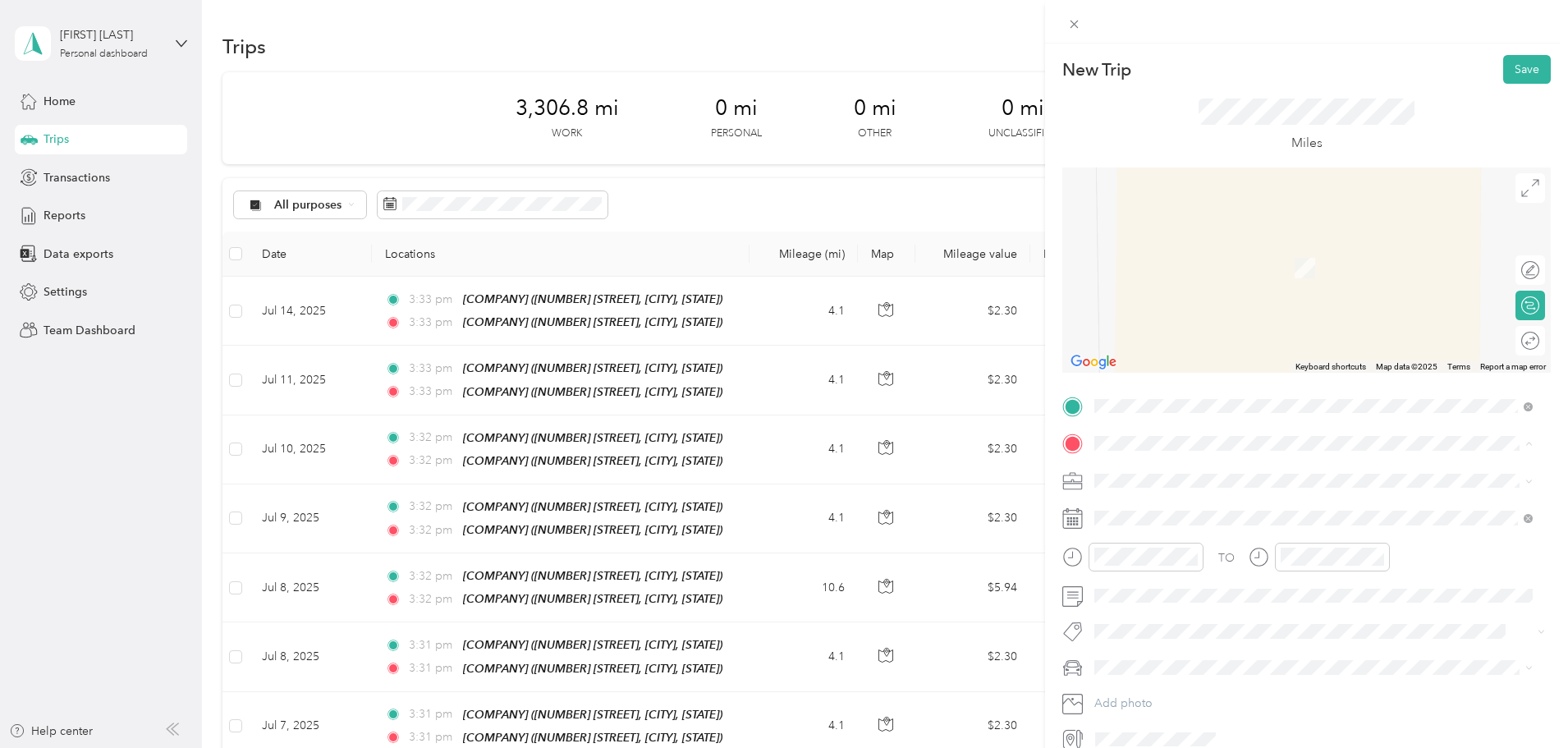 click on "Bancorp South" at bounding box center [1165, 508] 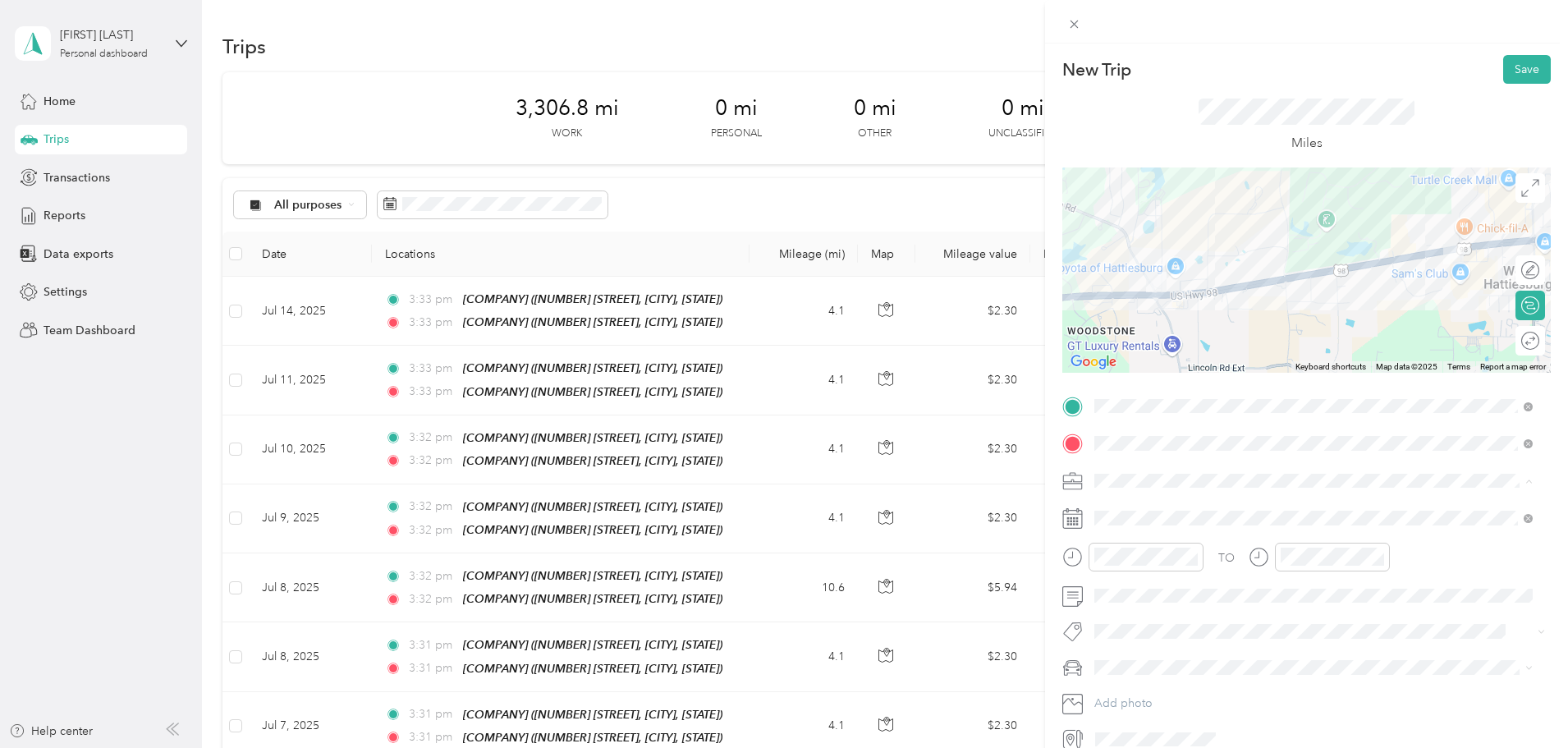 click on "Work" at bounding box center [1314, 509] 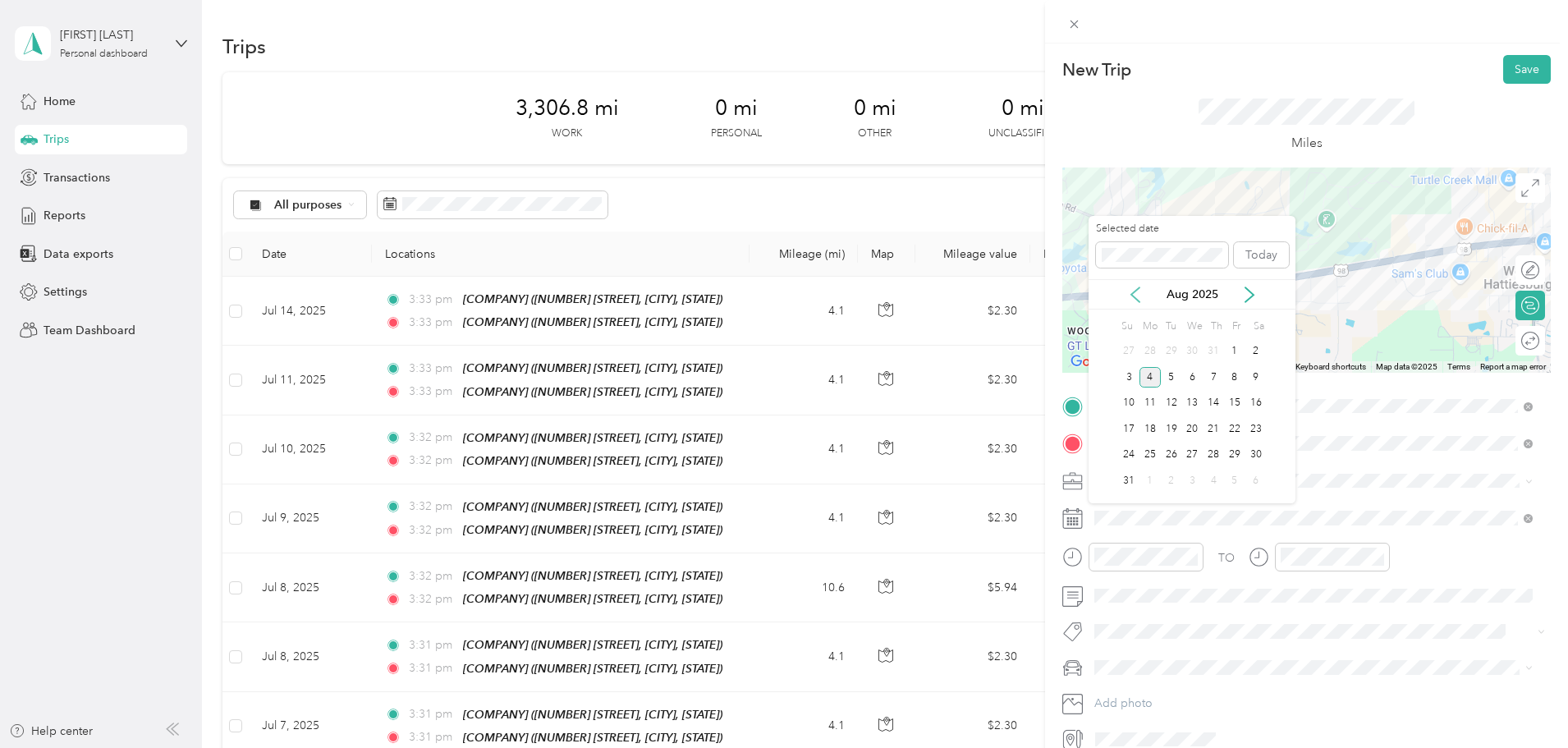 click 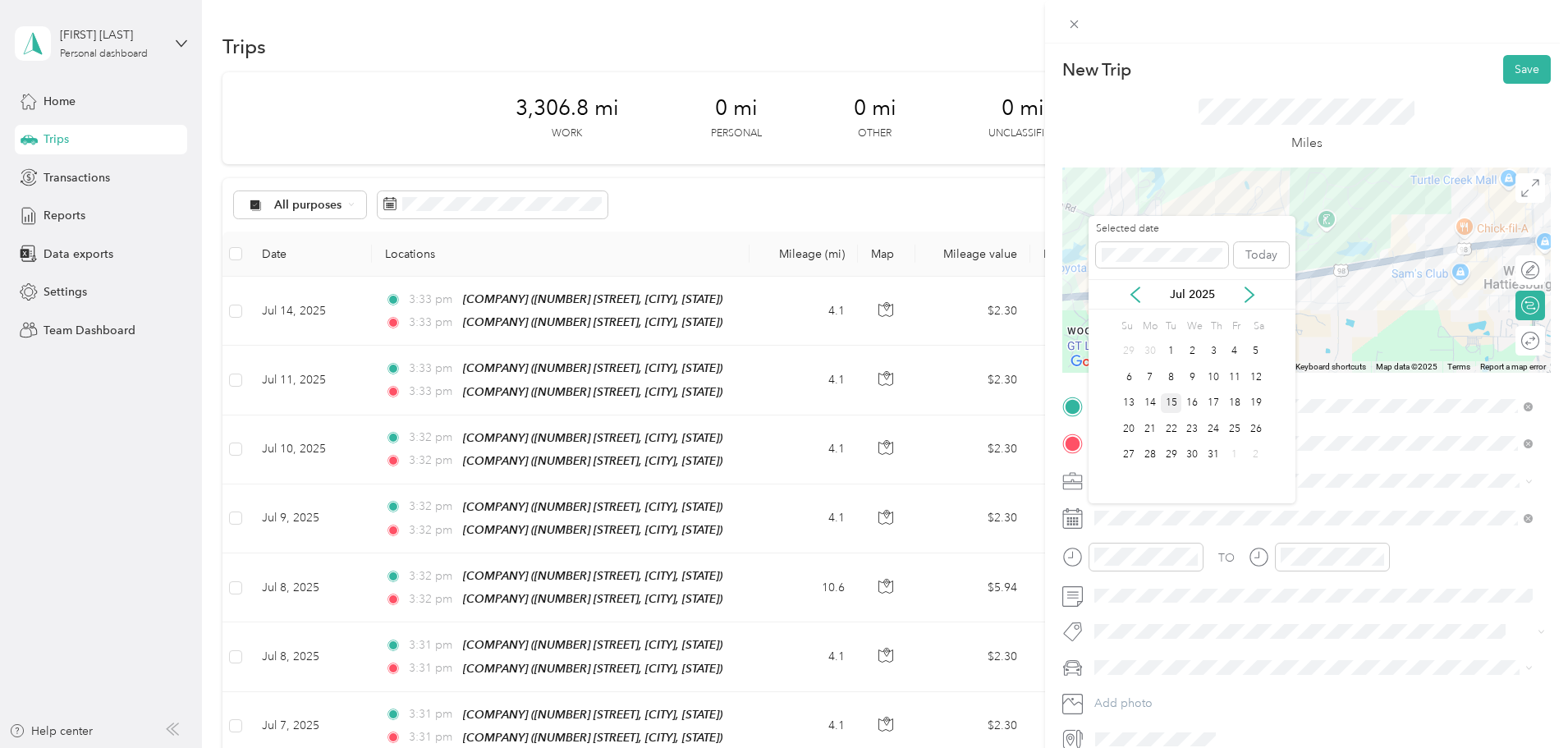 click on "15" at bounding box center (1171, 403) 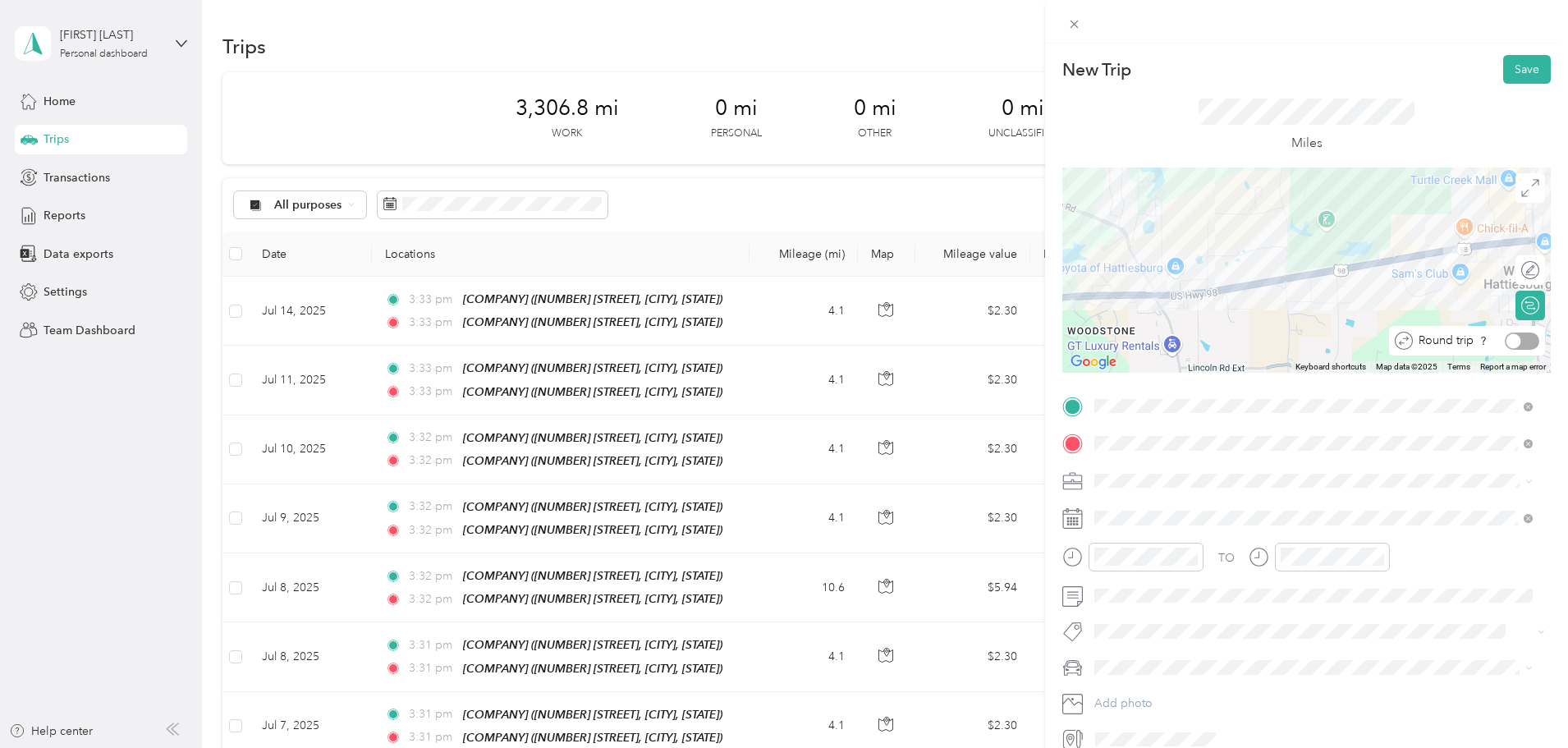 click at bounding box center (1522, 341) 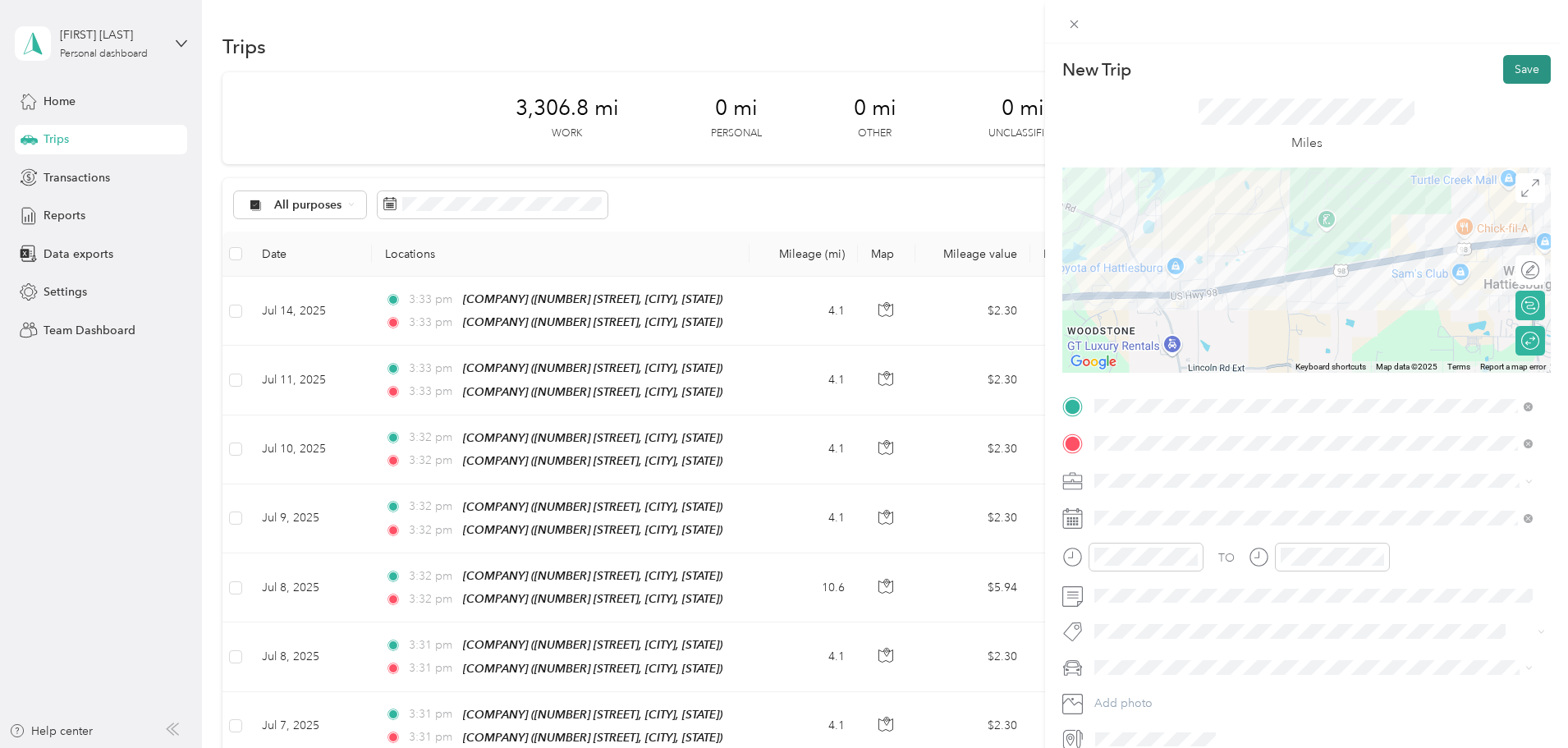 click on "Save" at bounding box center [1527, 69] 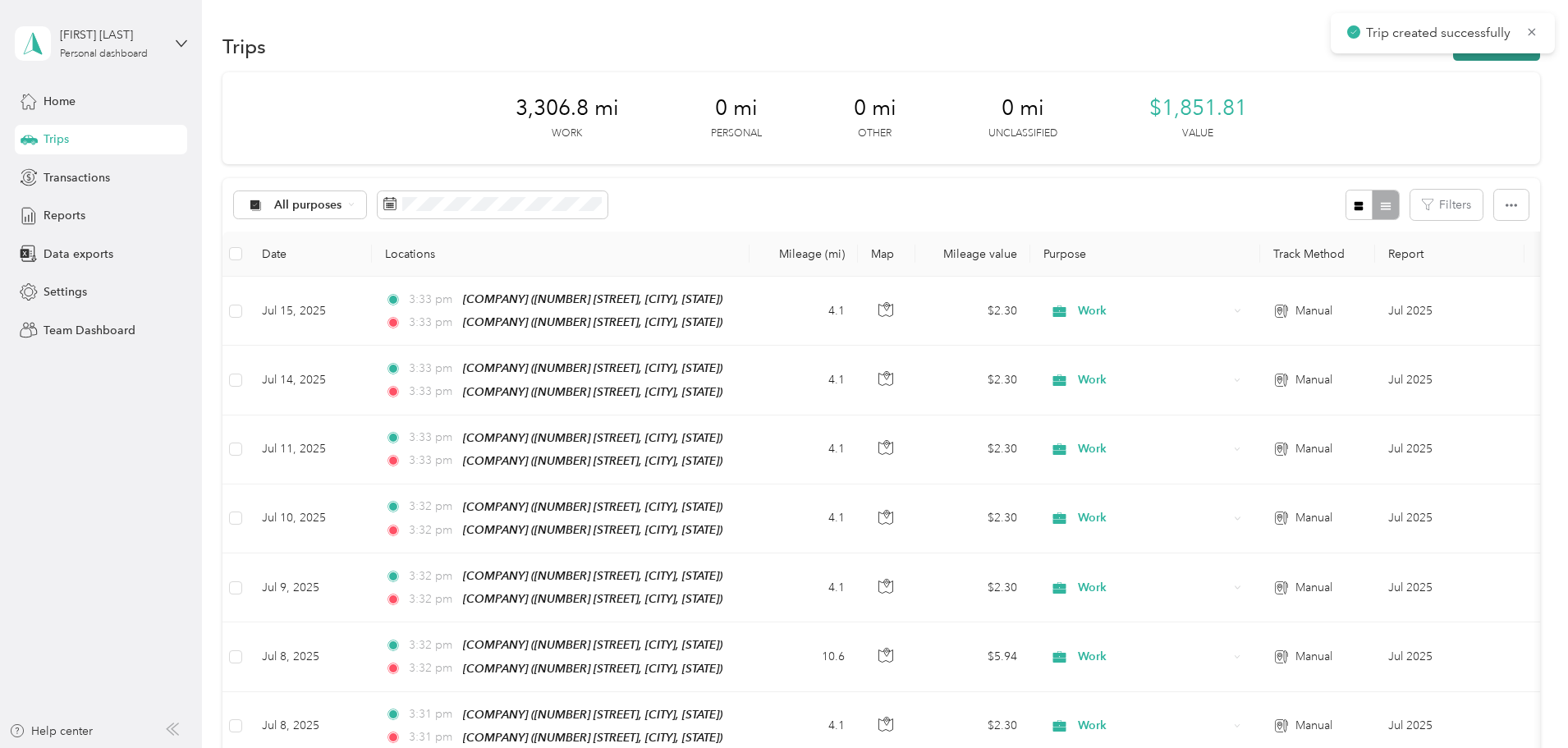 click on "New trip" at bounding box center [1497, 46] 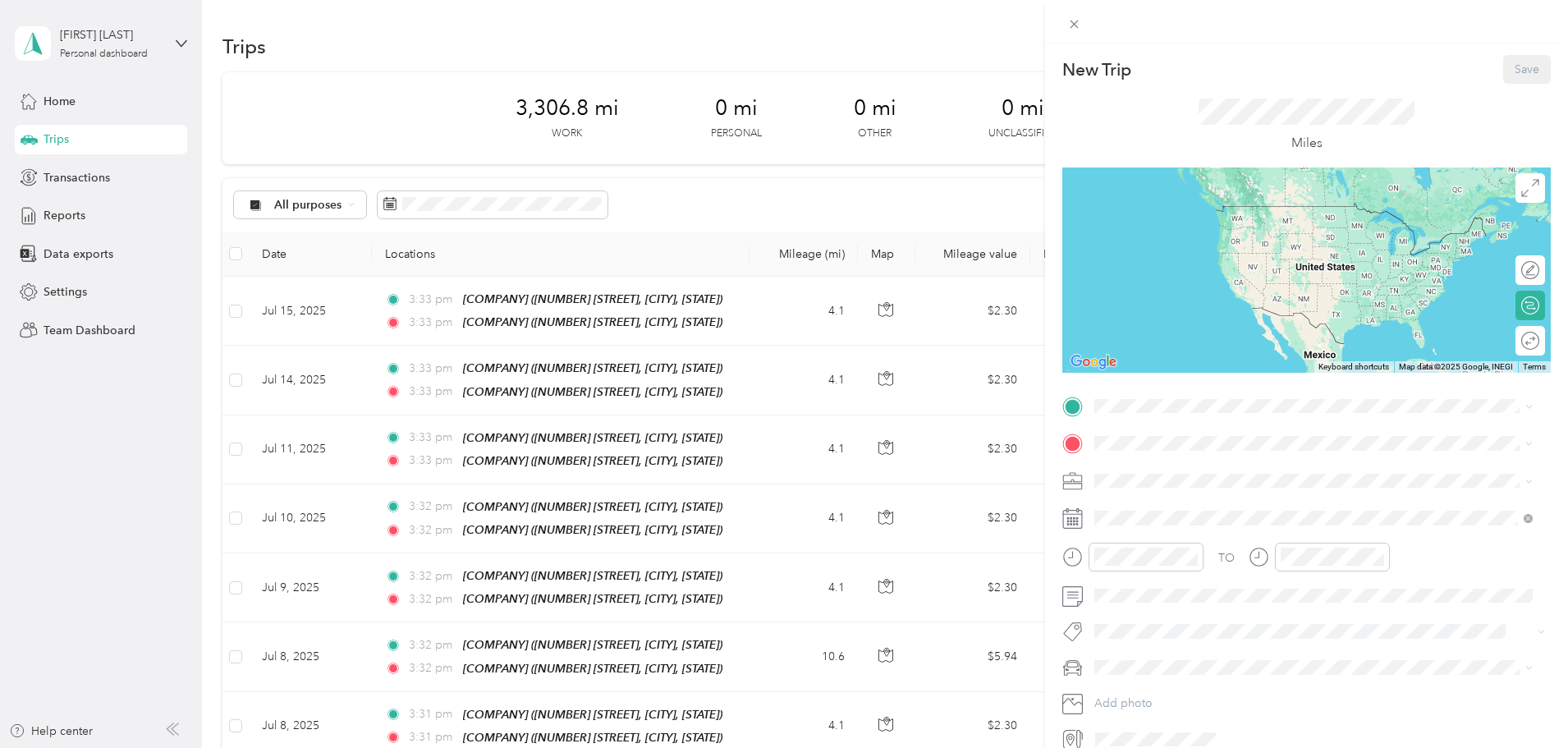 click on "Heritage Vision Center" at bounding box center [1186, 522] 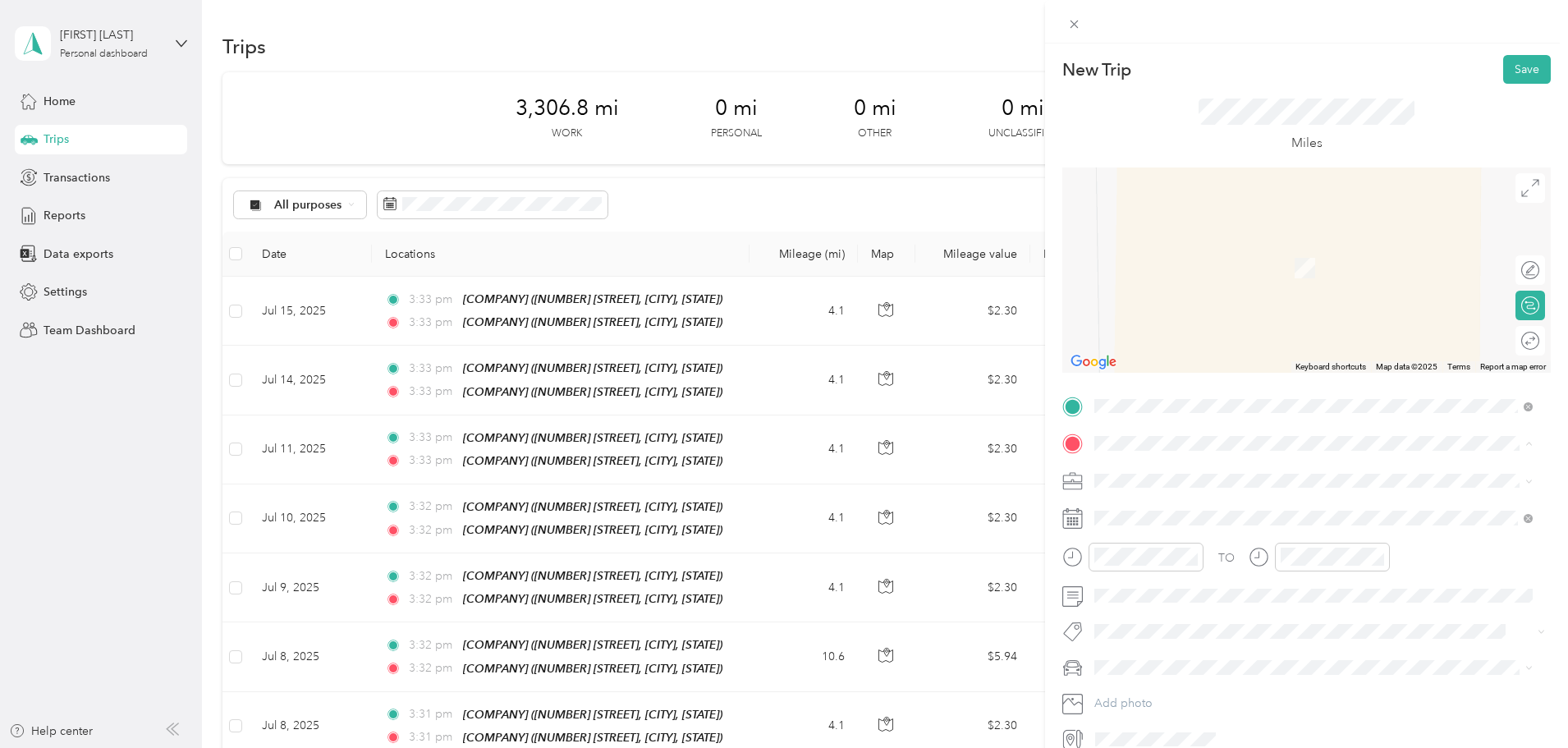 click on "[NUMBER] [STREET], [POSTAL_CODE], [CITY], [STATE], [COUNTRY]" at bounding box center (1300, 526) 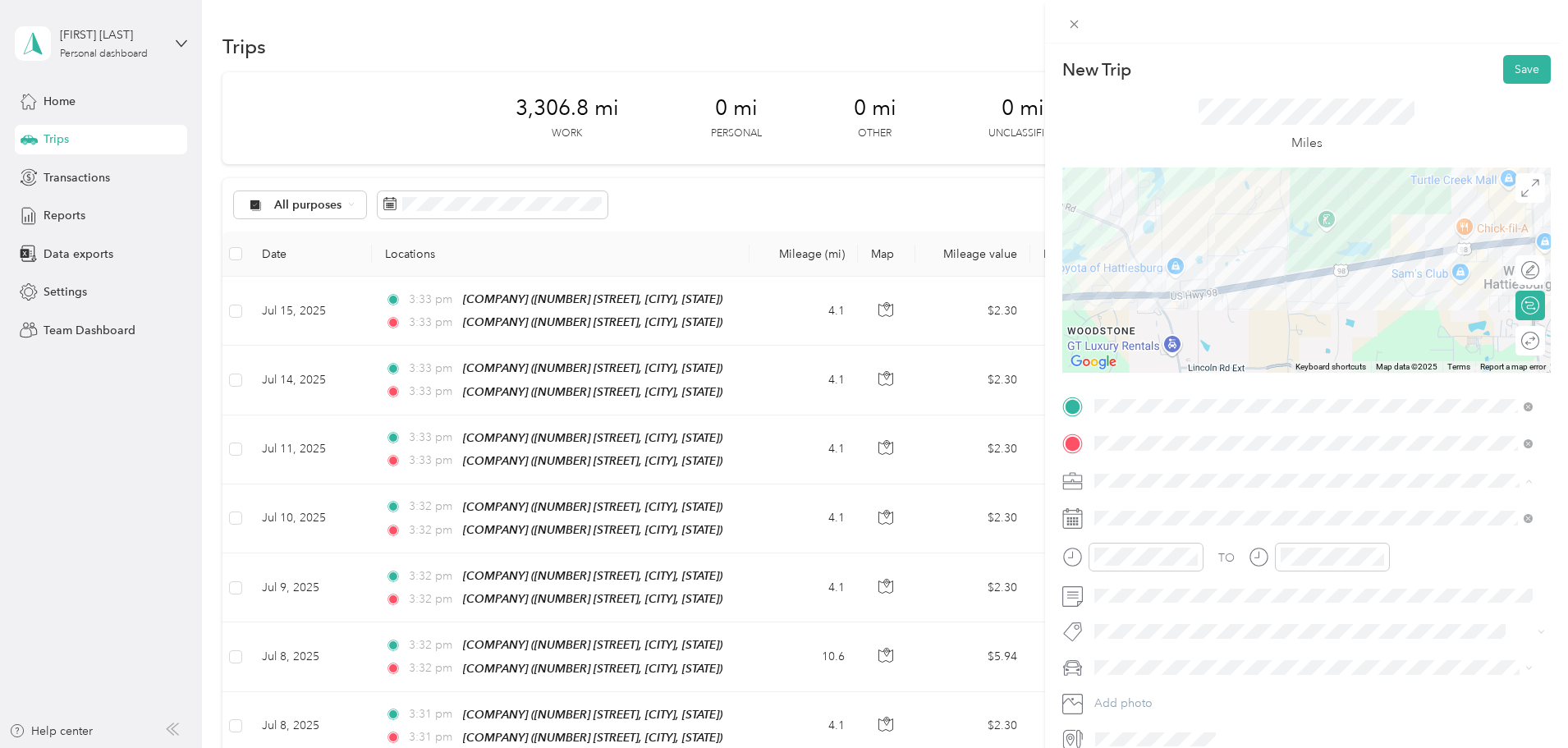 click on "Work" at bounding box center [1314, 509] 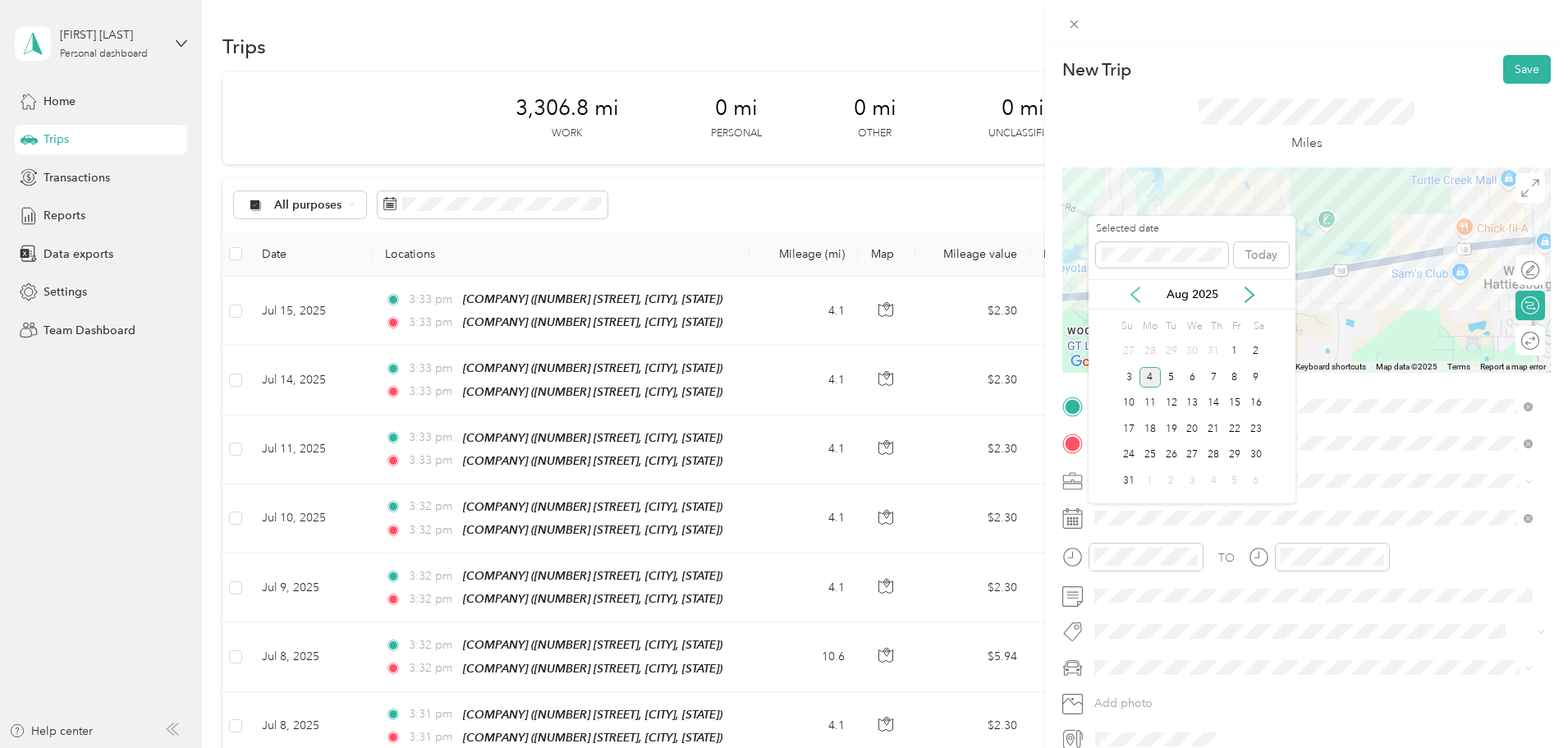 click 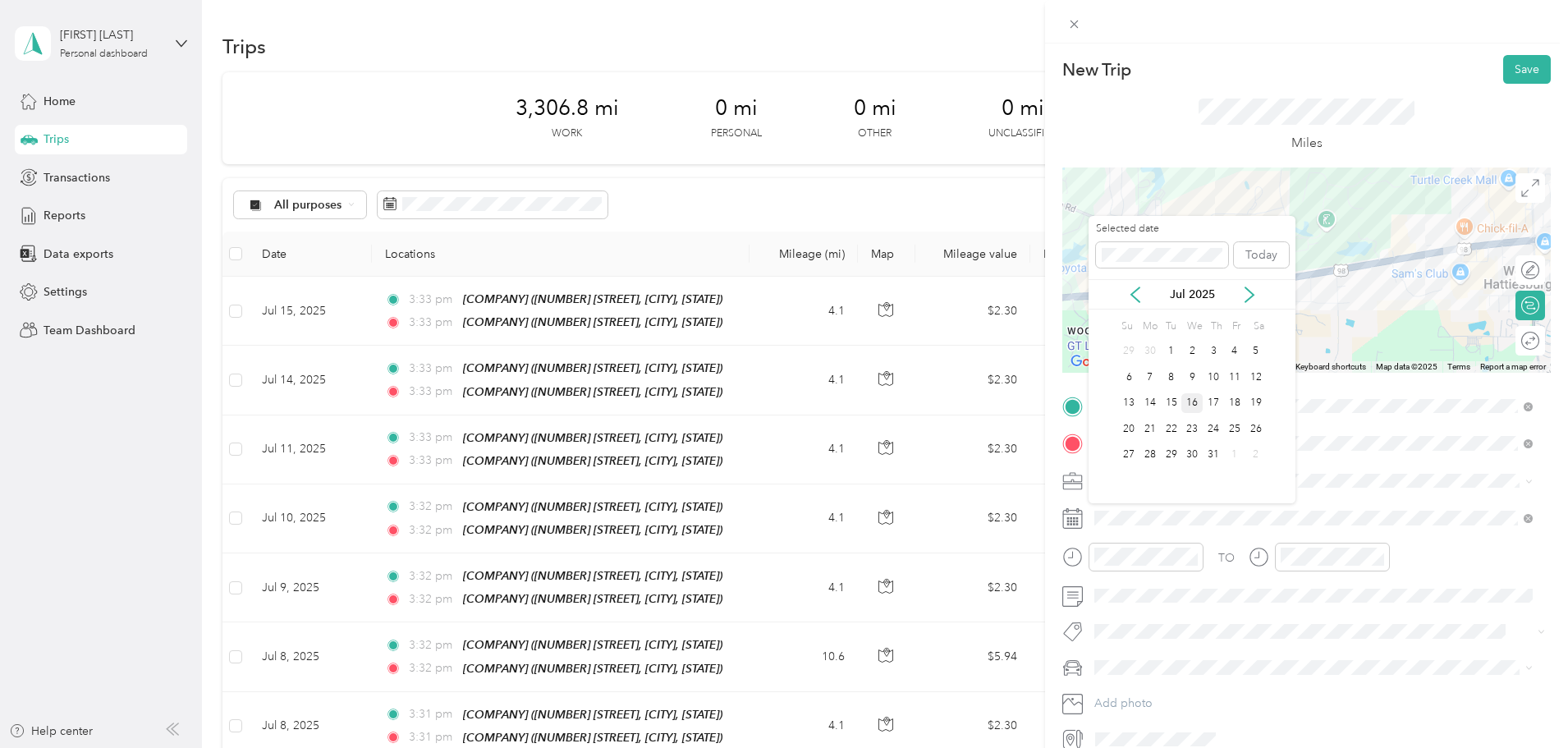 click on "16" at bounding box center (1192, 403) 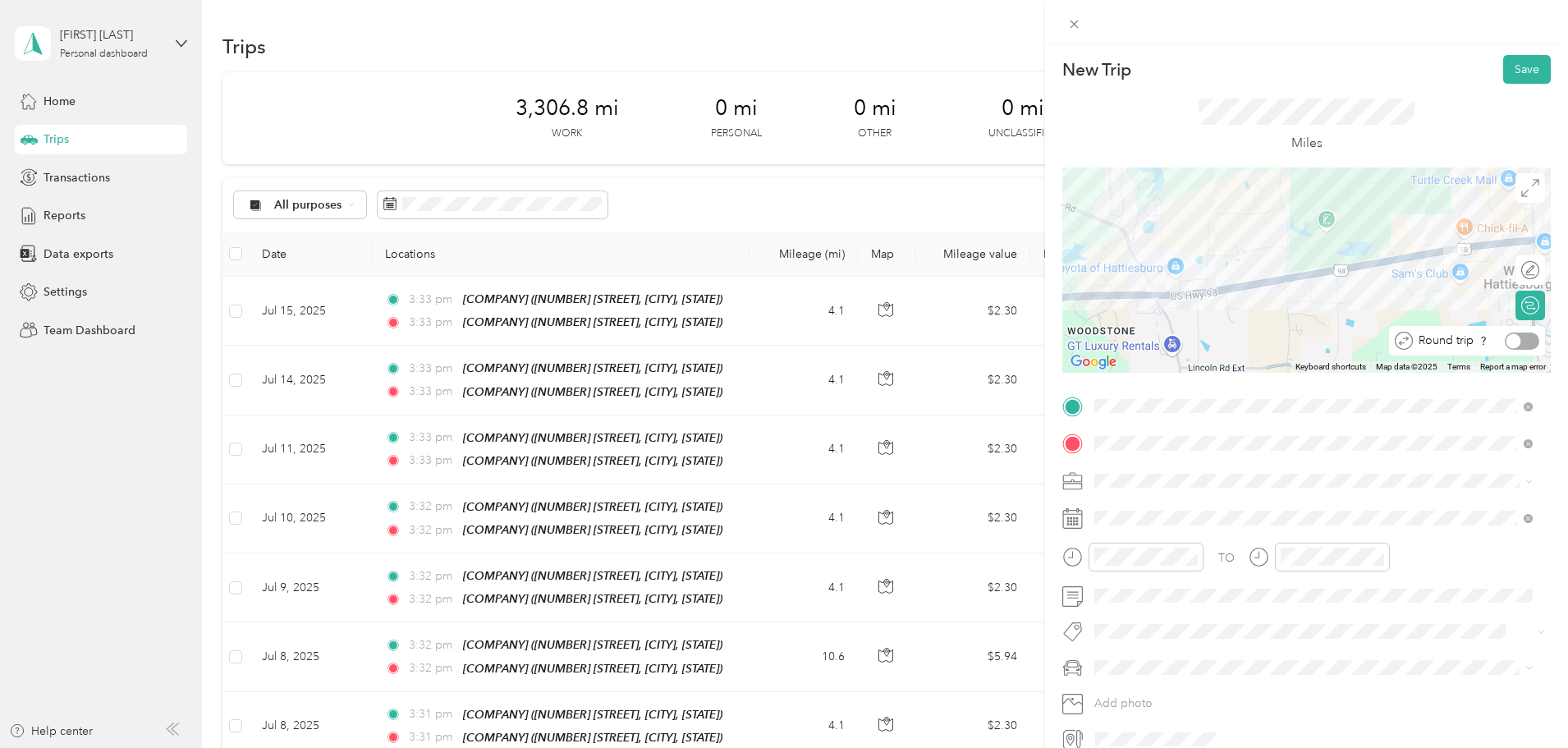 click at bounding box center [1522, 341] 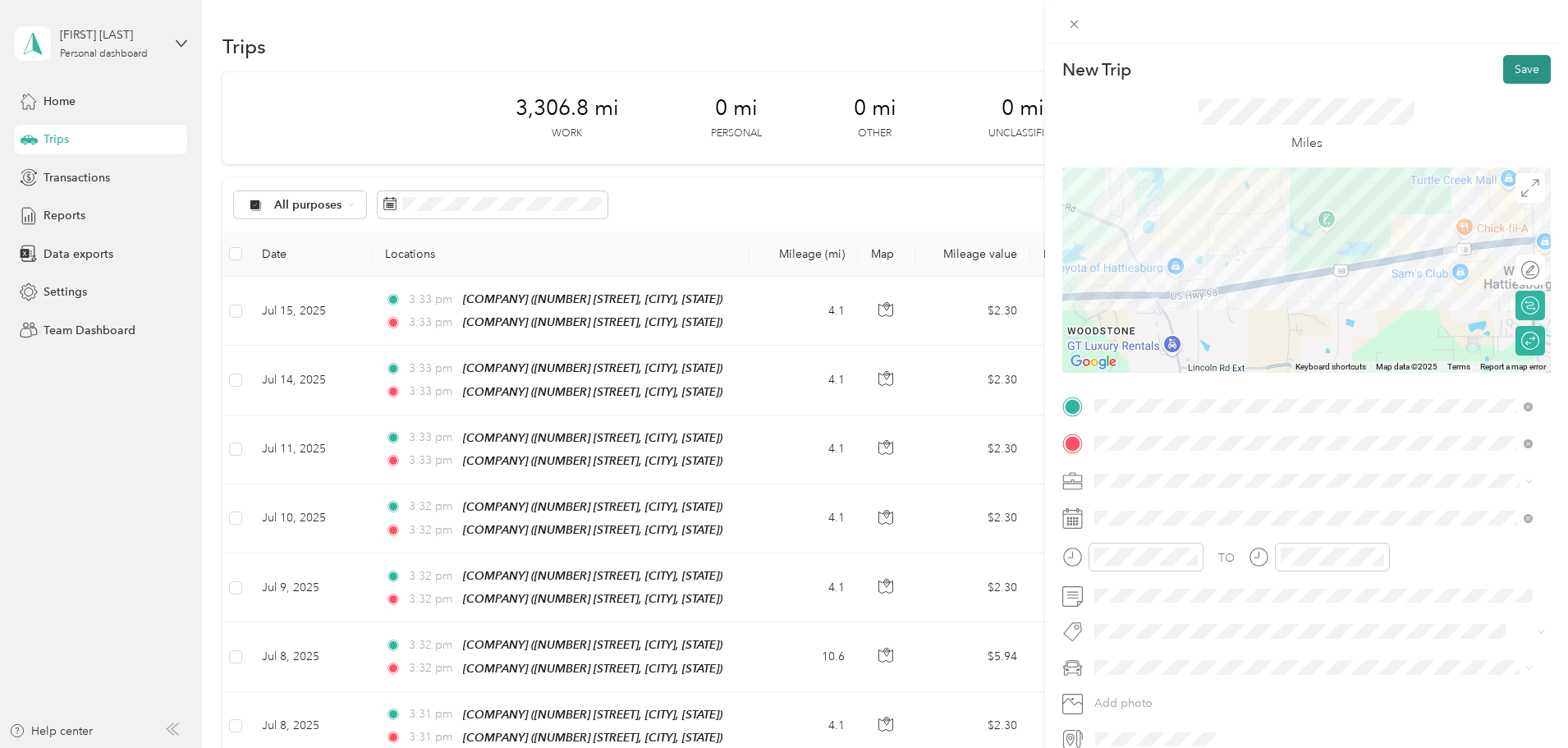 click on "Save" at bounding box center (1527, 69) 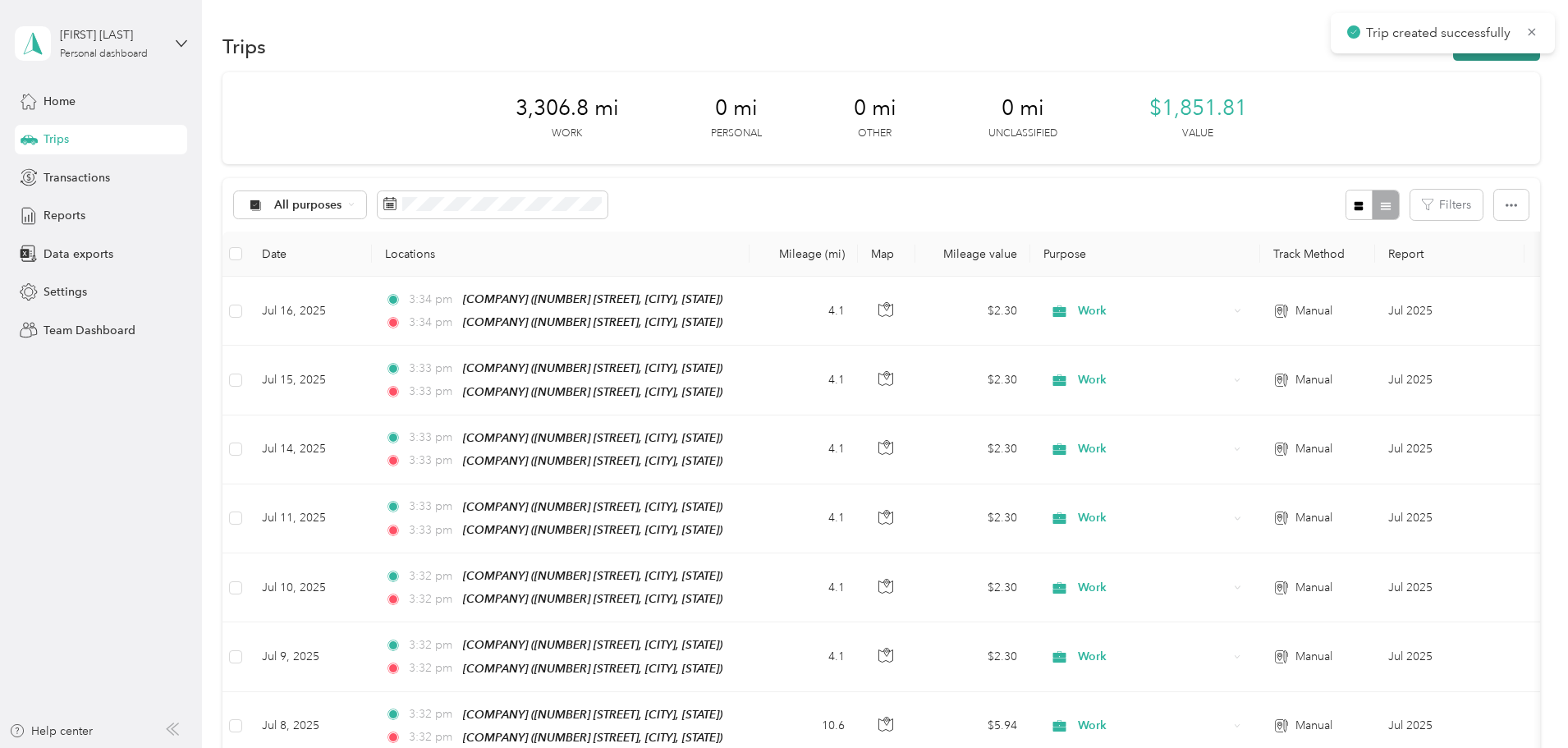 click on "New trip" at bounding box center [1497, 46] 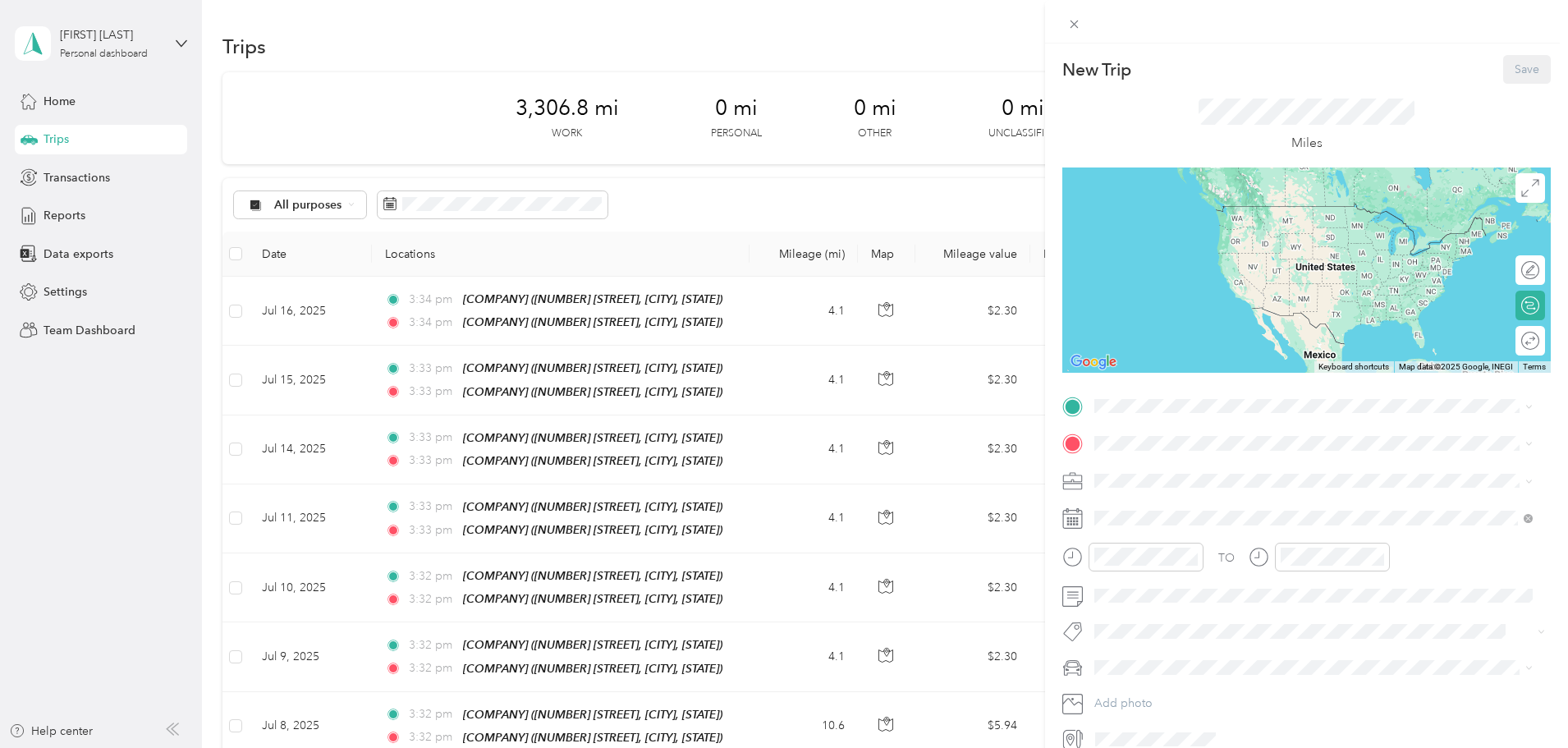 click on "[NUMBER] [STREET], [POSTAL_CODE], [CITY], [STATE], [COUNTRY]" at bounding box center [1300, 540] 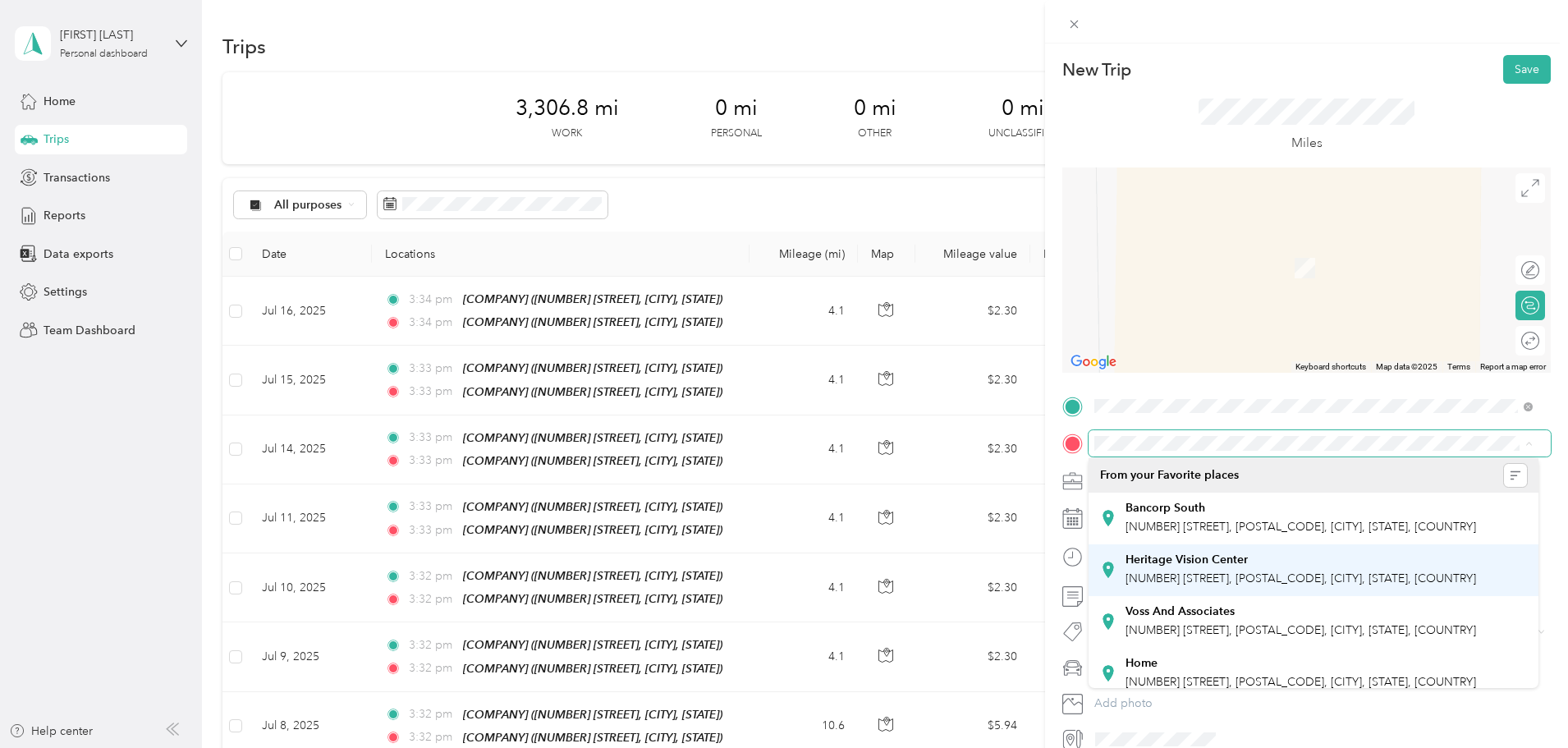 scroll, scrollTop: 63, scrollLeft: 0, axis: vertical 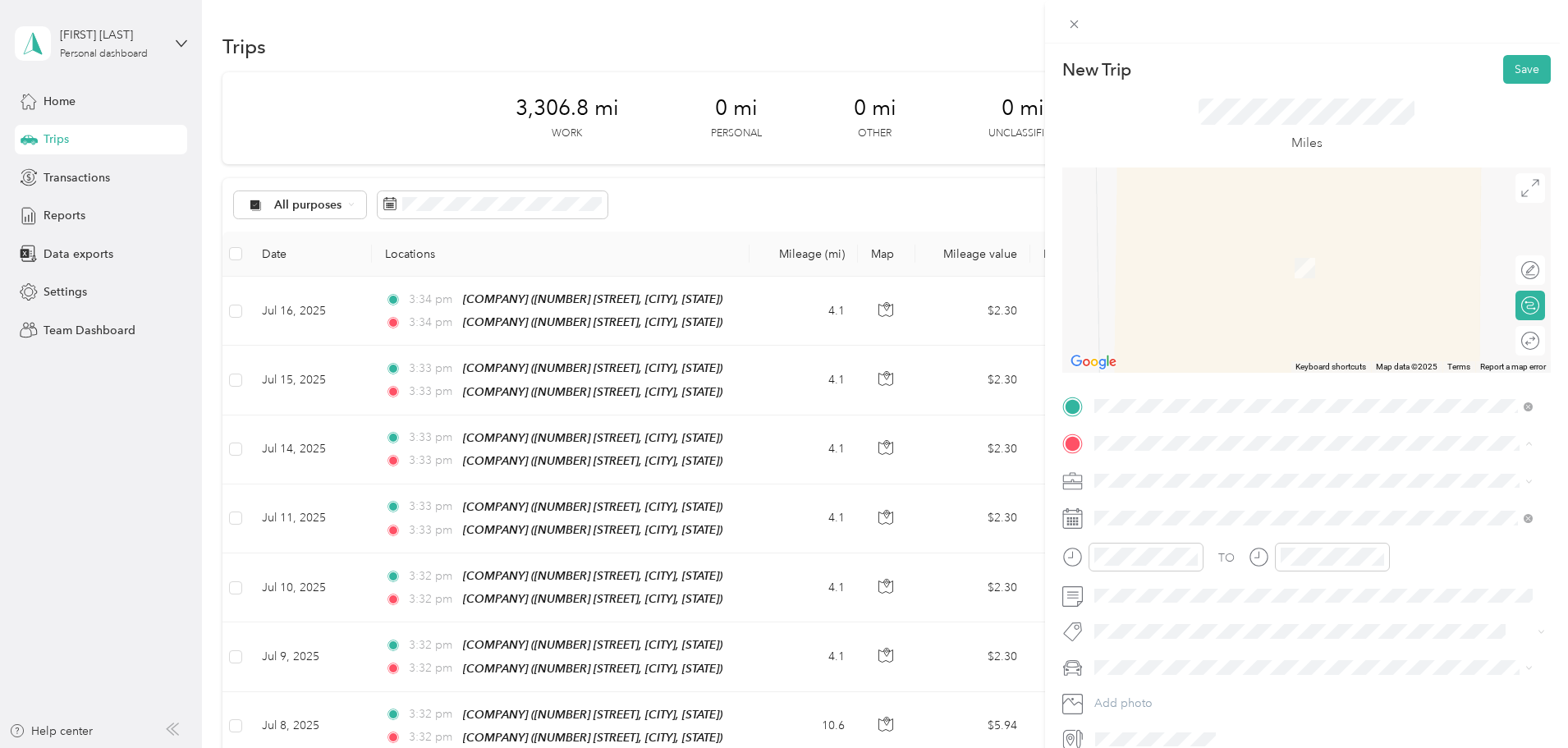 click on "Legacy House/Office" at bounding box center [1181, 652] 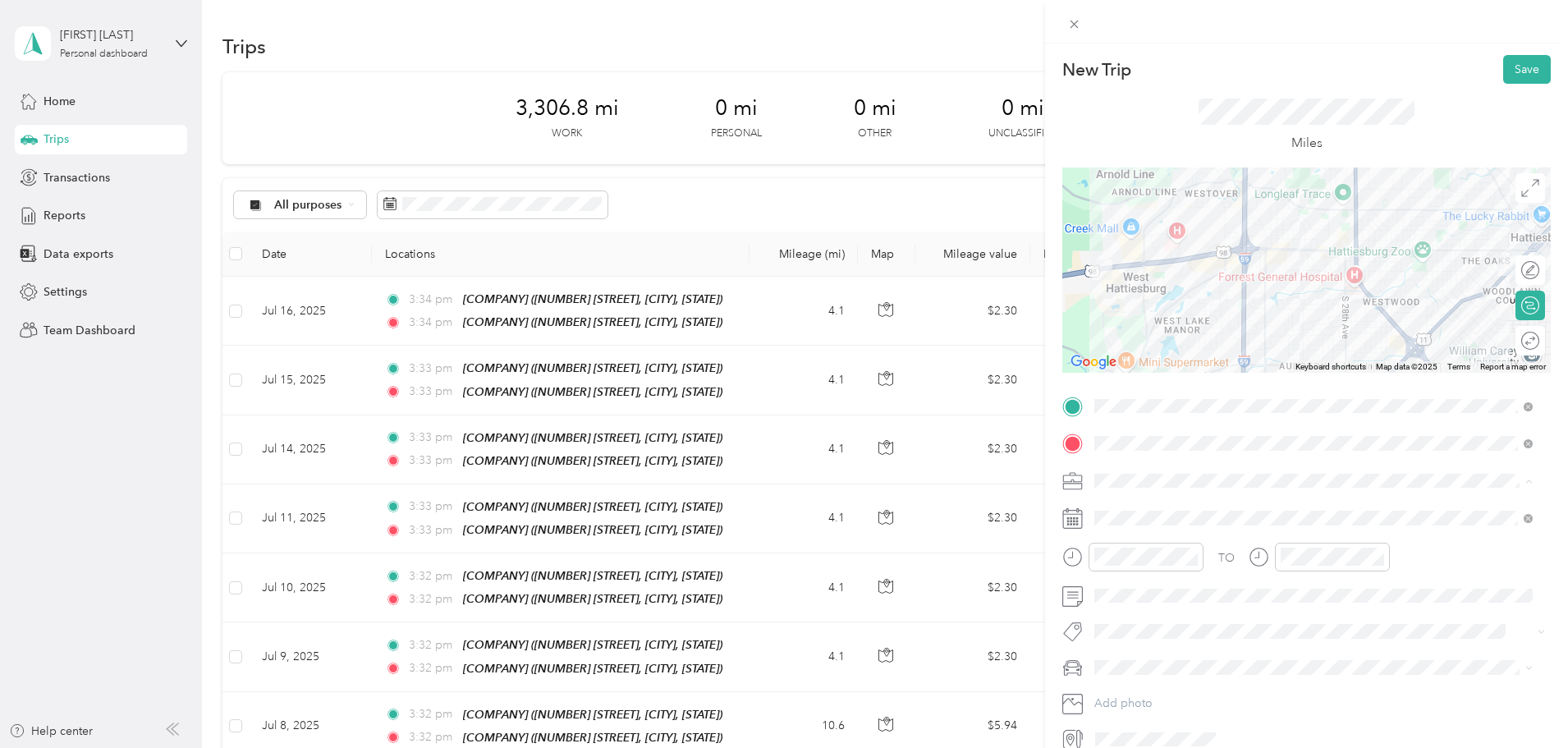 click on "Work" at bounding box center [1314, 509] 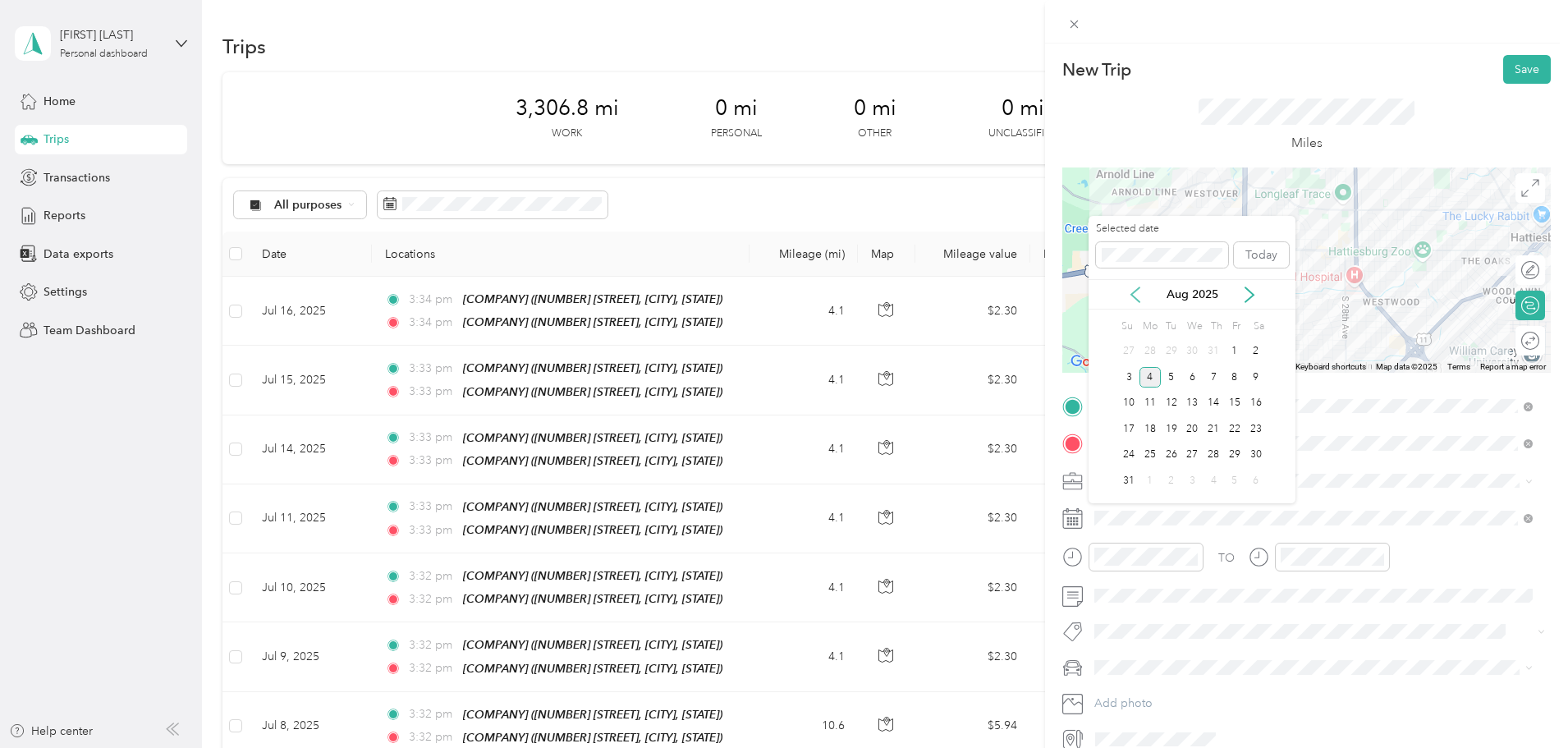 click 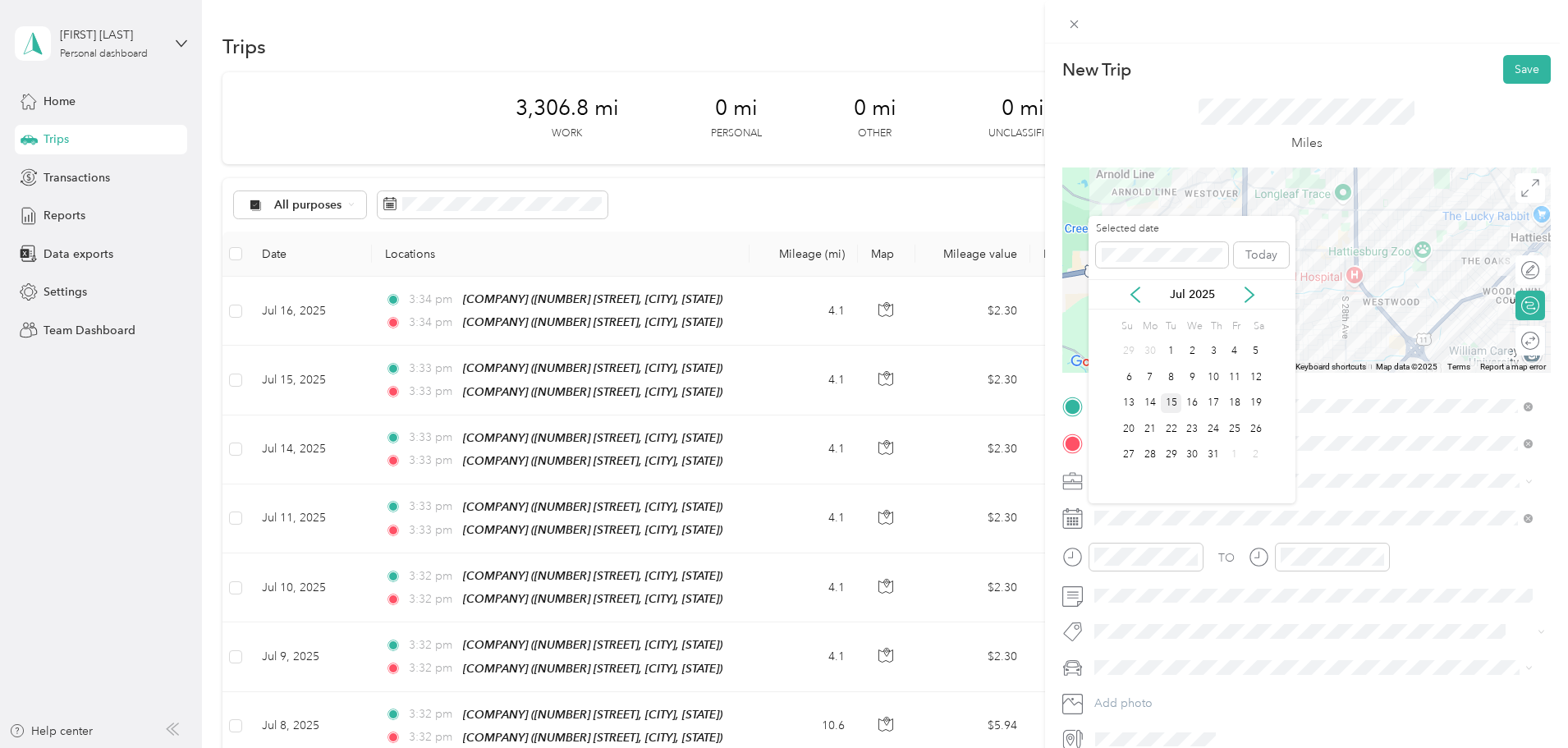 click on "15" at bounding box center [1171, 403] 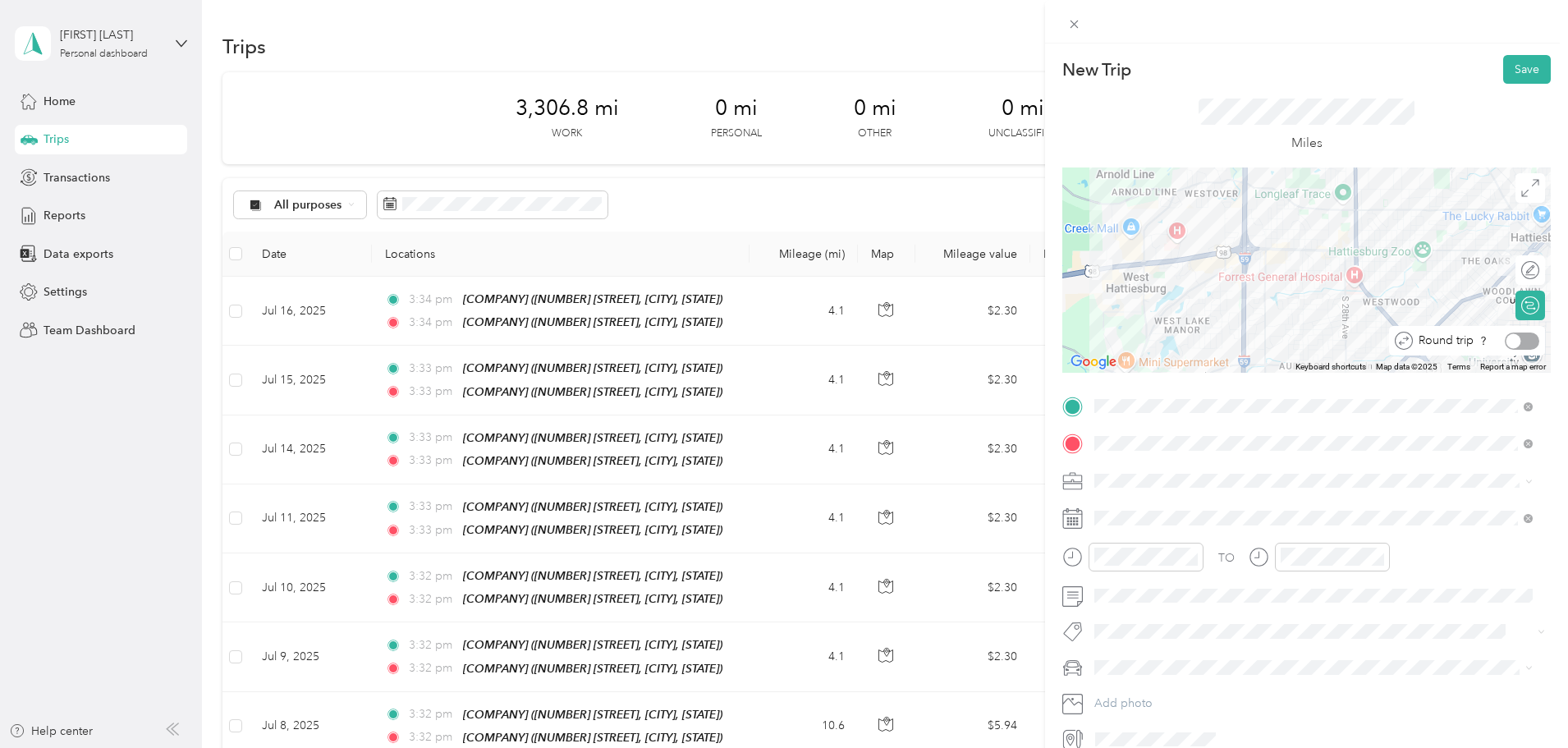 click at bounding box center (1522, 341) 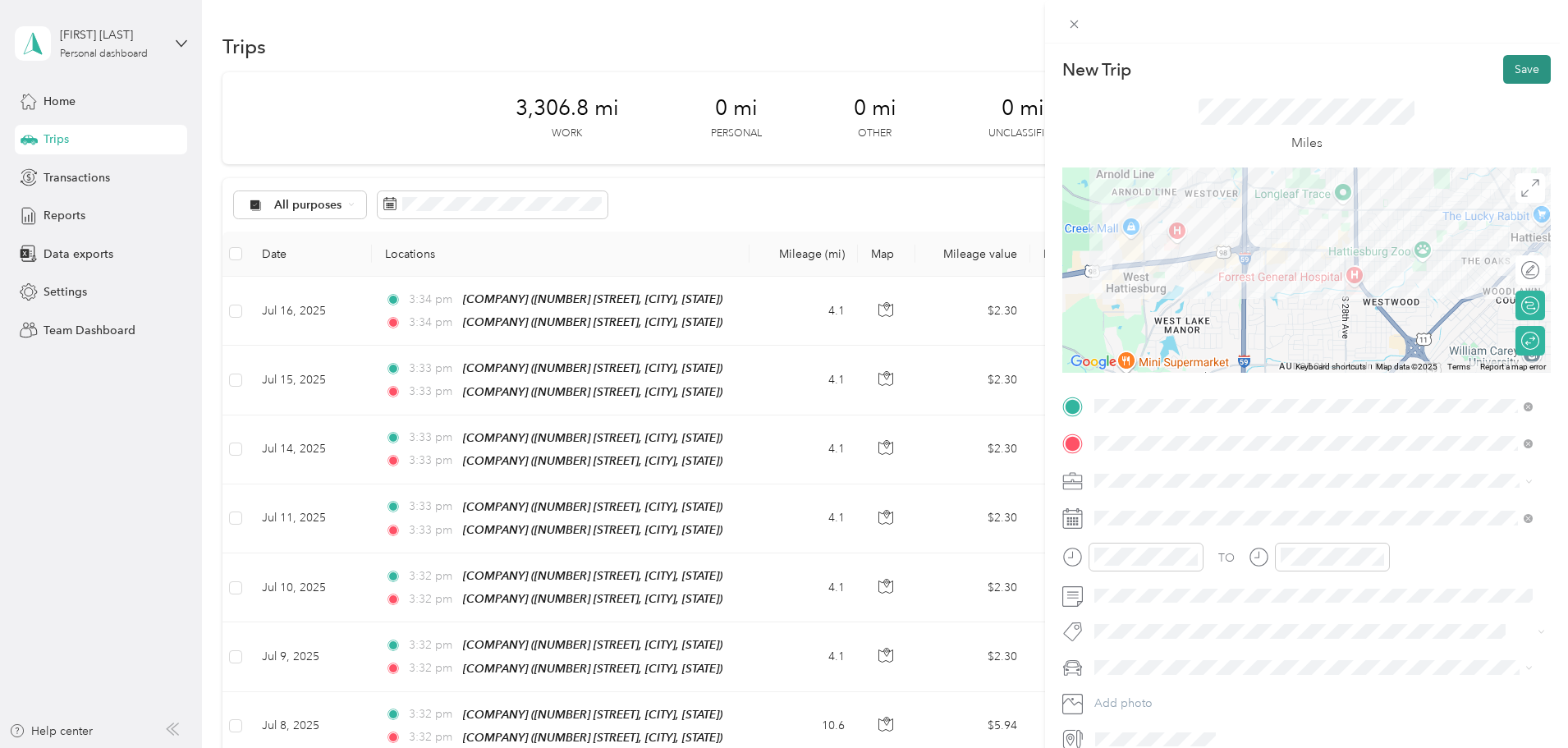 click on "Save" at bounding box center (1527, 69) 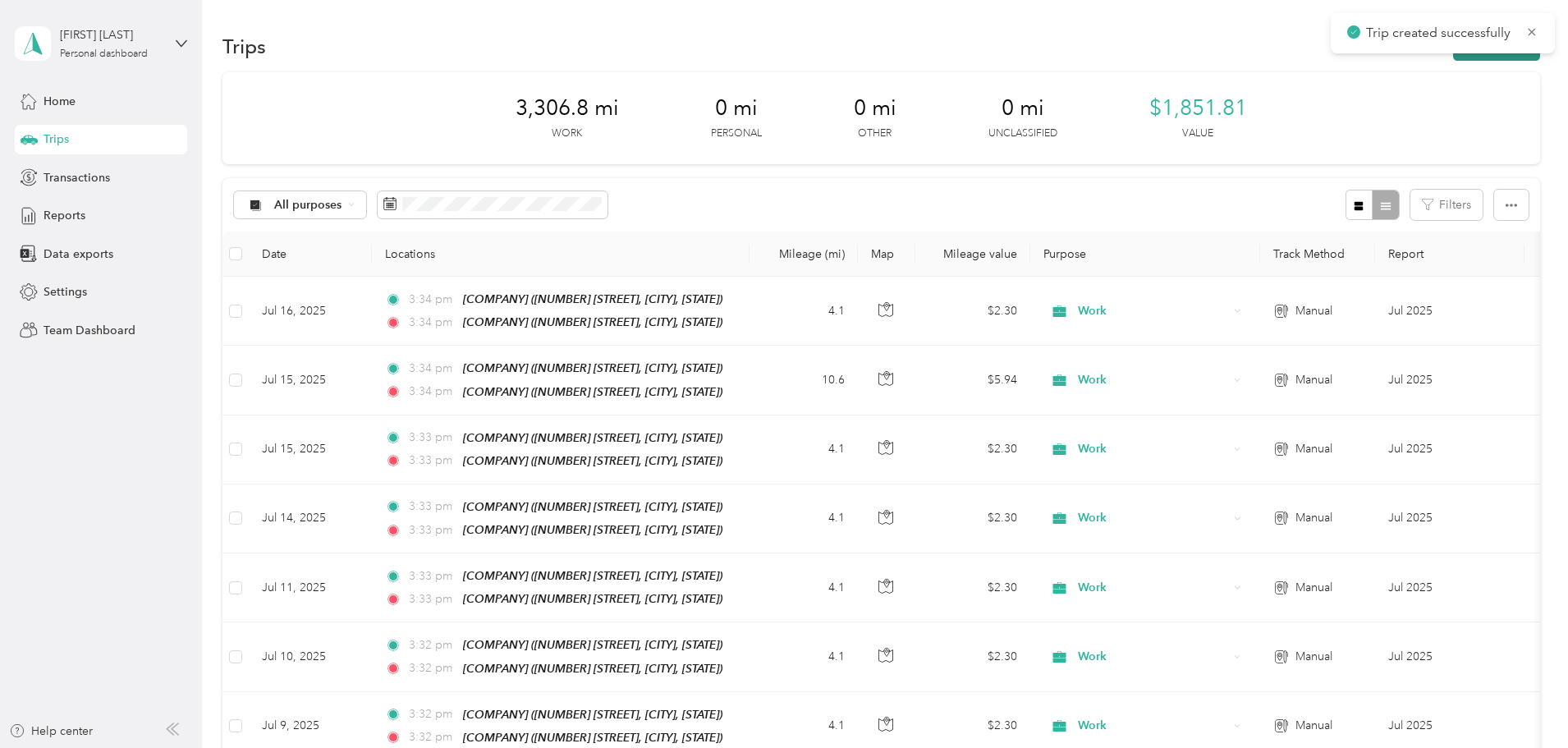 click on "New trip" at bounding box center [1497, 46] 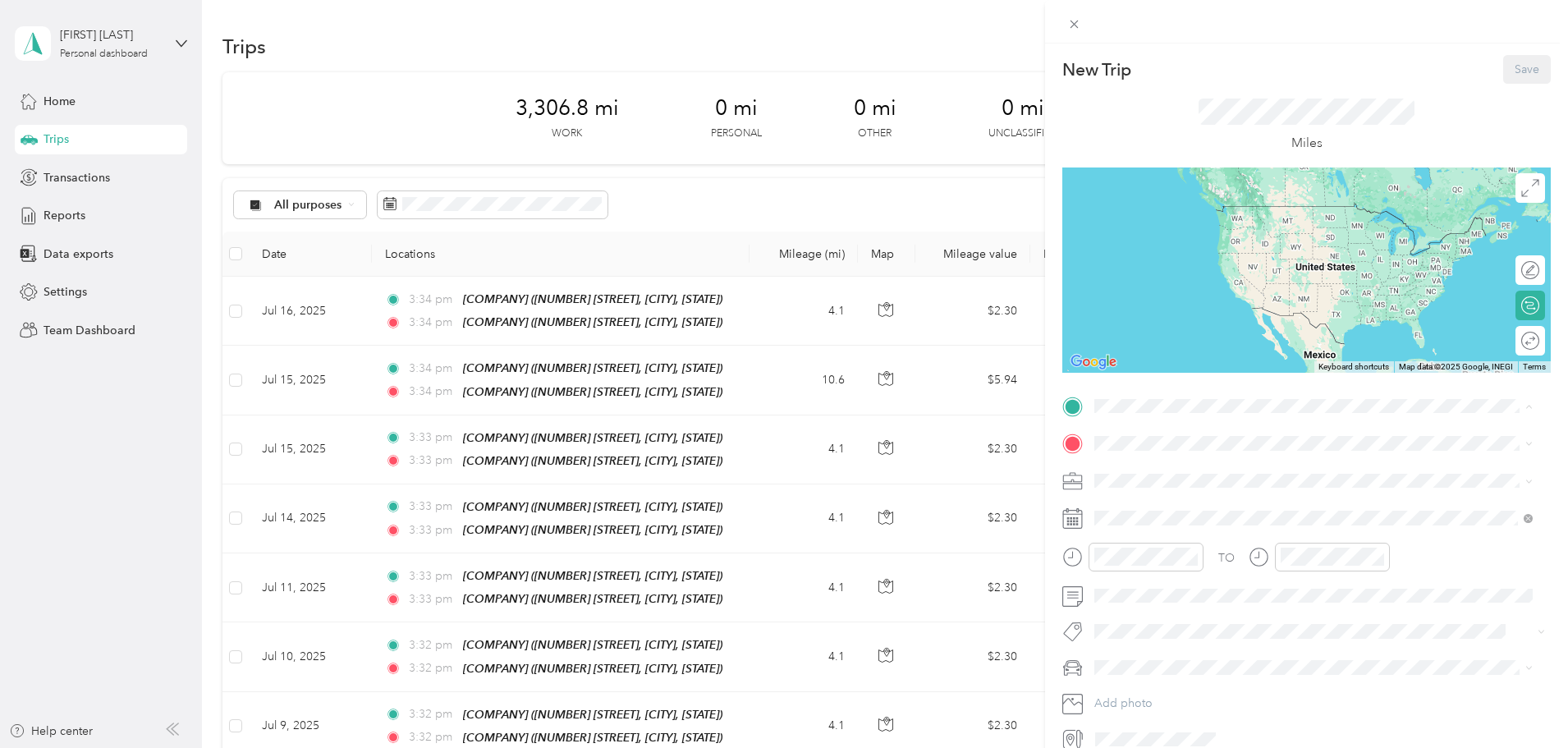 click on "[COMPANY] [NUMBER] [STREET], [POSTAL_CODE], [CITY], [STATE], [COUNTRY]" at bounding box center [1300, 533] 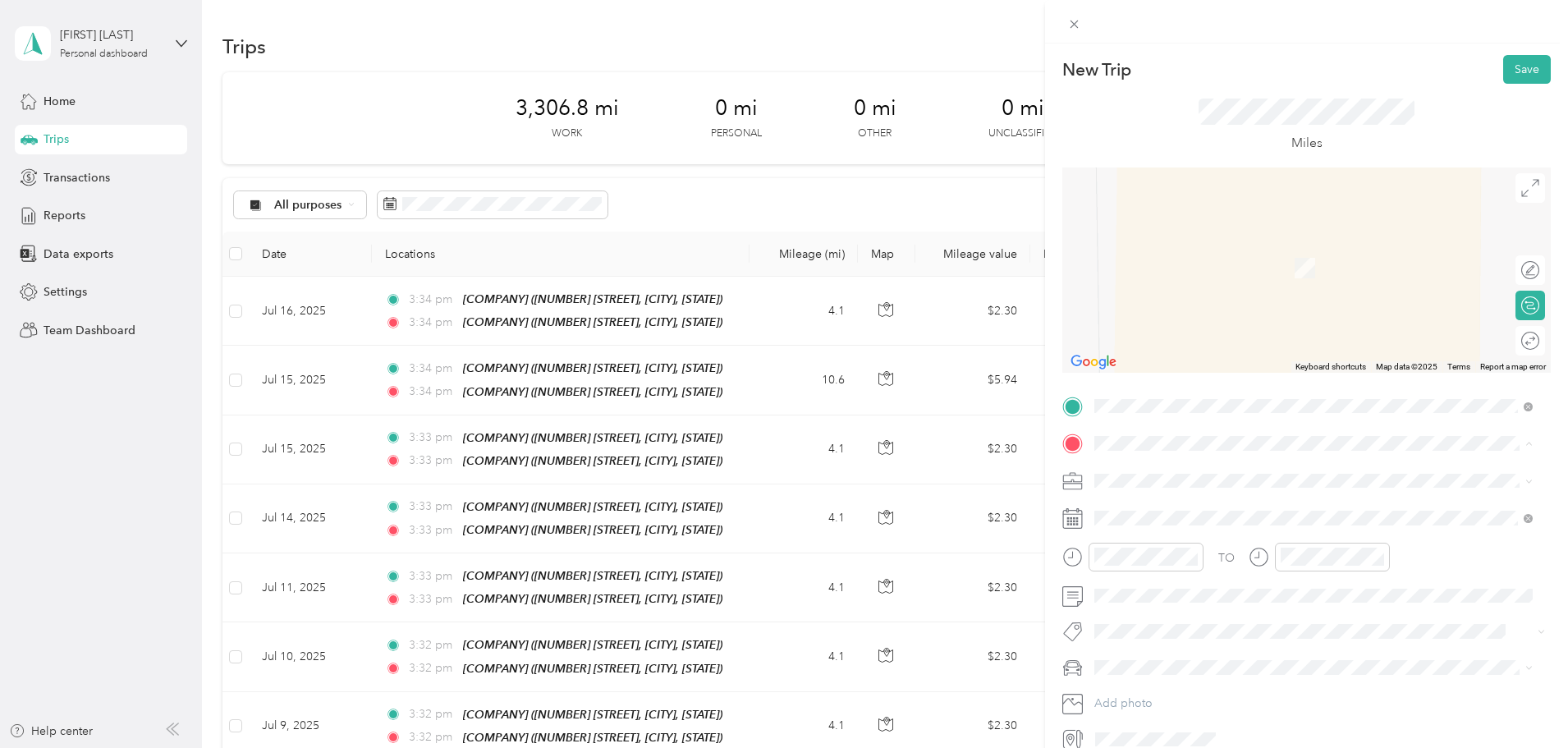 click on "[COMPANY] [NUMBER] [STREET], [POSTAL_CODE], [CITY], [STATE], [COUNTRY]" at bounding box center [1300, 518] 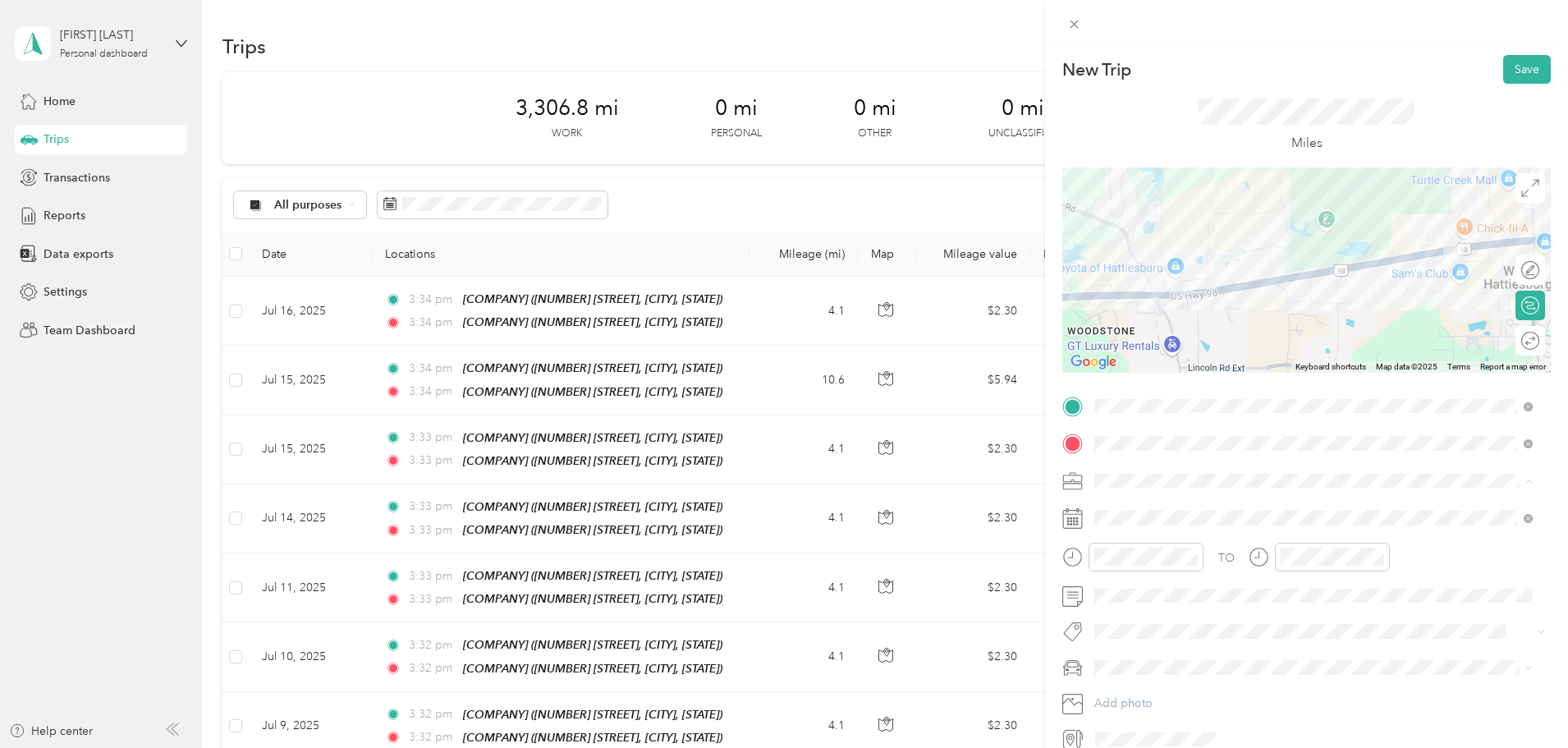 click on "Work" at bounding box center [1314, 509] 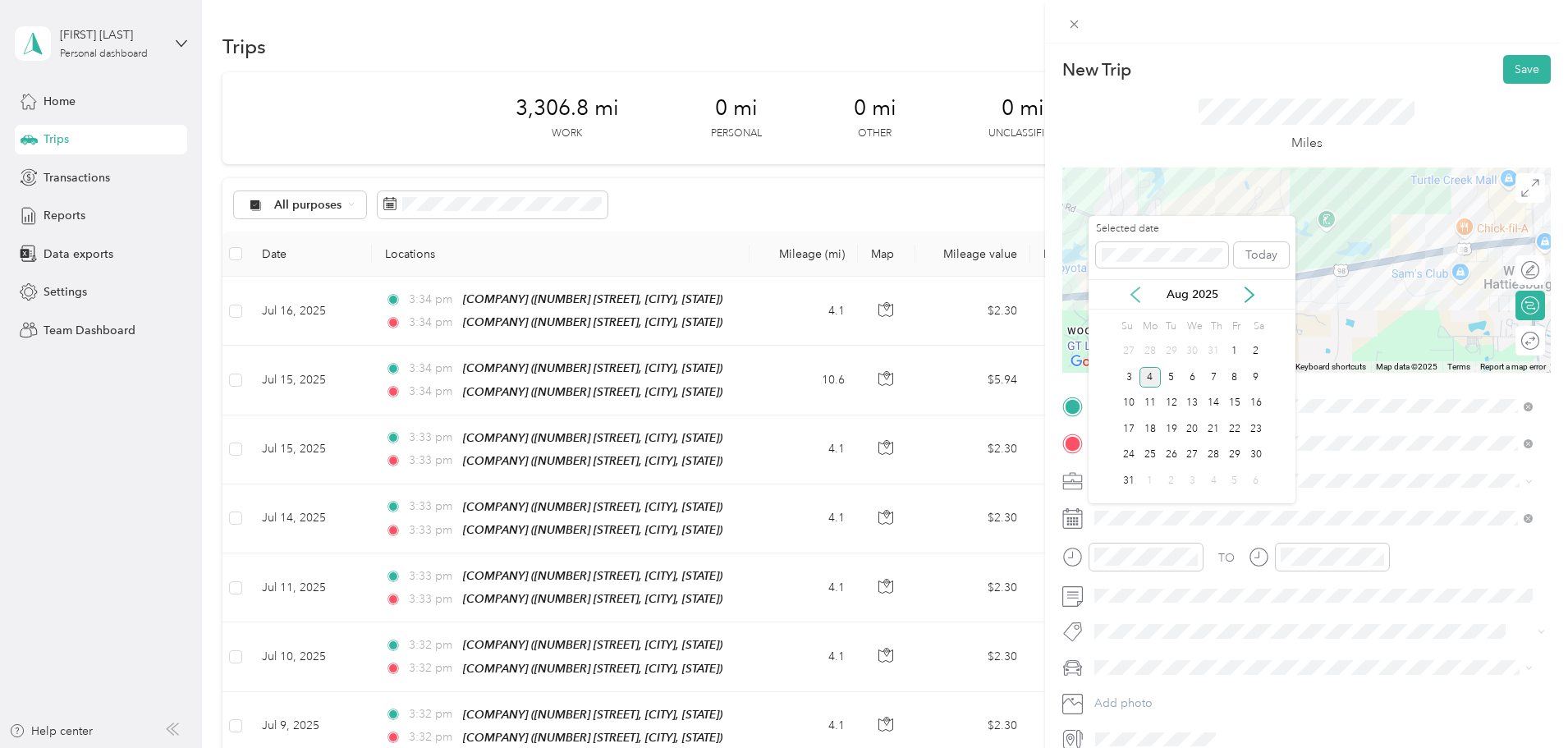 click 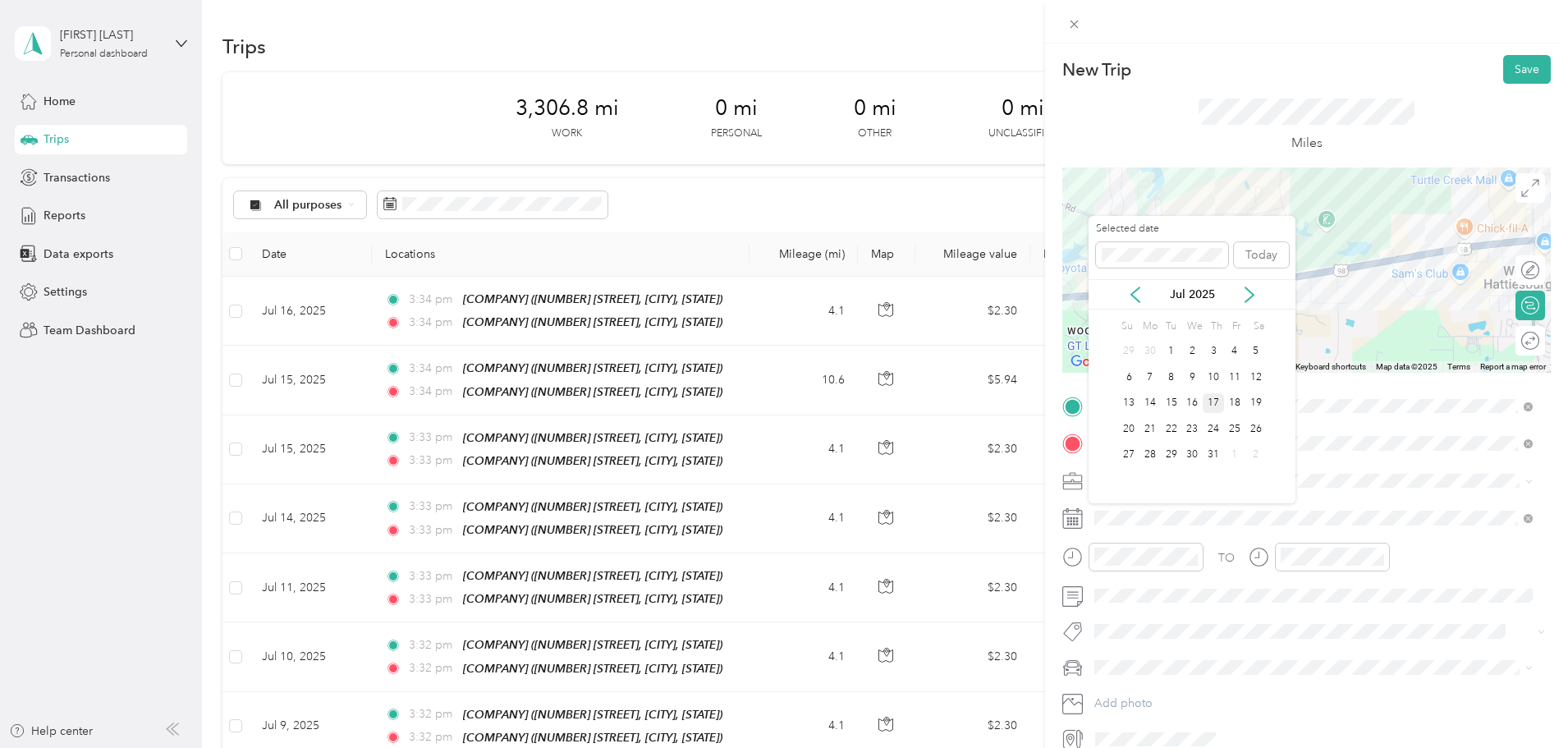 click on "17" at bounding box center (1213, 403) 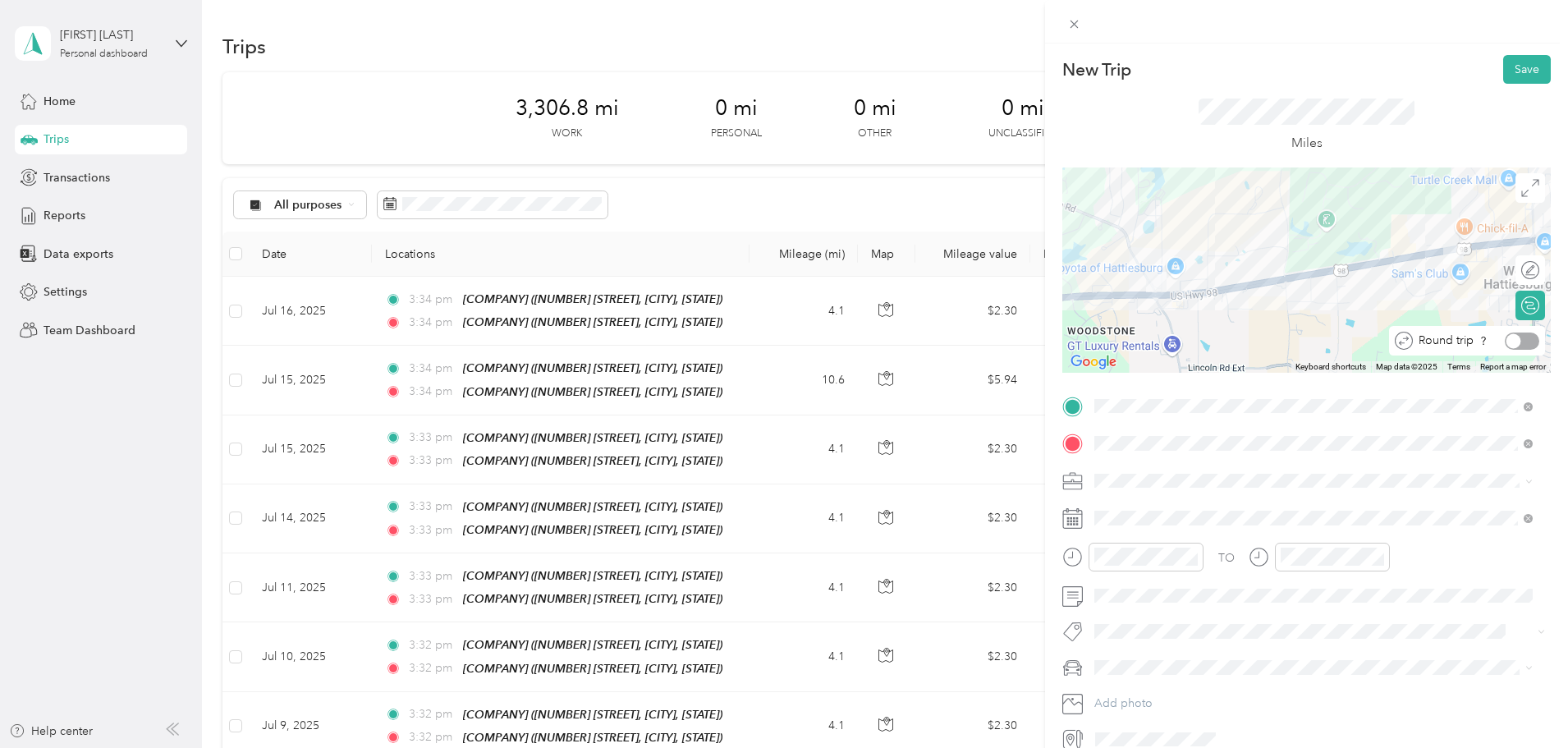 click at bounding box center (1514, 341) 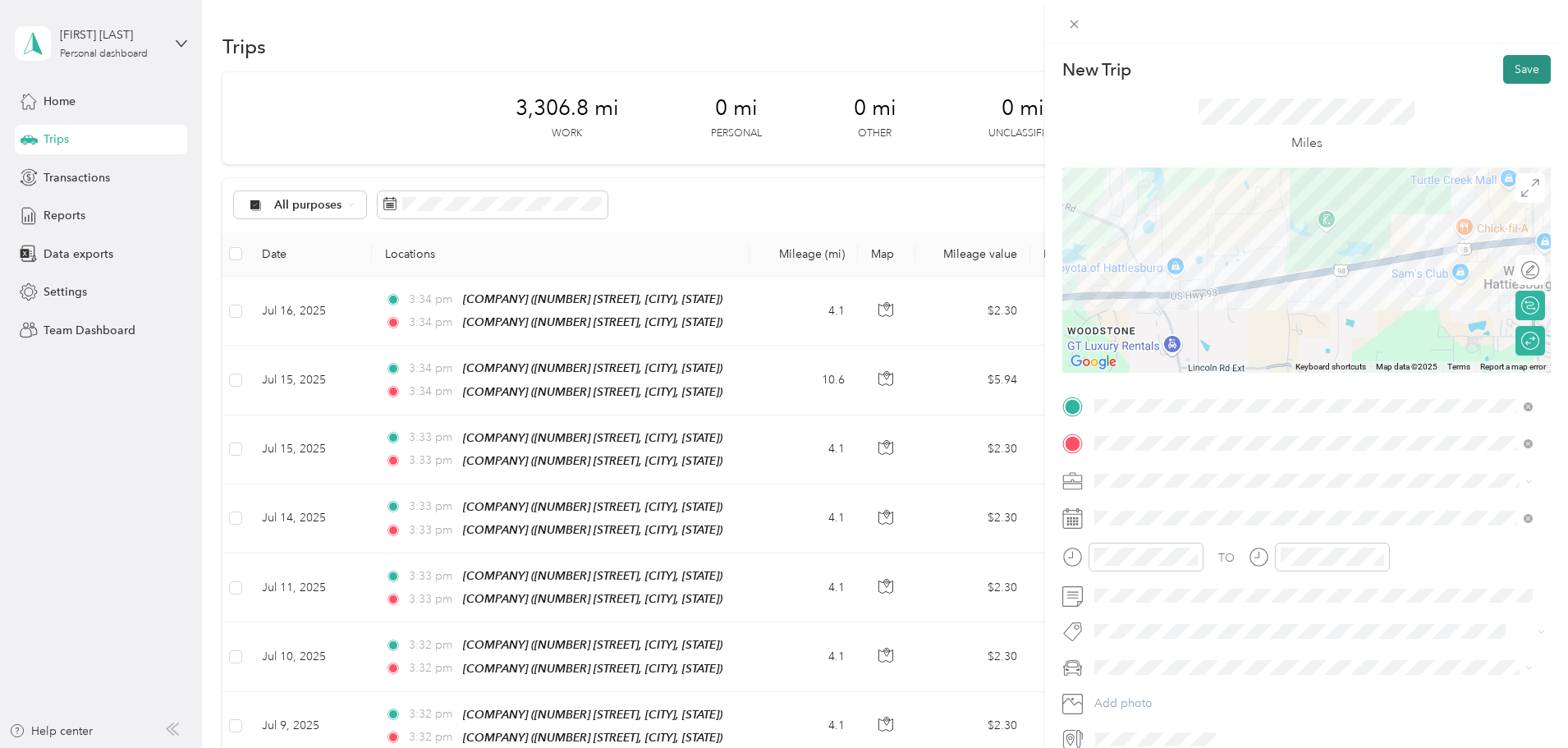 click on "Save" at bounding box center [1527, 69] 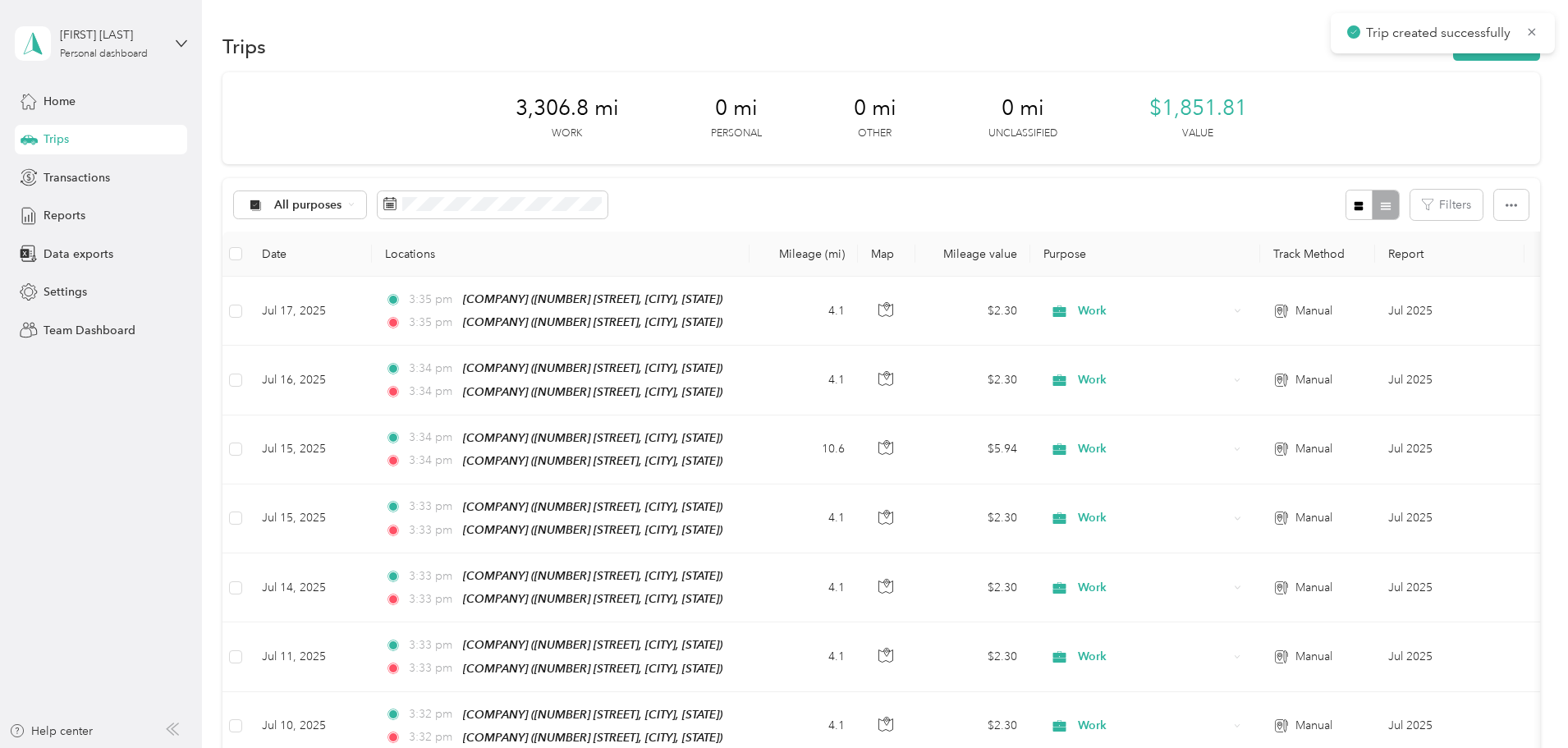 click on "Trip created successfully" at bounding box center [1442, 33] 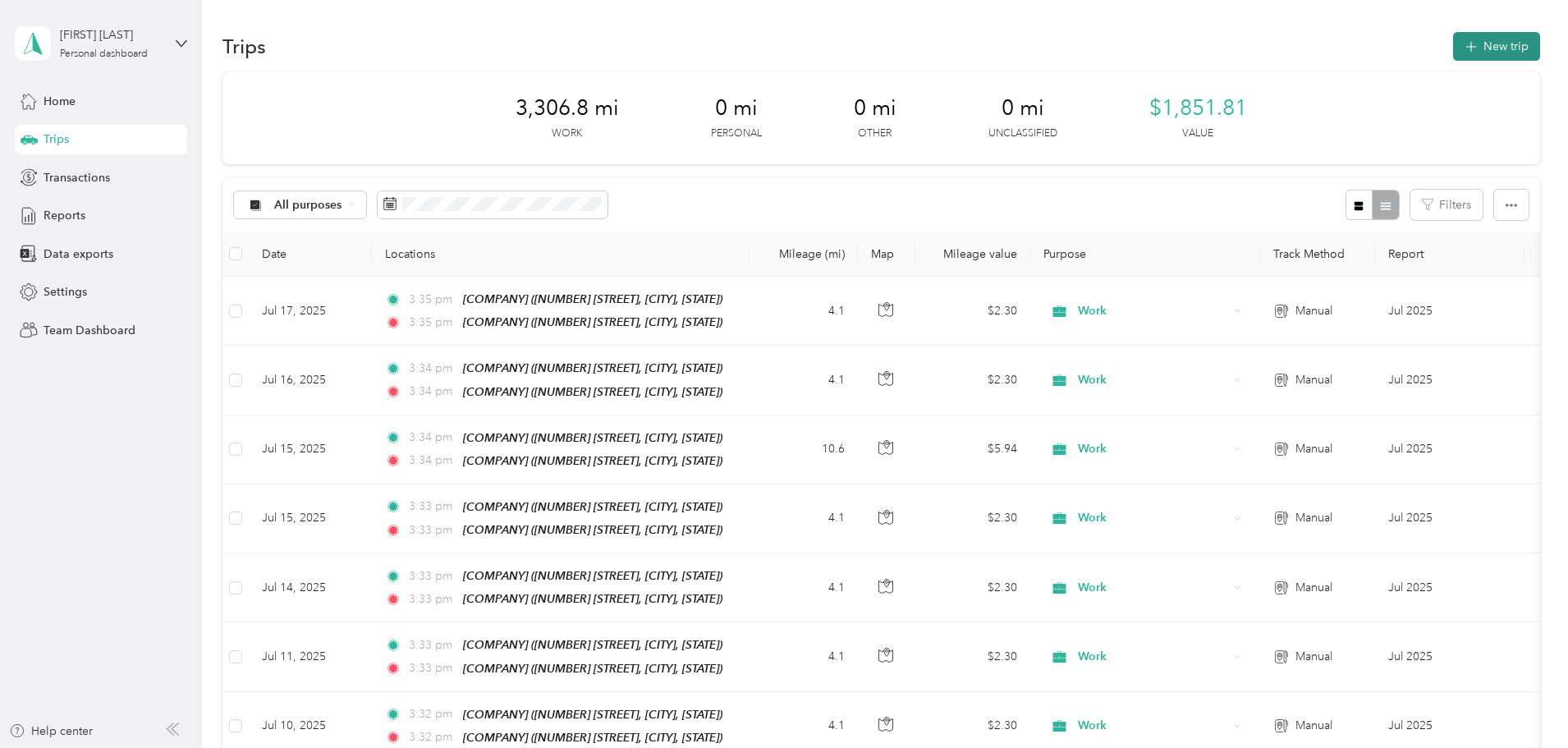 click on "New trip" at bounding box center (1497, 46) 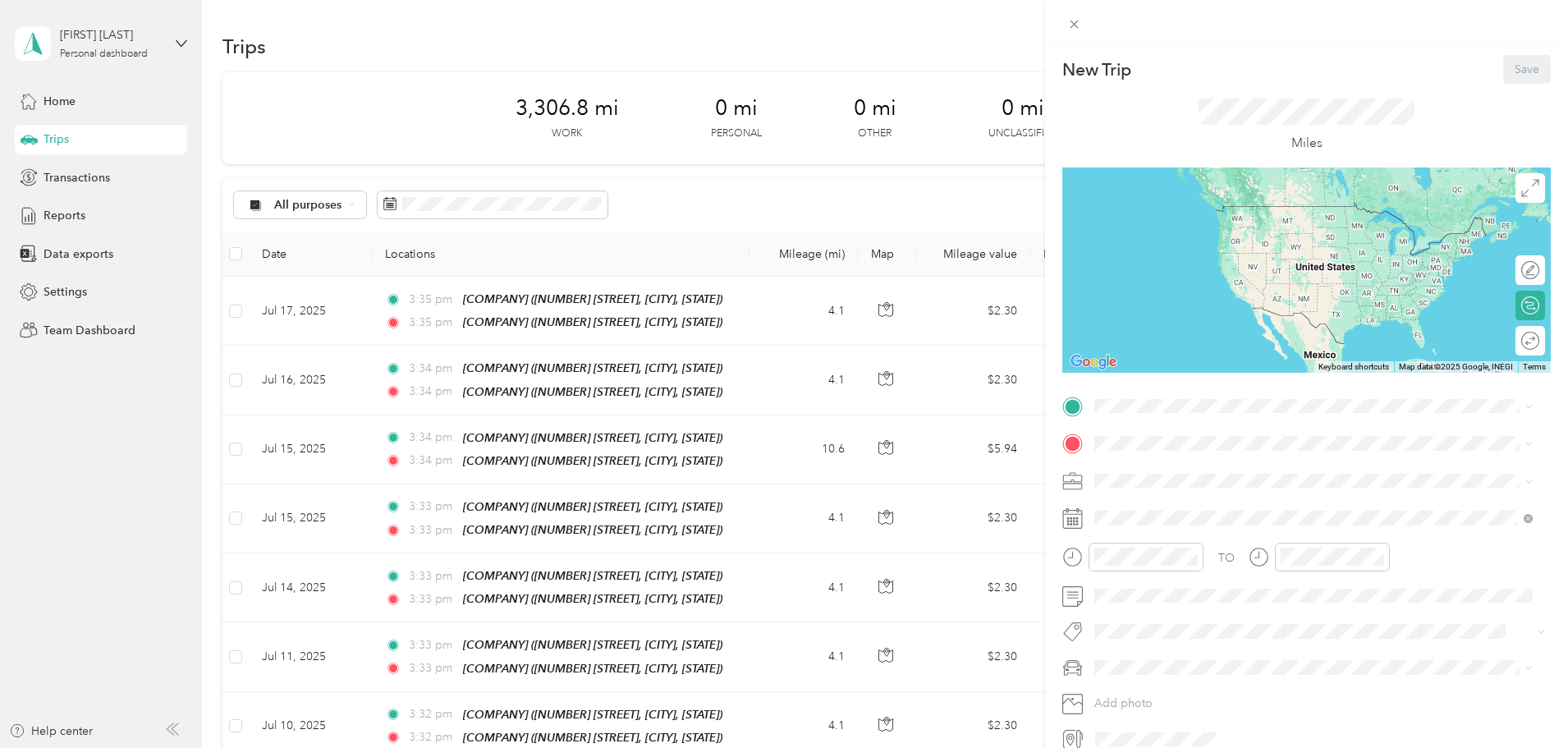 click on "Heritage Vision Center" at bounding box center [1186, 521] 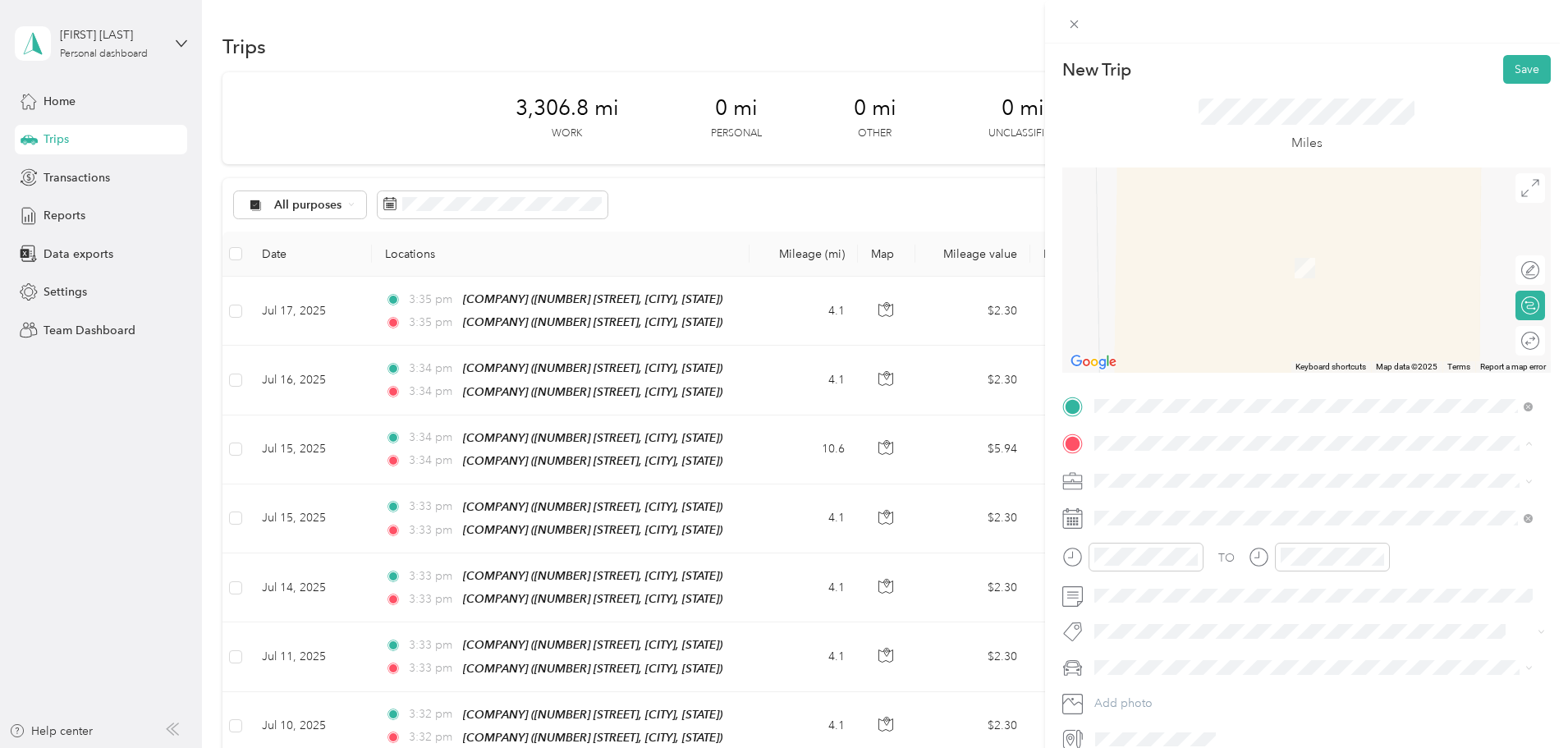 click on "[NUMBER] [STREET], [POSTAL_CODE], [CITY], [STATE], [COUNTRY]" at bounding box center [1300, 526] 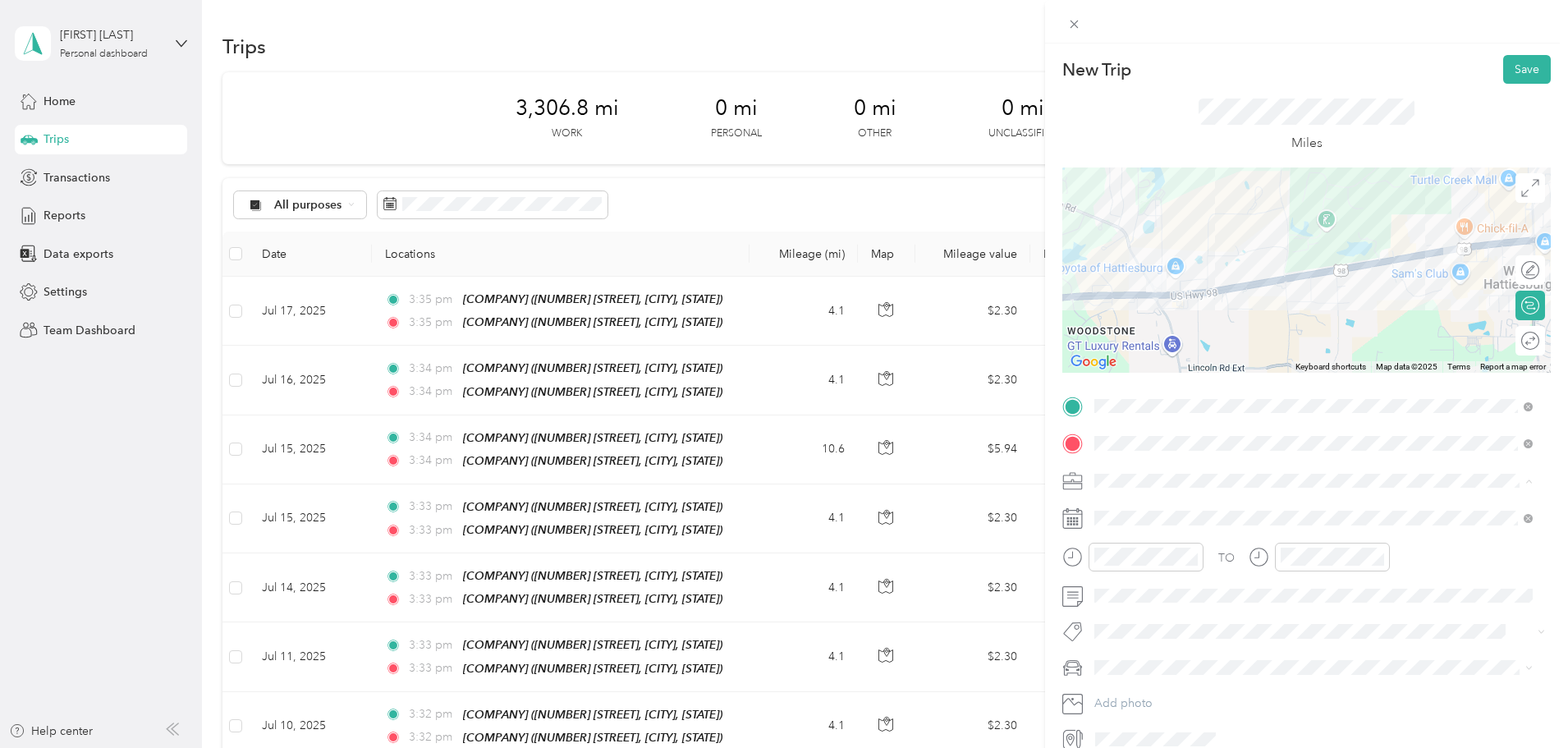 click on "Work" at bounding box center [1114, 509] 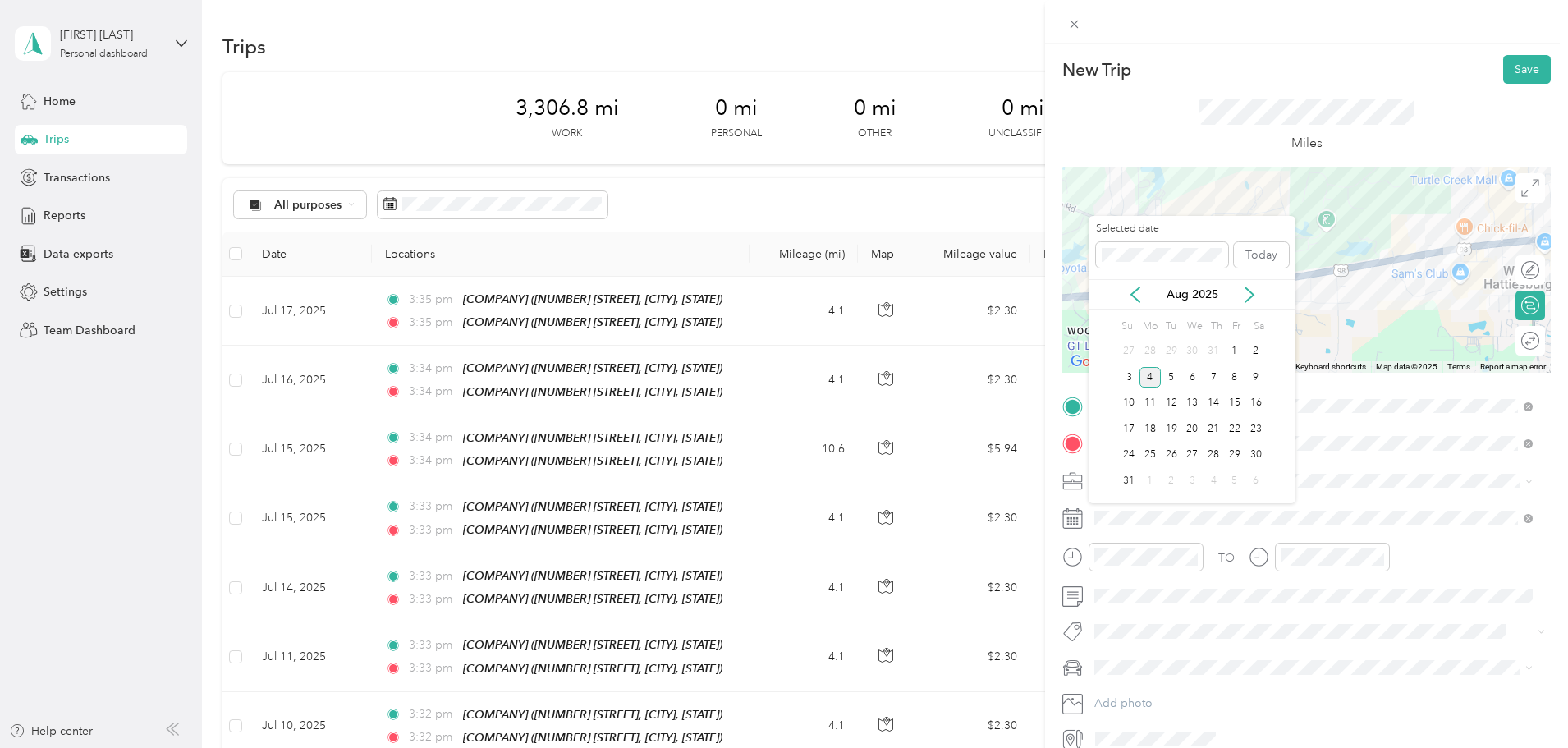 click on "Aug 2025" at bounding box center [1192, 294] 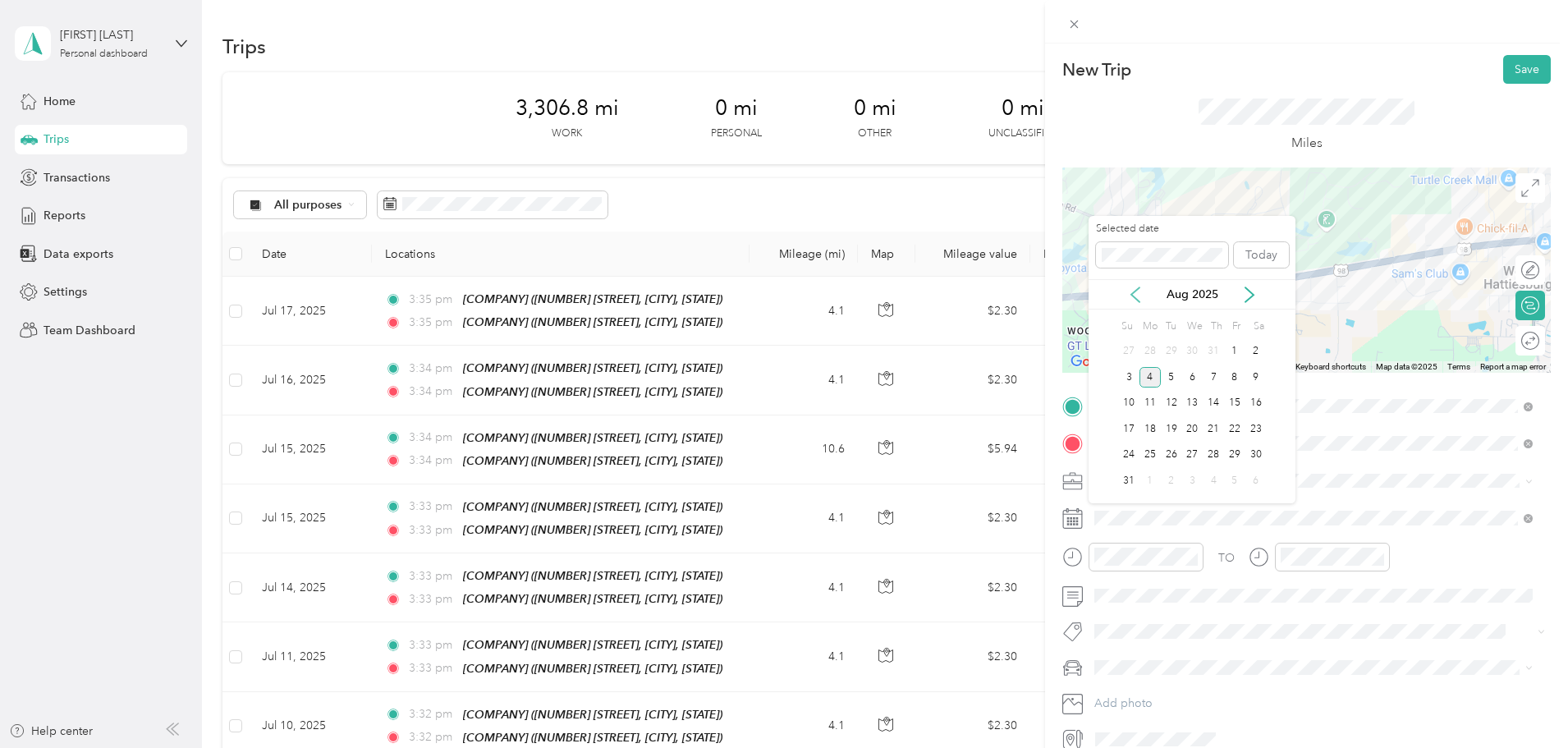 click 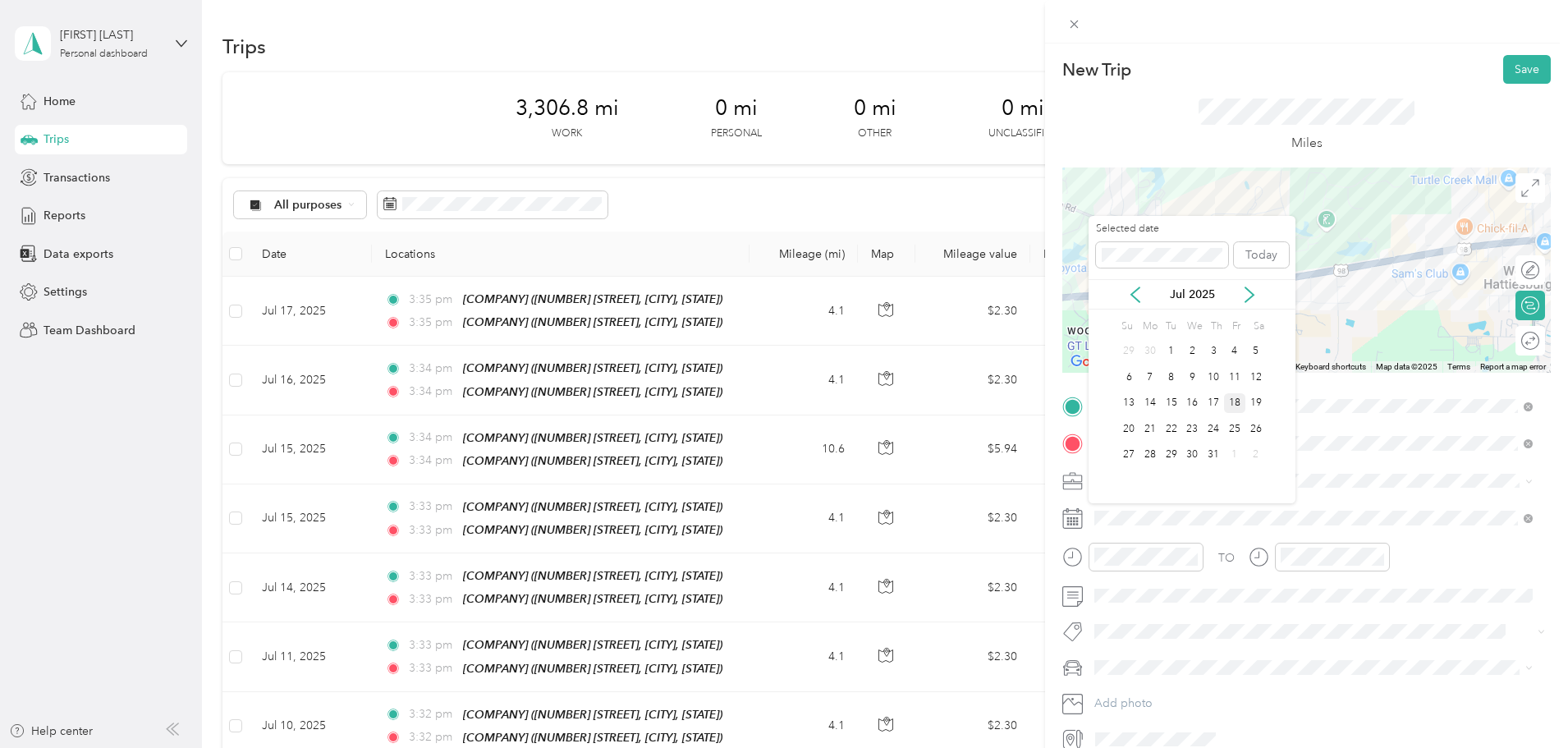 click on "18" at bounding box center (1235, 403) 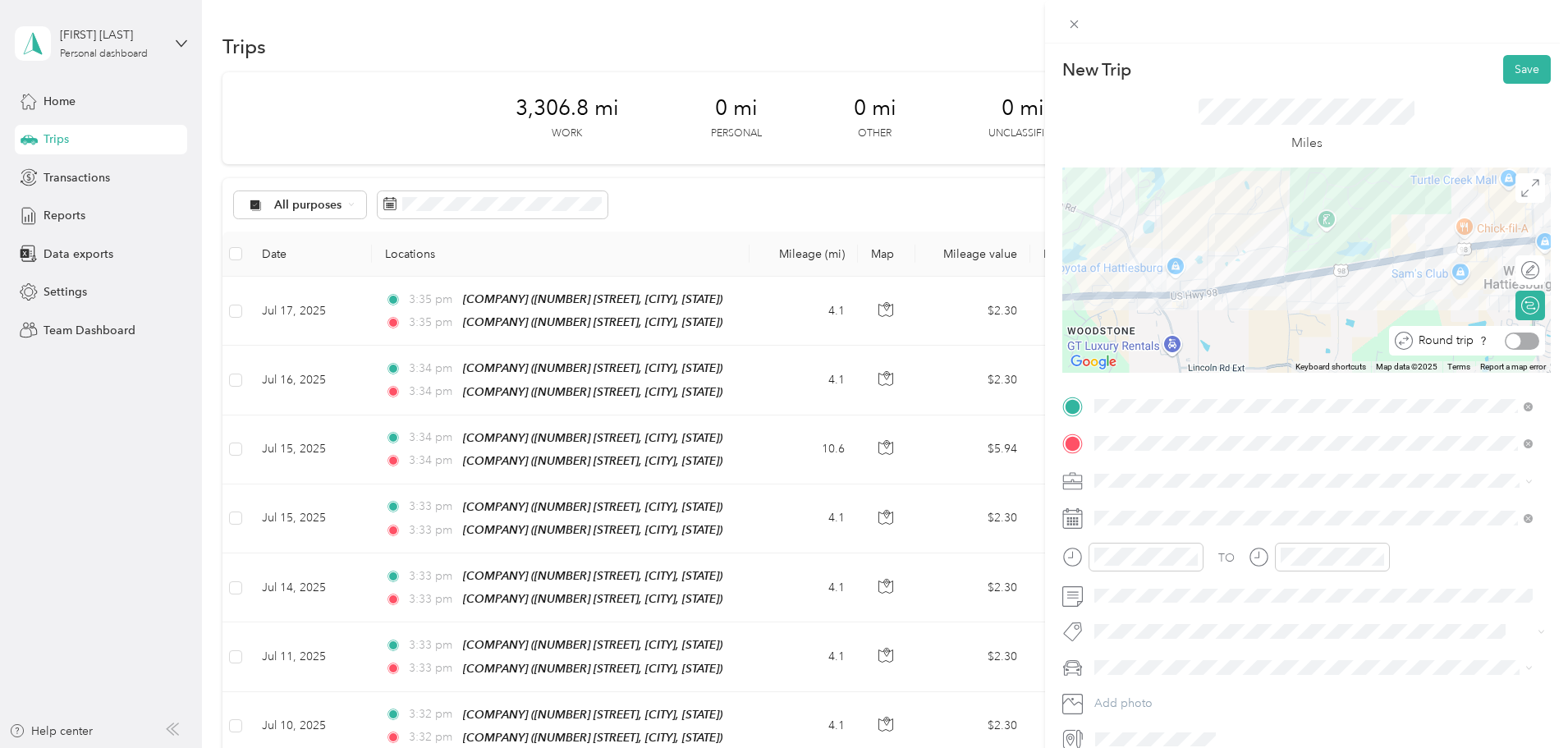 click at bounding box center [1522, 341] 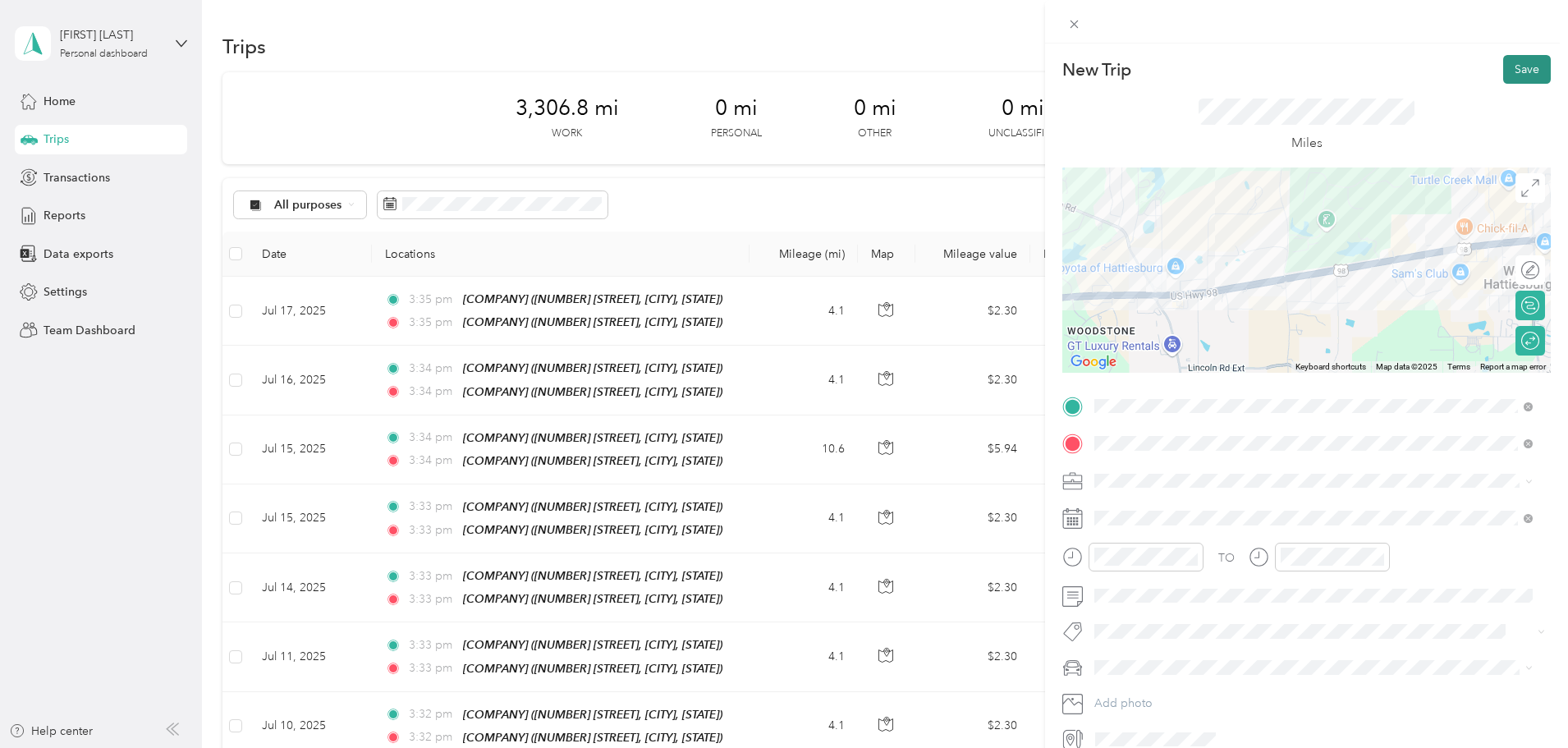 click on "Save" at bounding box center [1527, 69] 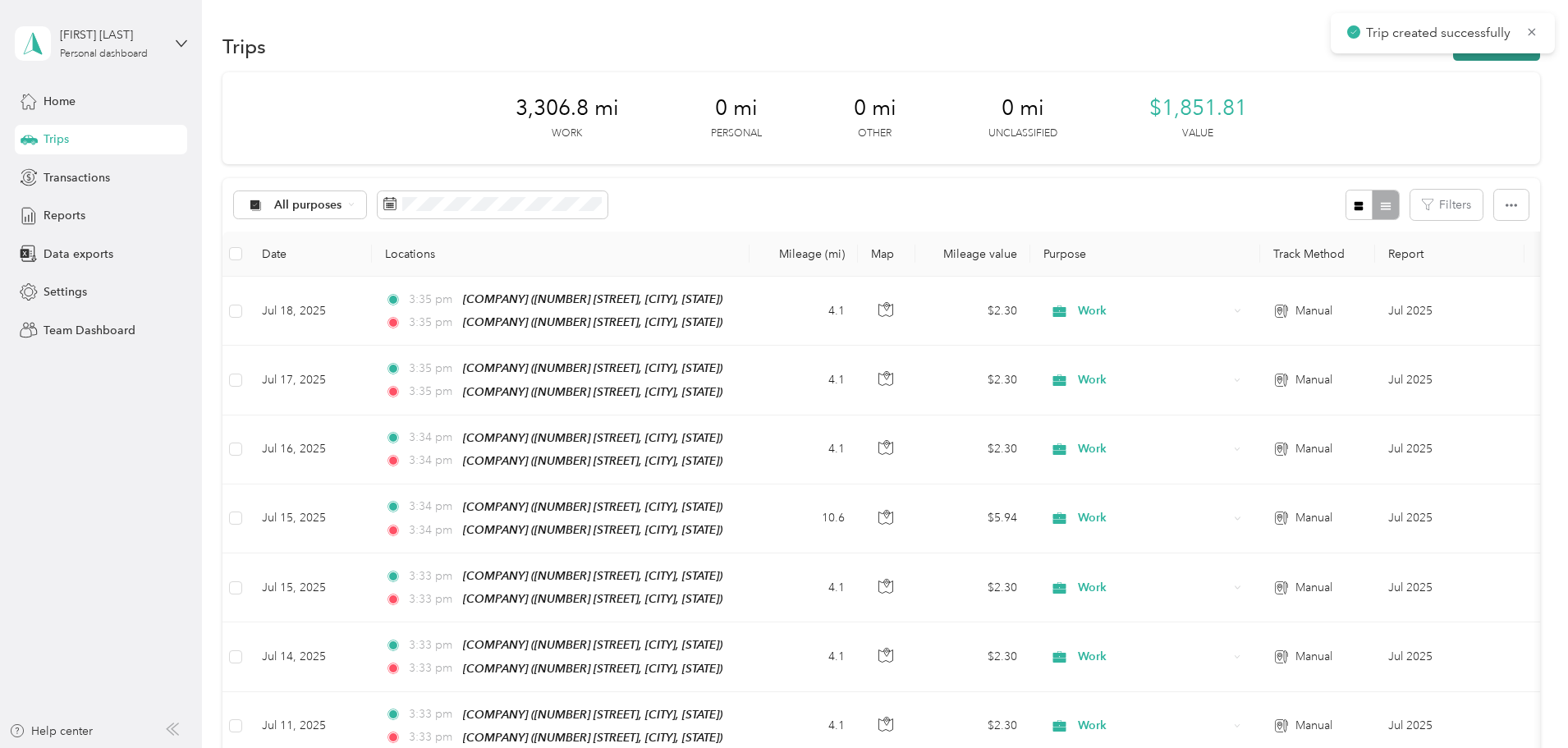click on "New trip" at bounding box center (1497, 46) 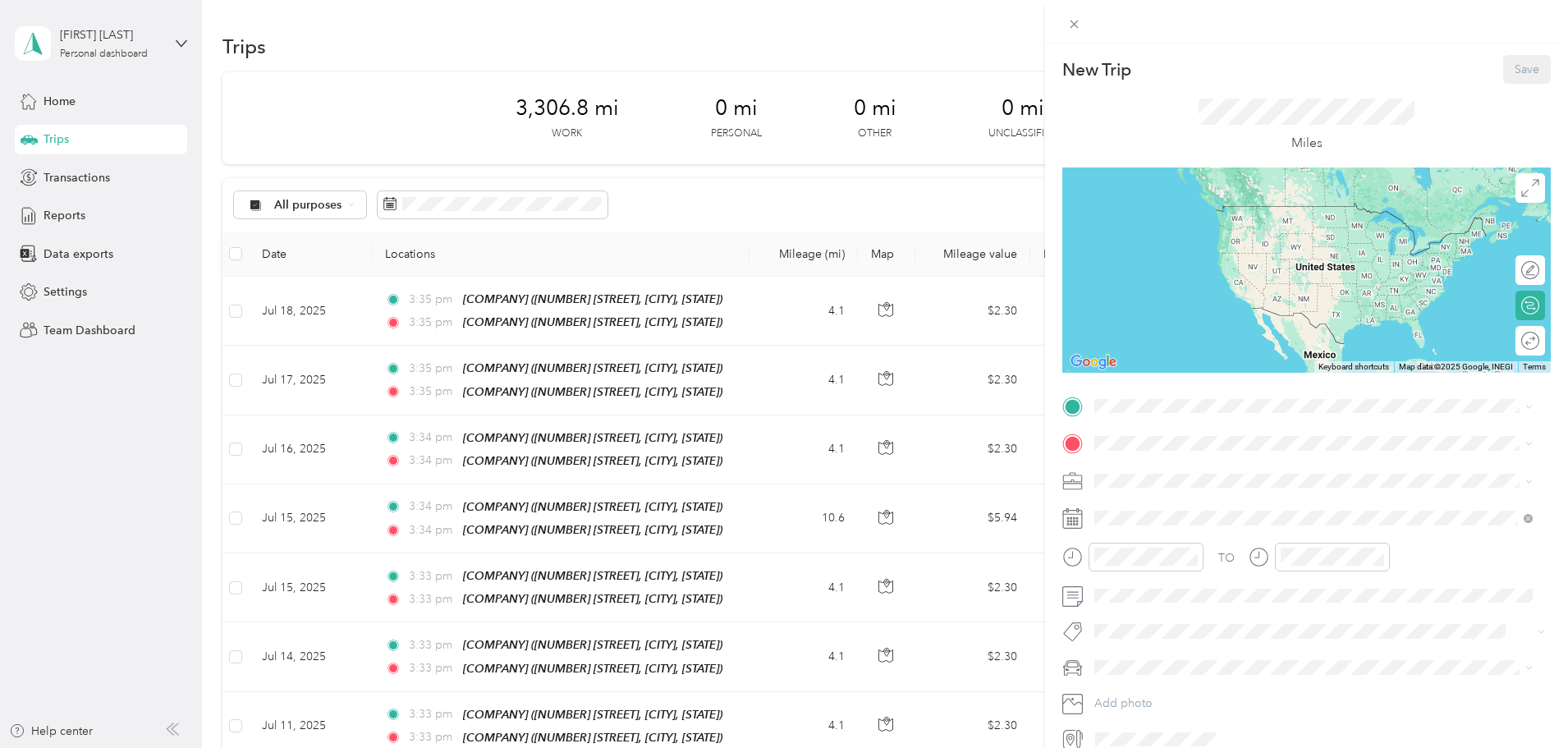 click on "[COMPANY] [NUMBER] [STREET], [POSTAL_CODE], [CITY], [STATE], [COUNTRY]" at bounding box center [1300, 530] 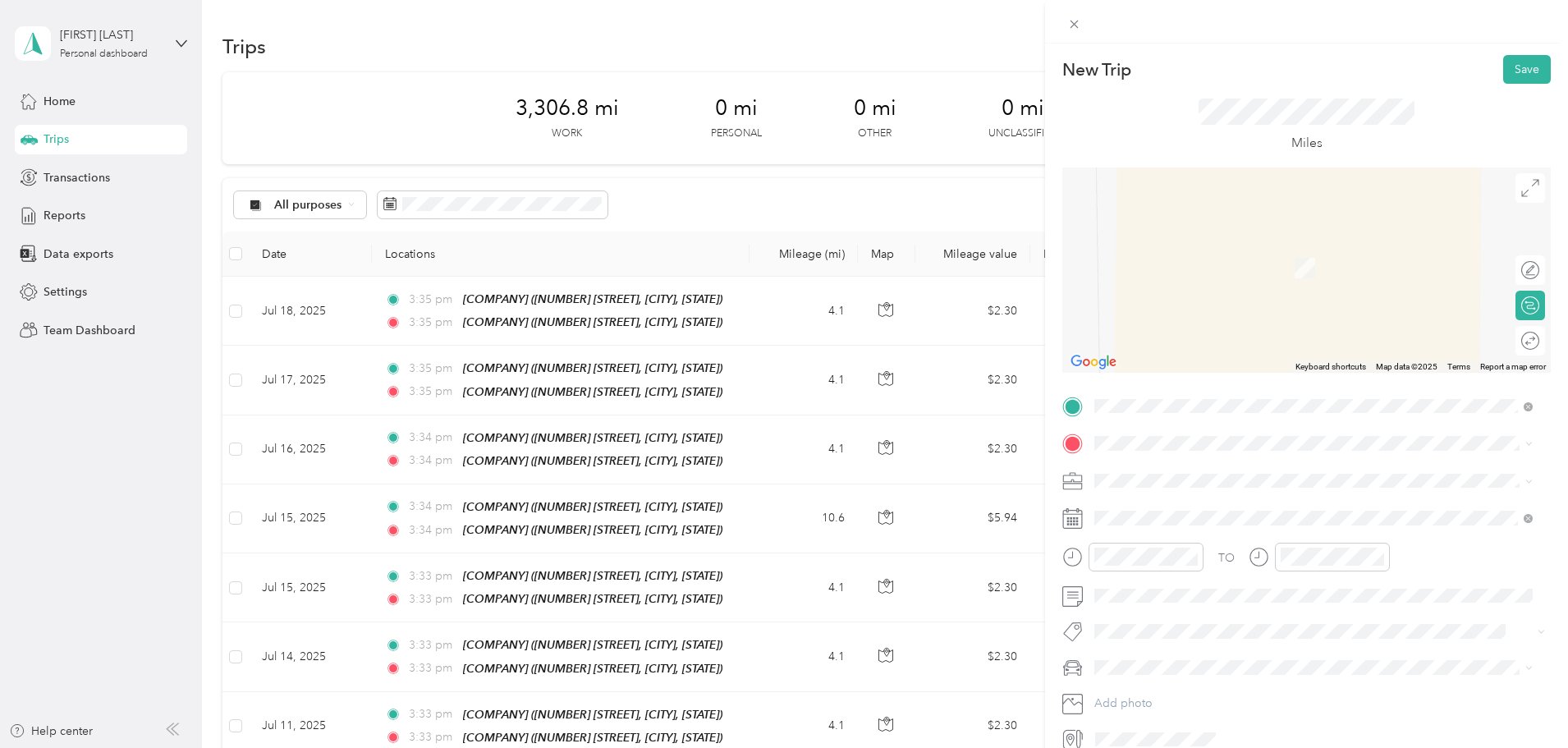 click on "Bancorp South" at bounding box center [1165, 505] 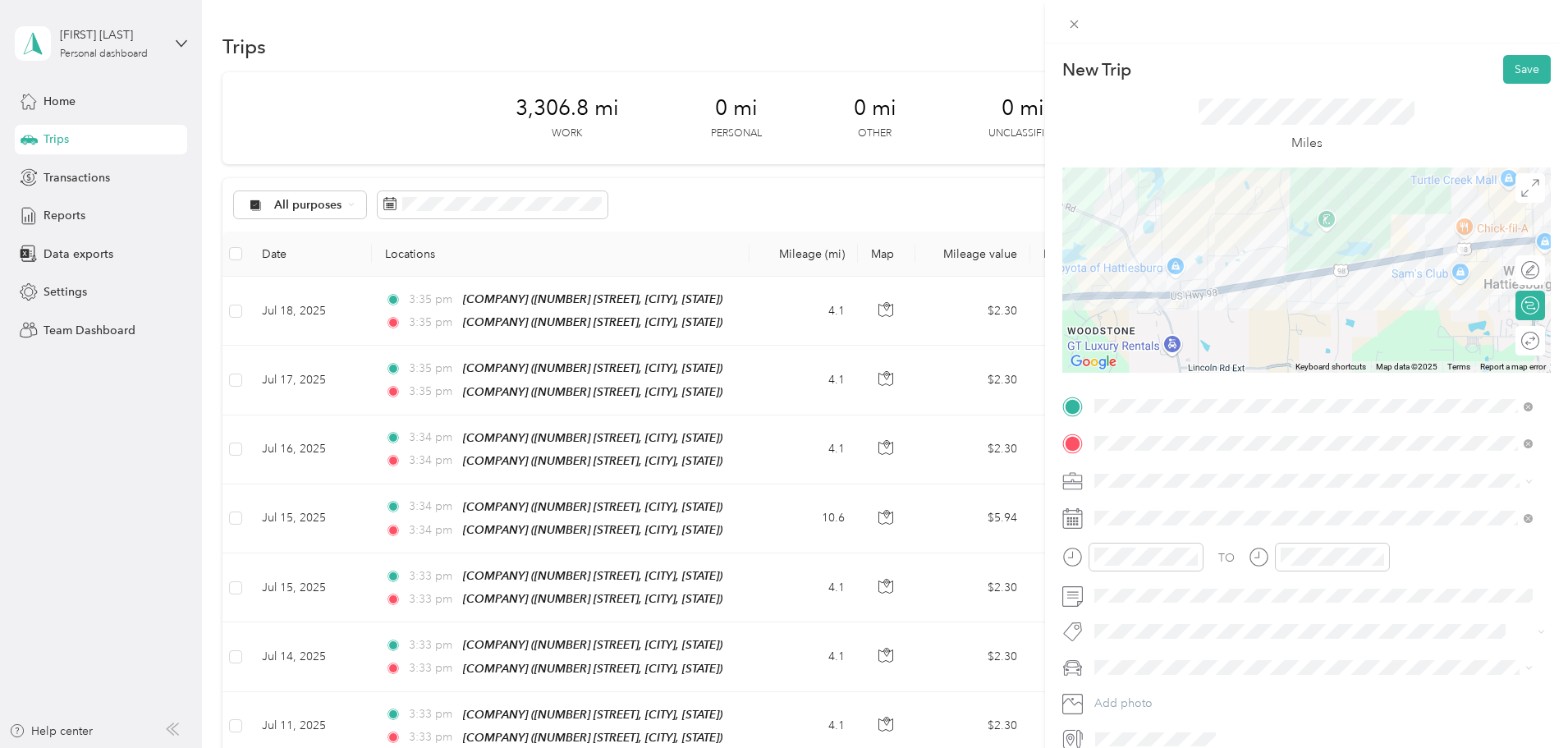 click on "Work" at bounding box center [1314, 509] 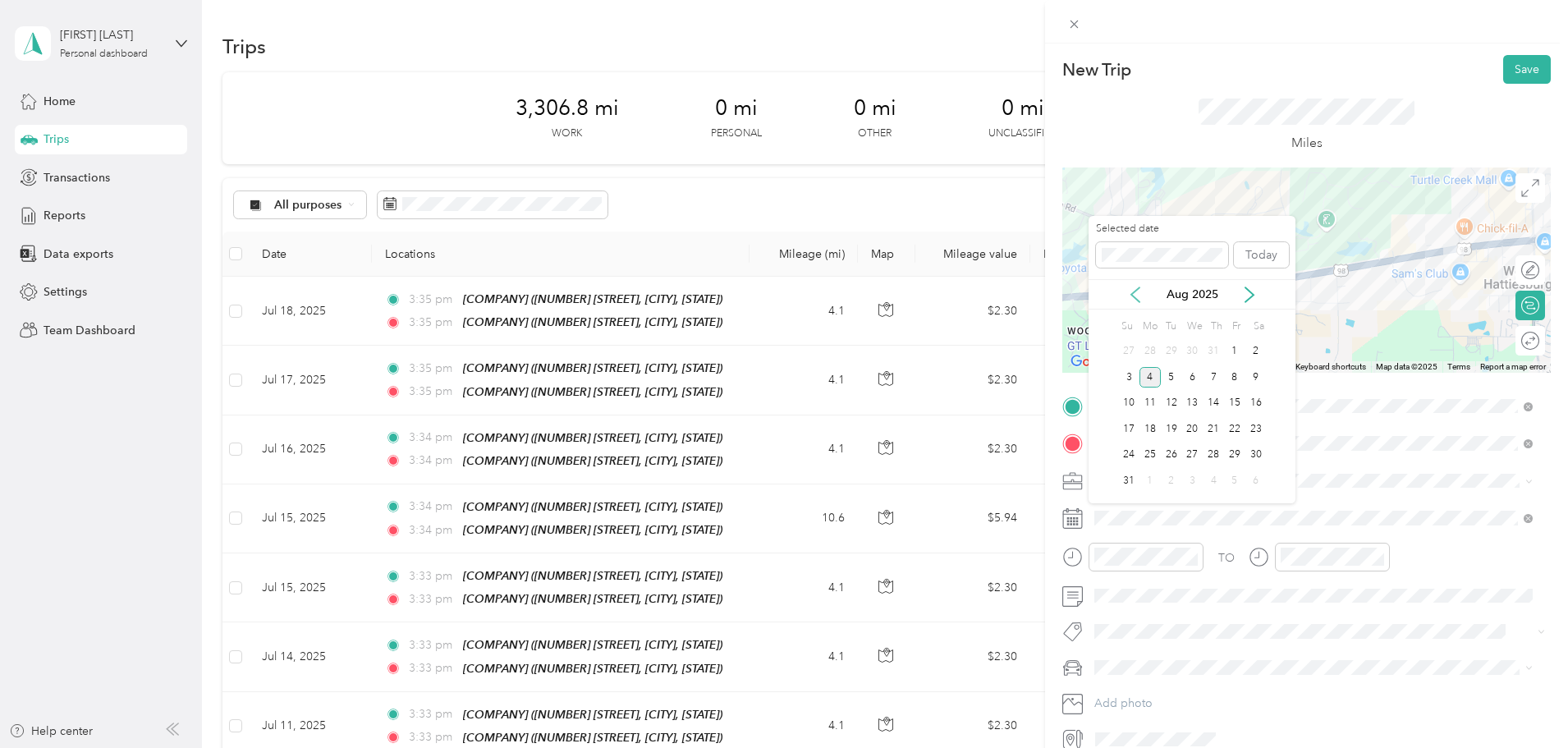 click 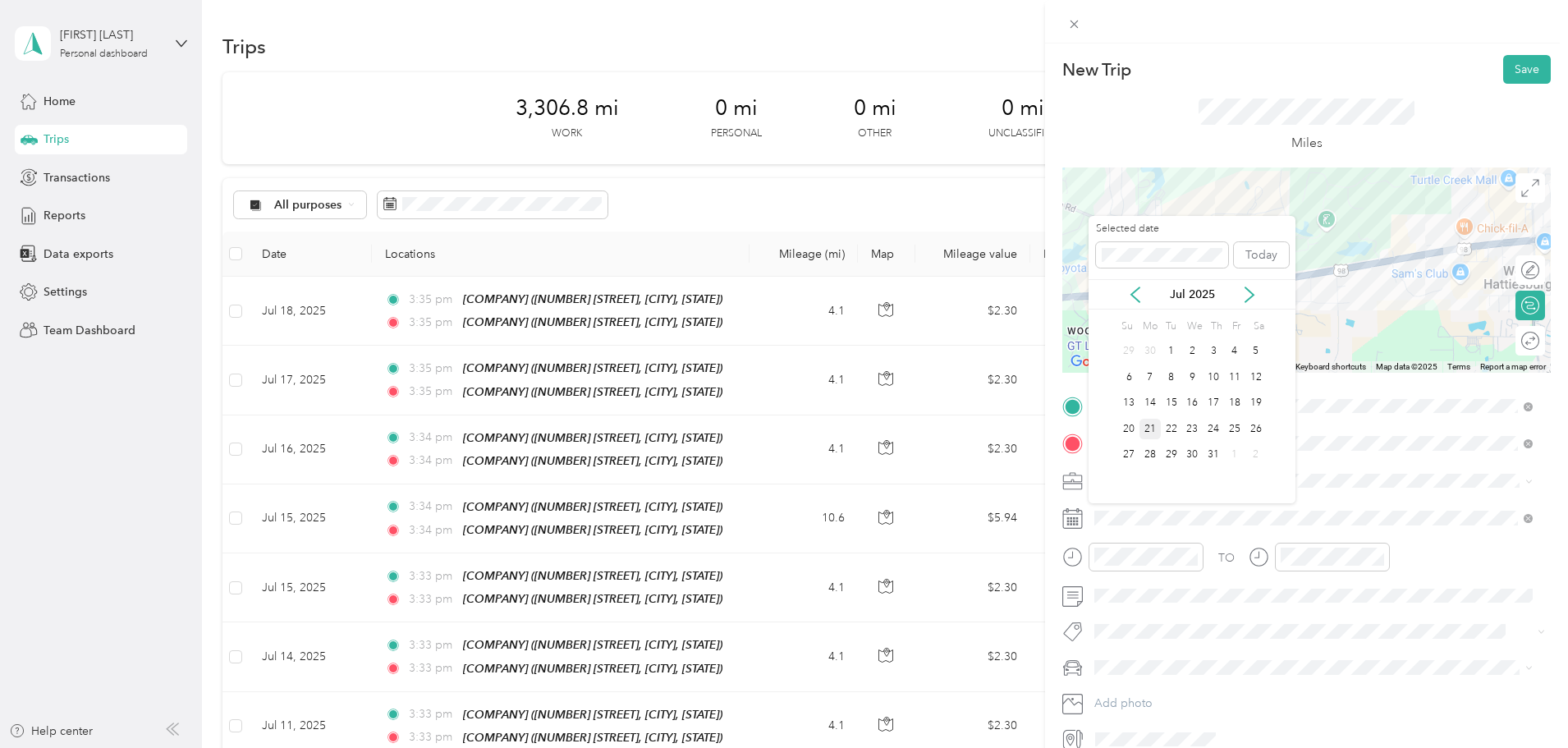 click on "21" at bounding box center (1150, 429) 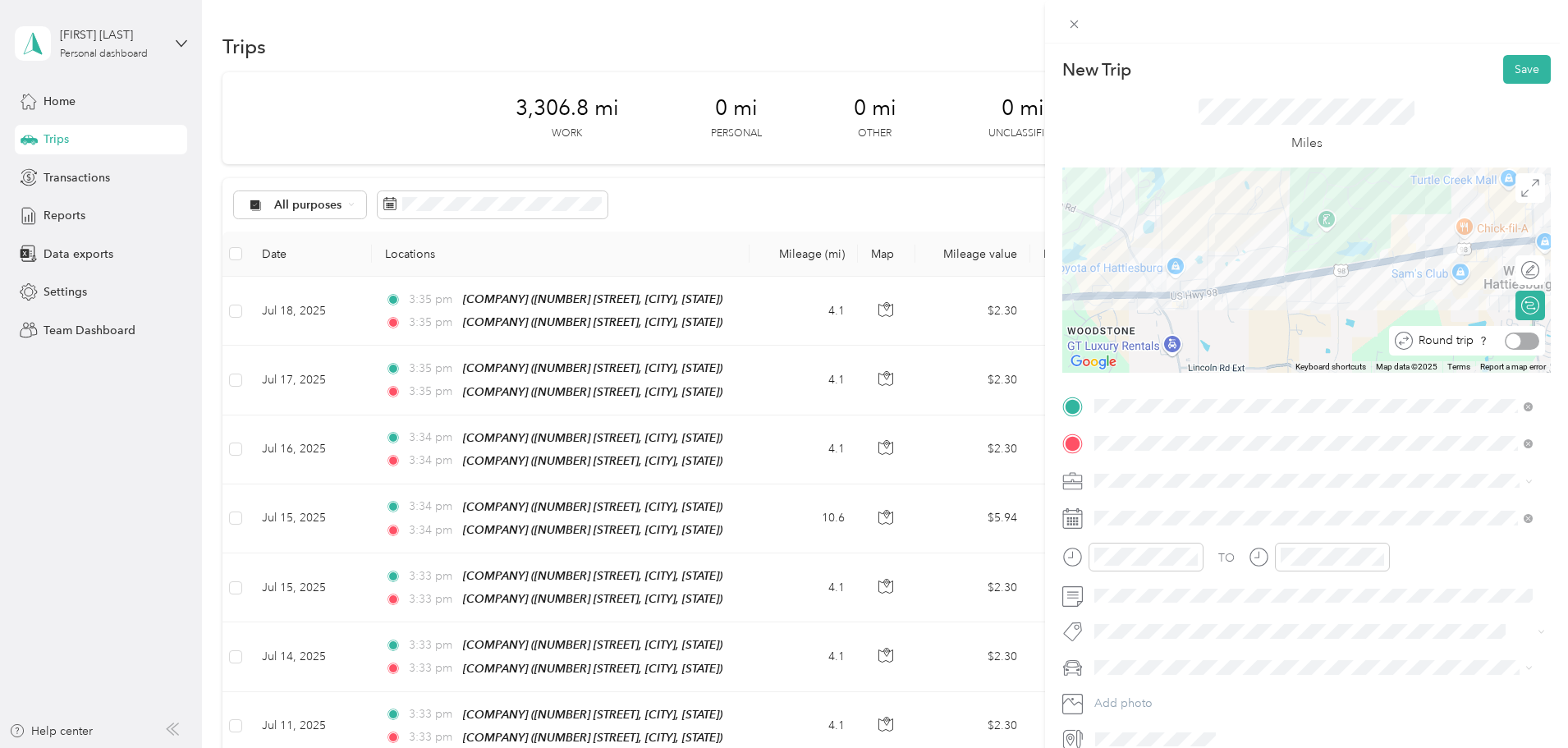 click at bounding box center [1522, 341] 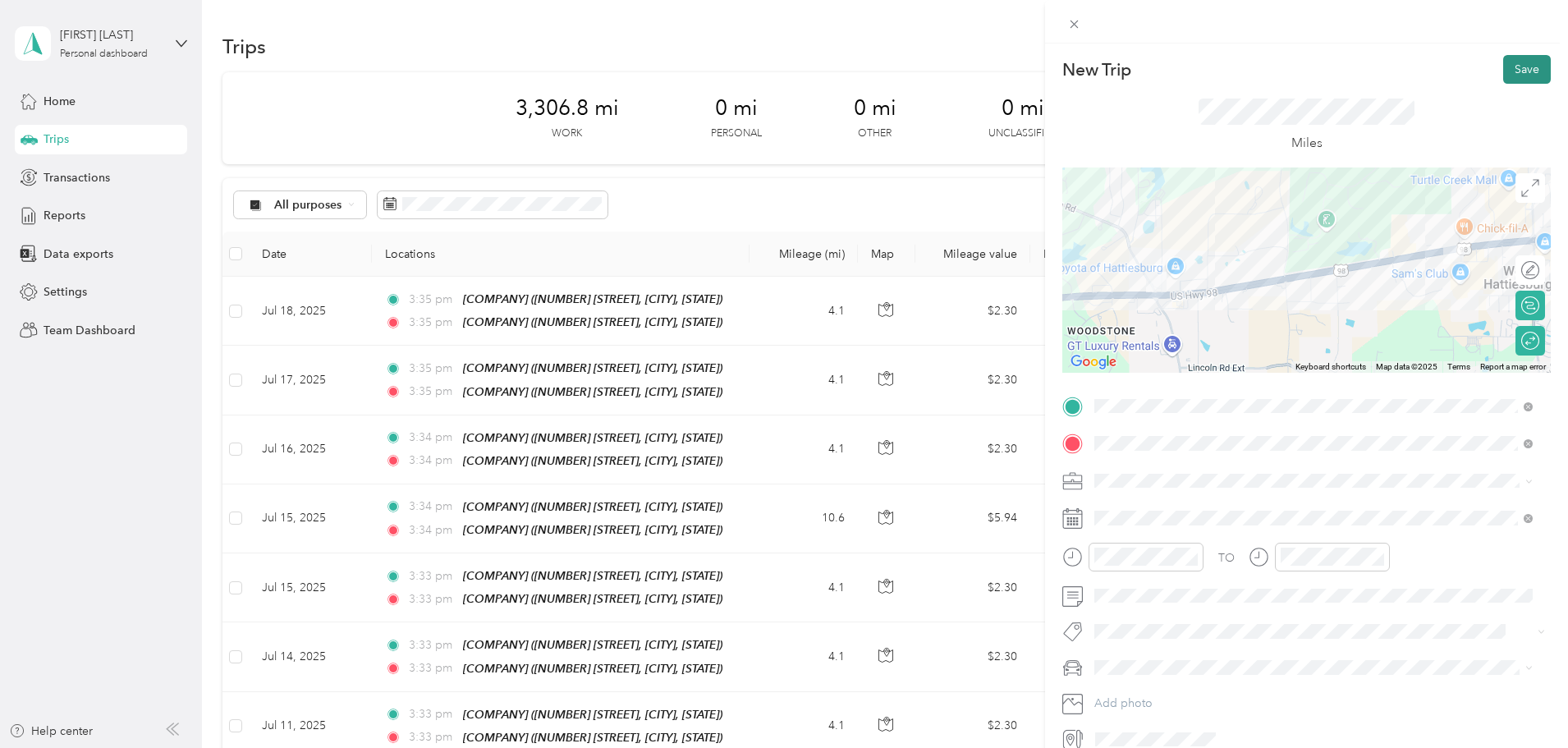 click on "Save" at bounding box center (1527, 69) 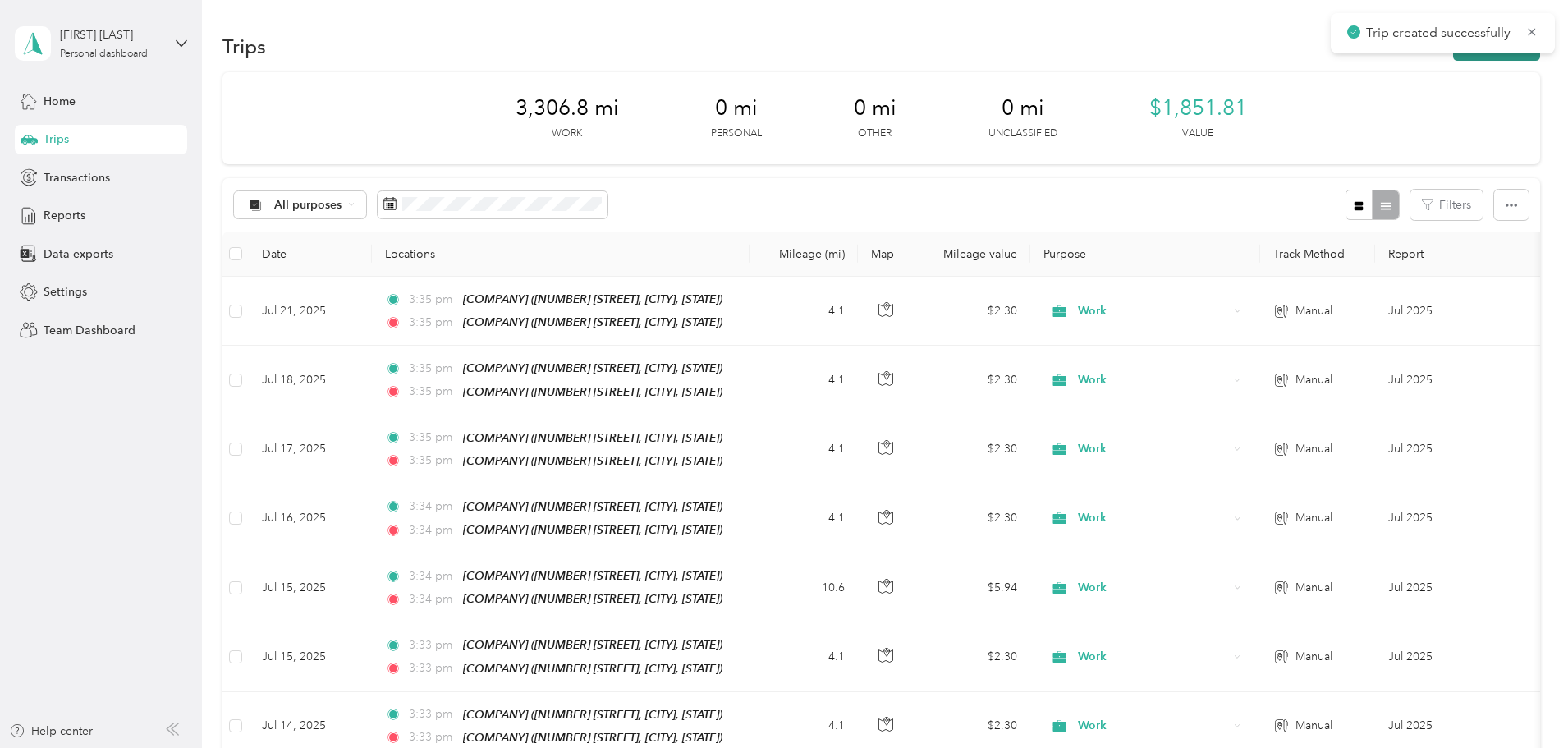 click on "New trip" at bounding box center [1497, 46] 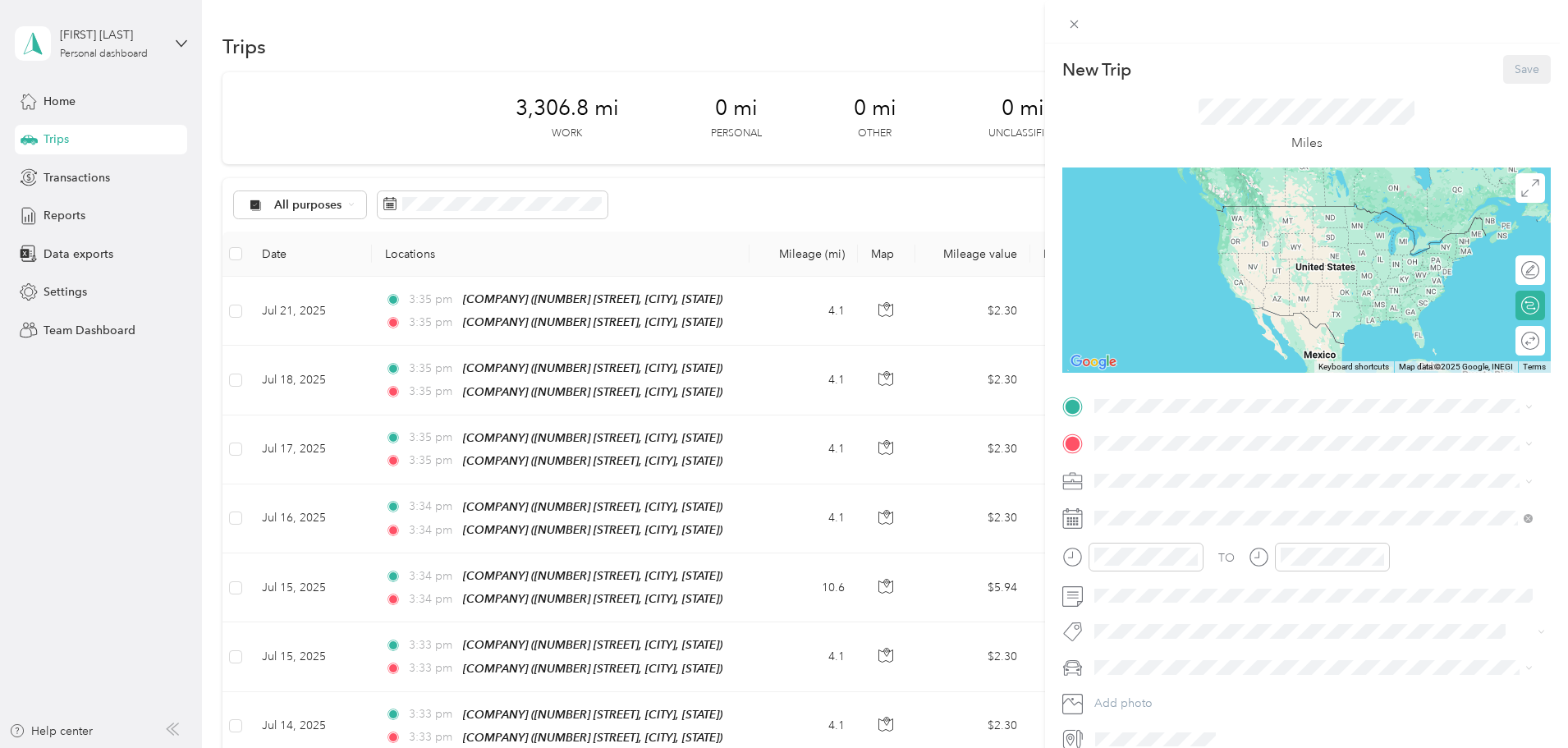 click on "[COMPANY] [NUMBER] [STREET], [POSTAL_CODE], [CITY], [STATE], [COUNTRY]" at bounding box center (1300, 530) 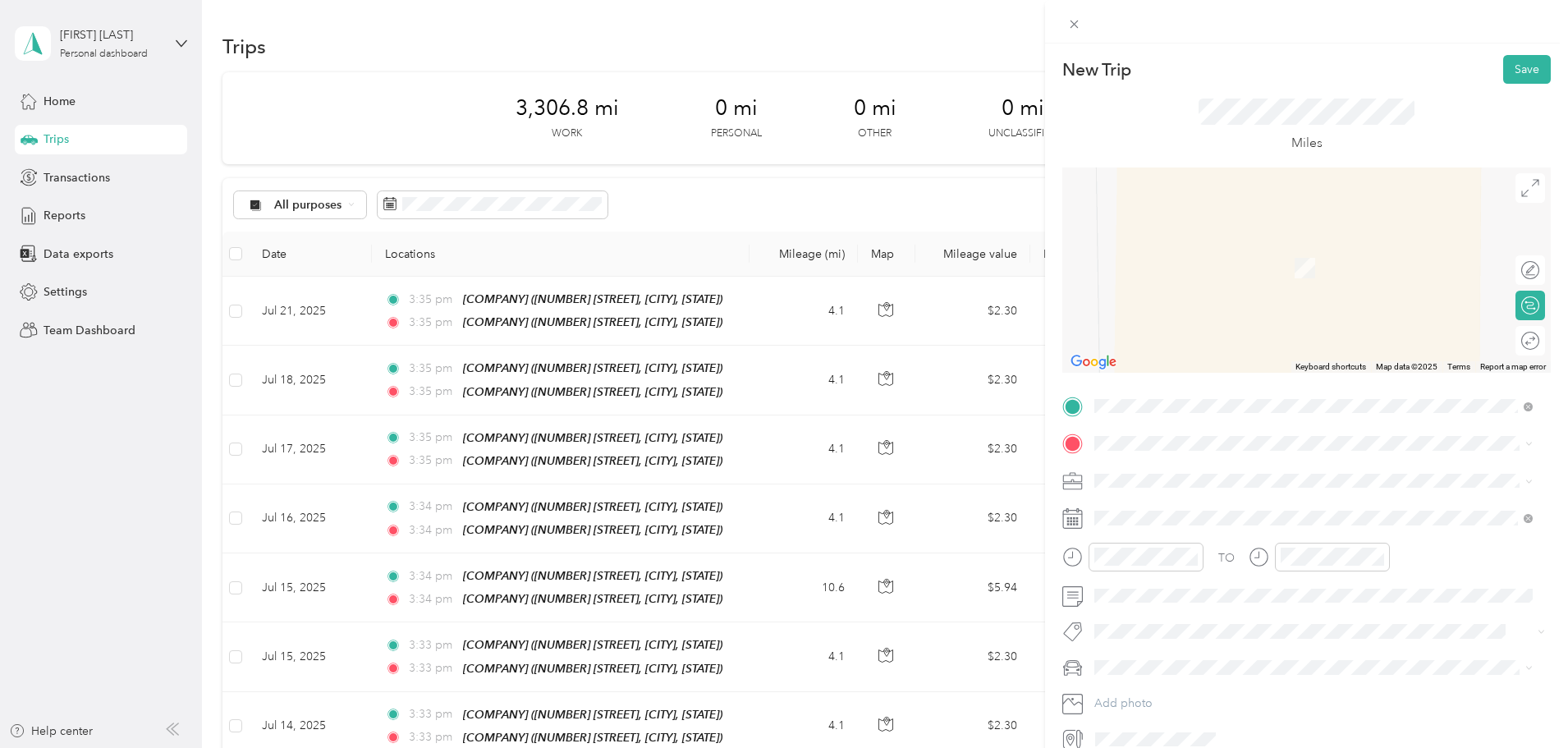 click on "Bancorp South" at bounding box center [1165, 507] 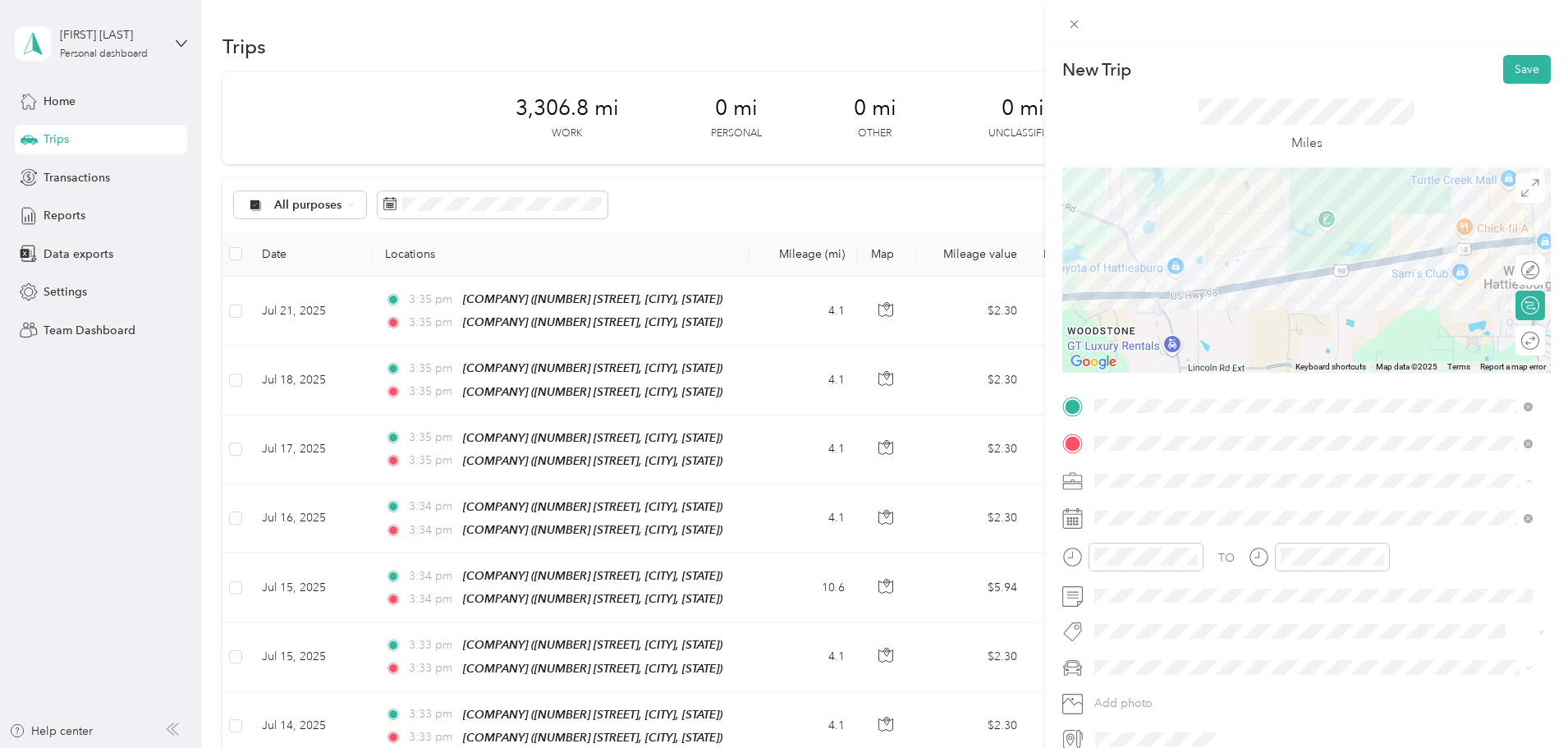 click on "Work" at bounding box center [1314, 509] 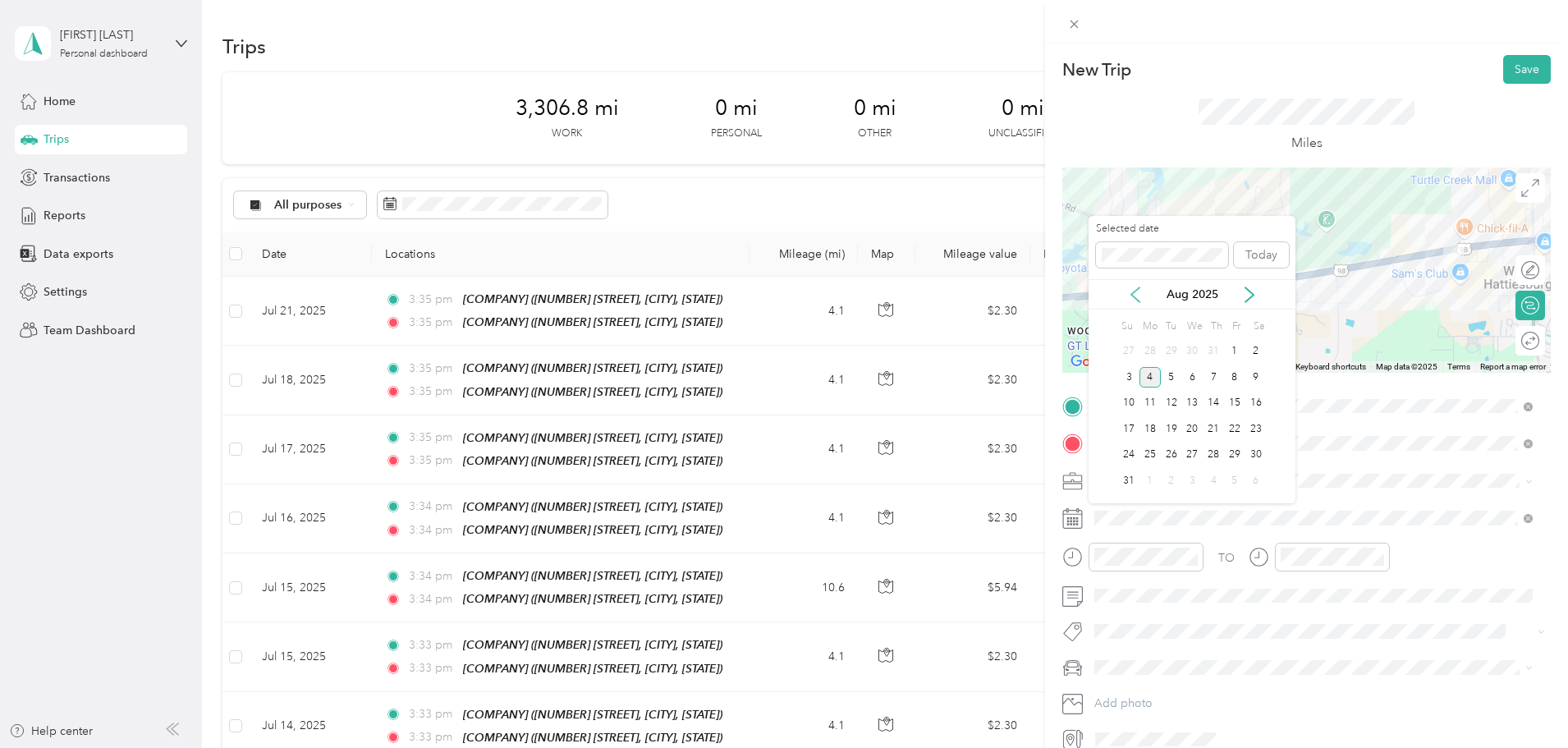 click 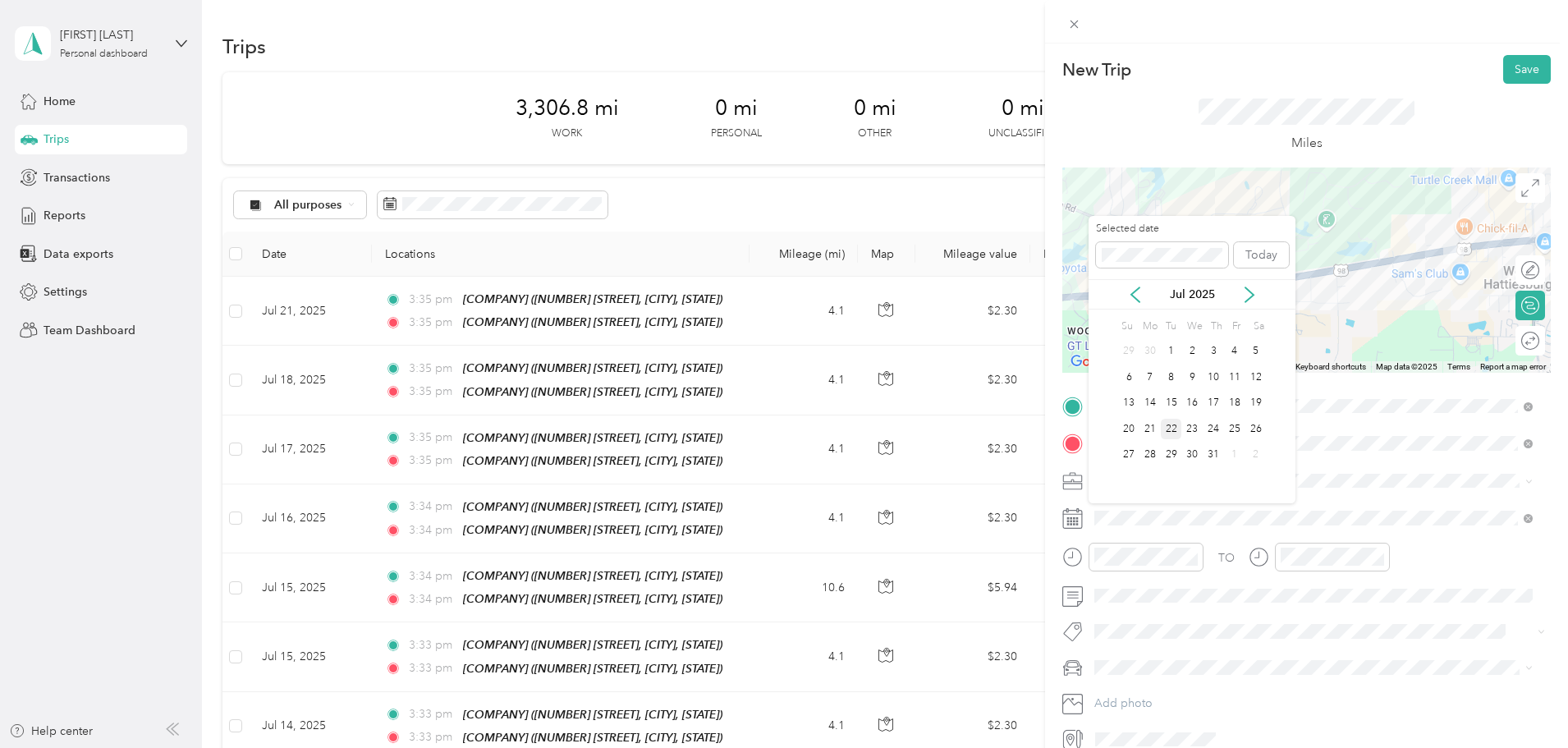 click on "22" at bounding box center [1171, 429] 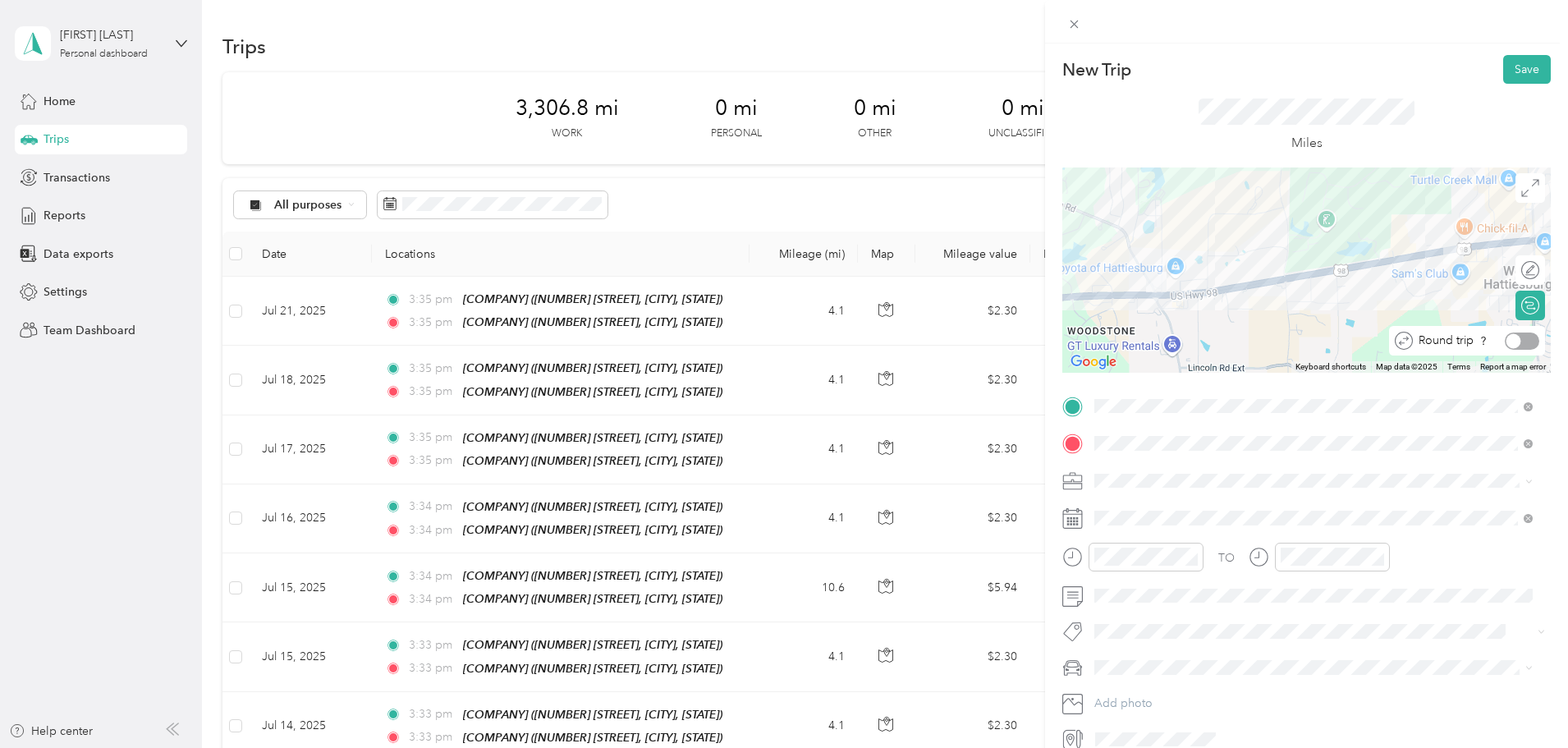 click at bounding box center [1522, 341] 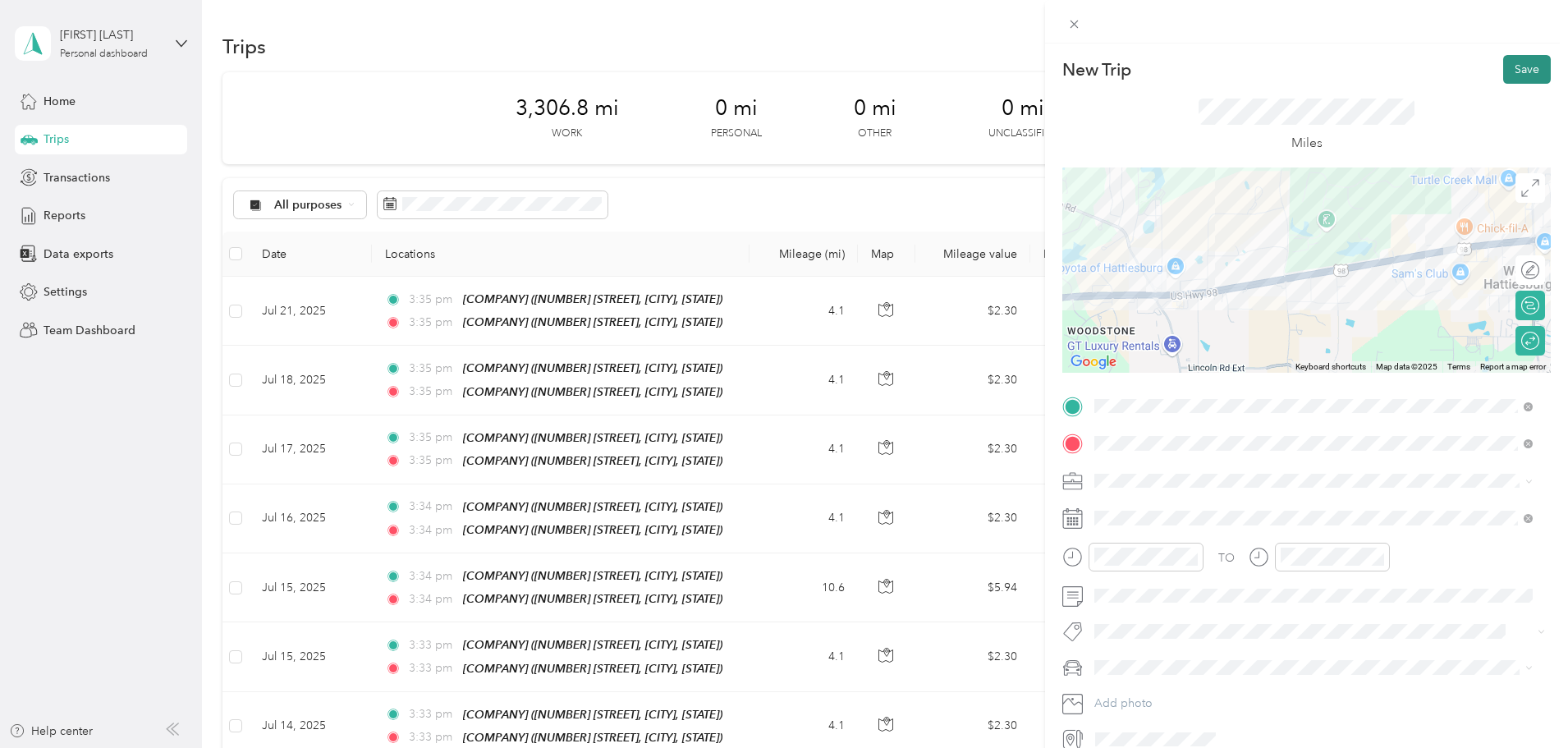 click on "Save" at bounding box center [1527, 69] 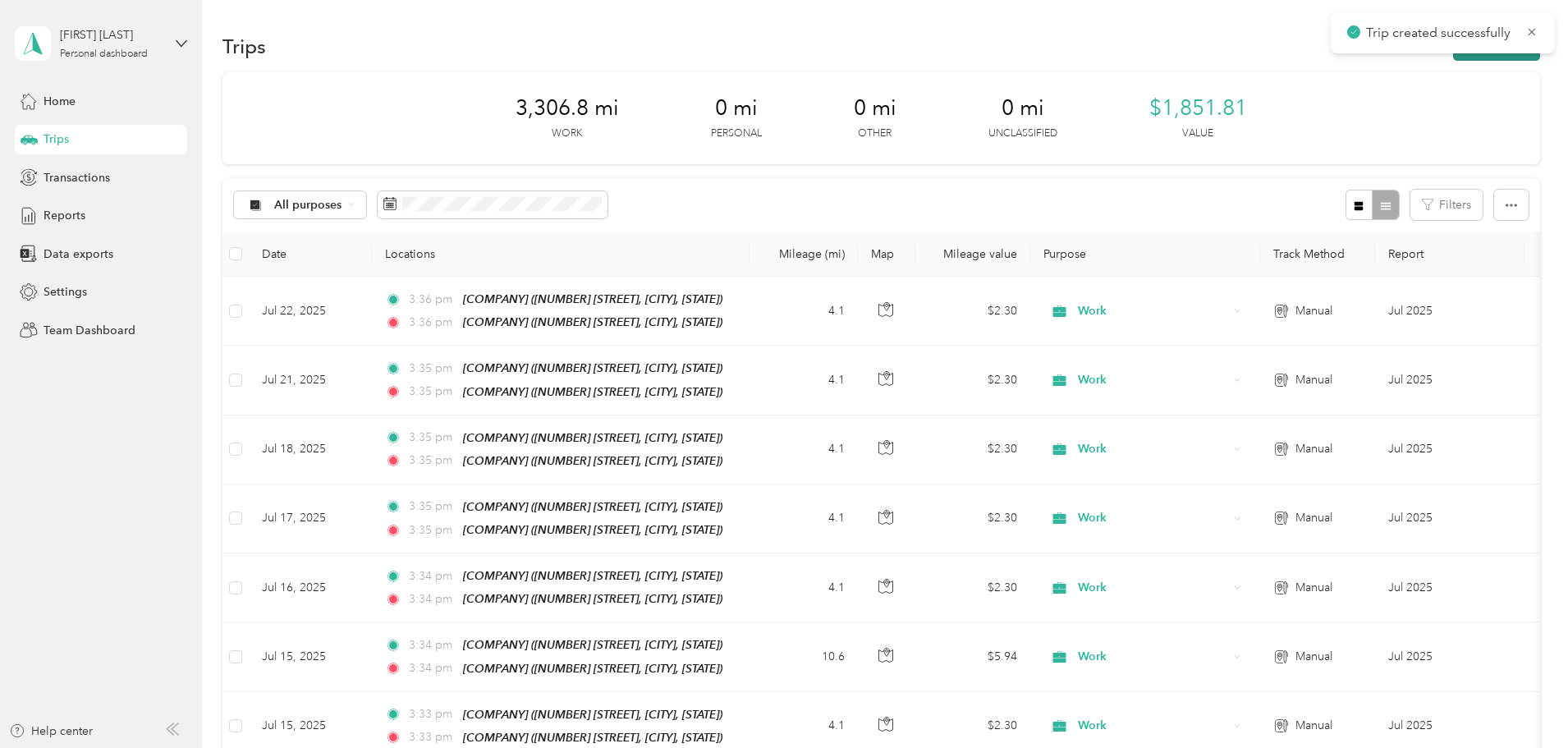 click on "New trip" at bounding box center [1497, 46] 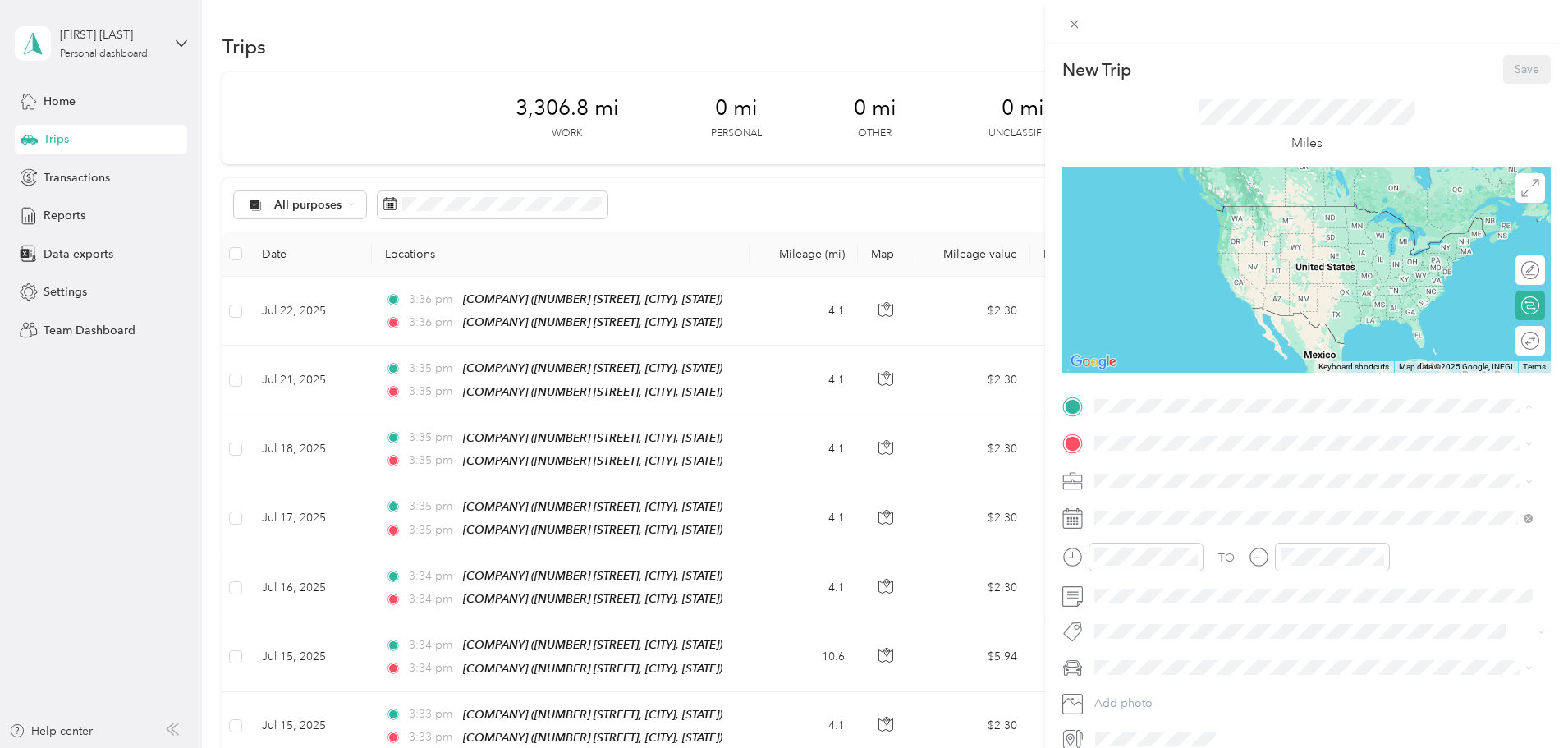 click on "Heritage Vision Center" at bounding box center (1186, 523) 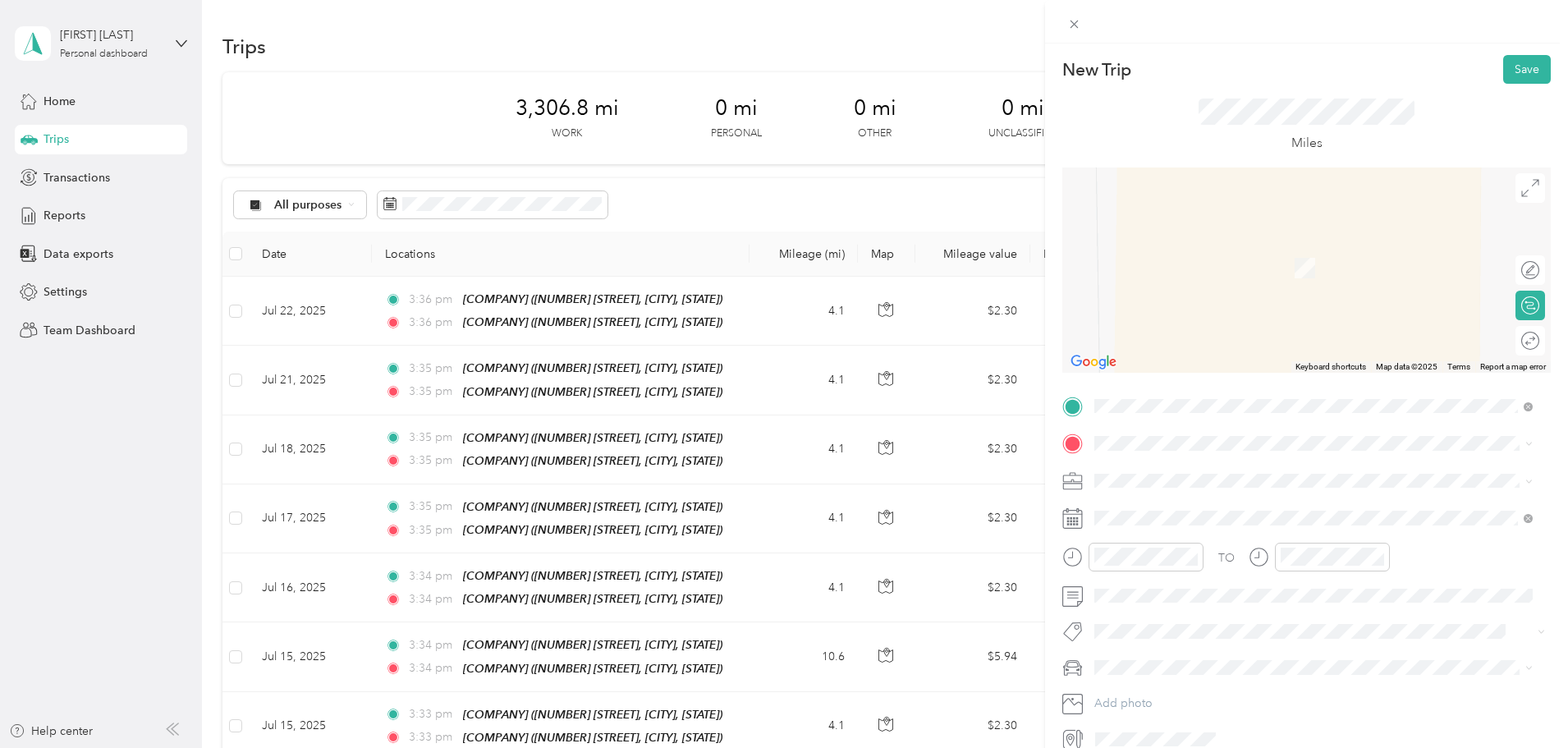 click on "Bancorp South" at bounding box center (1165, 507) 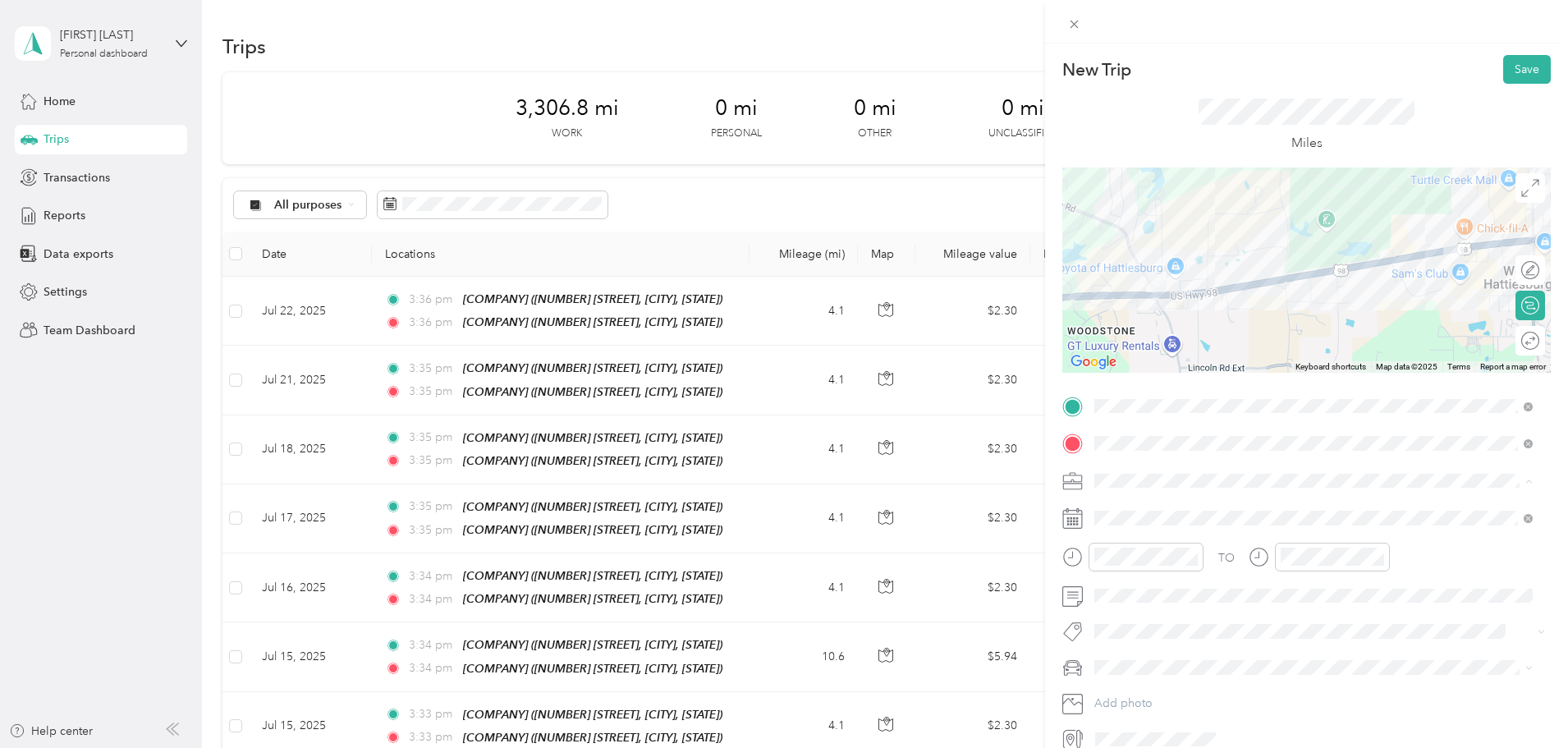 click on "Work" at bounding box center [1314, 509] 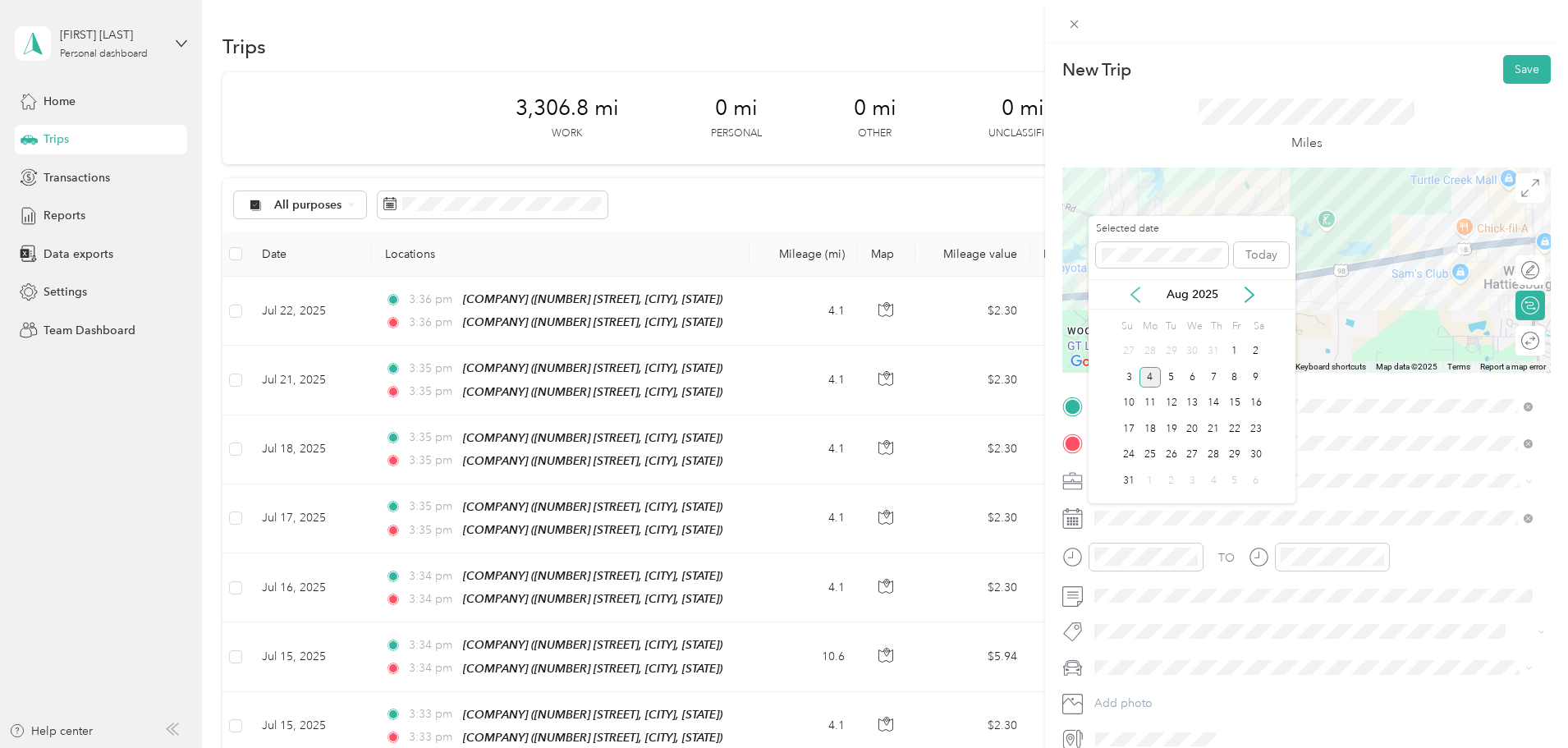click 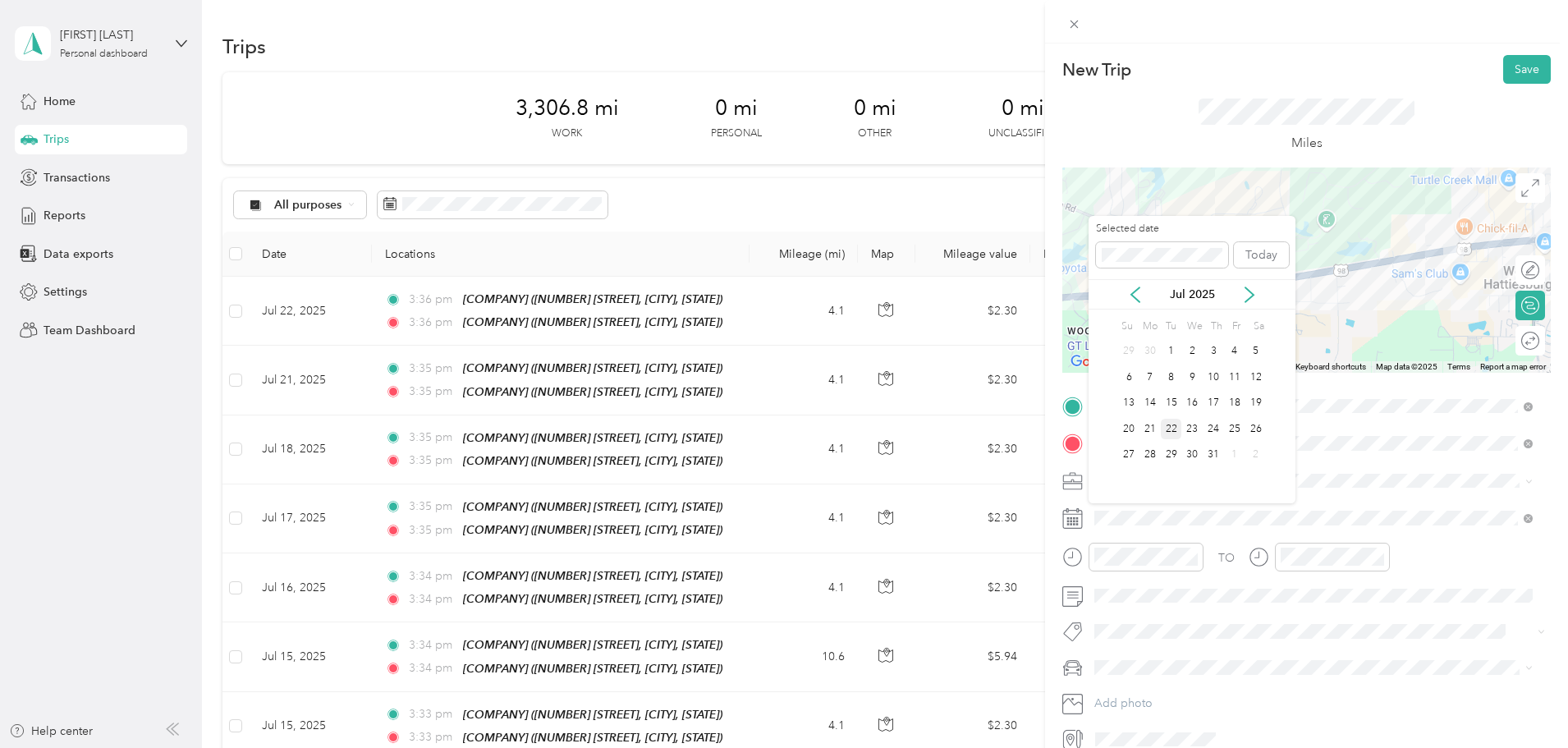click on "22" at bounding box center (1171, 429) 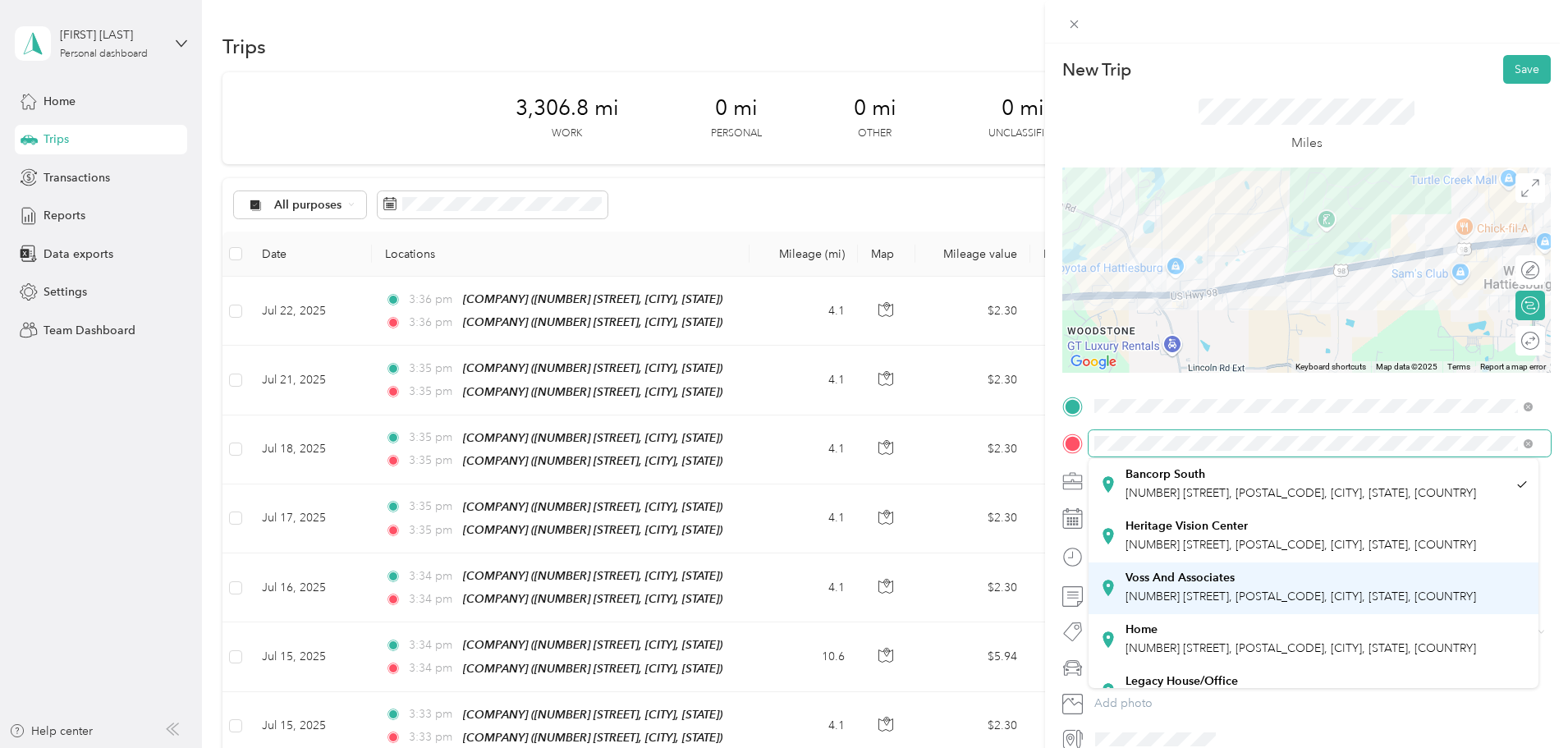 scroll, scrollTop: 63, scrollLeft: 0, axis: vertical 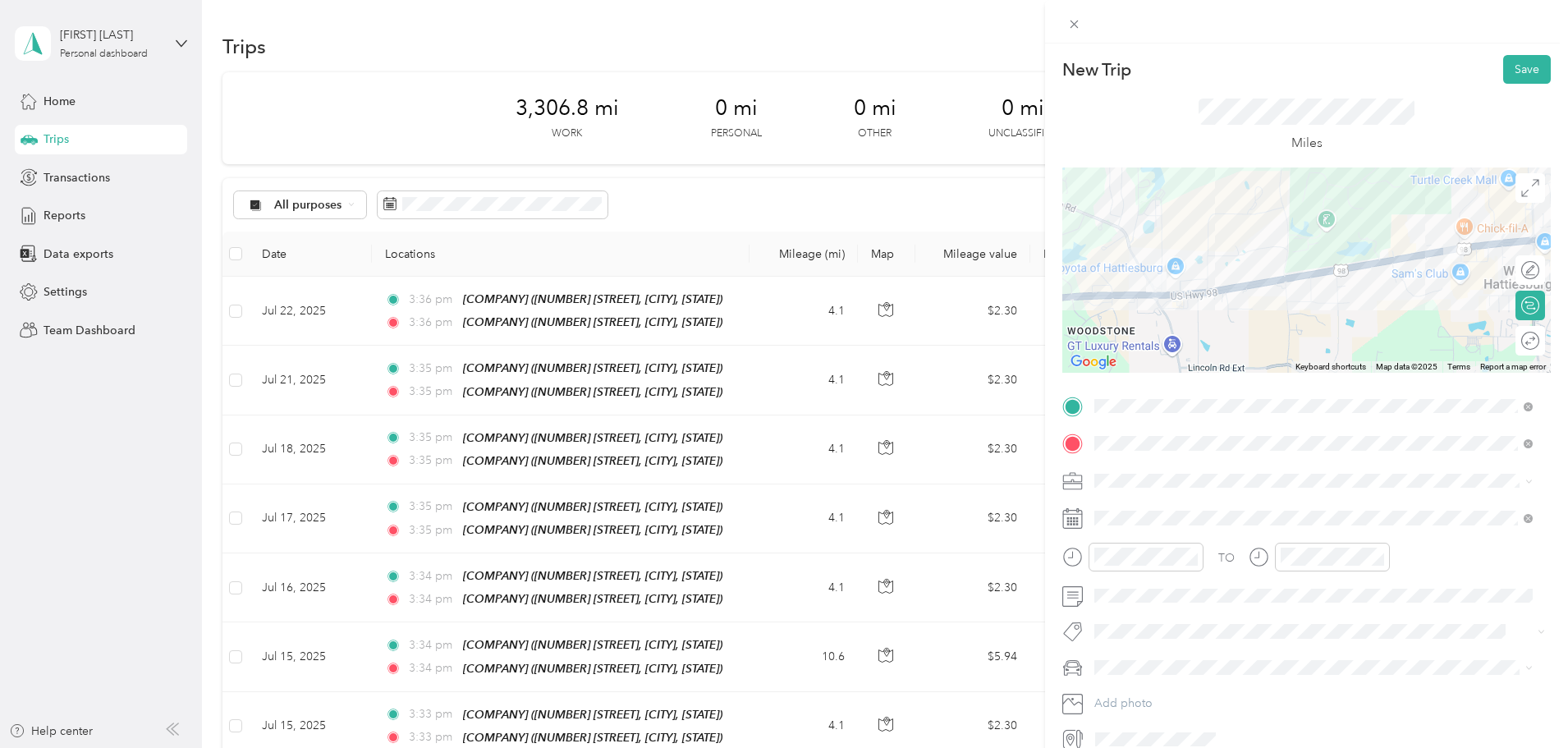 click on "[COMPANY] [NUMBER] [STREET], [POSTAL_CODE], [CITY], [STATE], [COUNTRY]" at bounding box center (1300, 662) 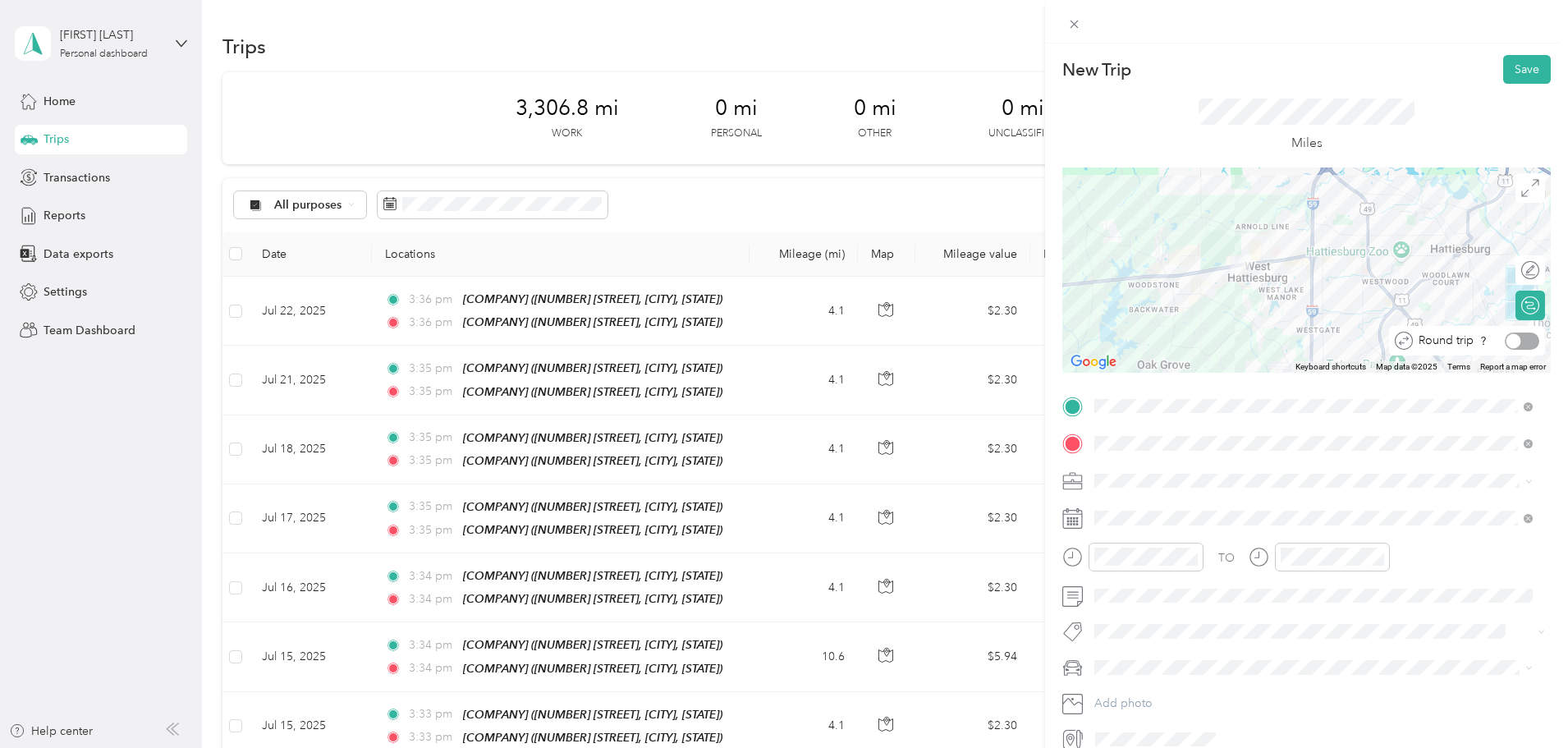 click at bounding box center [1514, 341] 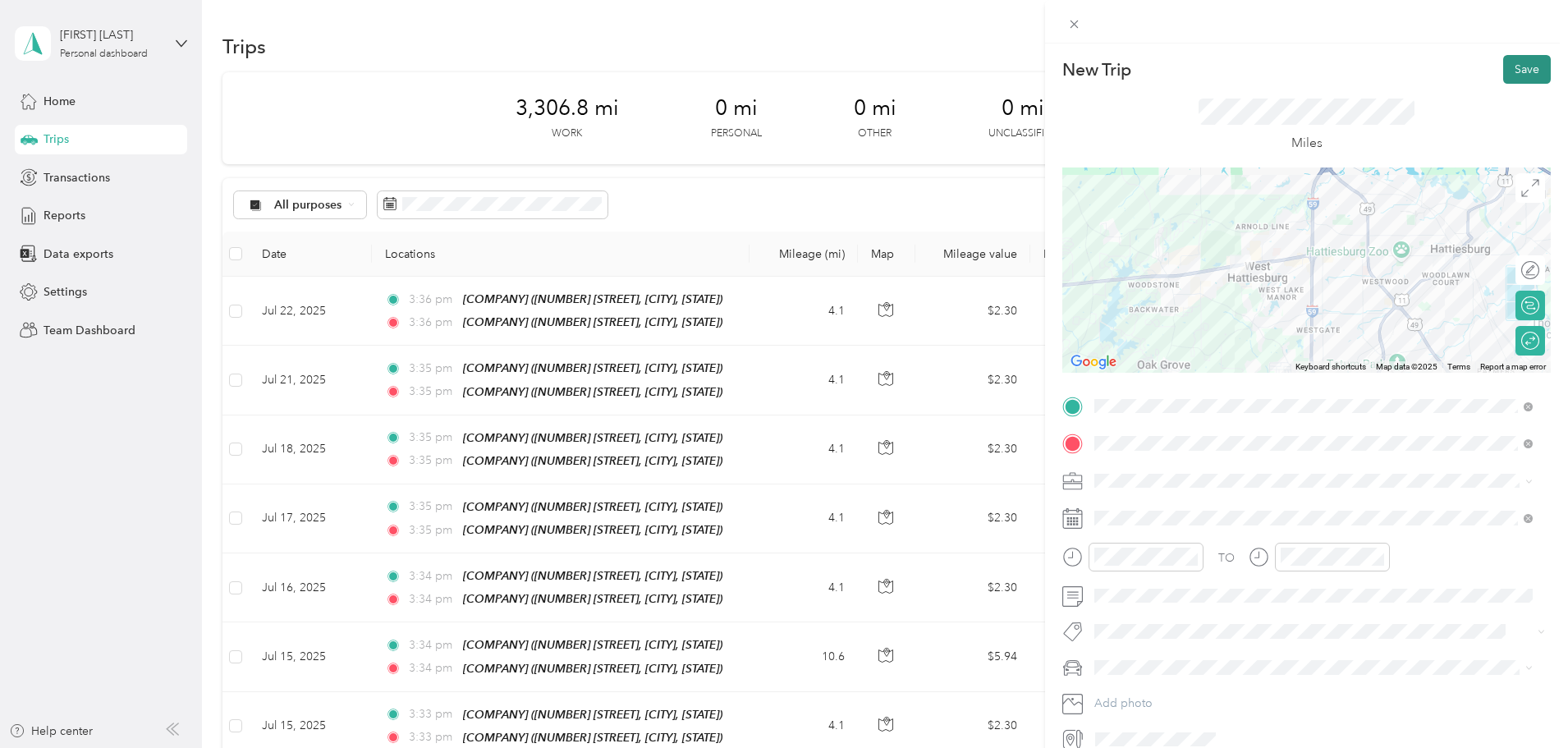 click on "Save" at bounding box center (1527, 69) 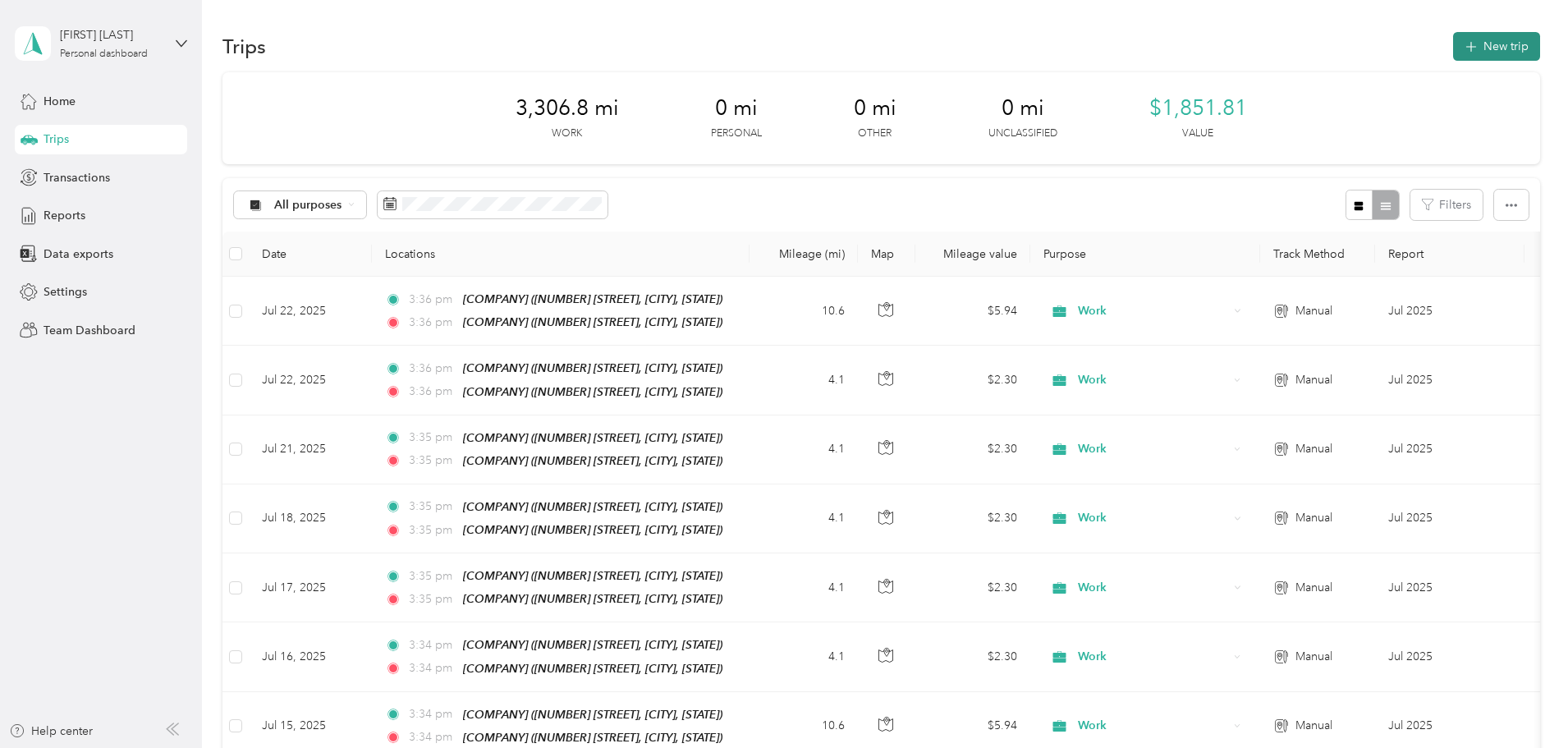 click on "New trip" at bounding box center [1497, 46] 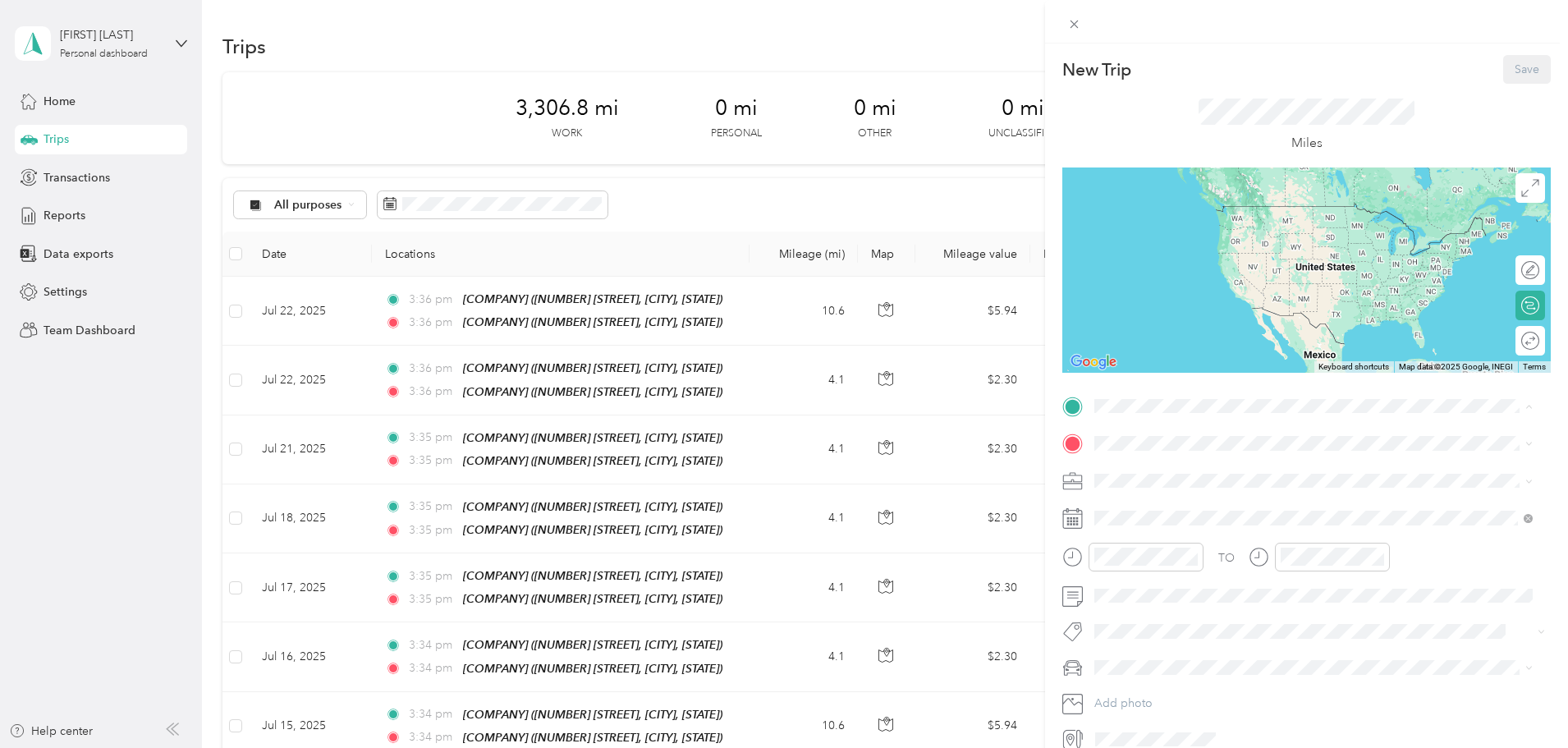 click on "Heritage Vision Center" at bounding box center (1186, 523) 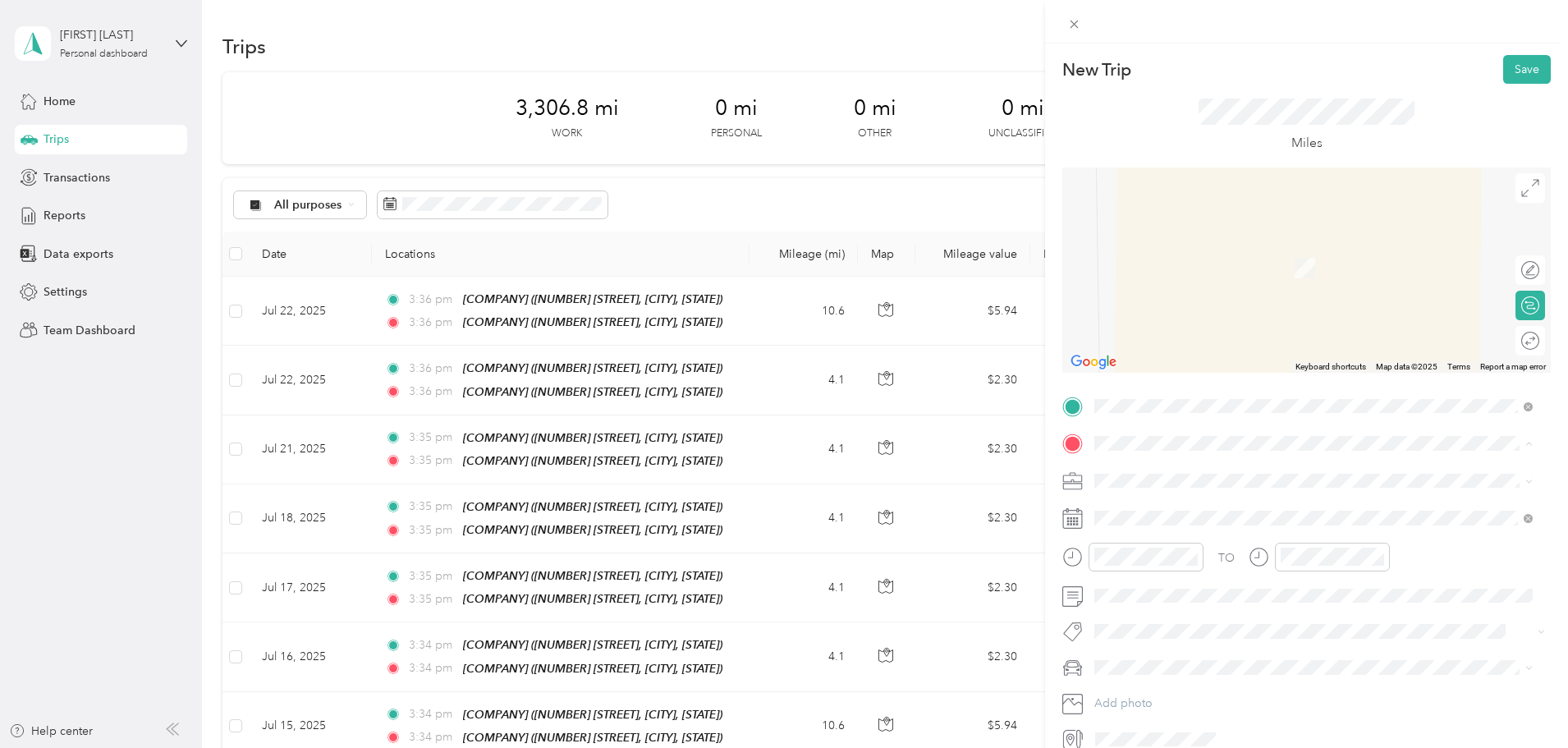 click on "Bancorp South" at bounding box center [1165, 508] 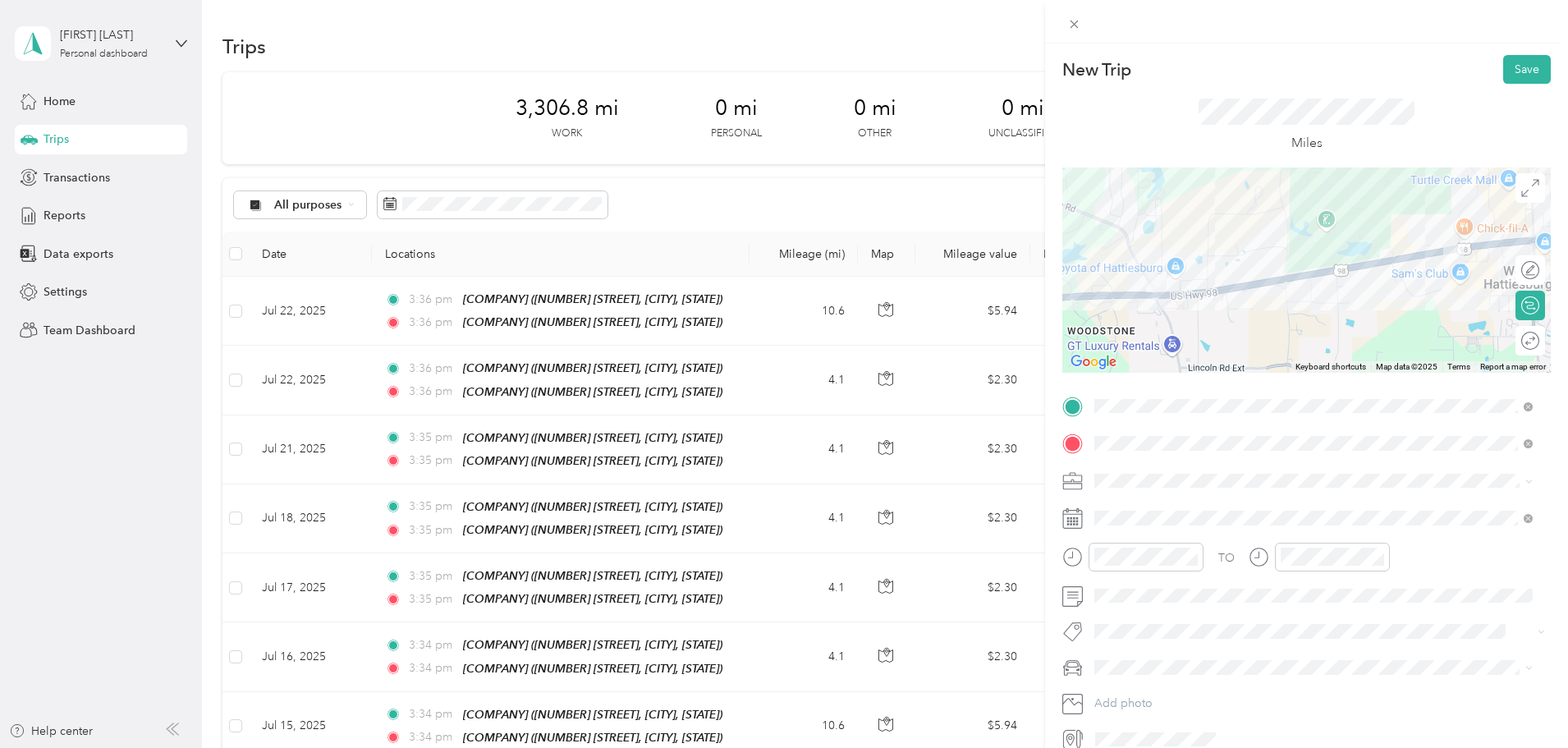 click on "Work" at bounding box center [1314, 508] 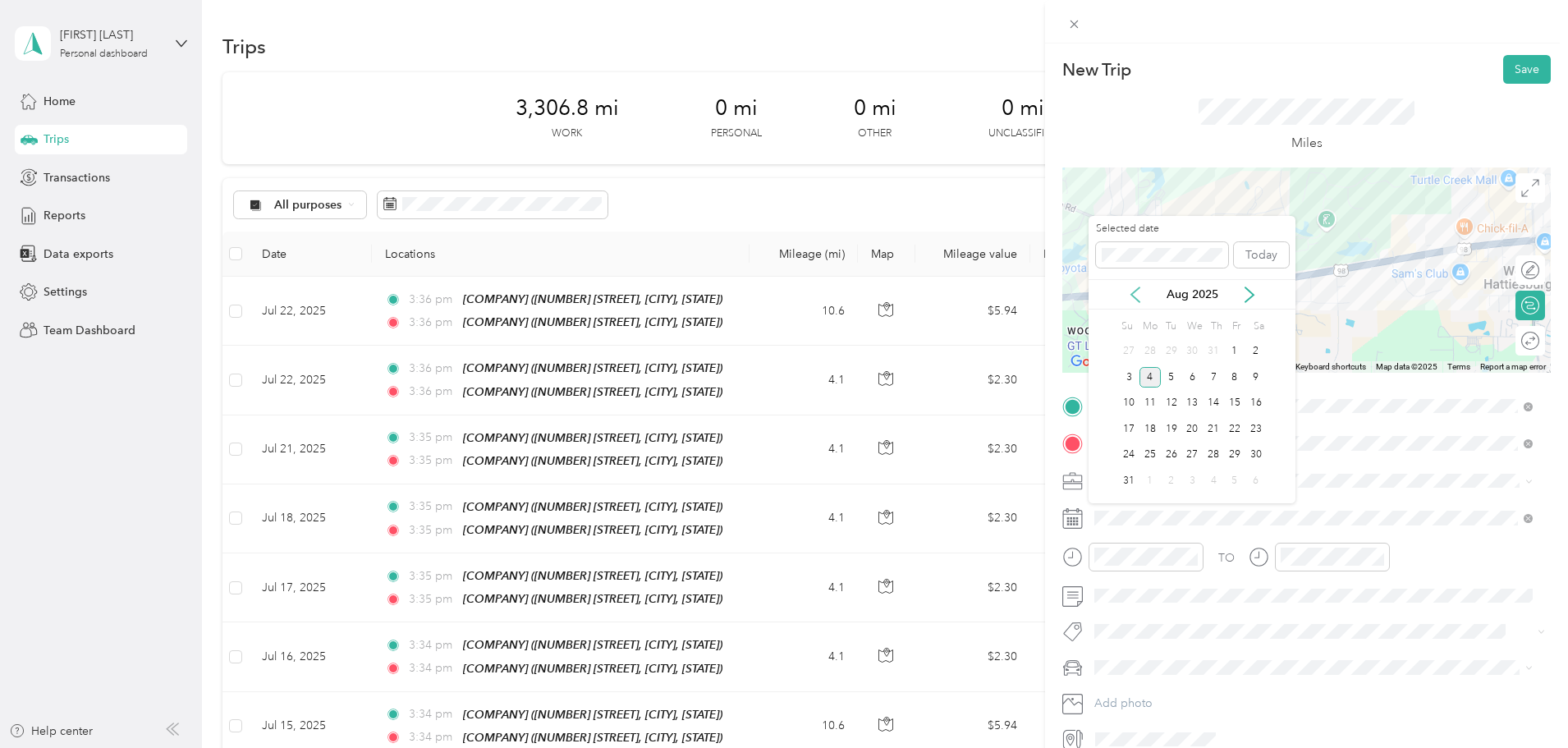click 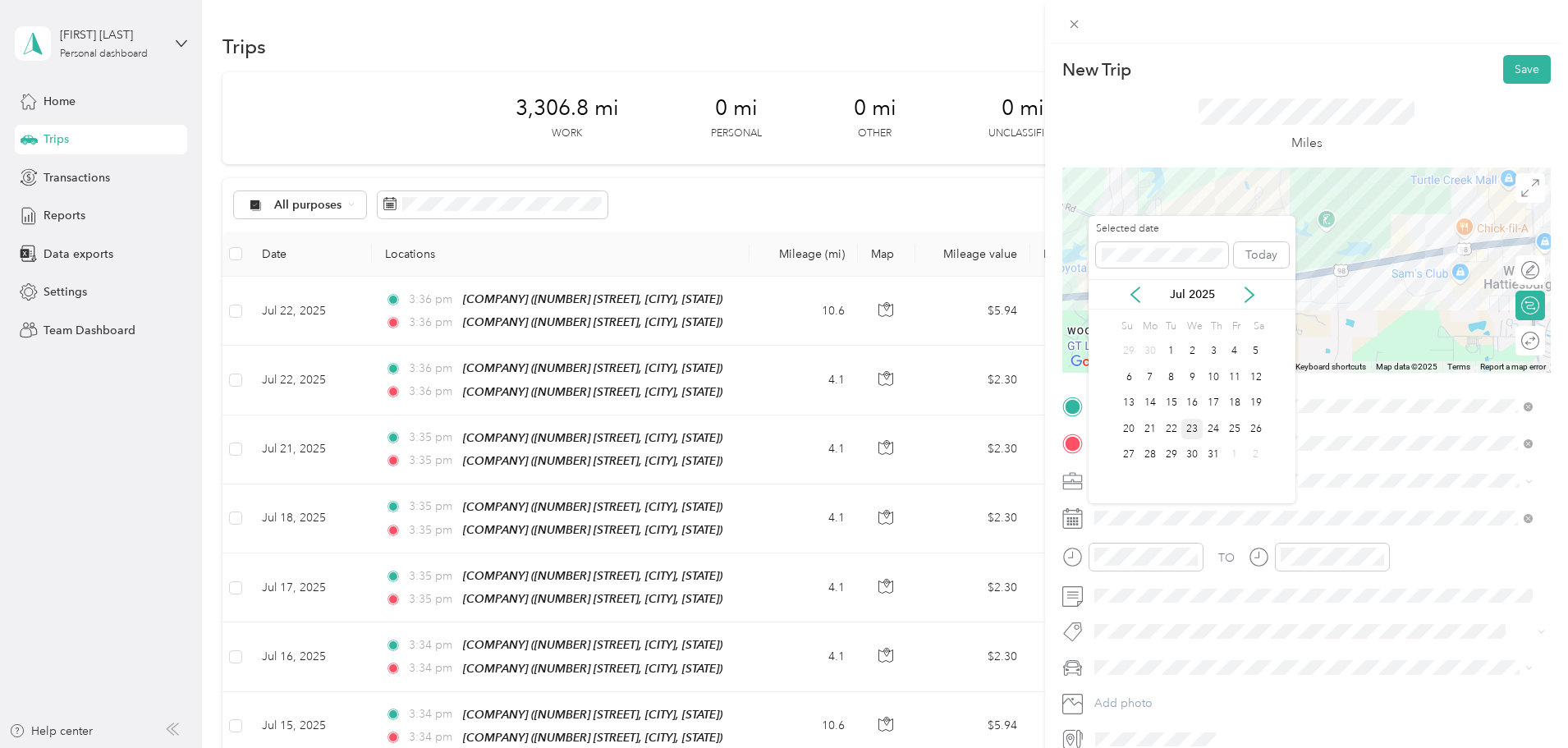 click on "23" at bounding box center [1192, 429] 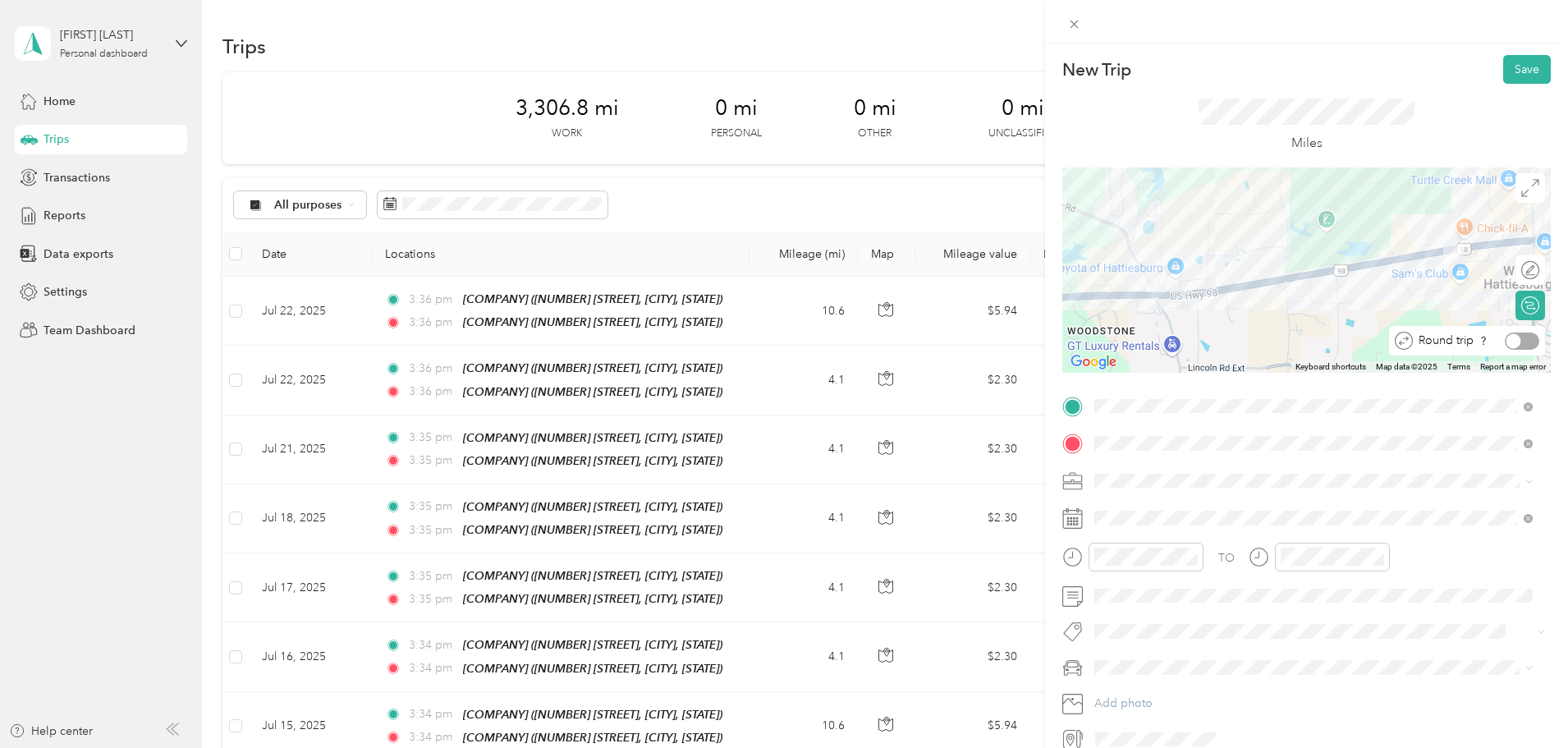 click at bounding box center [1522, 341] 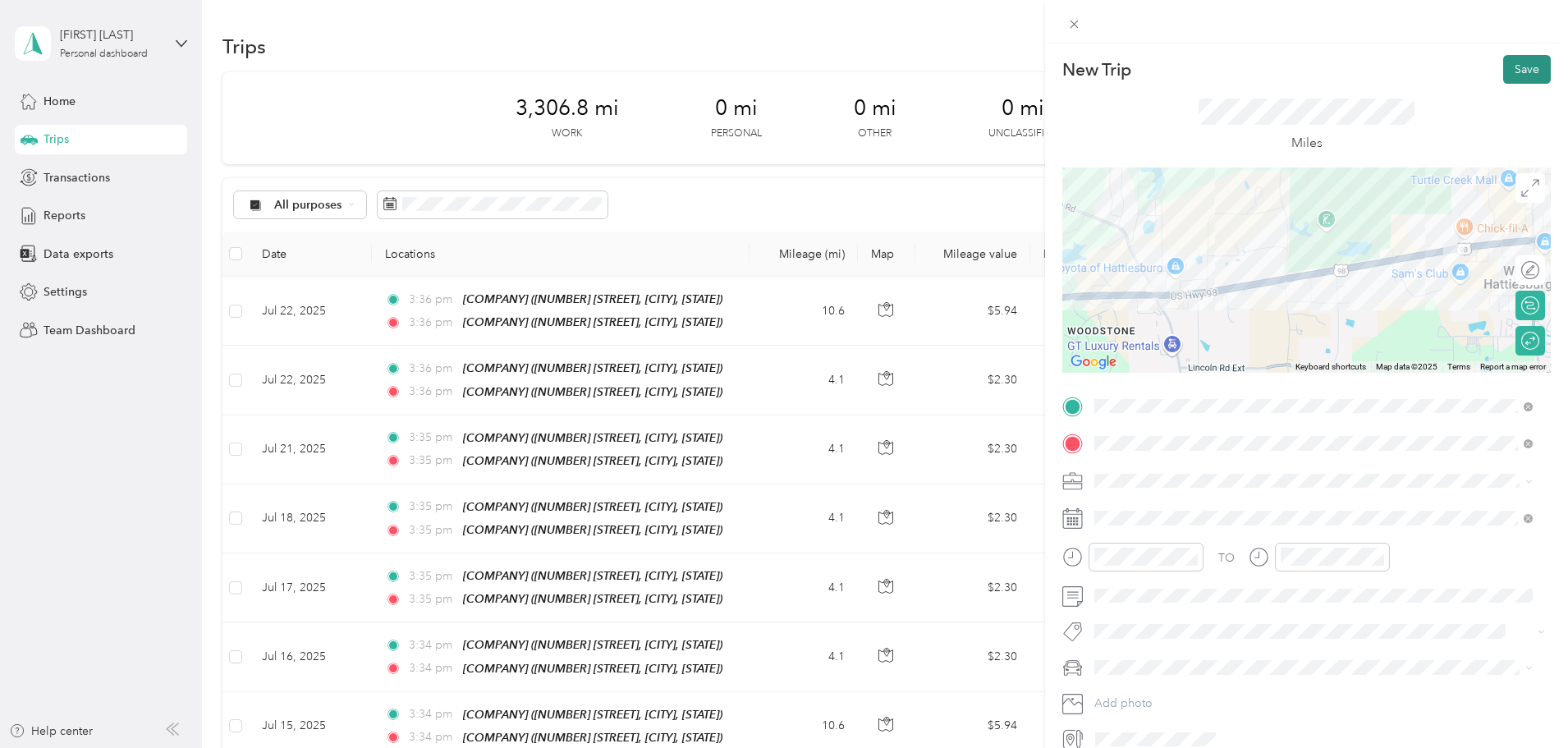 click on "Save" at bounding box center (1527, 69) 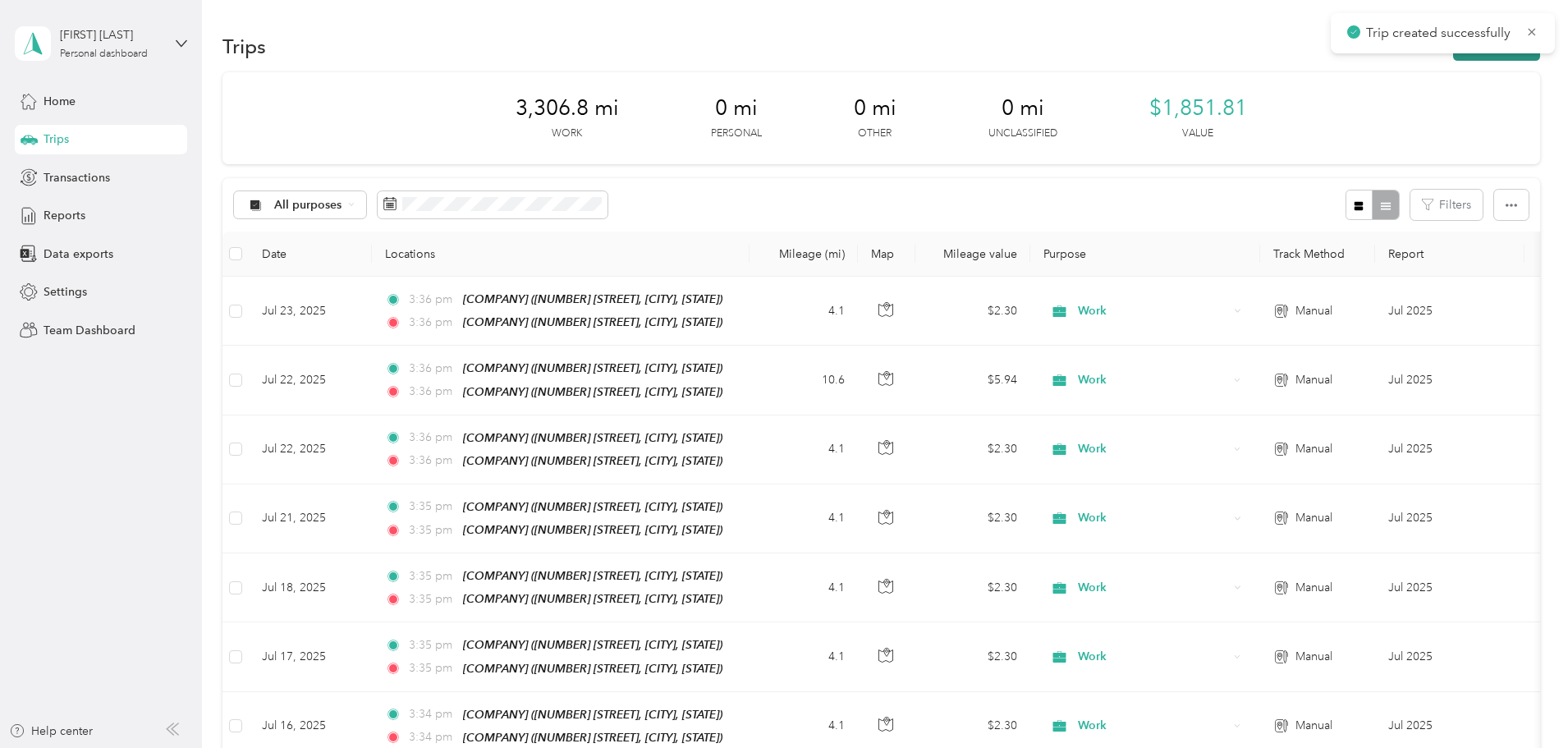 click on "New trip" at bounding box center (1497, 46) 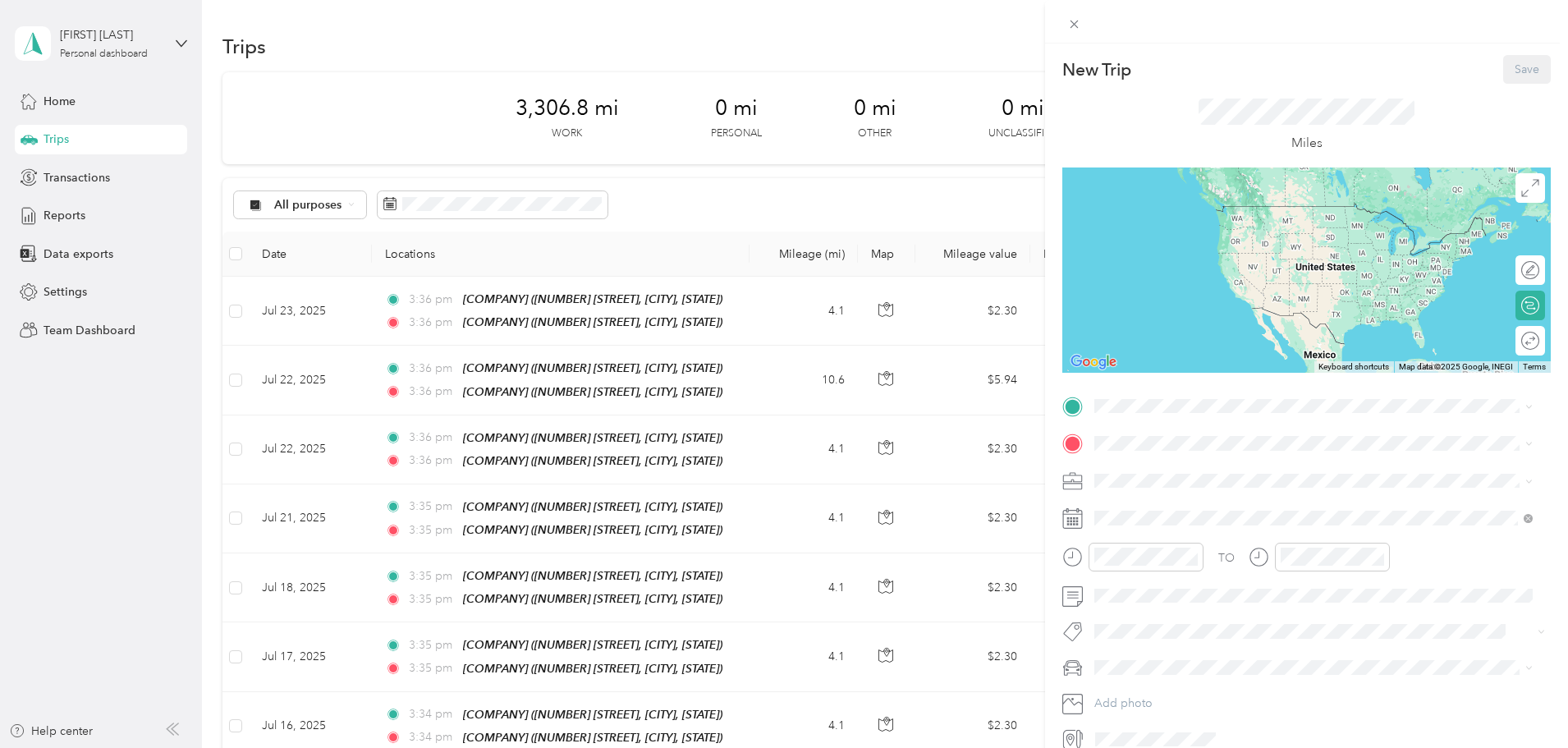 click on "[COMPANY] [NUMBER] [STREET], [POSTAL_CODE], [CITY], [STATE], [COUNTRY]" at bounding box center [1300, 530] 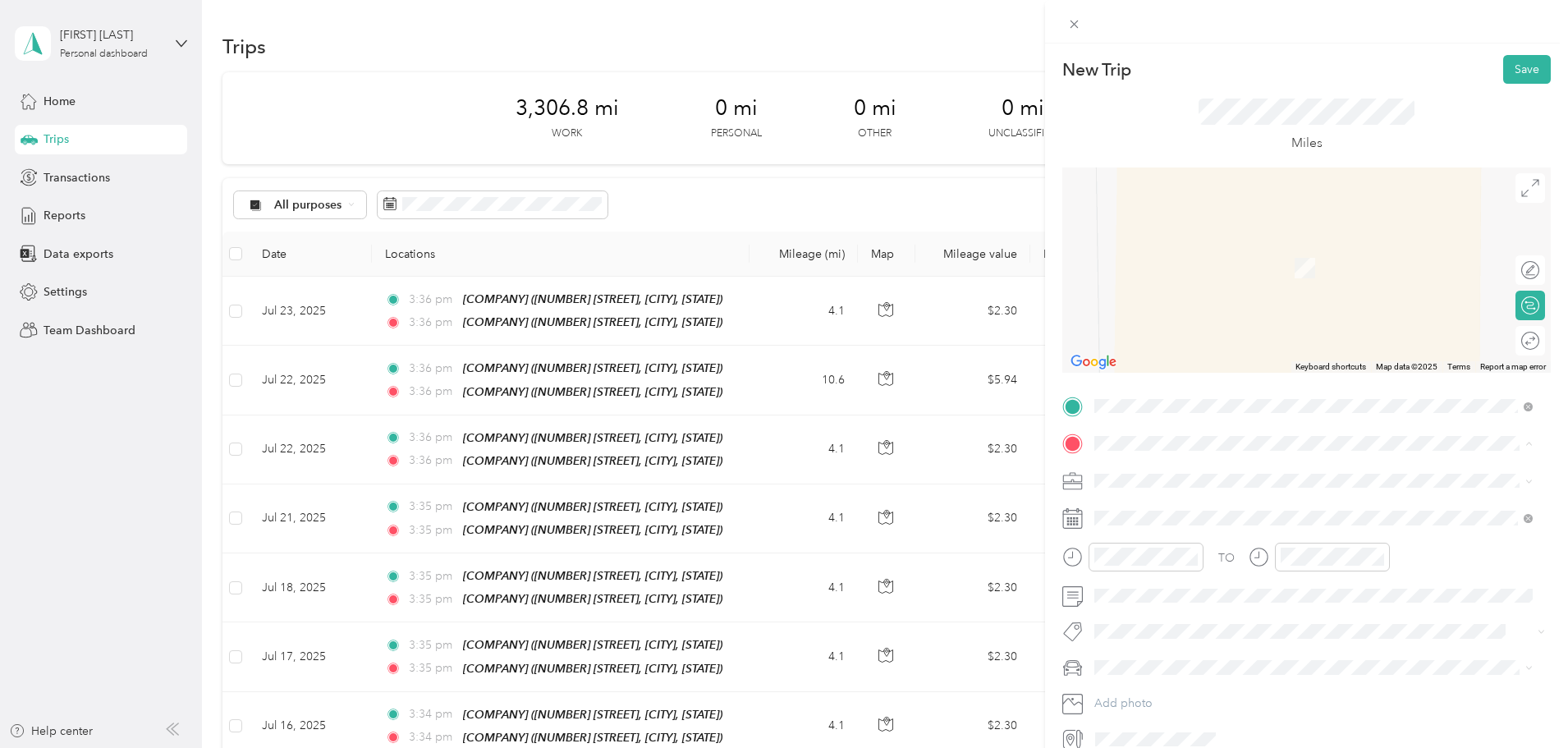 click on "[NUMBER] [STREET], [POSTAL_CODE], [CITY], [STATE], [COUNTRY]" at bounding box center (1300, 526) 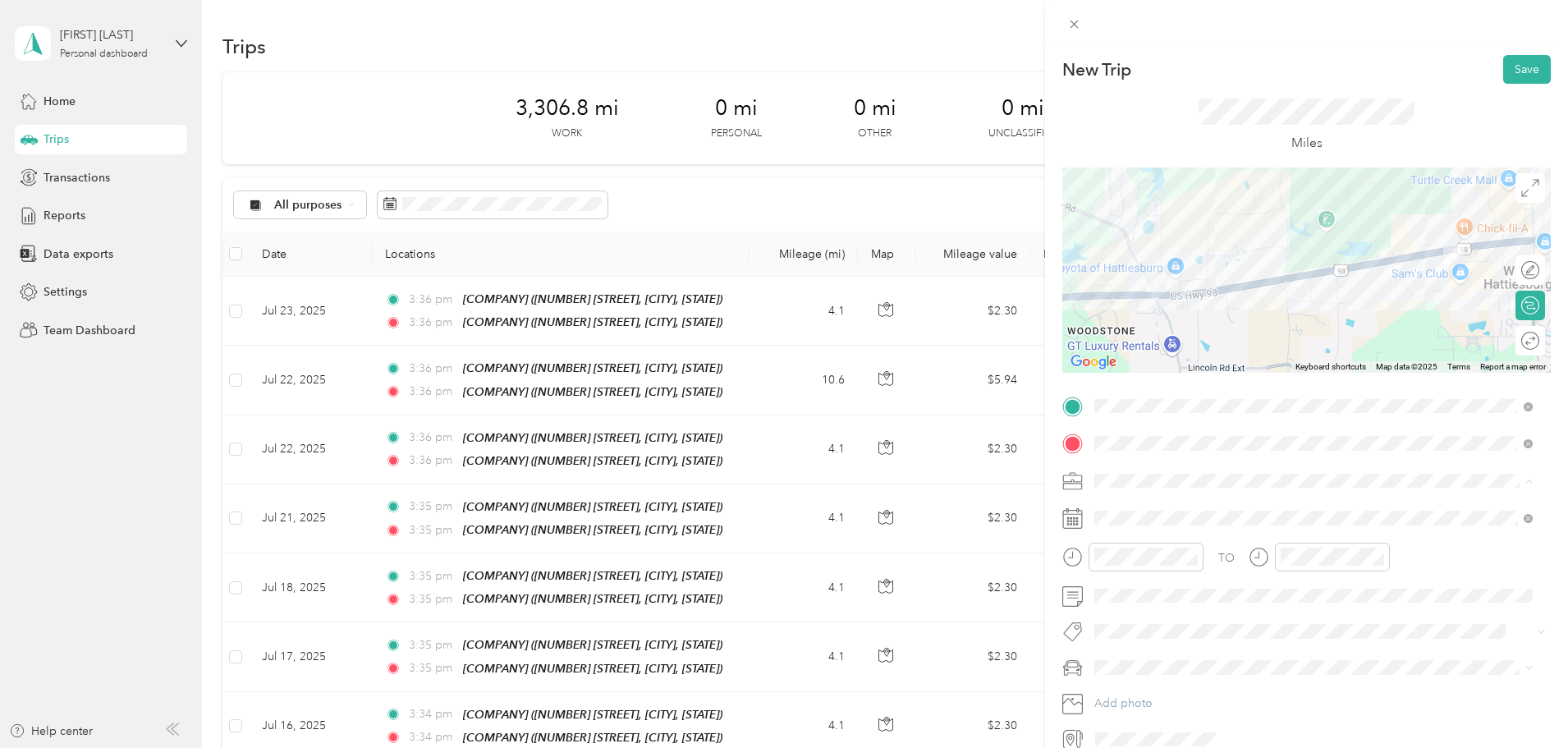 click on "Work" at bounding box center [1314, 509] 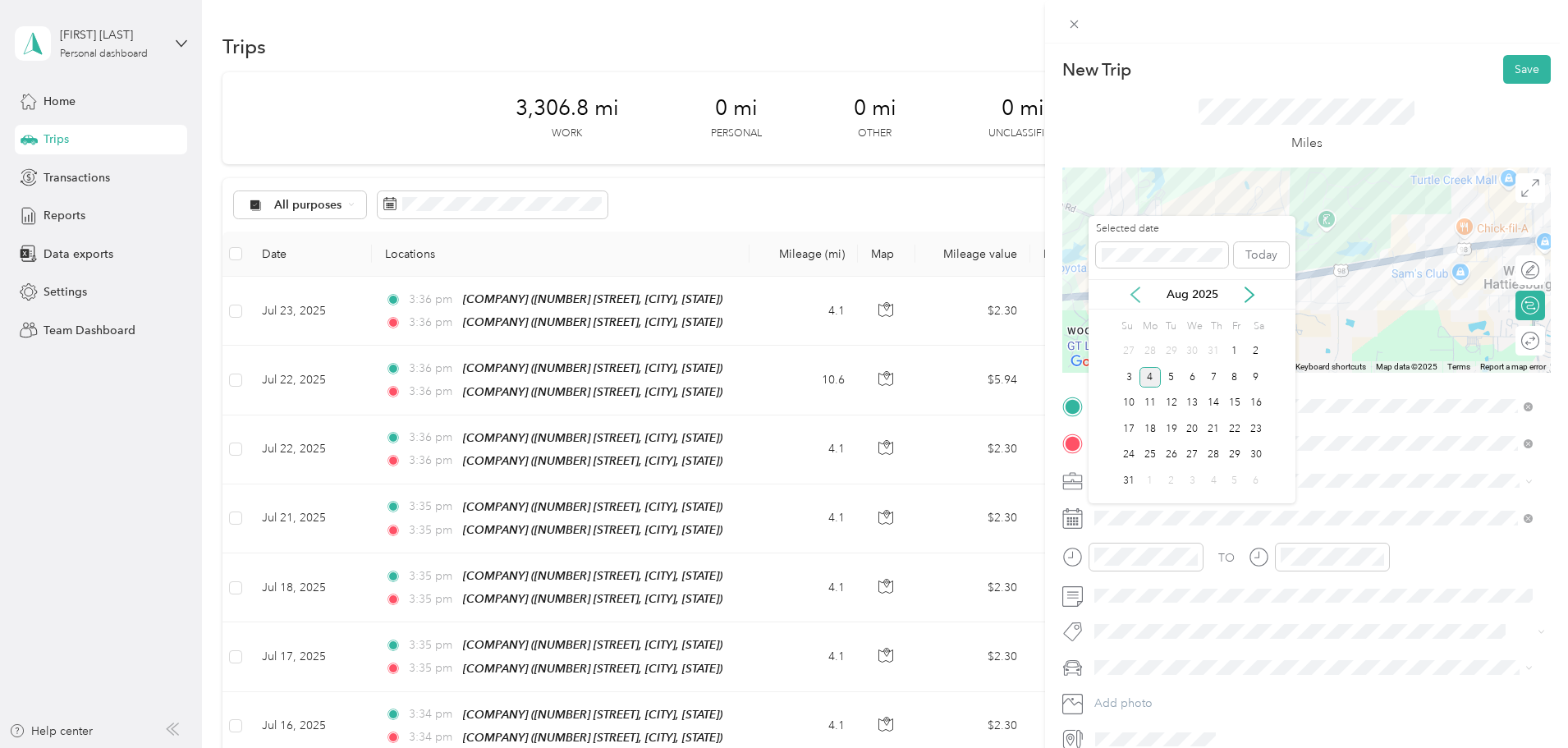 click 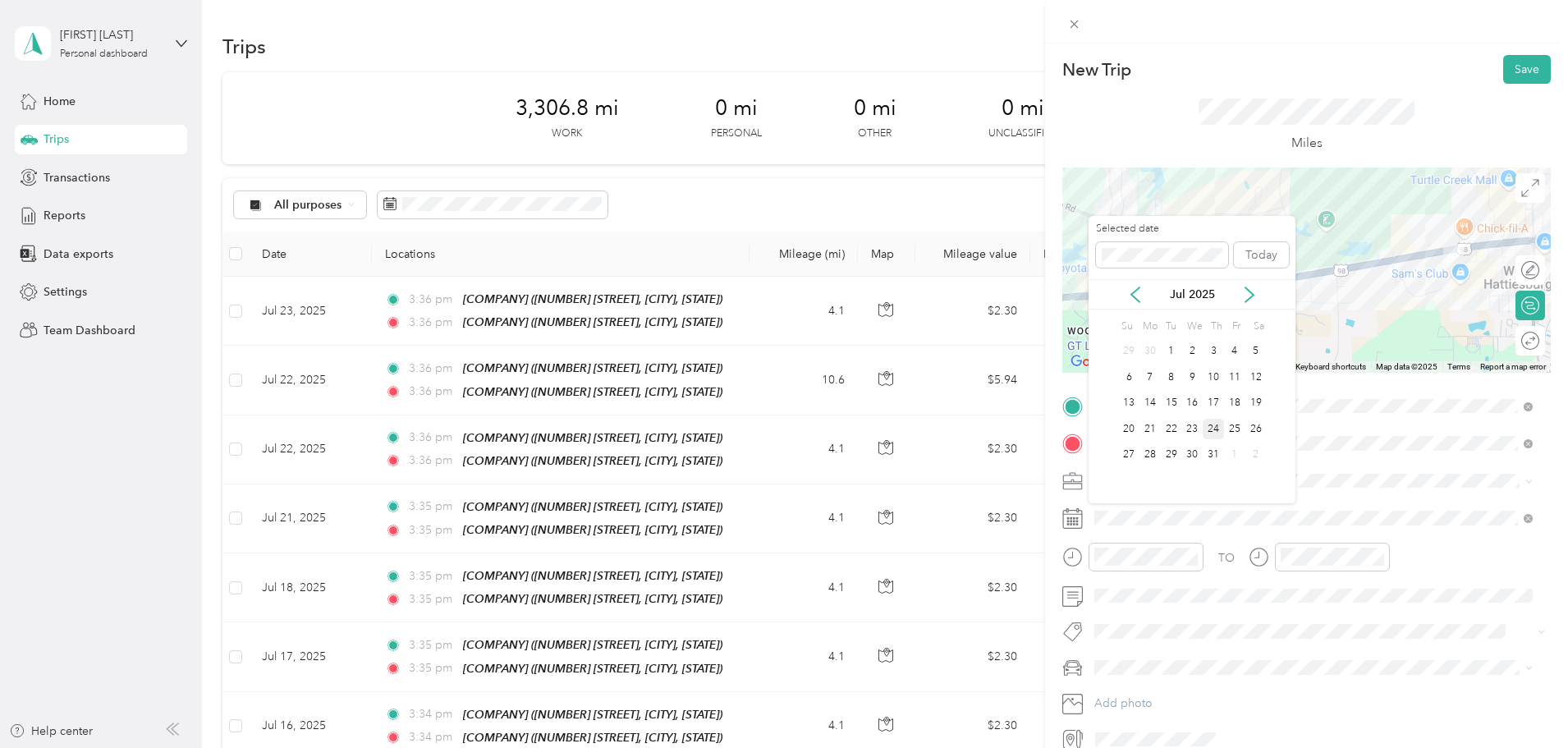 click on "24" at bounding box center [1213, 429] 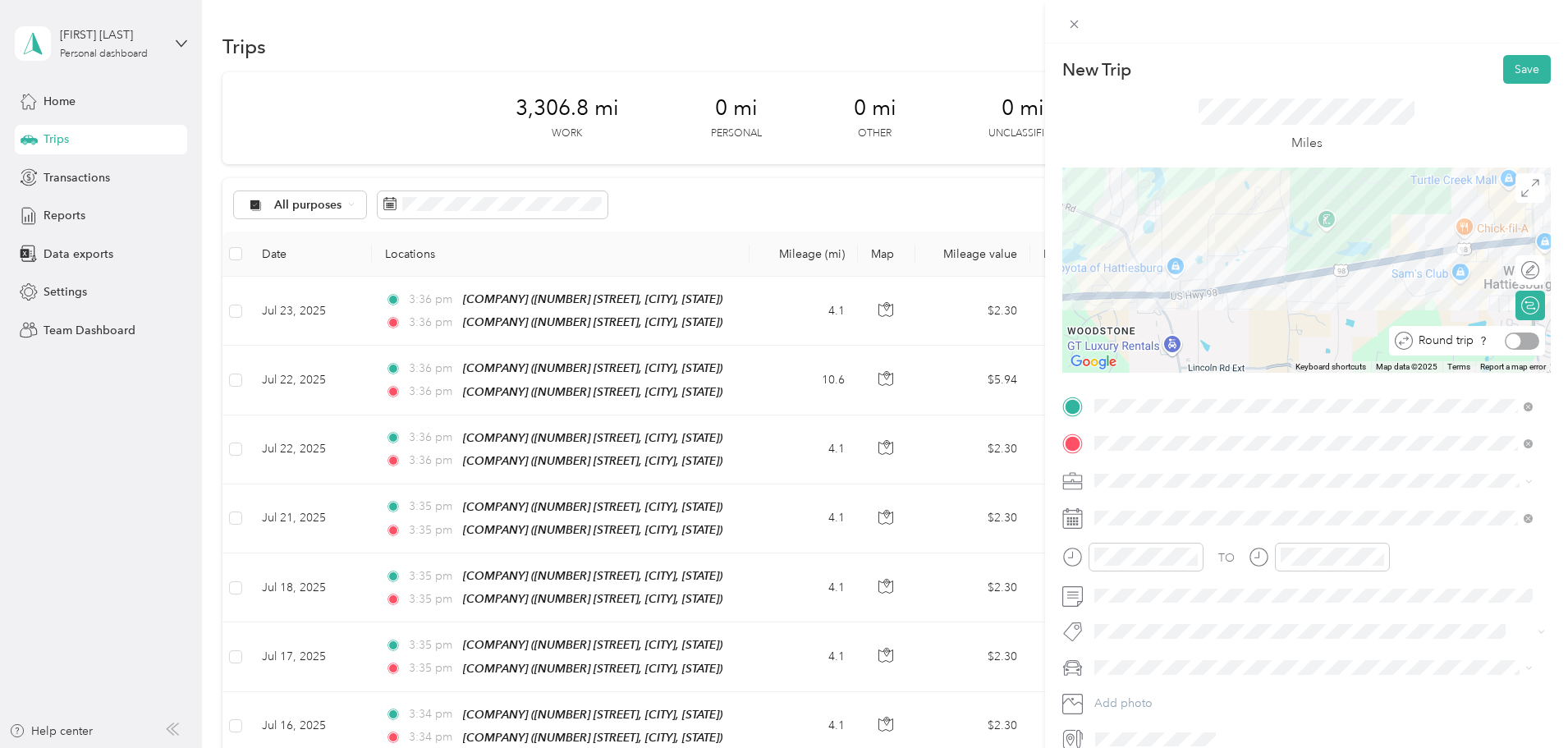 click at bounding box center [1522, 341] 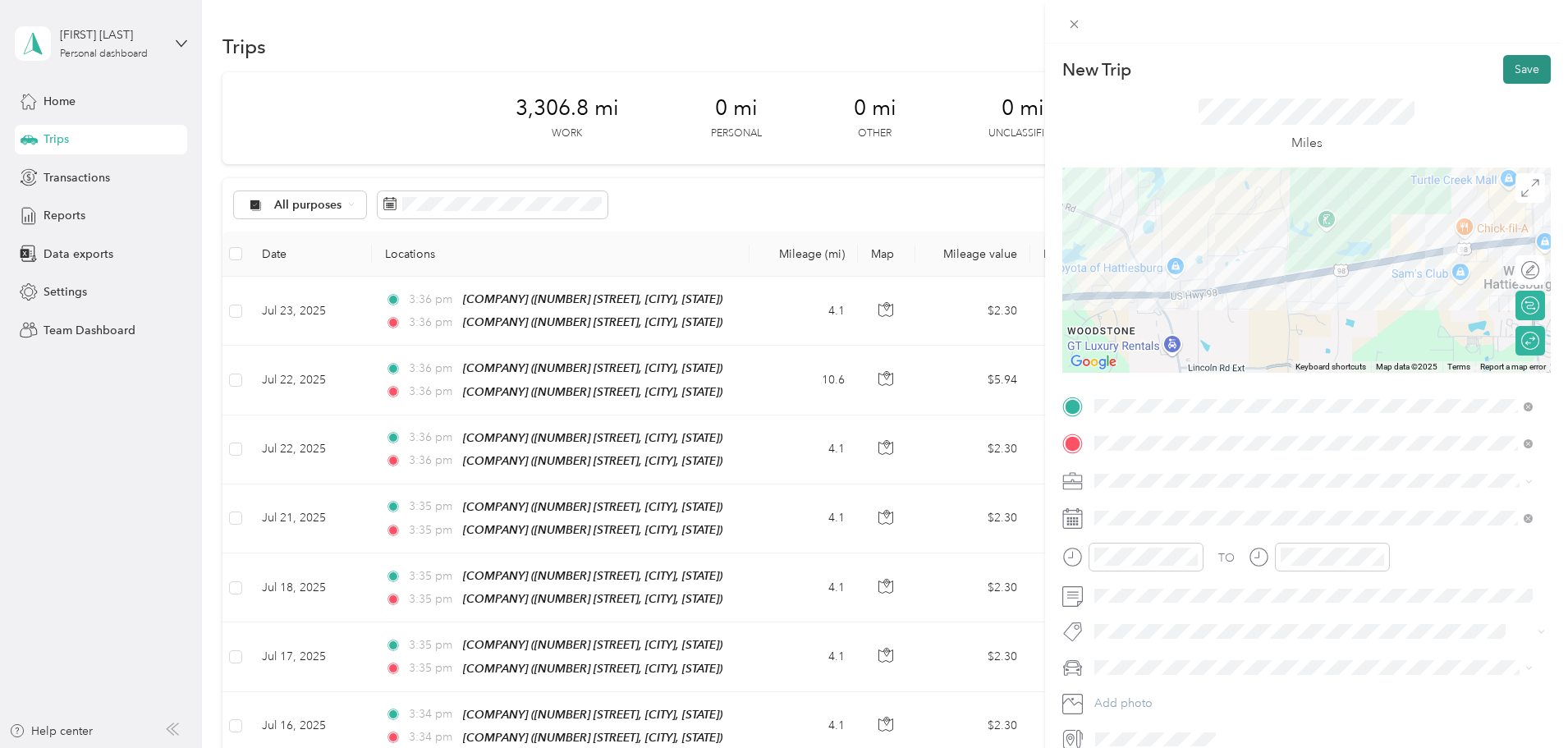 click on "Save" at bounding box center [1527, 69] 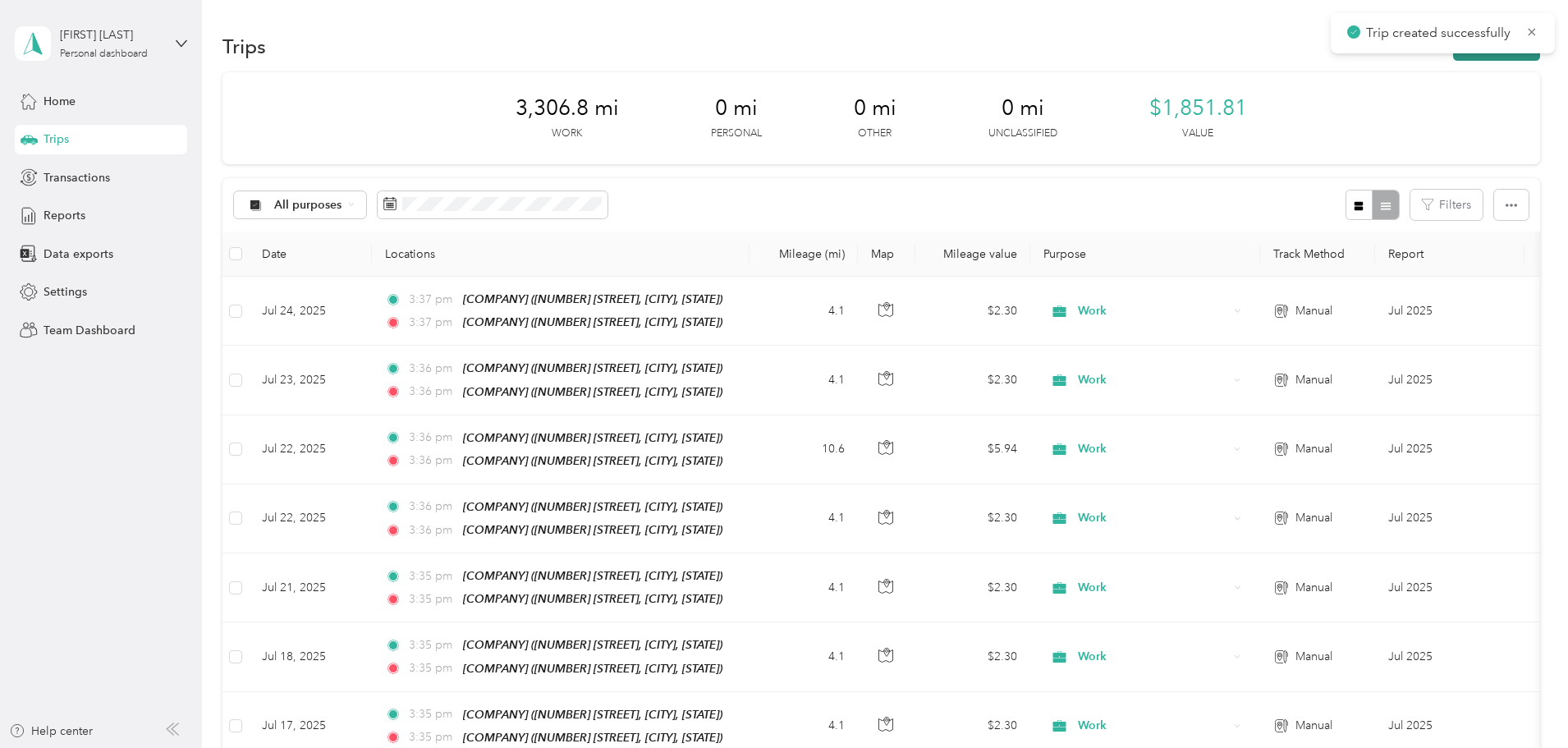 click on "New trip" at bounding box center (1497, 46) 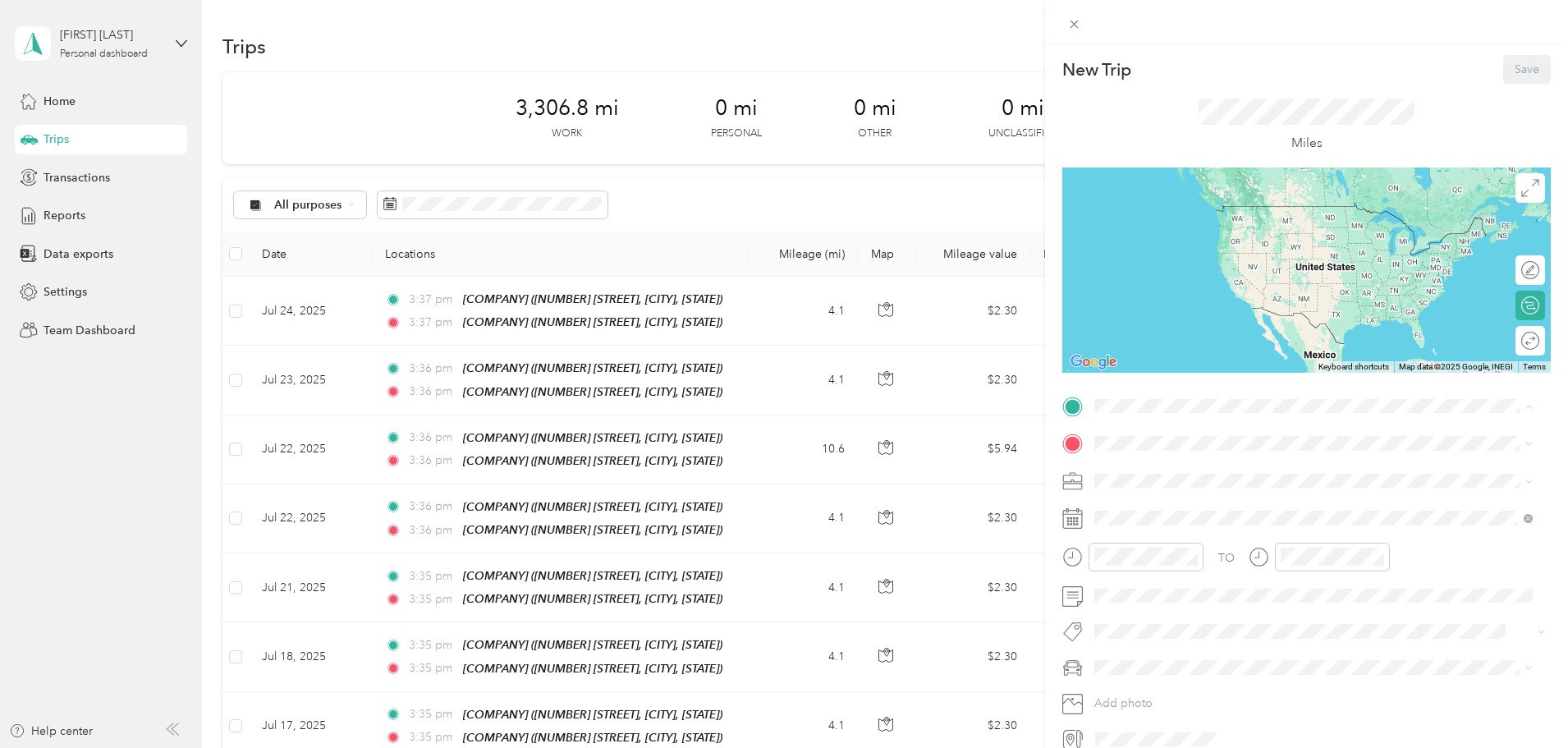 click on "Heritage Vision Center" at bounding box center (1186, 523) 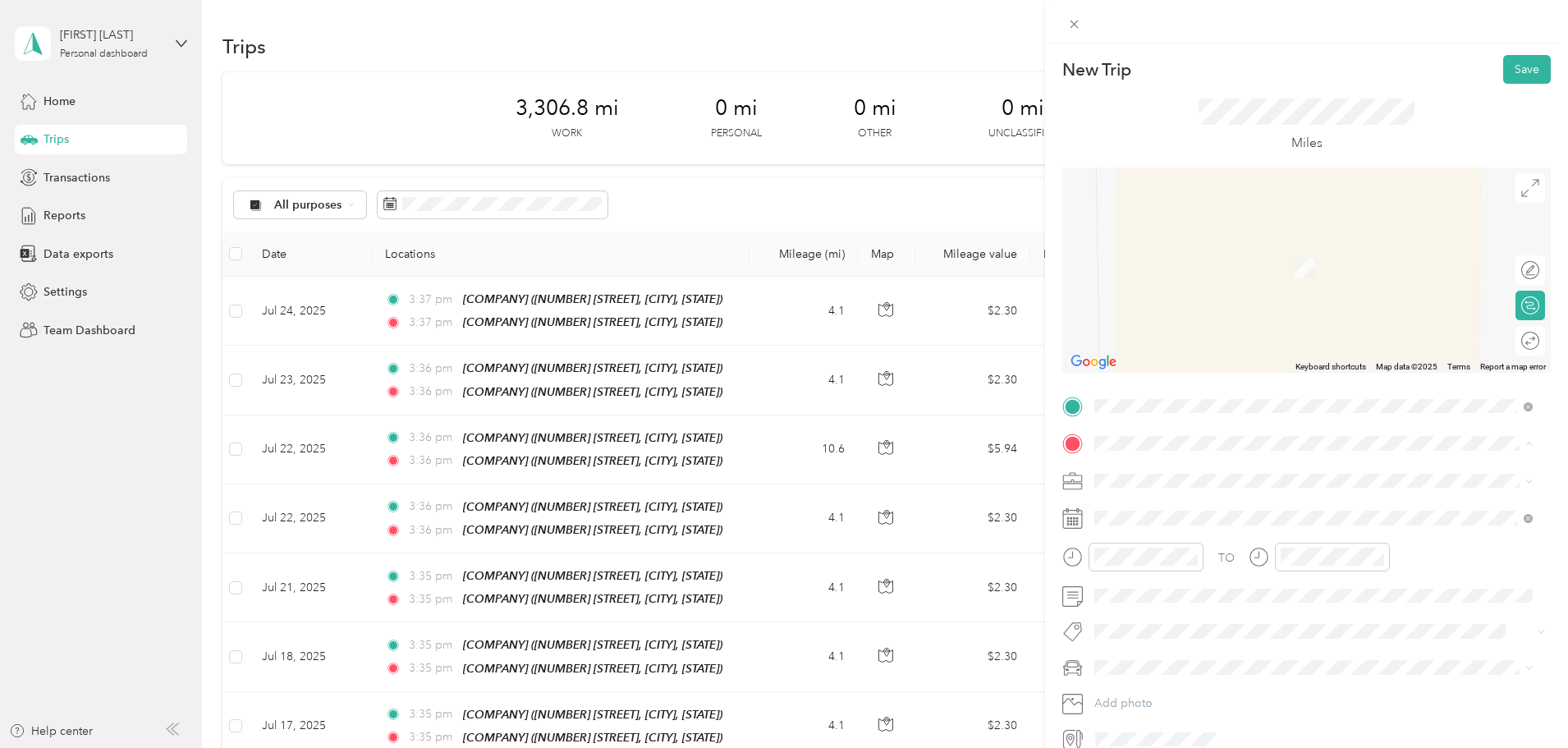 click on "[COMPANY] [NUMBER] [STREET], [POSTAL_CODE], [CITY], [STATE], [COUNTRY]" at bounding box center [1300, 518] 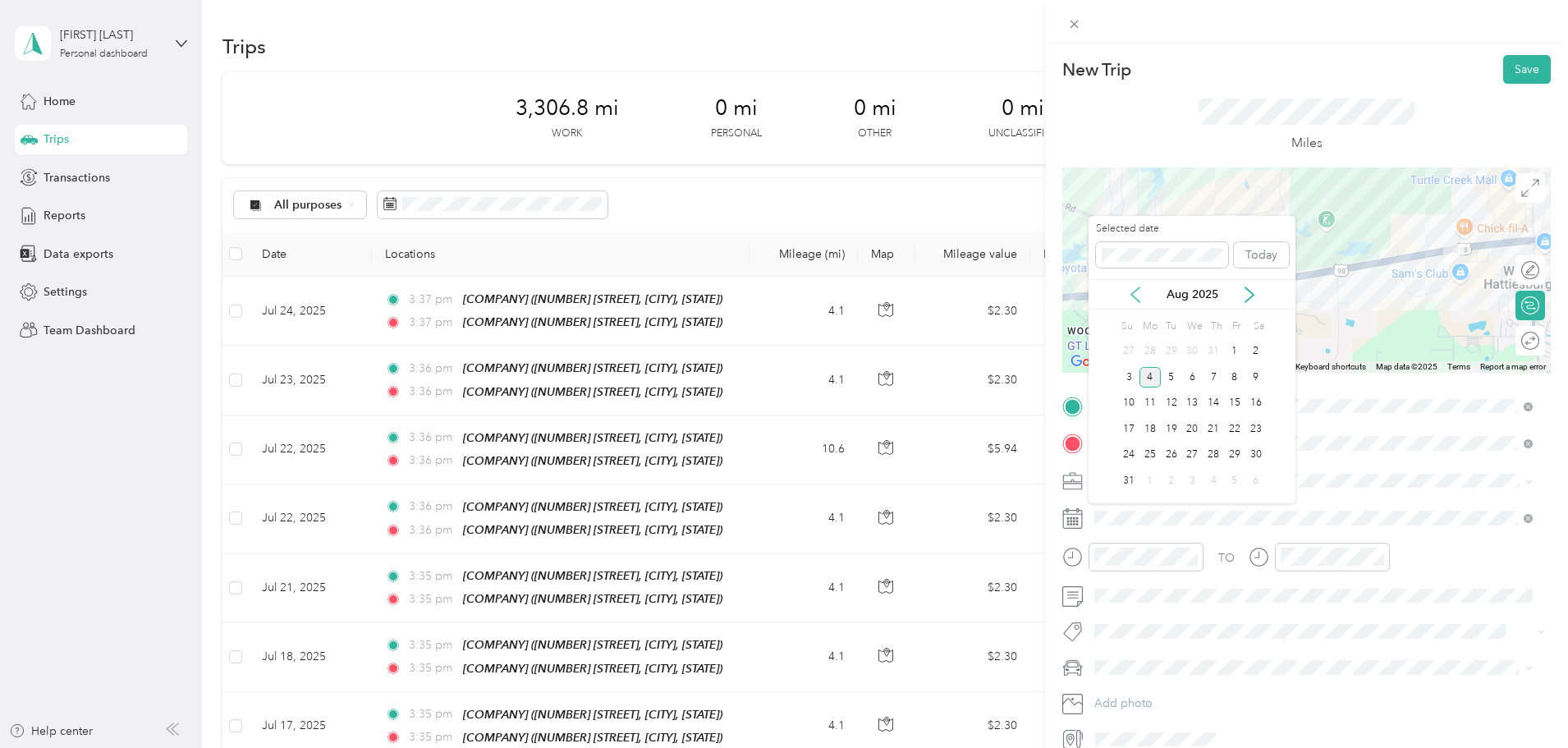 click 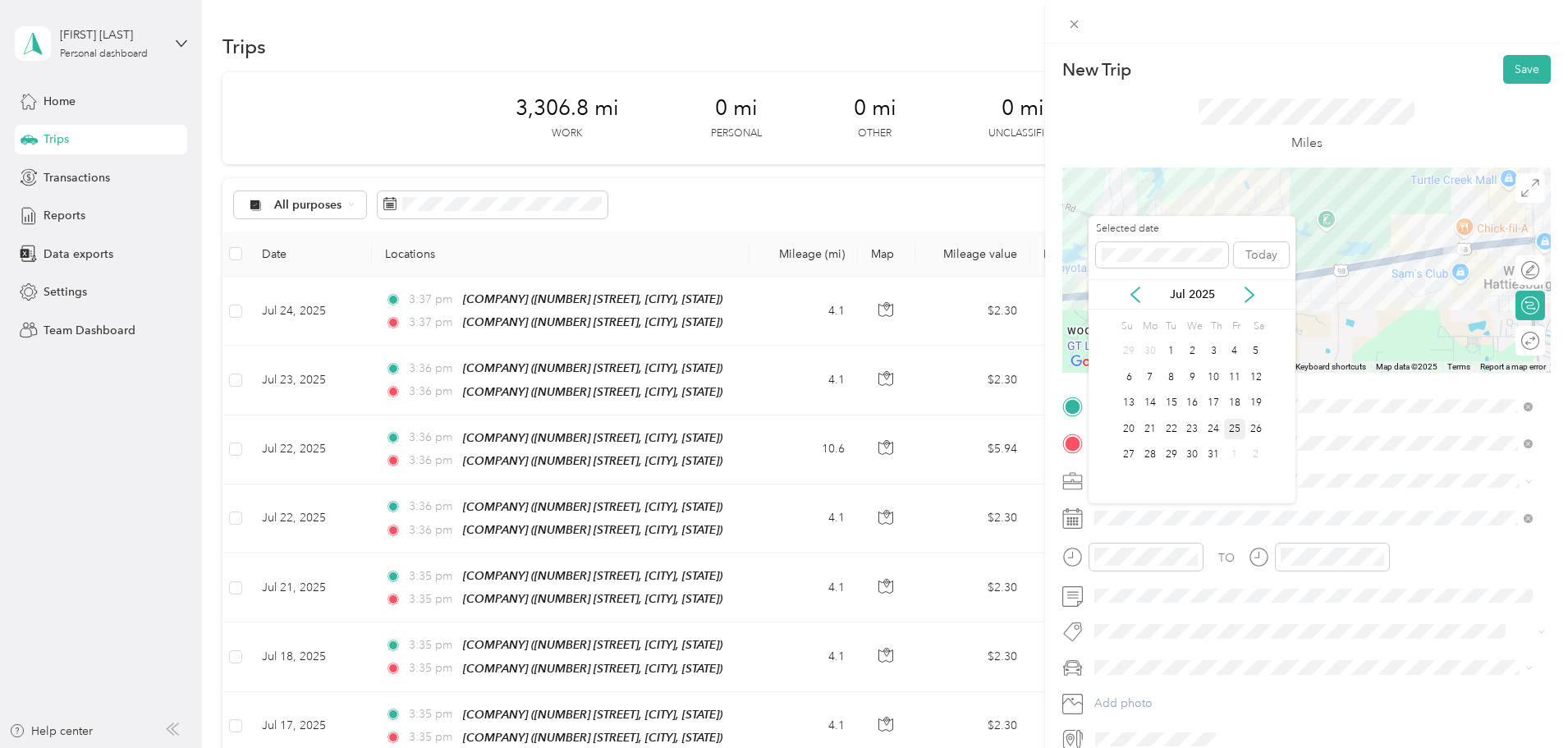 click on "25" at bounding box center (1235, 429) 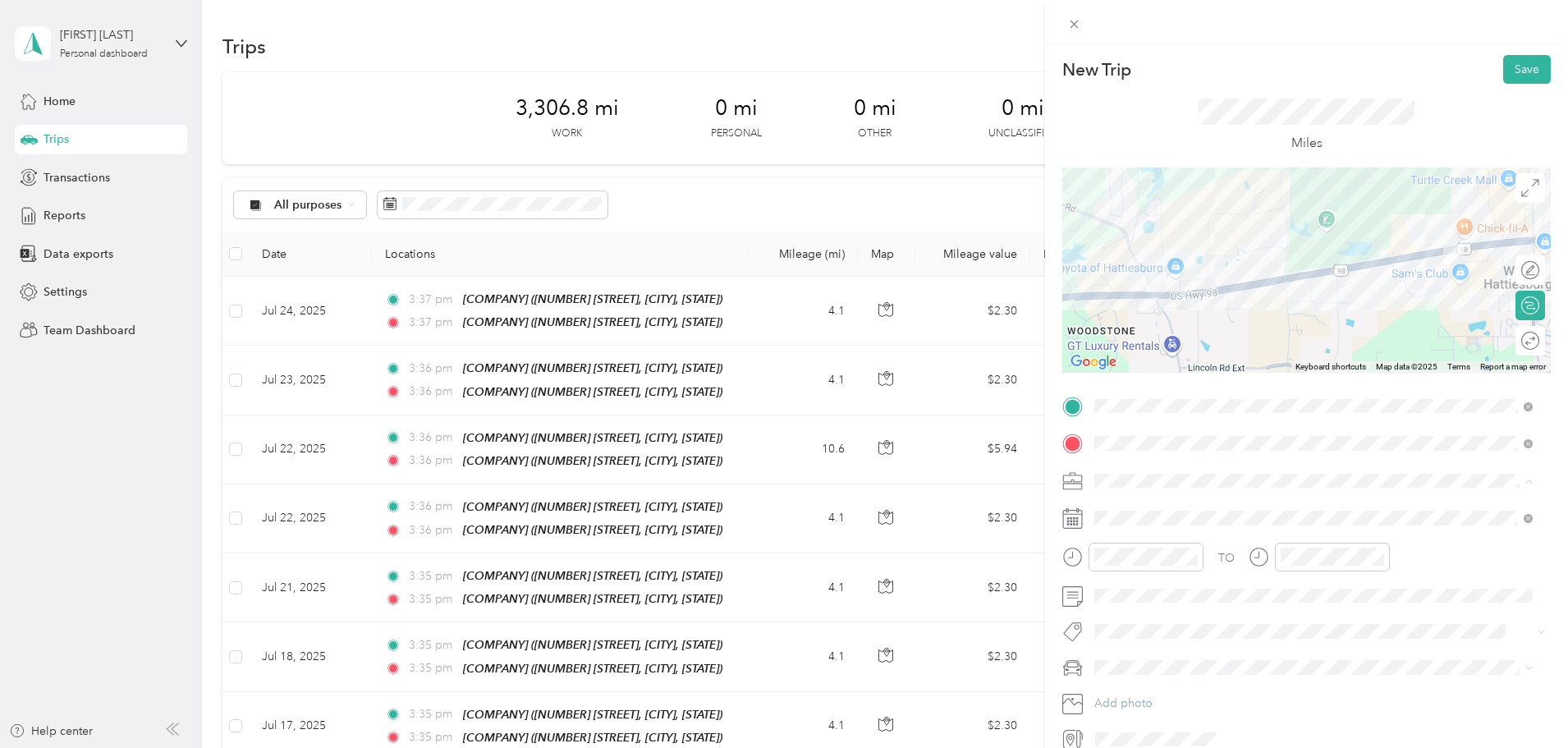 click on "Work" at bounding box center [1314, 509] 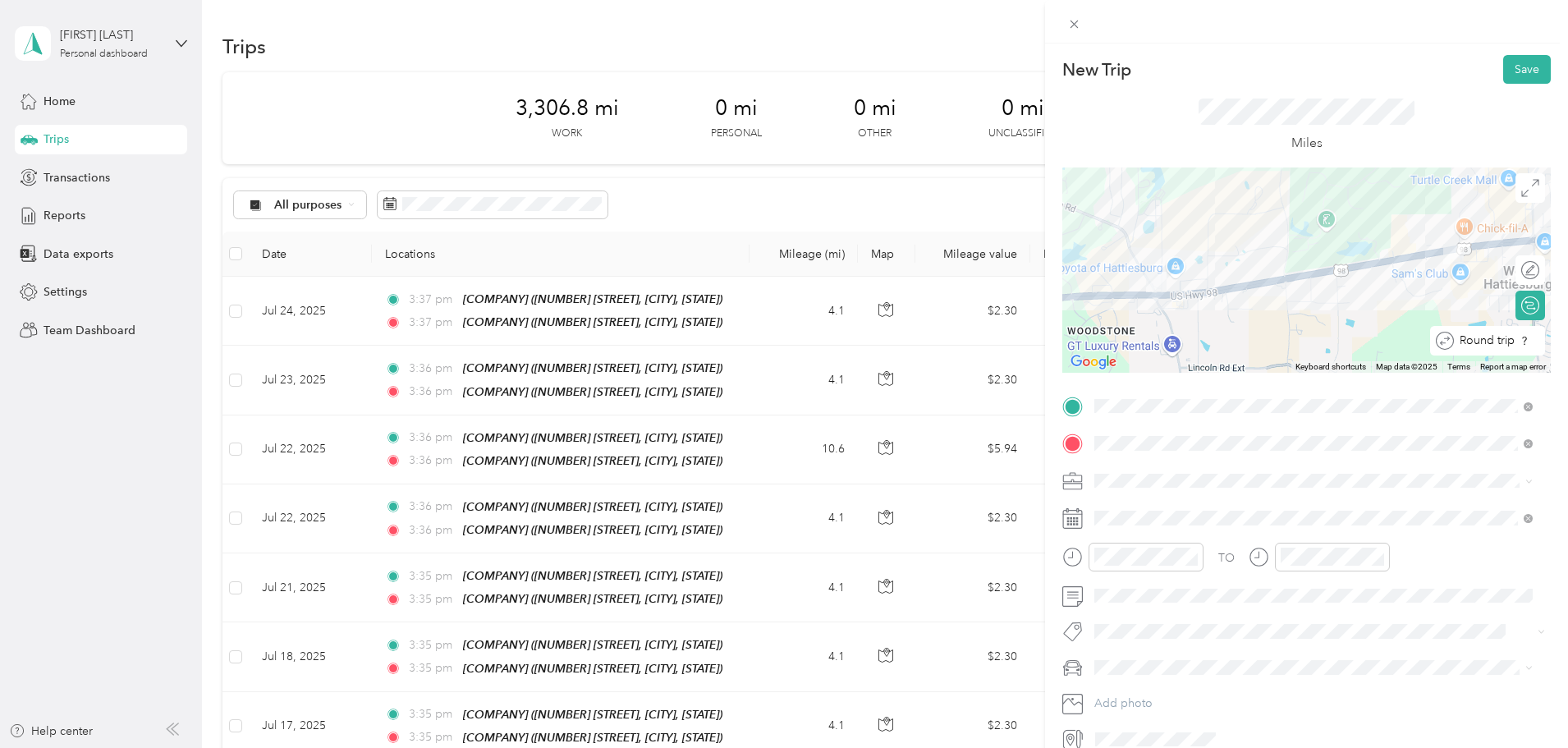 click on "Round trip" at bounding box center (1497, 341) 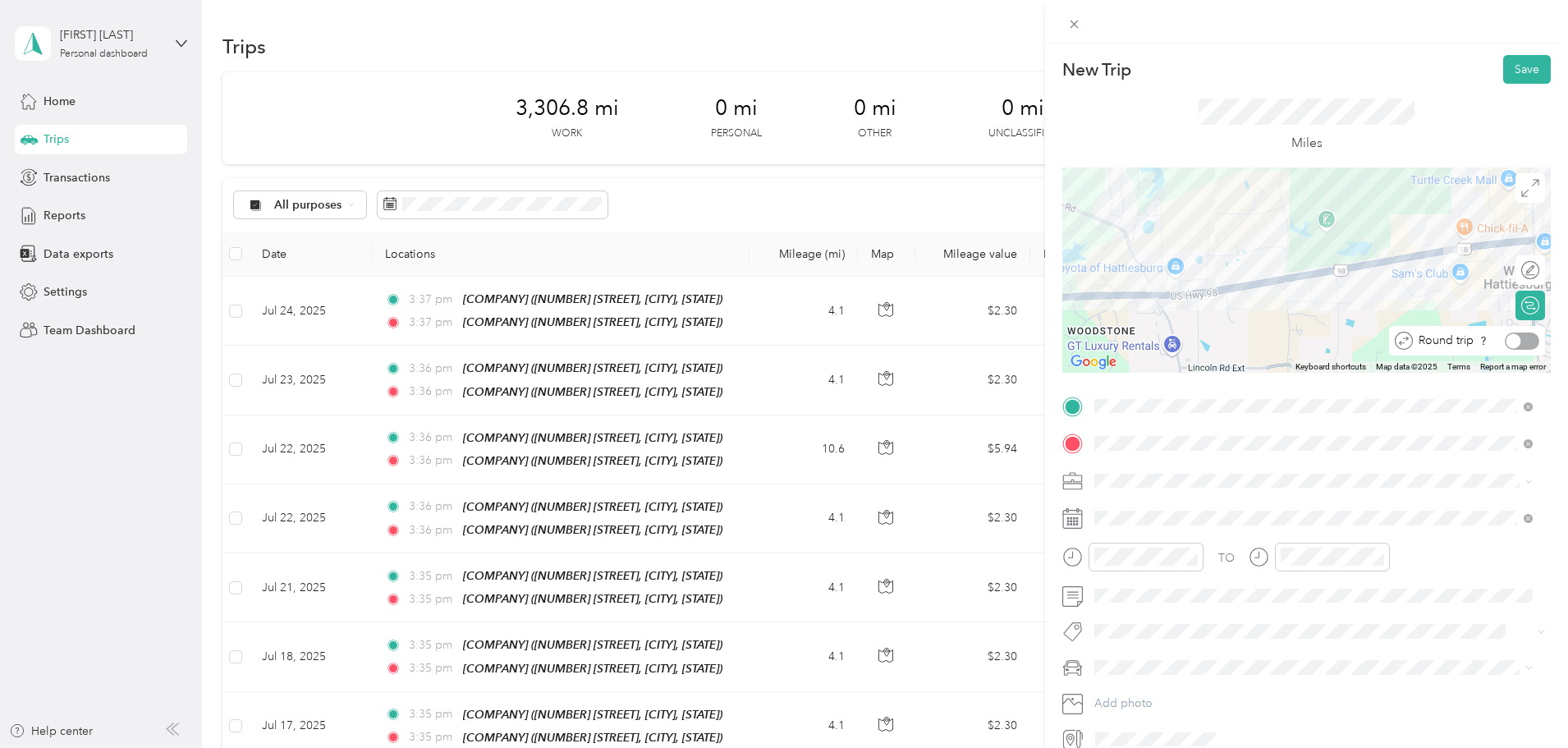 click at bounding box center [1522, 341] 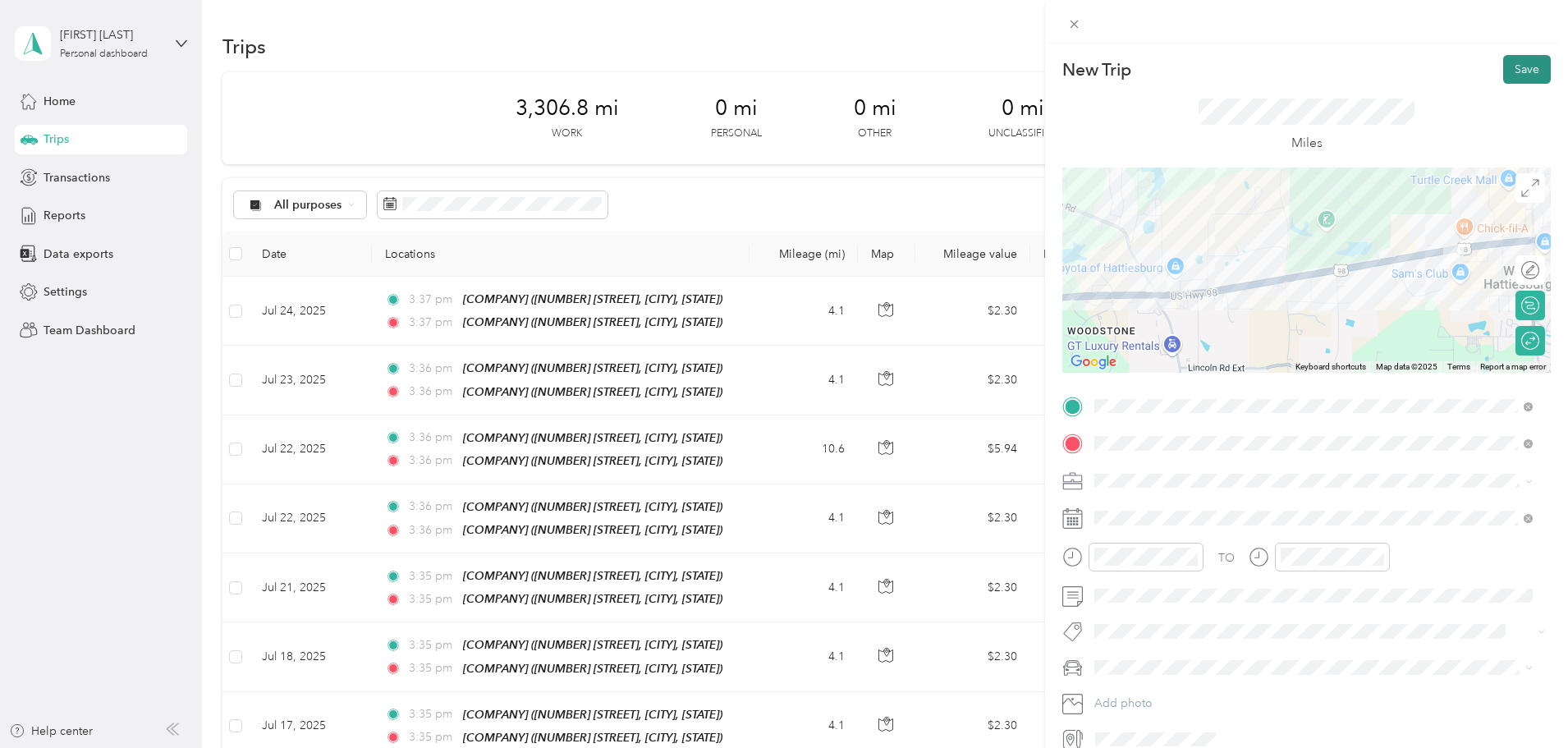 click on "Save" at bounding box center (1527, 69) 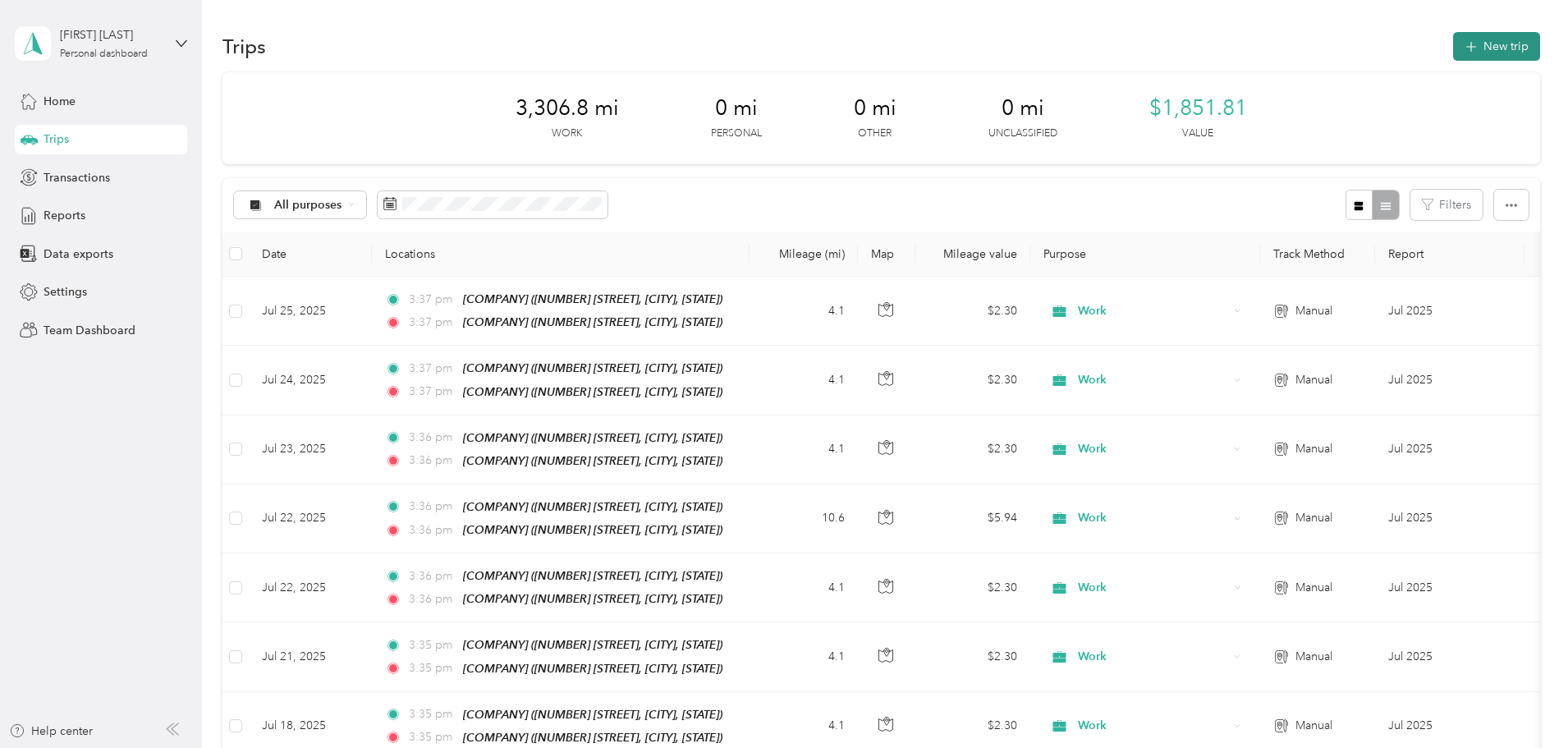 click on "New trip" at bounding box center (1497, 46) 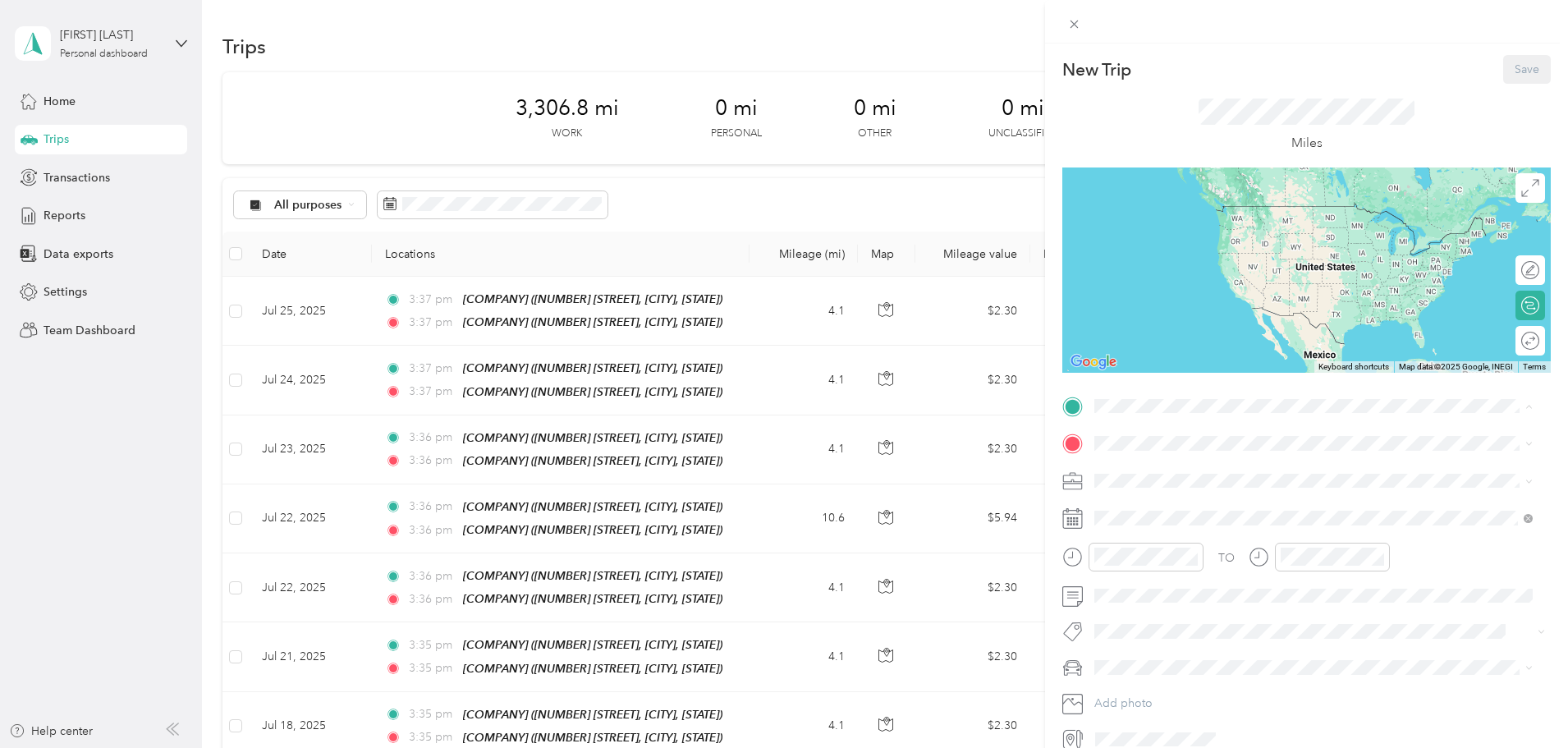 click on "[COMPANY] [NUMBER] [STREET], [POSTAL_CODE], [CITY], [STATE], [COUNTRY]" at bounding box center (1300, 533) 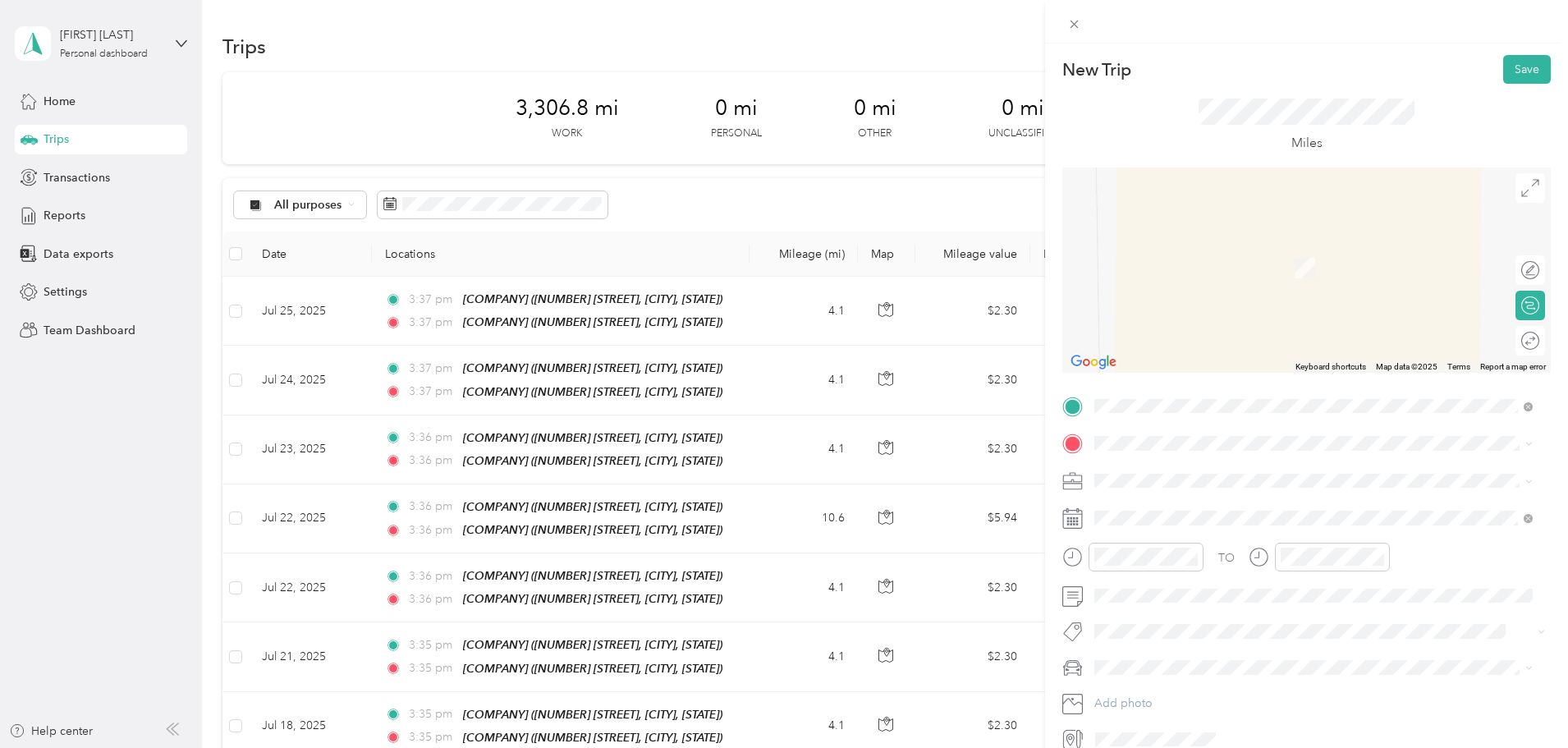 click on "[COMPANY] [NUMBER] [STREET], [POSTAL_CODE], [CITY], [STATE], [COUNTRY]" at bounding box center (1300, 517) 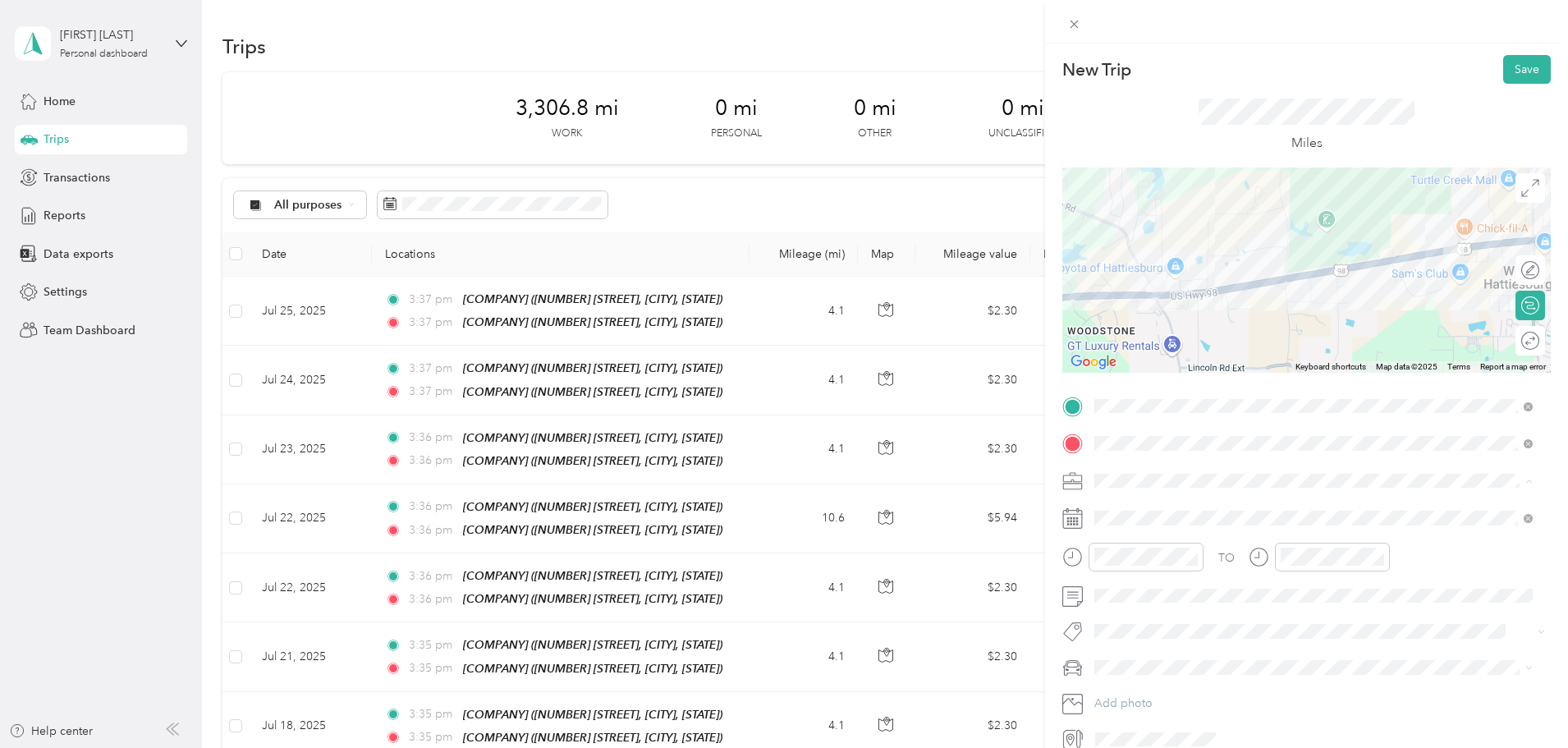 click on "Work" at bounding box center [1314, 509] 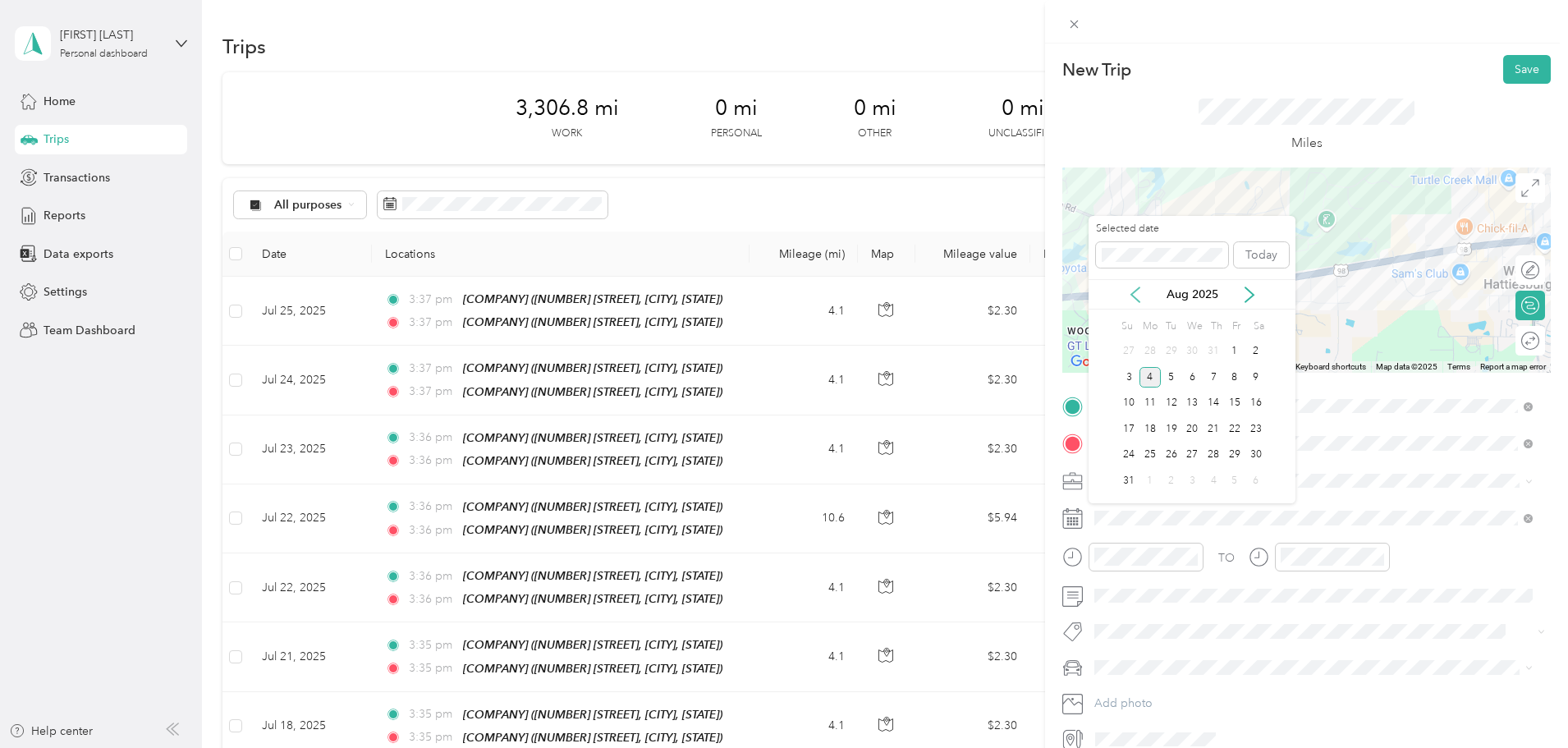 click 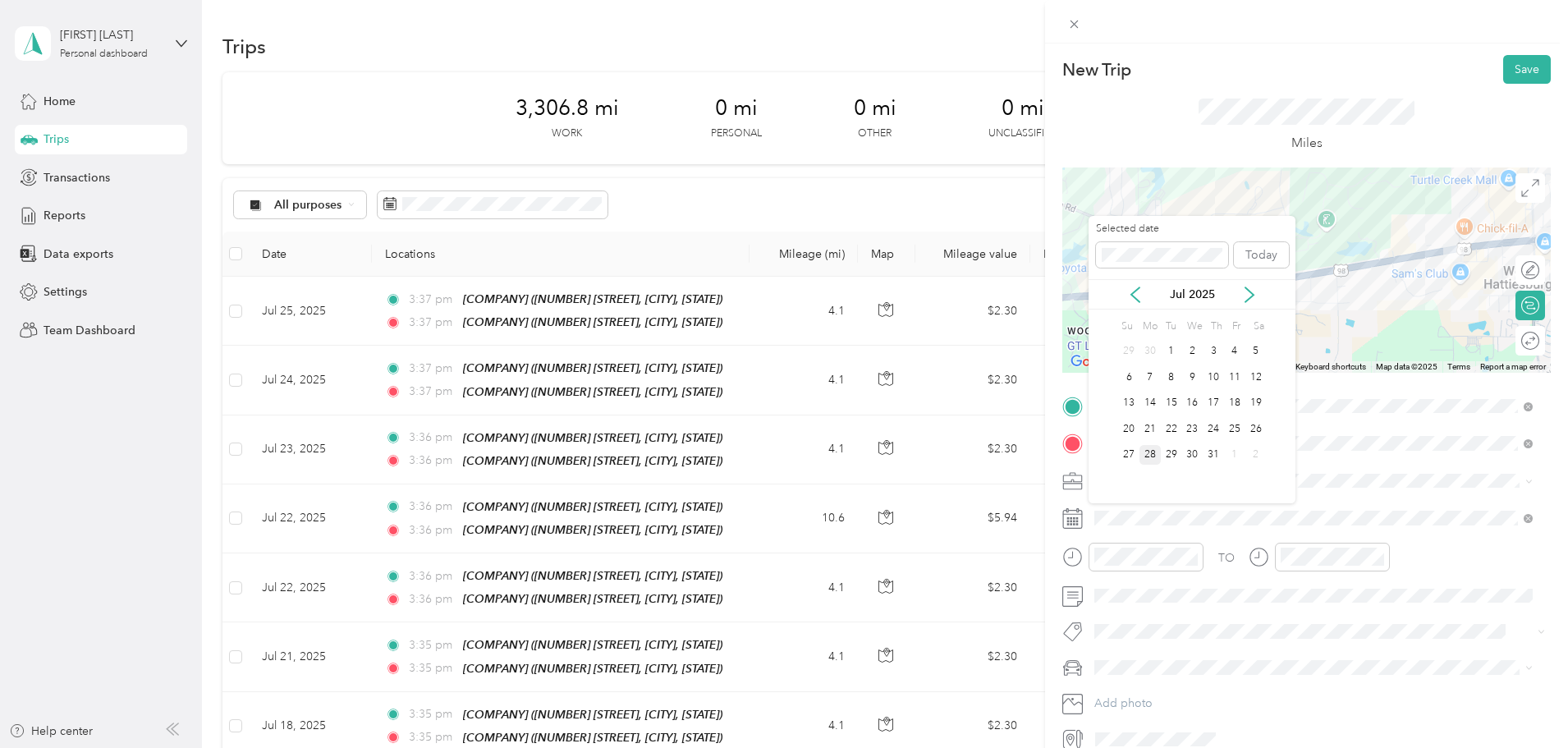 click on "28" at bounding box center [1150, 455] 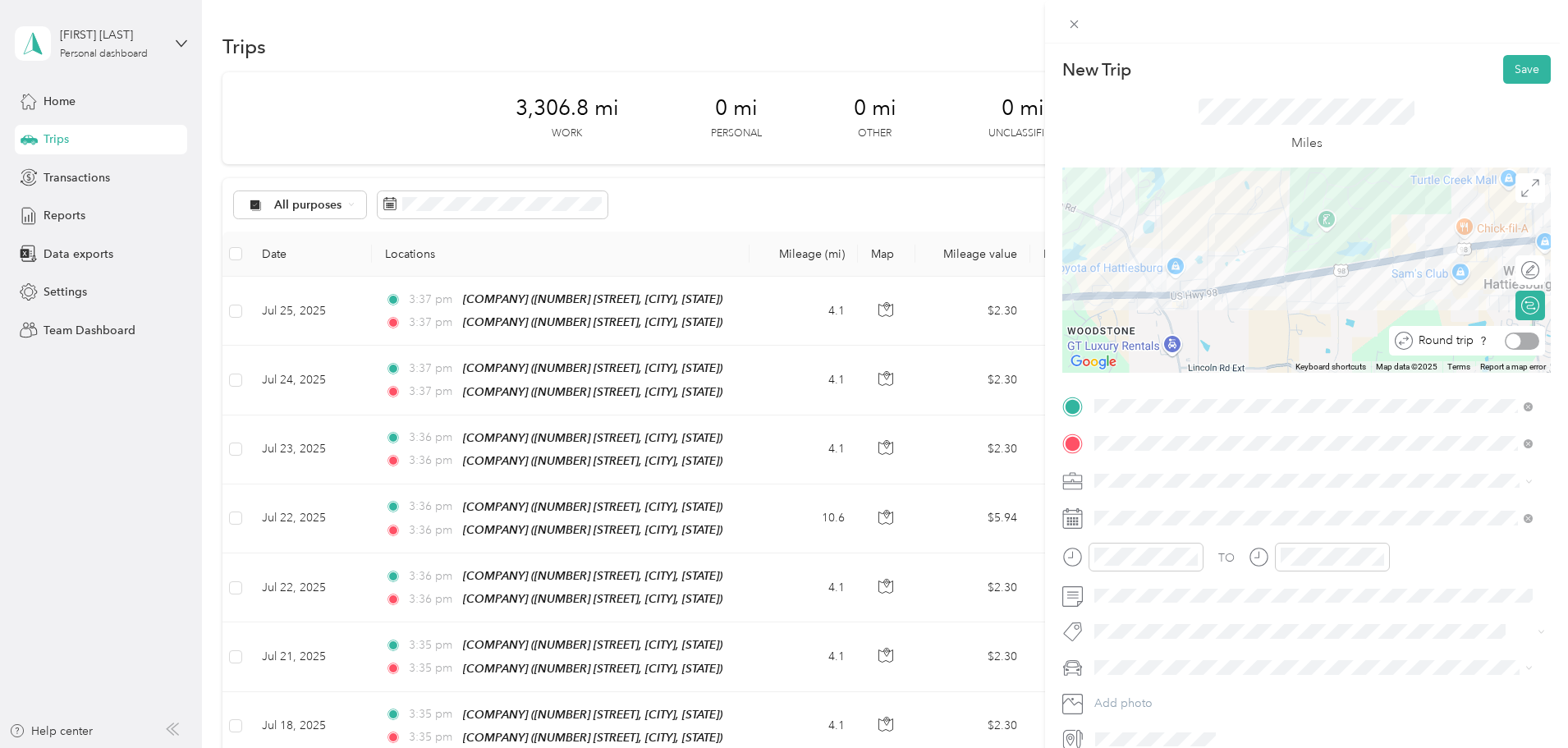 click at bounding box center (1522, 341) 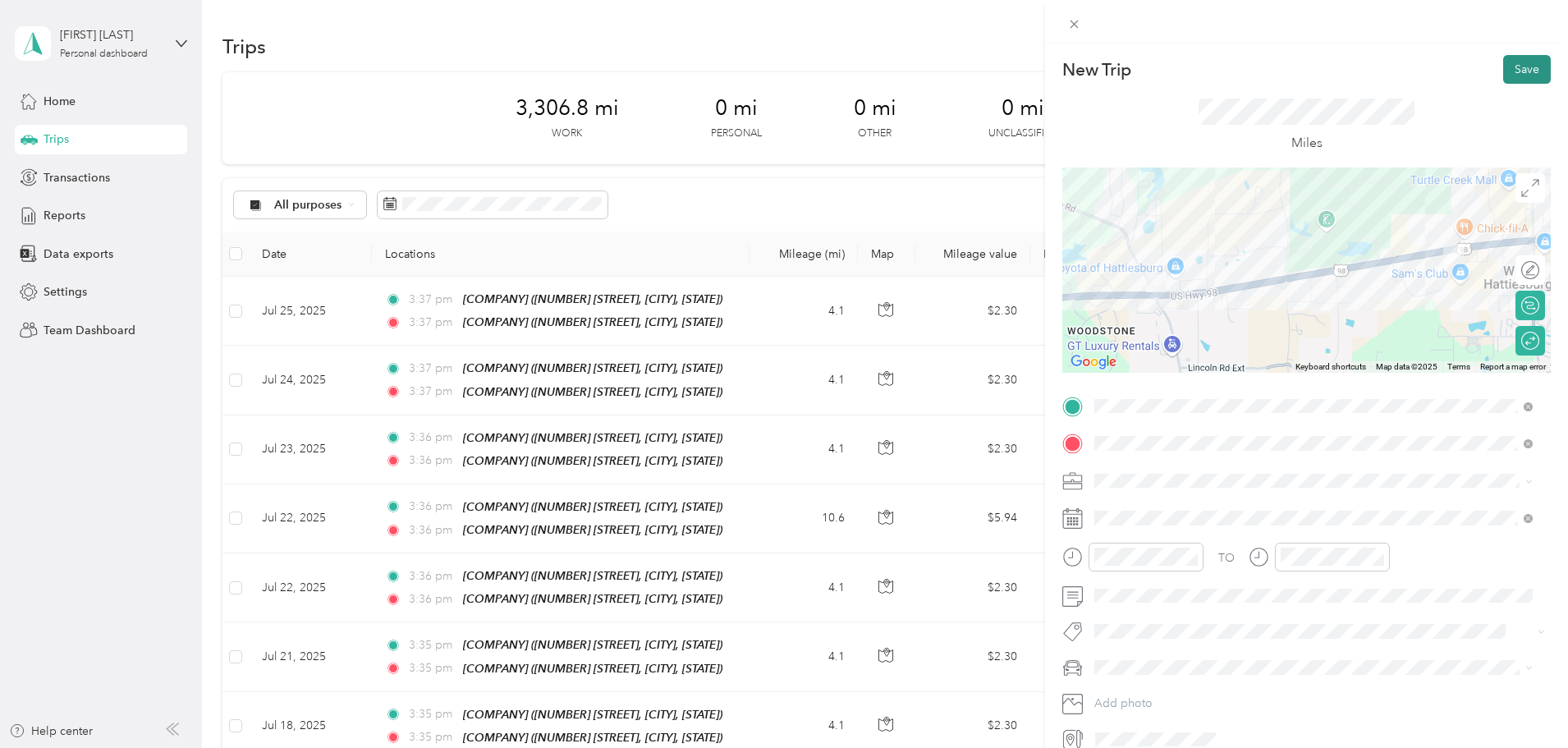 click on "Save" at bounding box center [1527, 69] 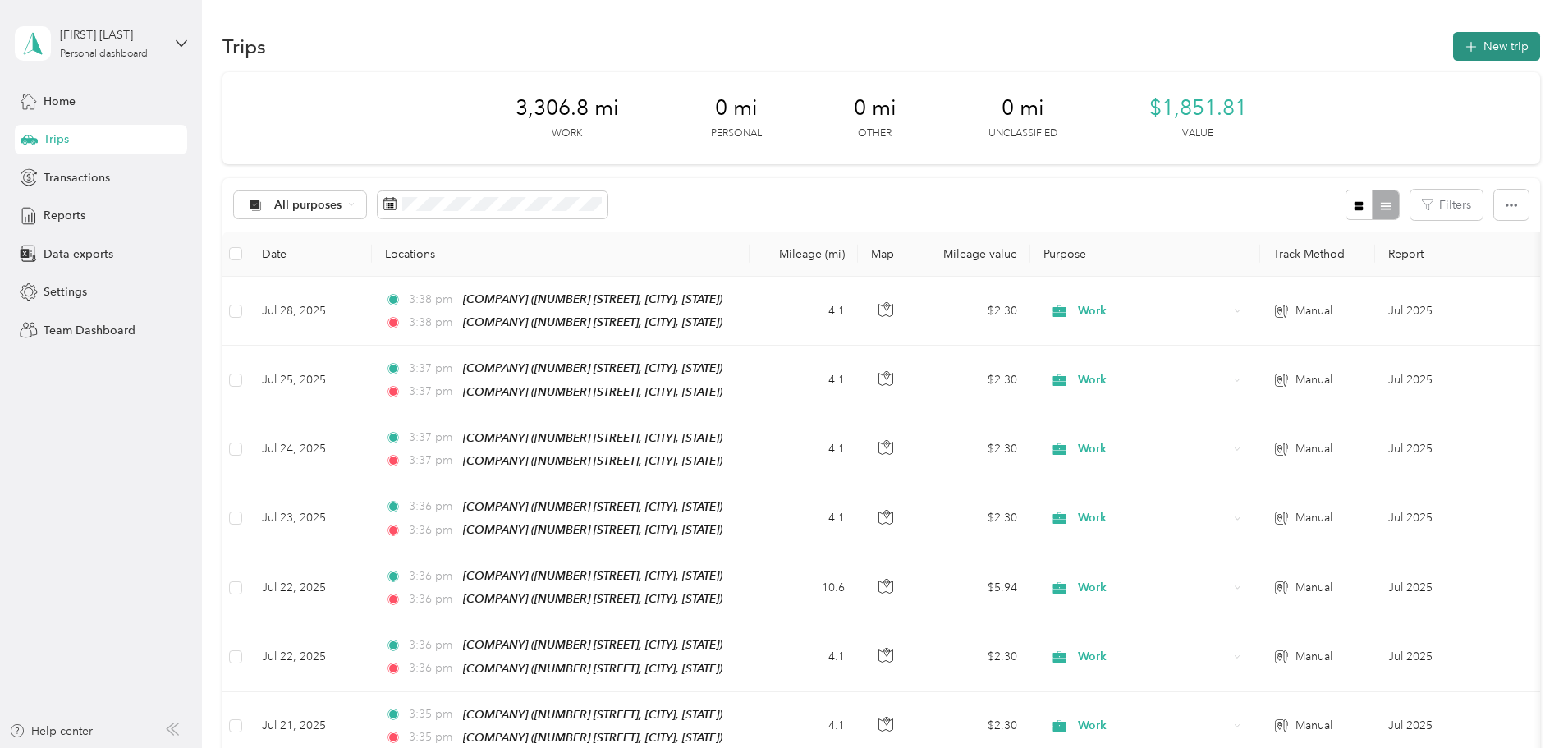 click on "New trip" at bounding box center [1497, 46] 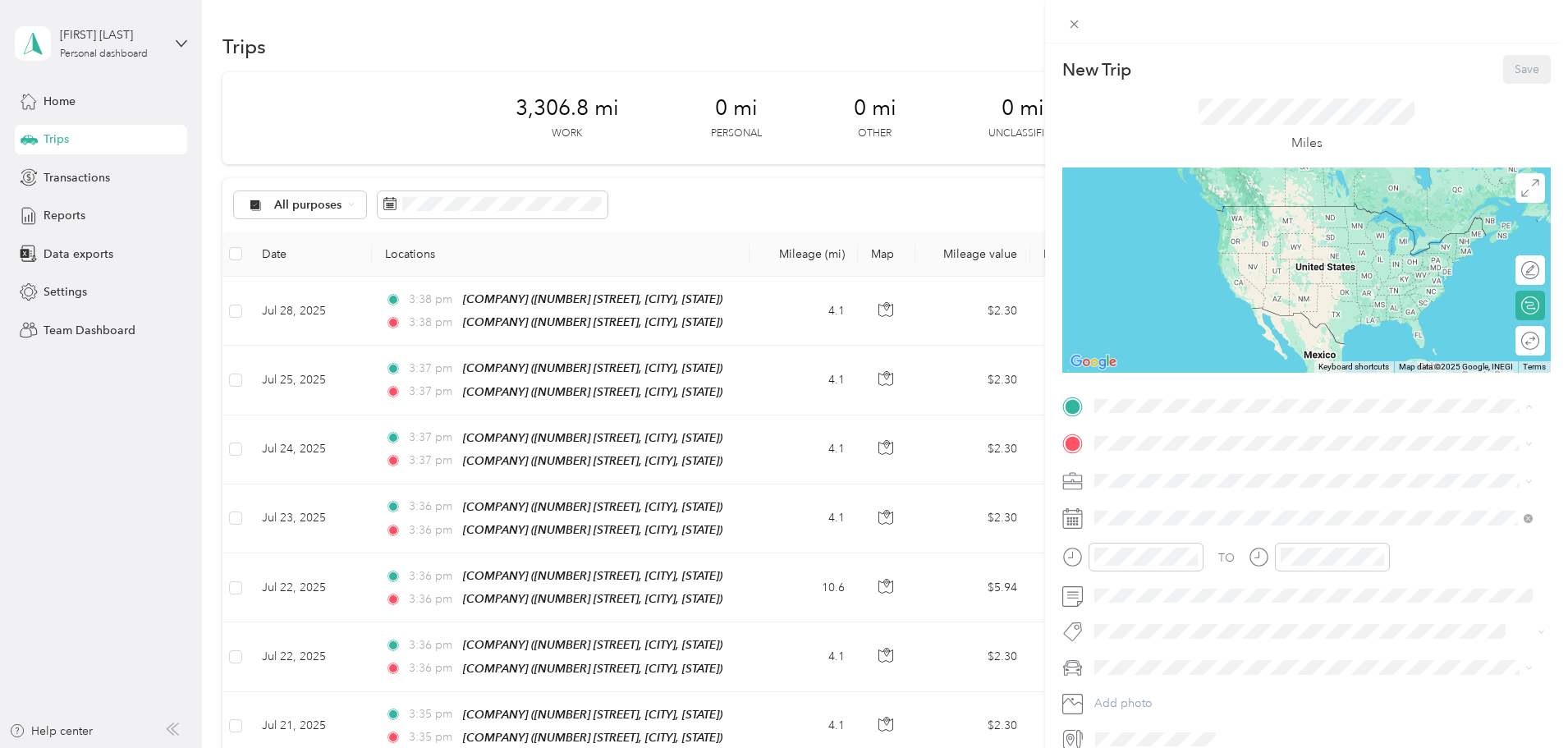 click on "Heritage Vision Center" at bounding box center (1186, 523) 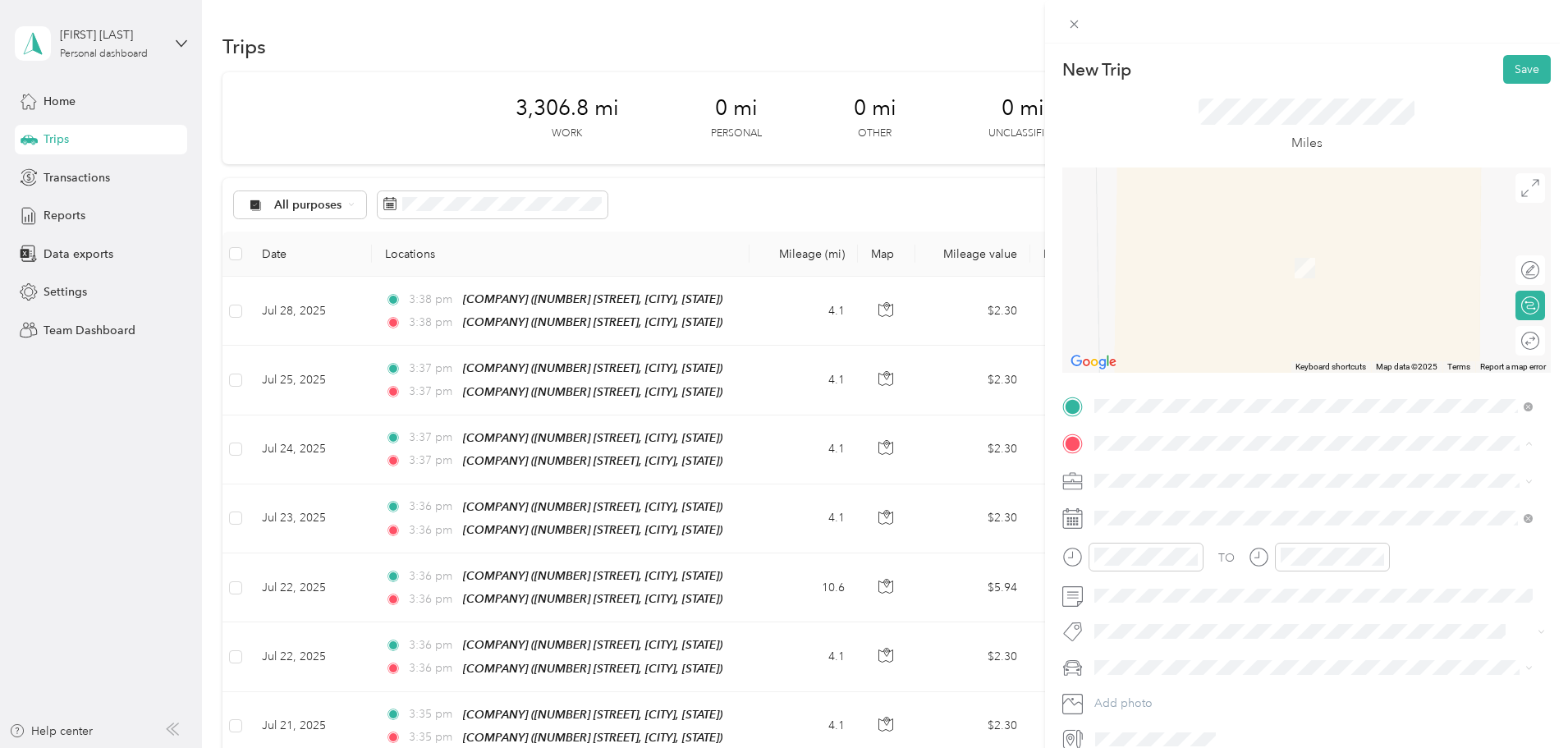 click on "[COMPANY] [NUMBER] [STREET], [POSTAL_CODE], [CITY], [STATE], [COUNTRY]" at bounding box center [1300, 518] 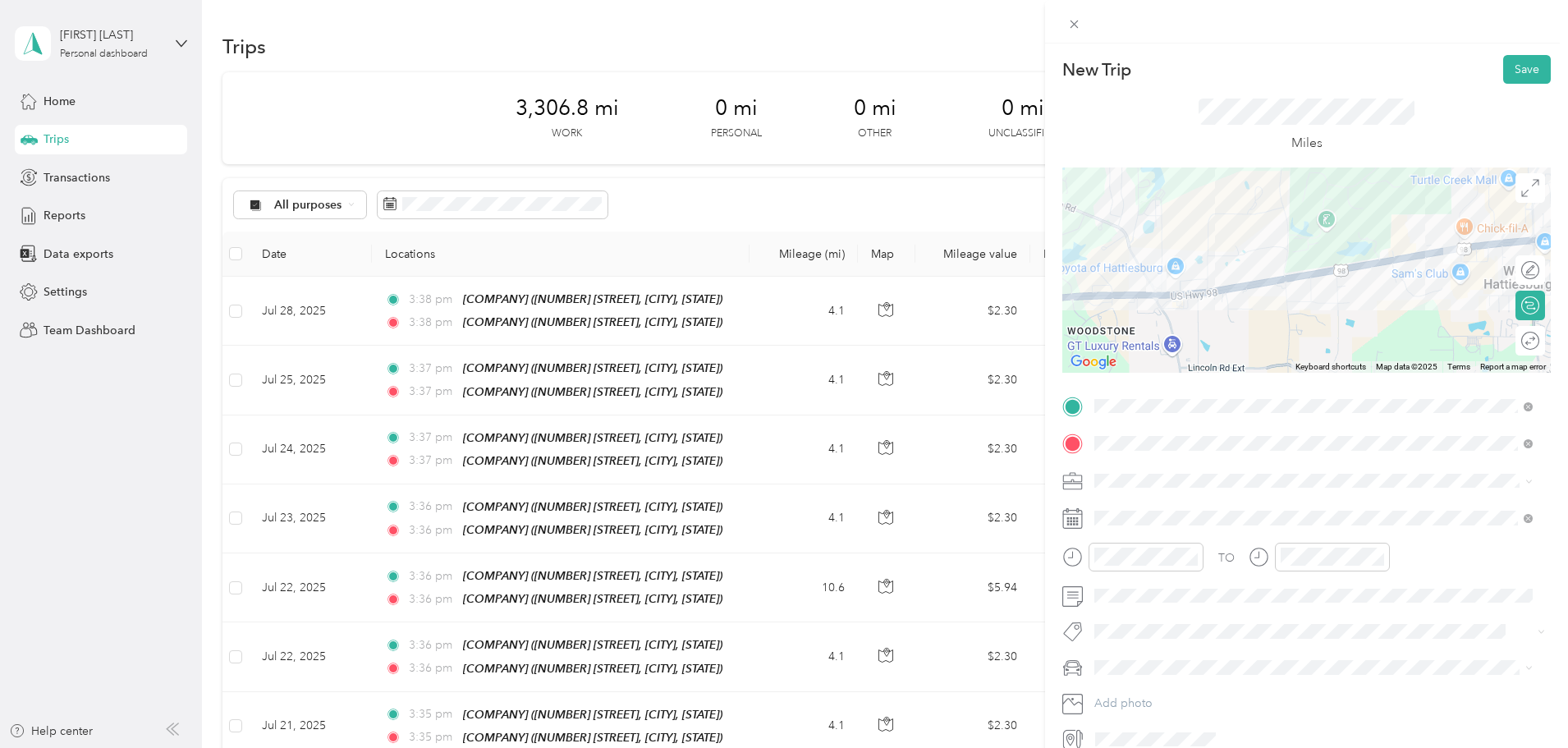 click on "Work" at bounding box center (1314, 509) 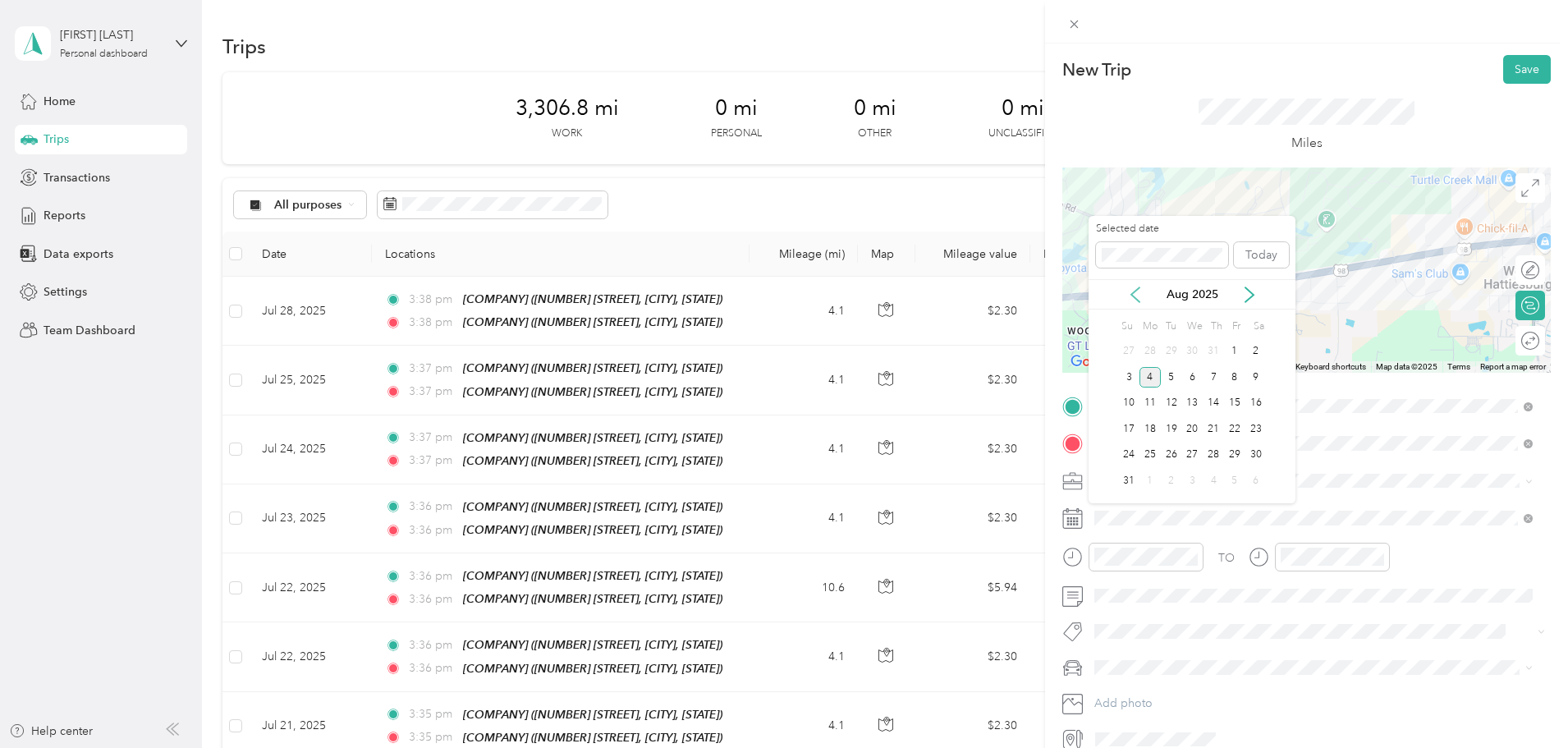 click 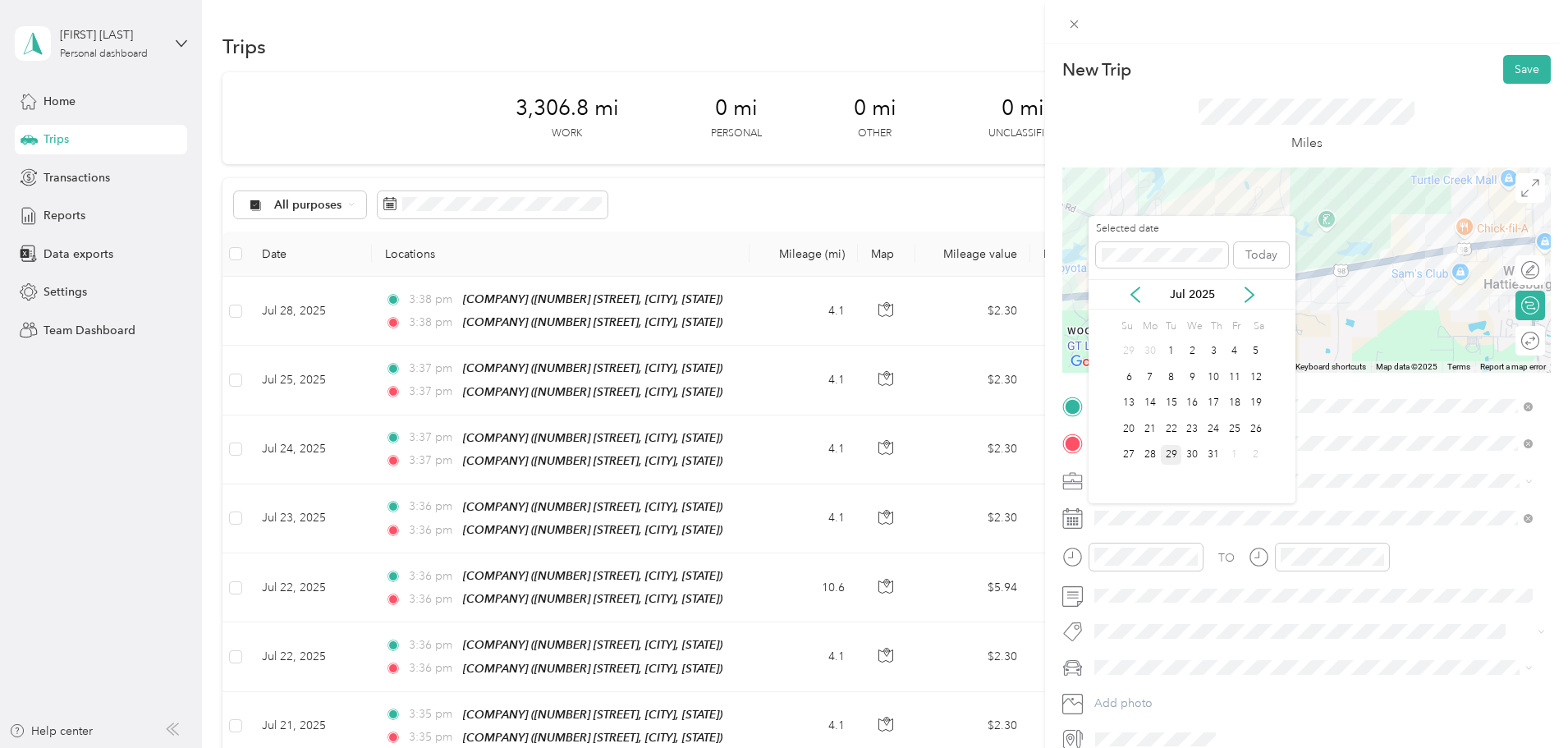 click on "29" at bounding box center (1171, 455) 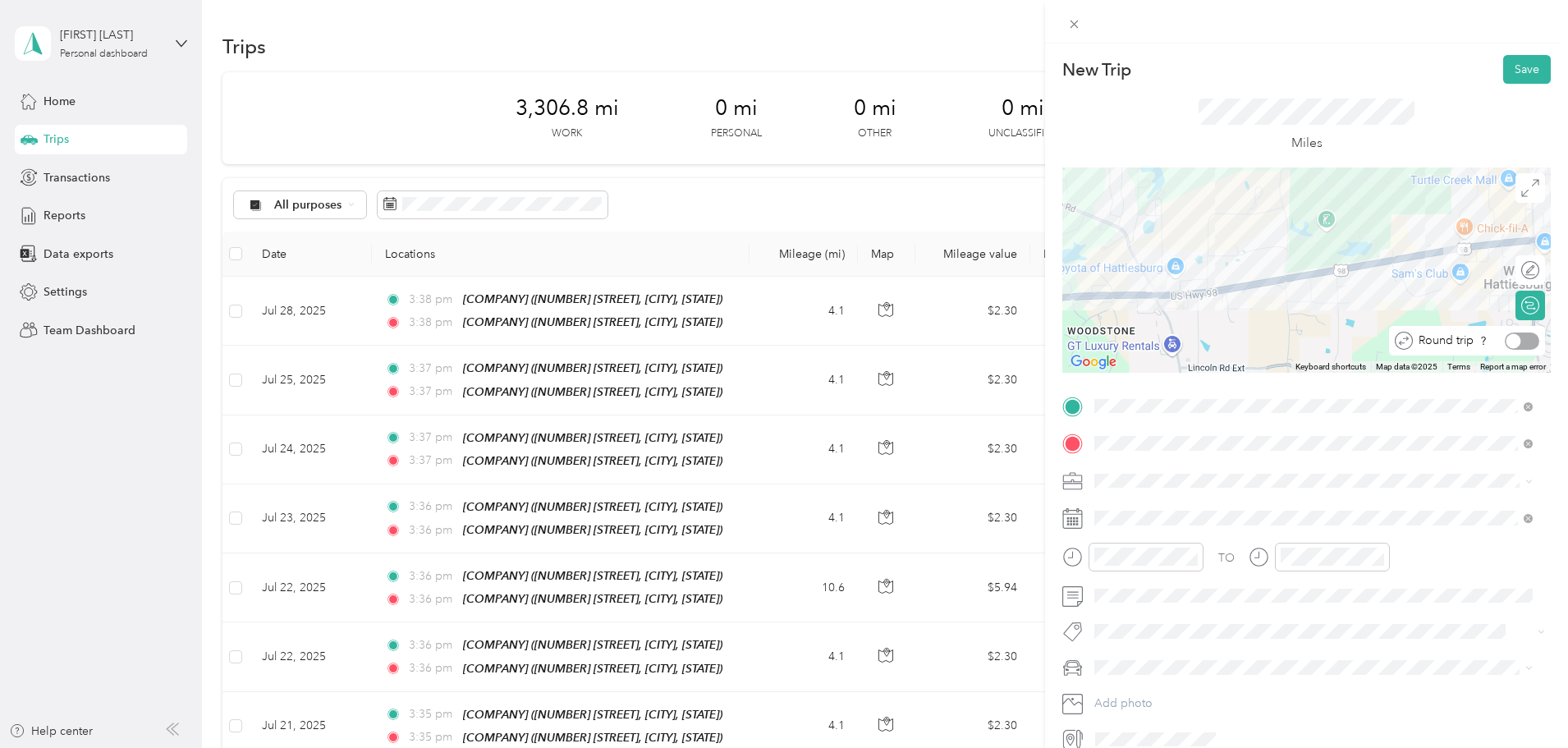 click at bounding box center (1514, 341) 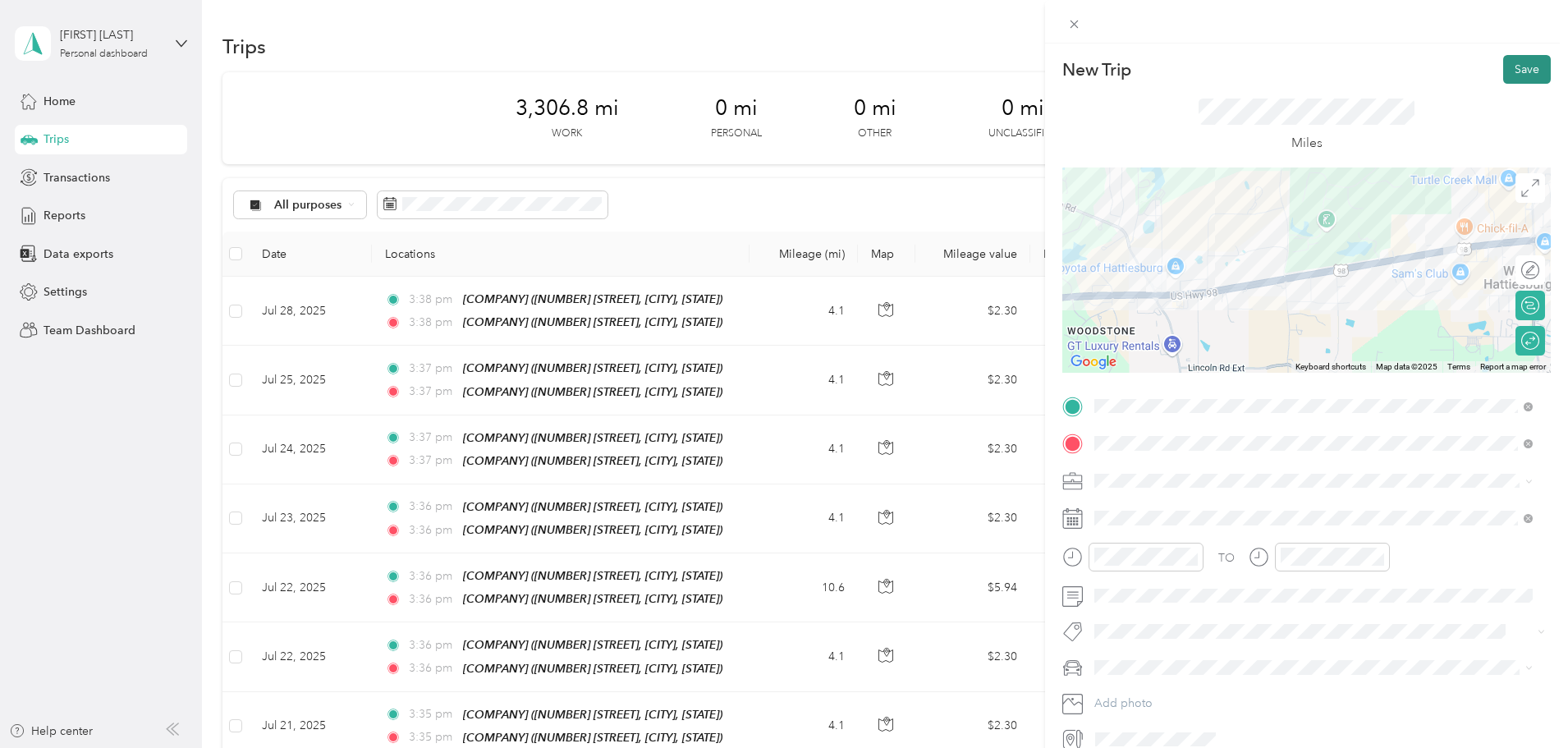 click on "Save" at bounding box center [1527, 69] 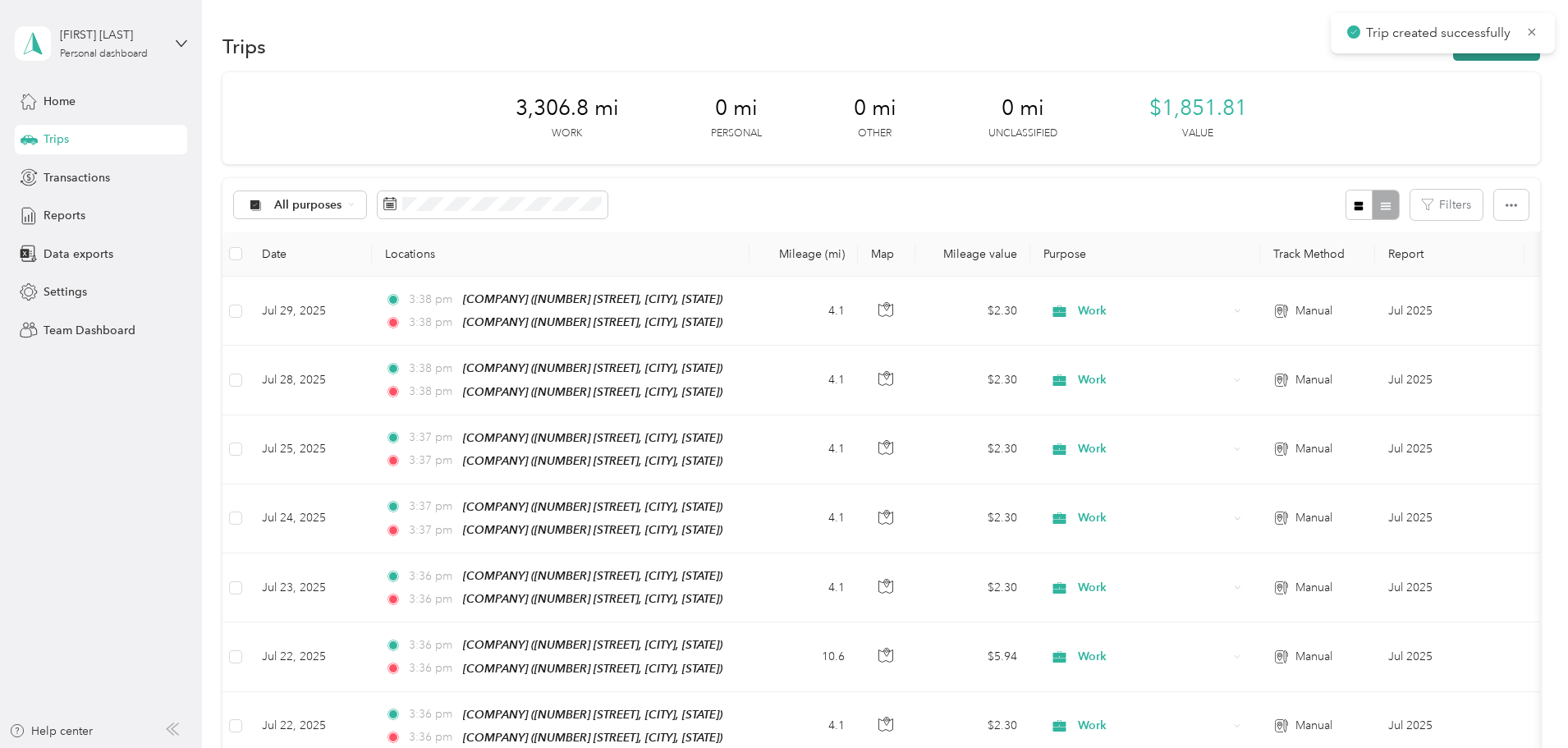click on "New trip" at bounding box center (1497, 46) 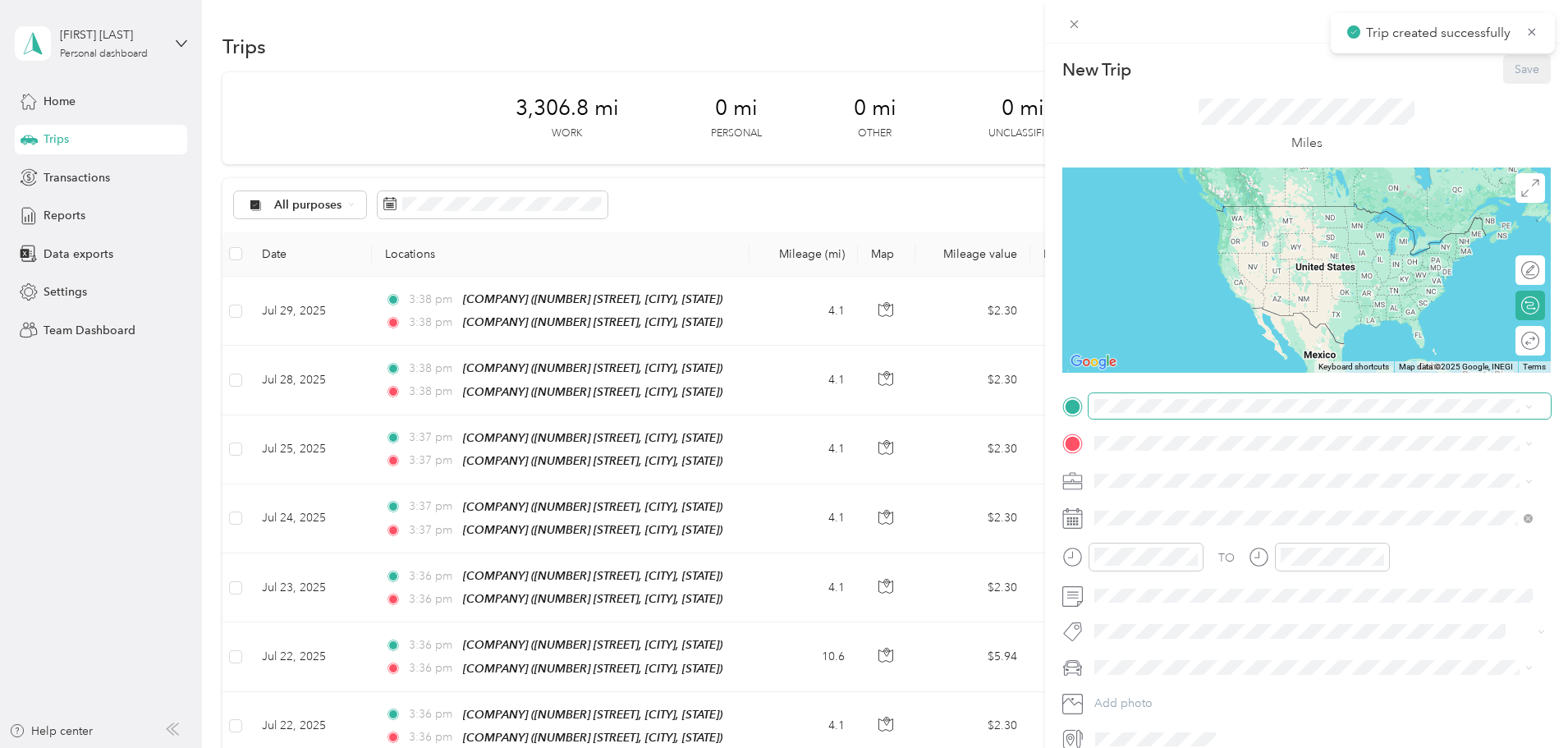 click at bounding box center [1319, 406] 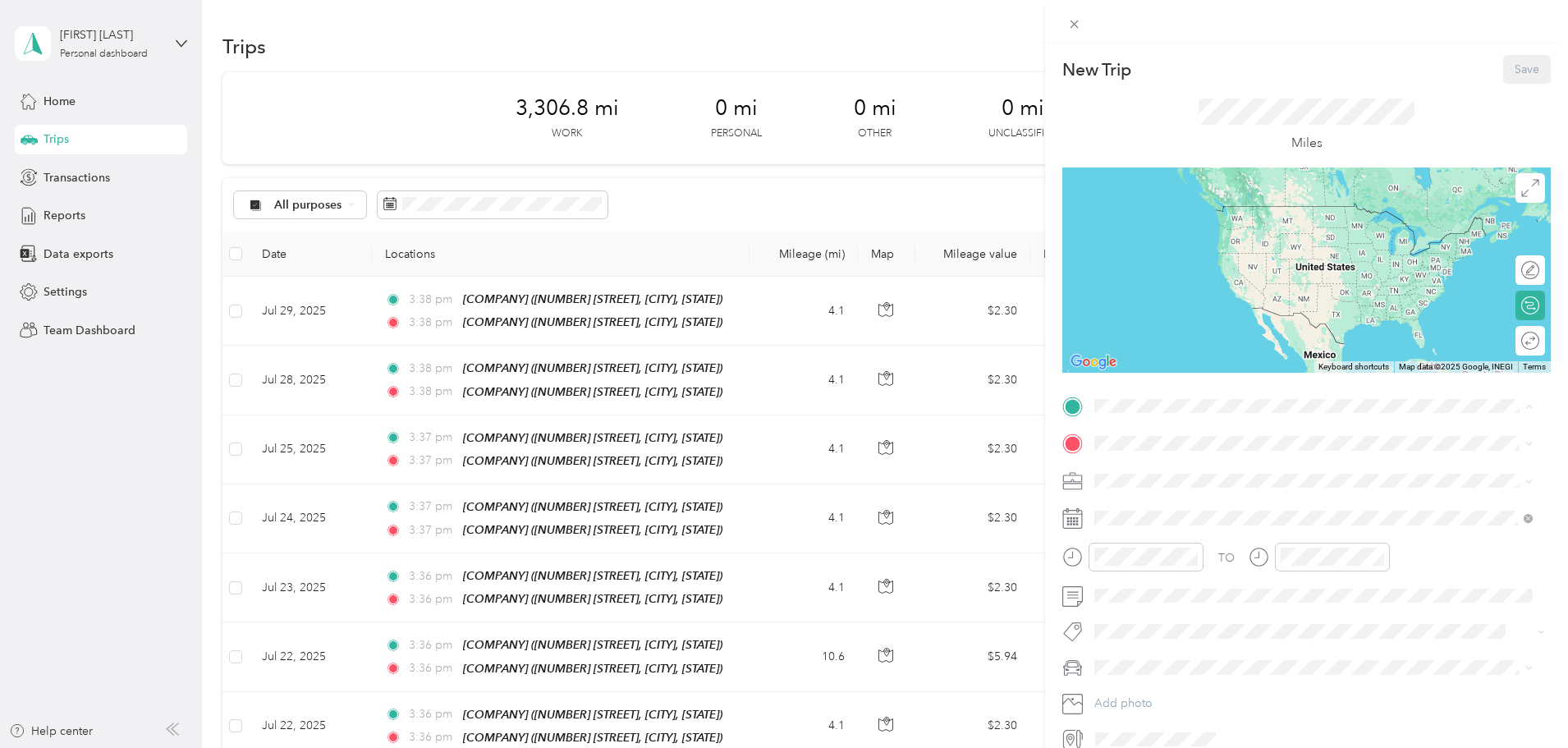 click on "[COMPANY] [NUMBER] [STREET], [POSTAL_CODE], [CITY], [STATE], [COUNTRY]" at bounding box center [1300, 533] 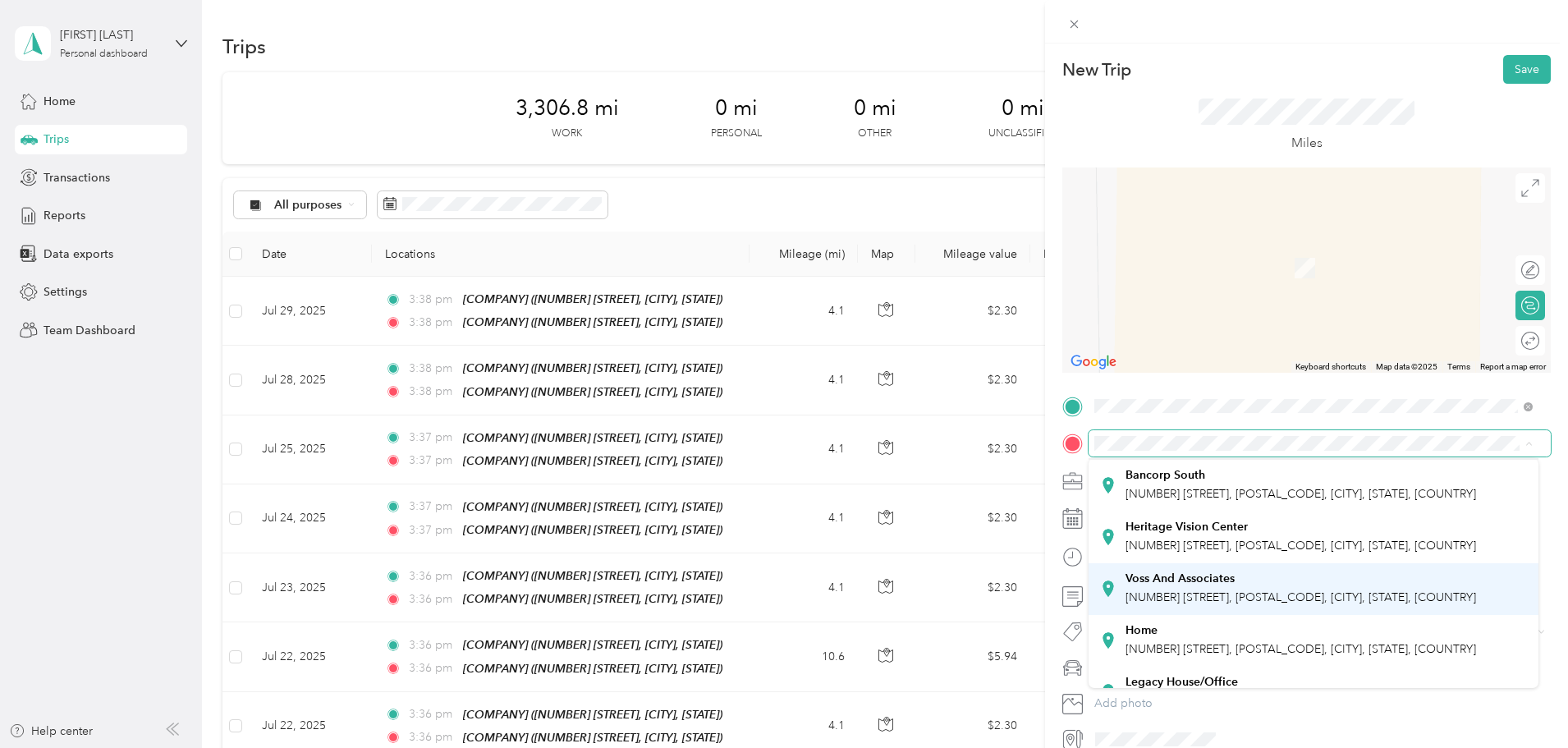 scroll, scrollTop: 63, scrollLeft: 0, axis: vertical 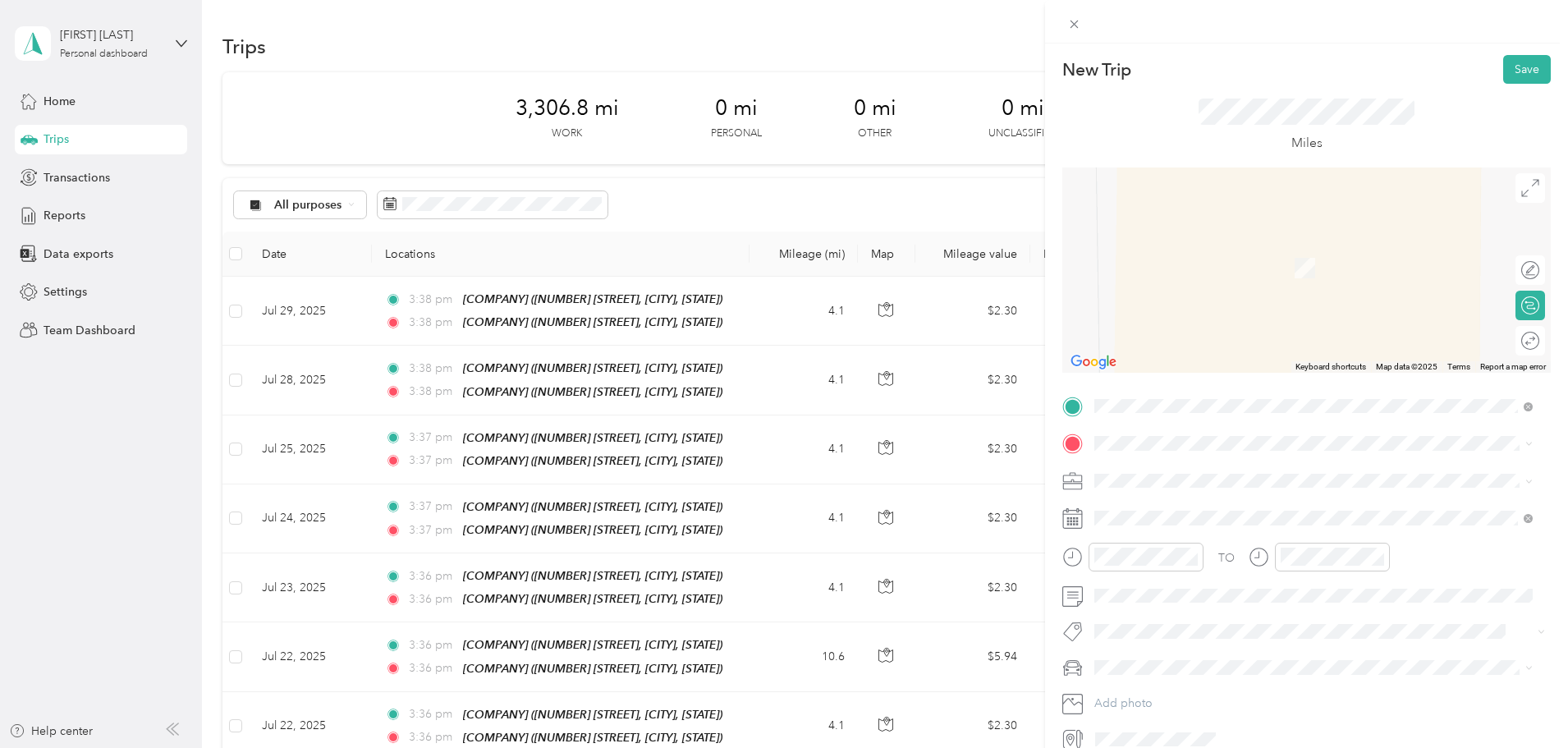 click on "Legacy House/Office" at bounding box center [1181, 647] 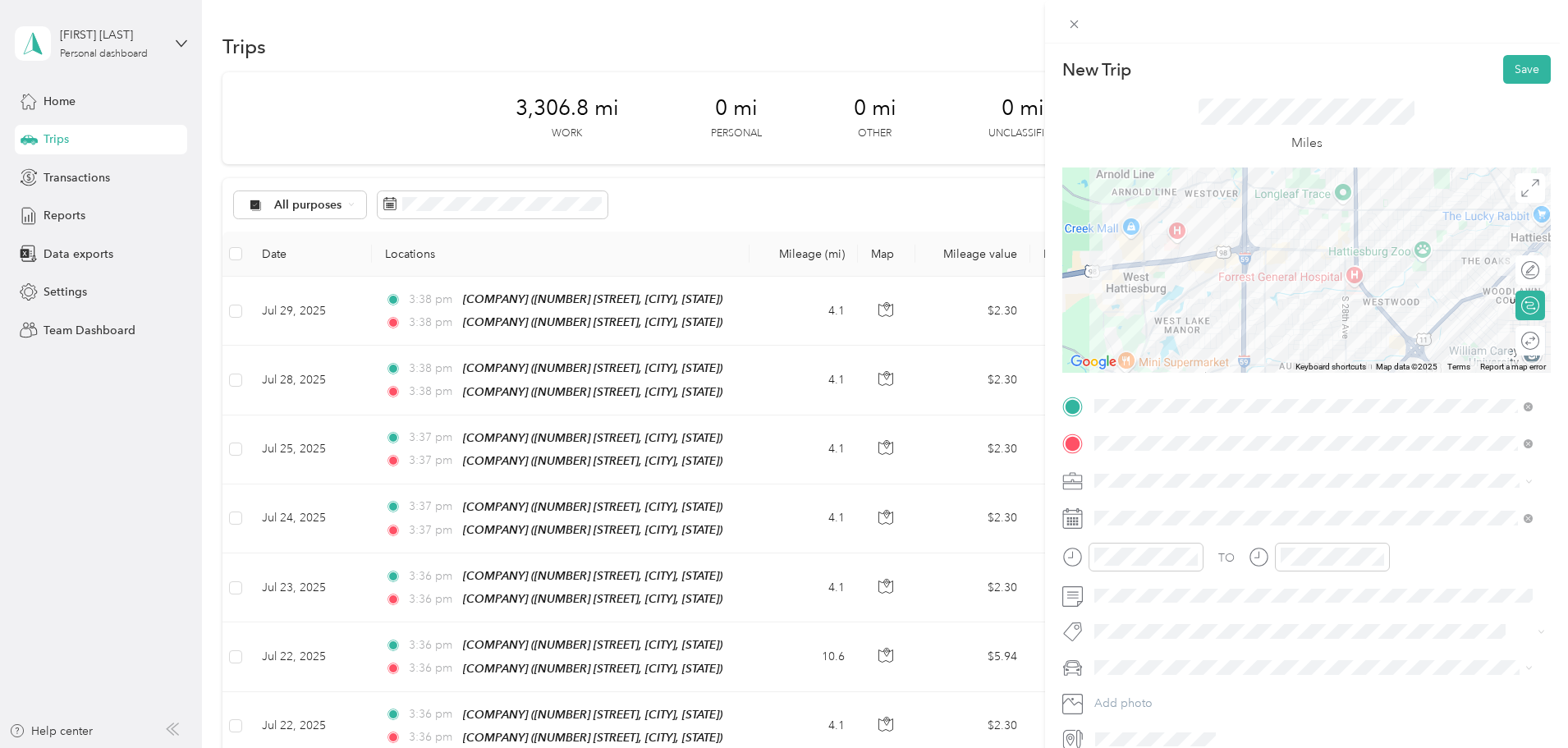 click on "Work" at bounding box center (1314, 506) 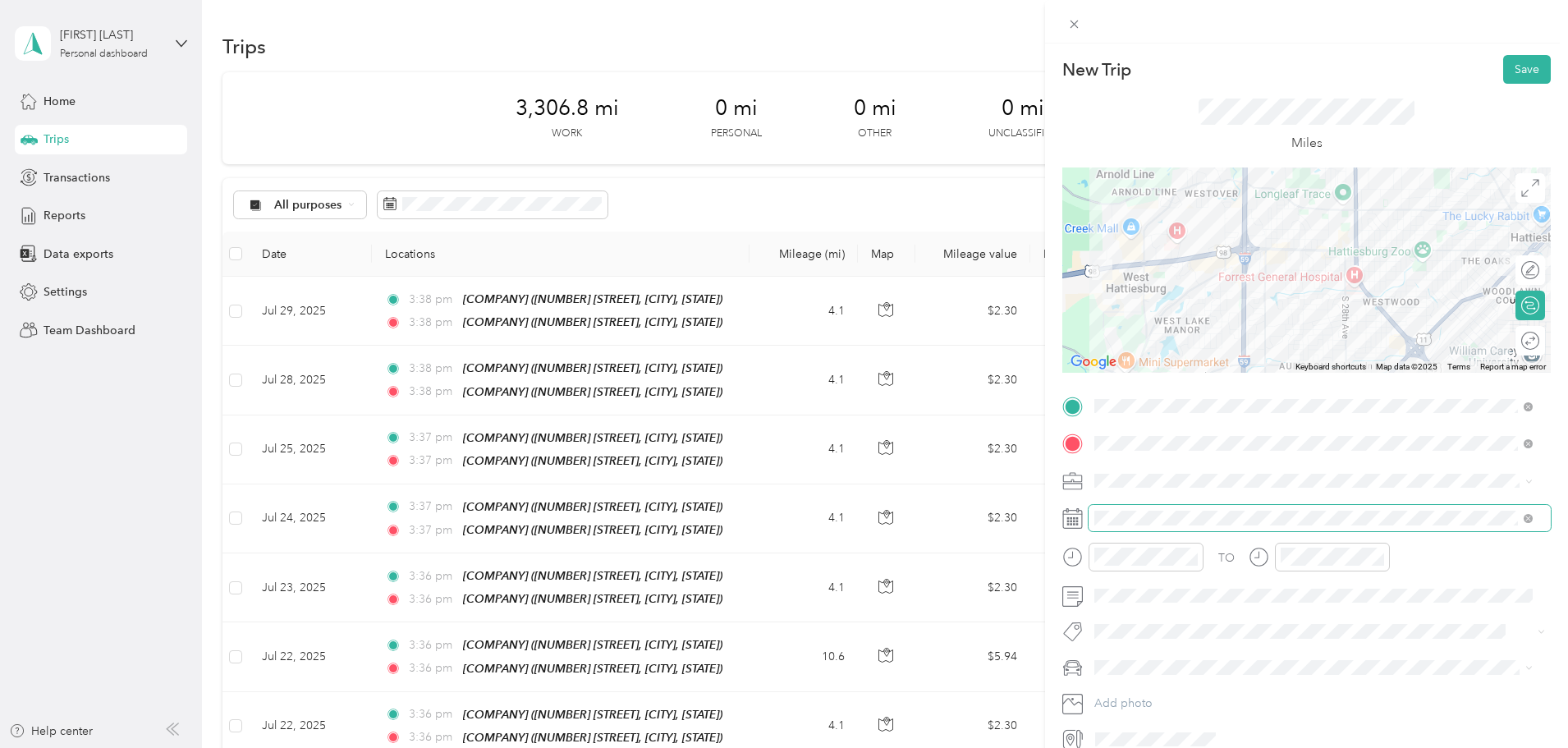 click at bounding box center (1319, 518) 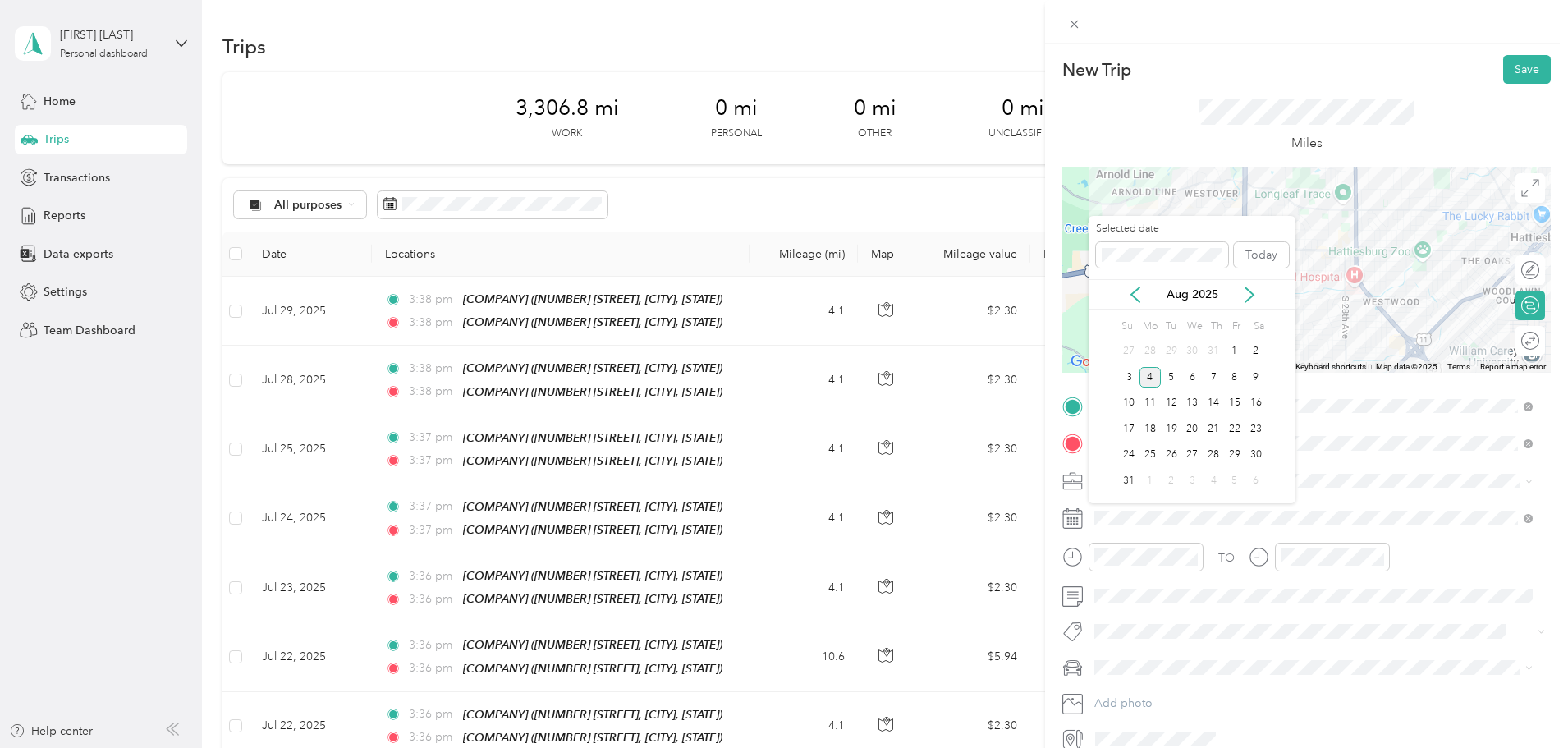 click on "Aug 2025" at bounding box center [1192, 294] 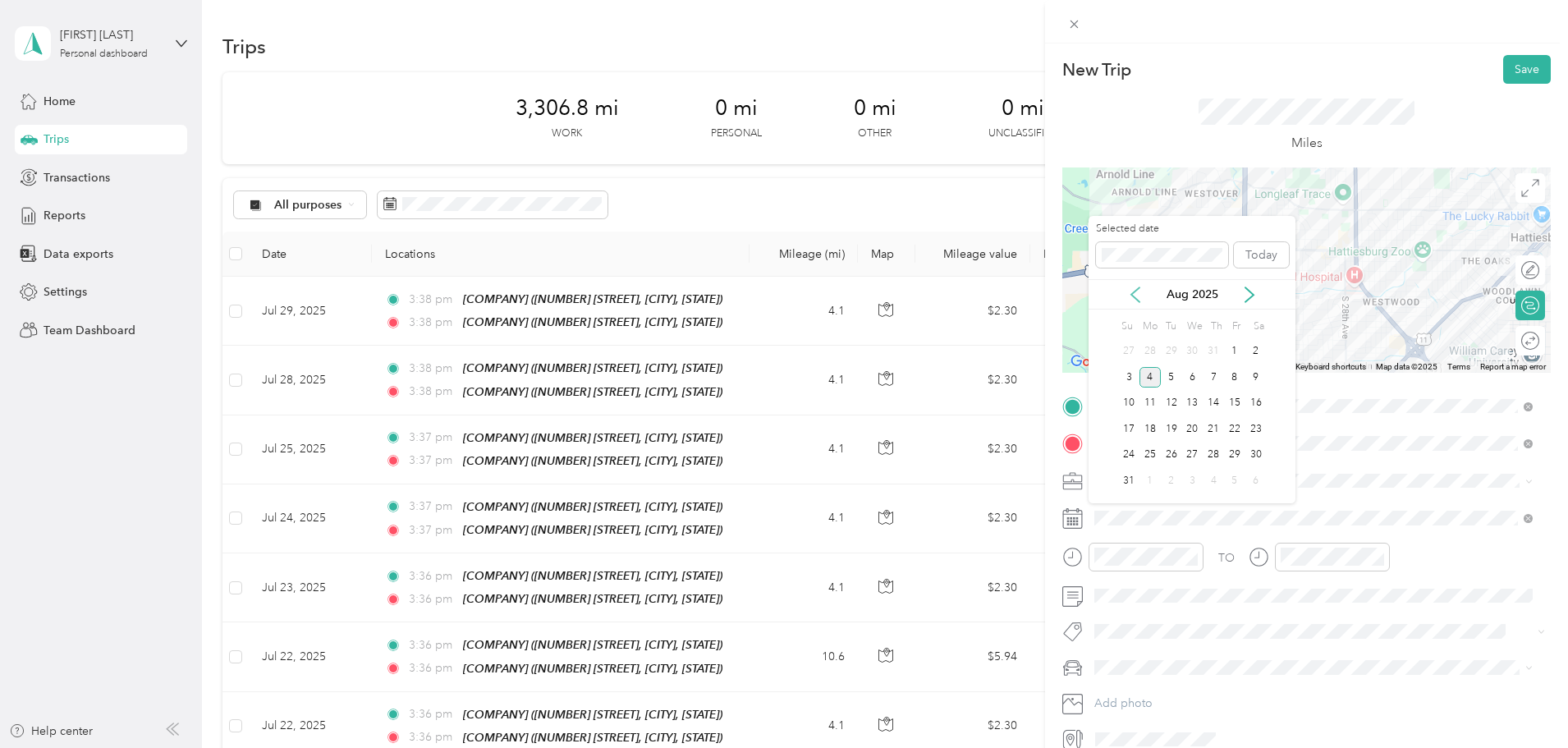 click 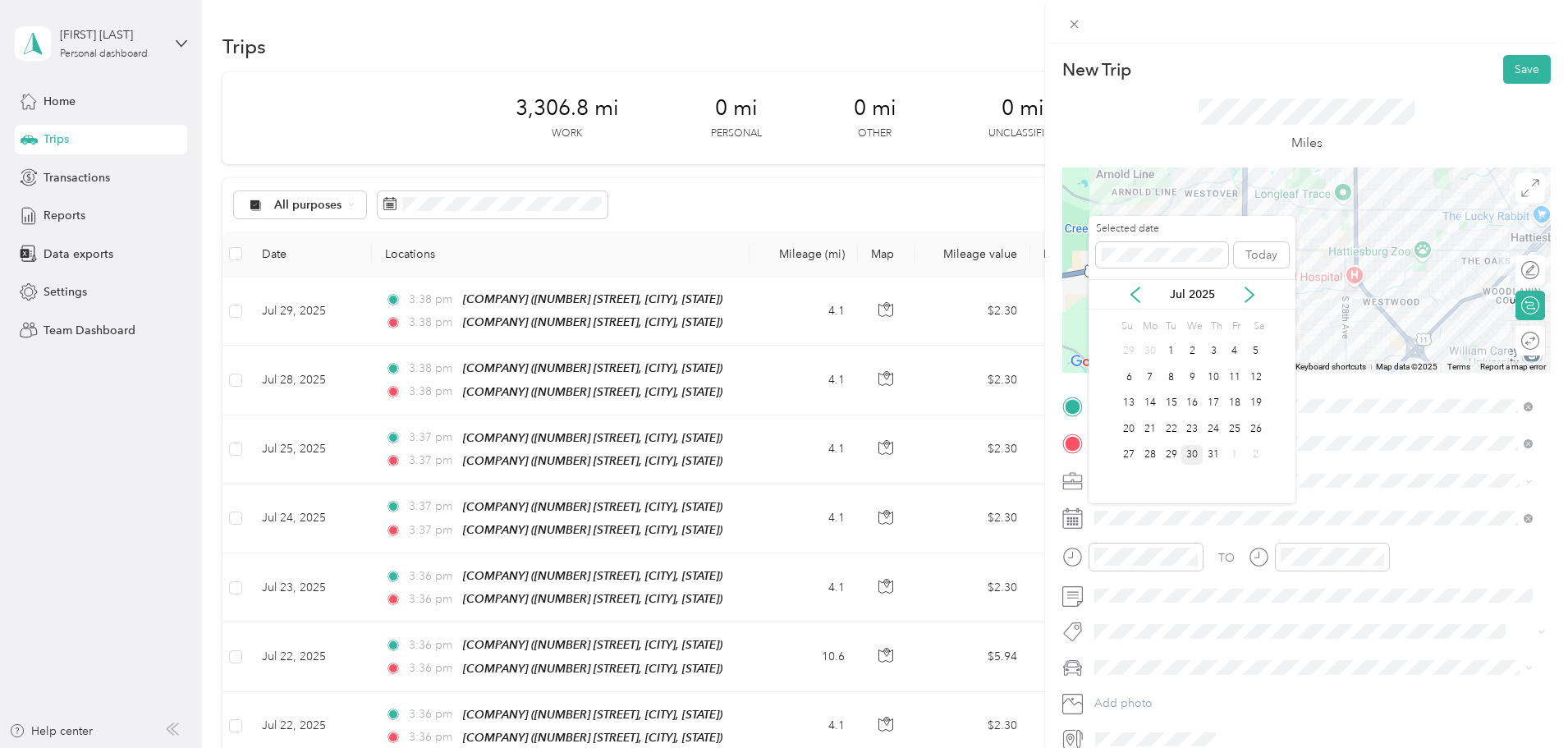 click on "30" at bounding box center [1192, 455] 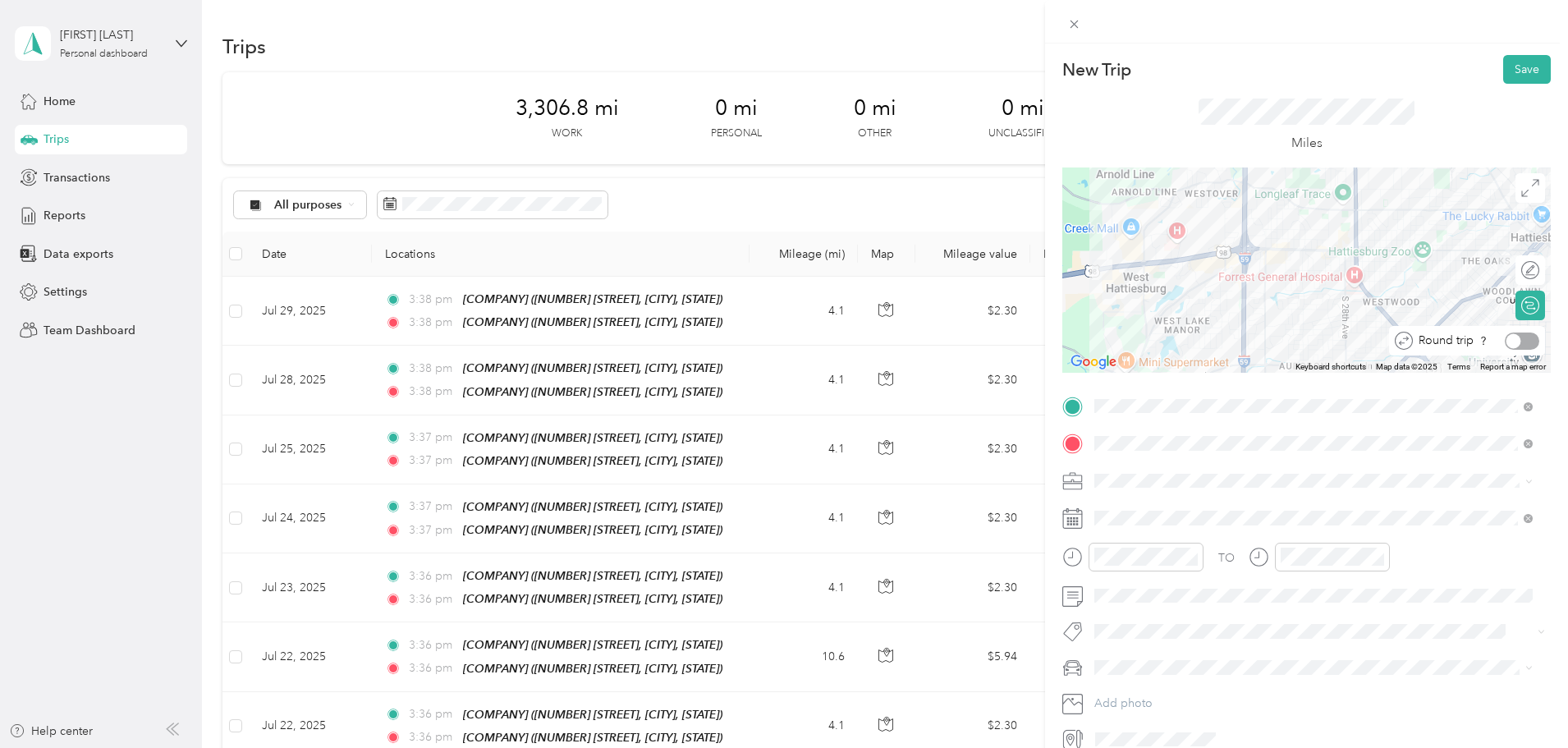 click at bounding box center (1514, 341) 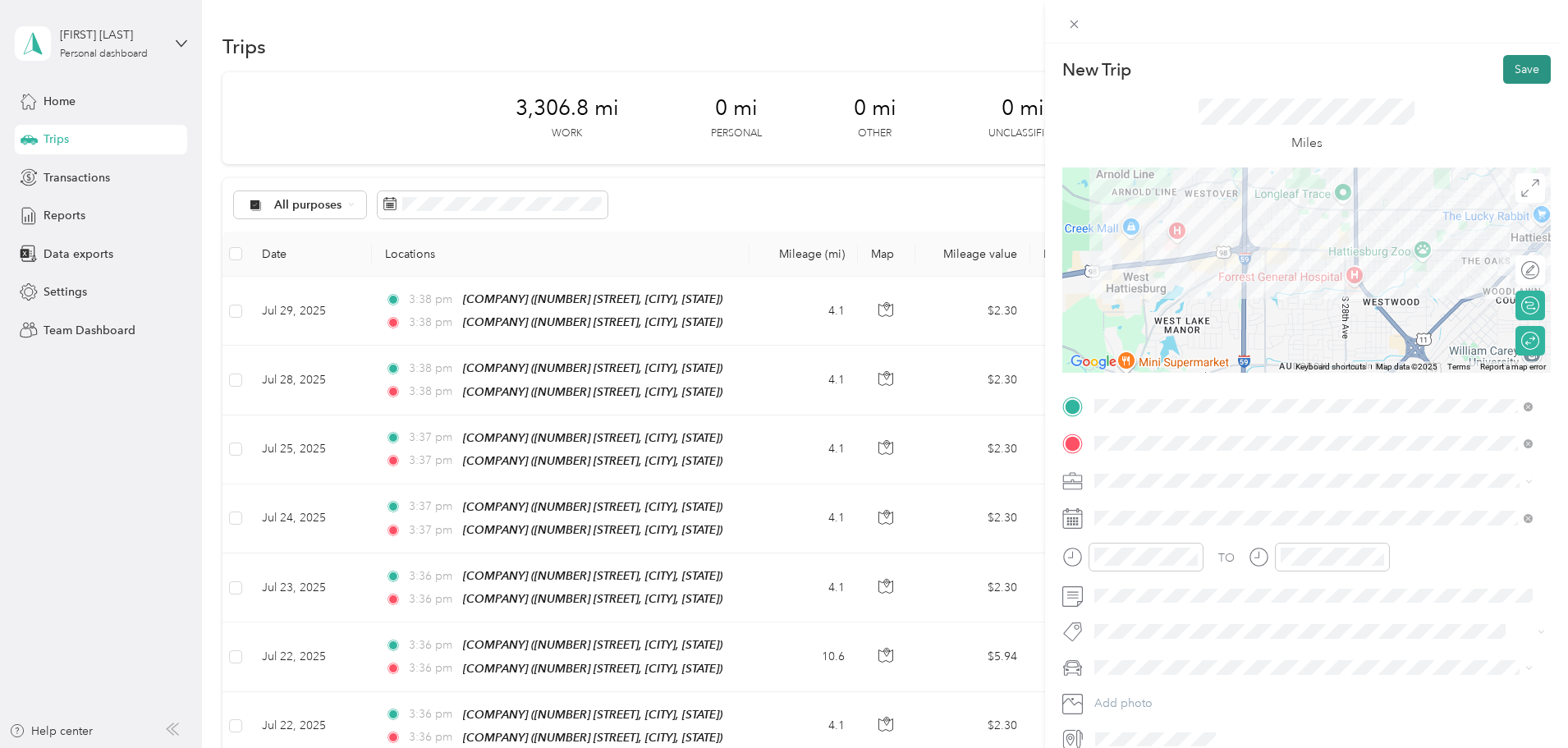 click on "Save" at bounding box center [1527, 69] 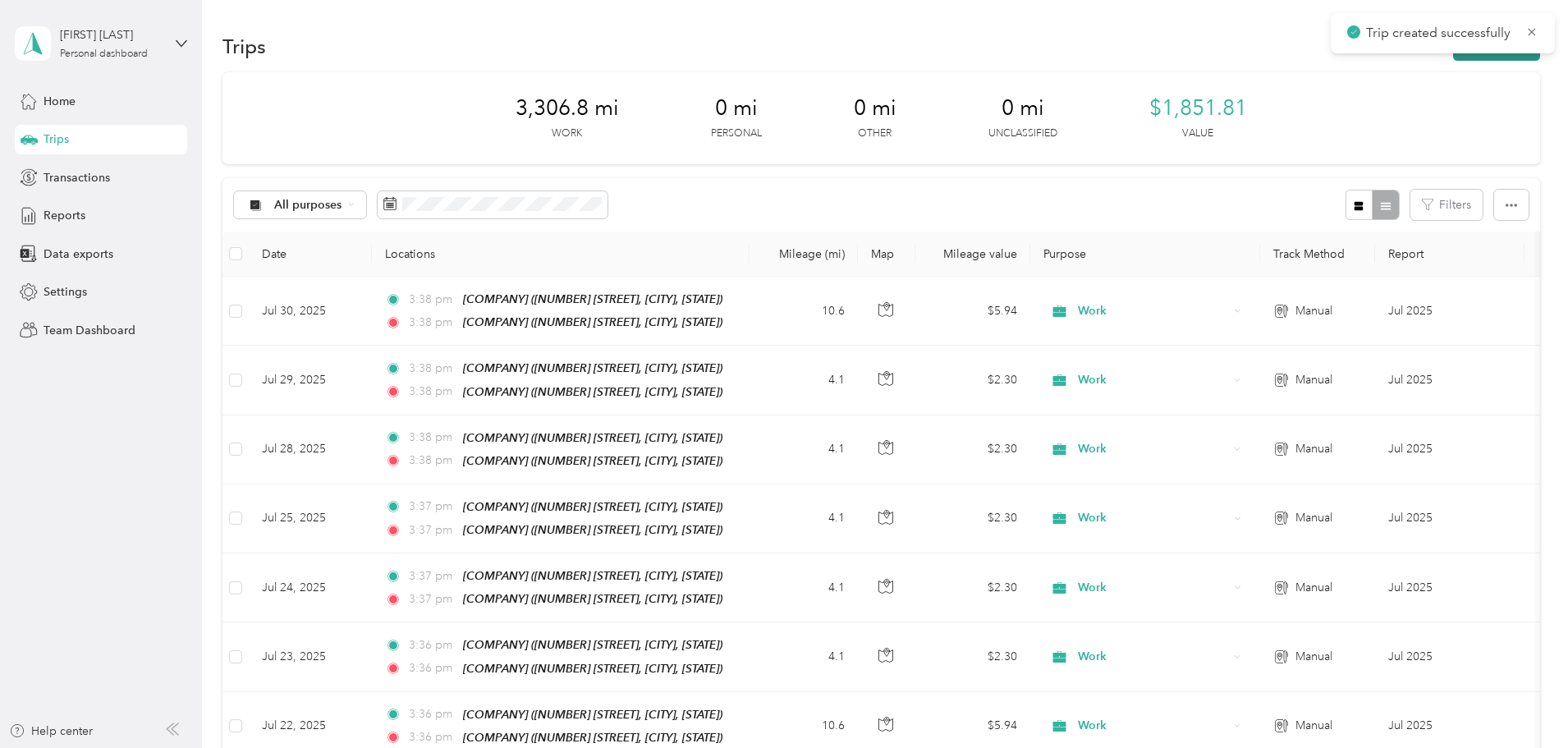 click on "New trip" at bounding box center [1497, 46] 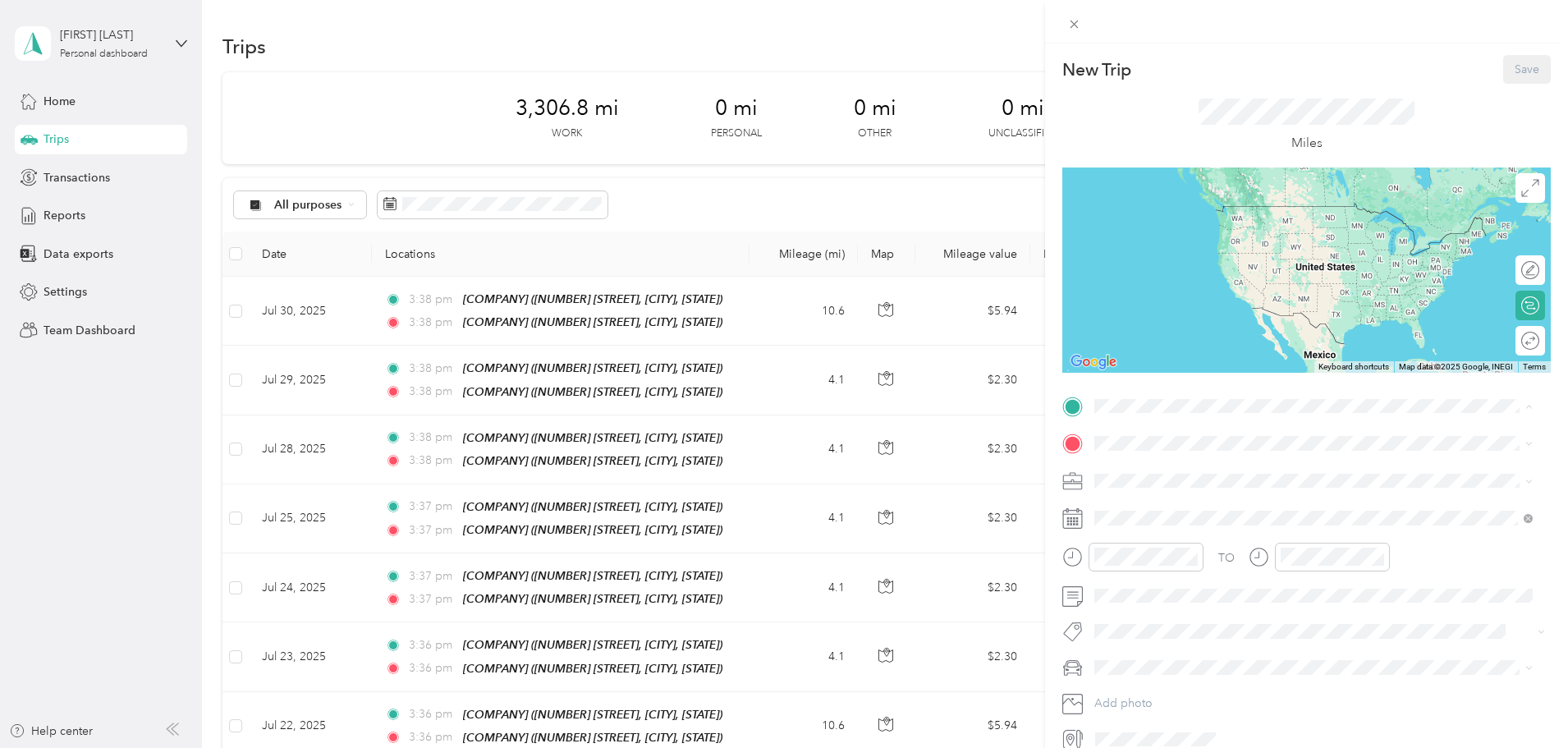 click on "[NUMBER] [STREET], [POSTAL_CODE], [CITY], [STATE], [COUNTRY]" at bounding box center [1300, 541] 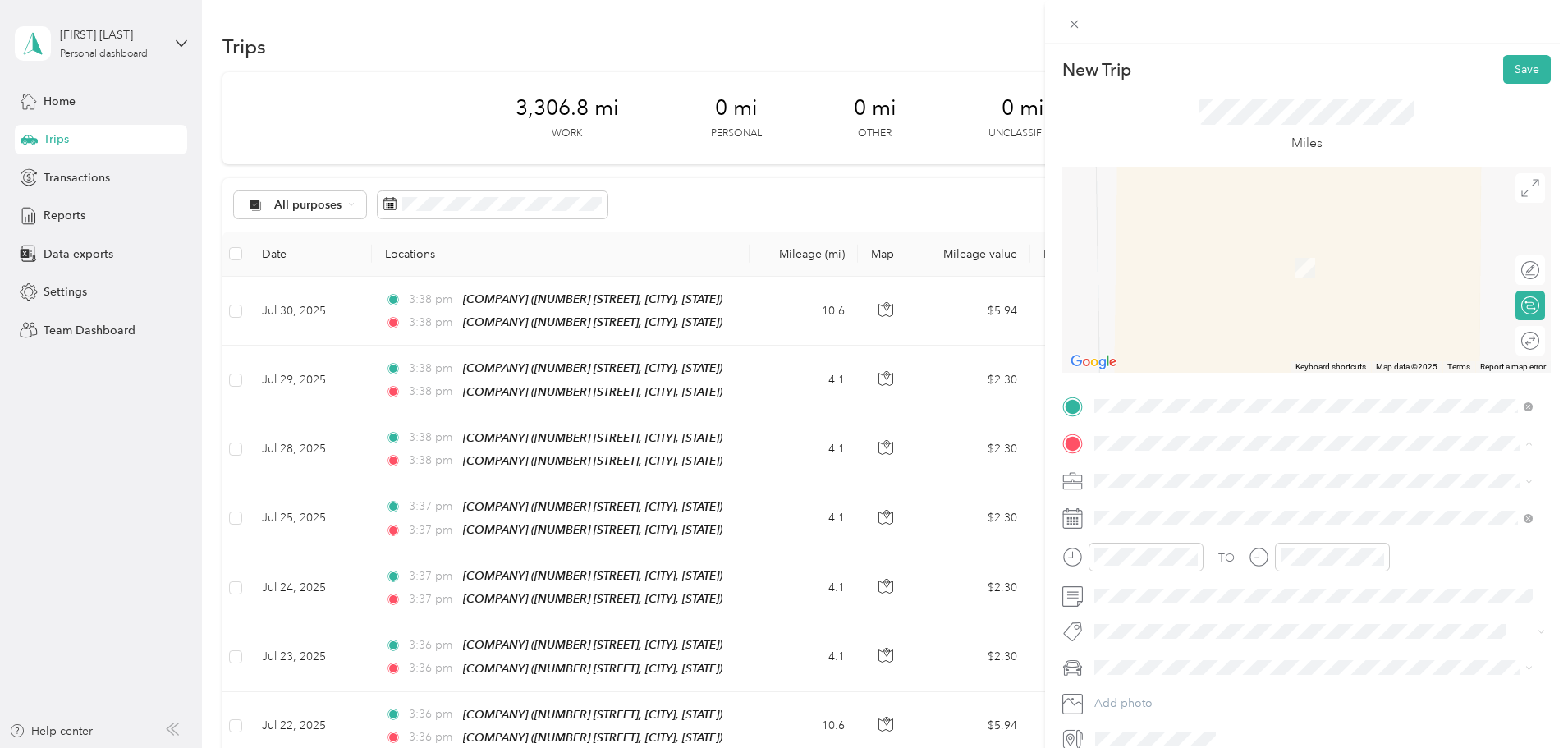 click on "[COMPANY] [NUMBER] [STREET], [POSTAL_CODE], [CITY], [STATE], [COUNTRY]" at bounding box center [1300, 518] 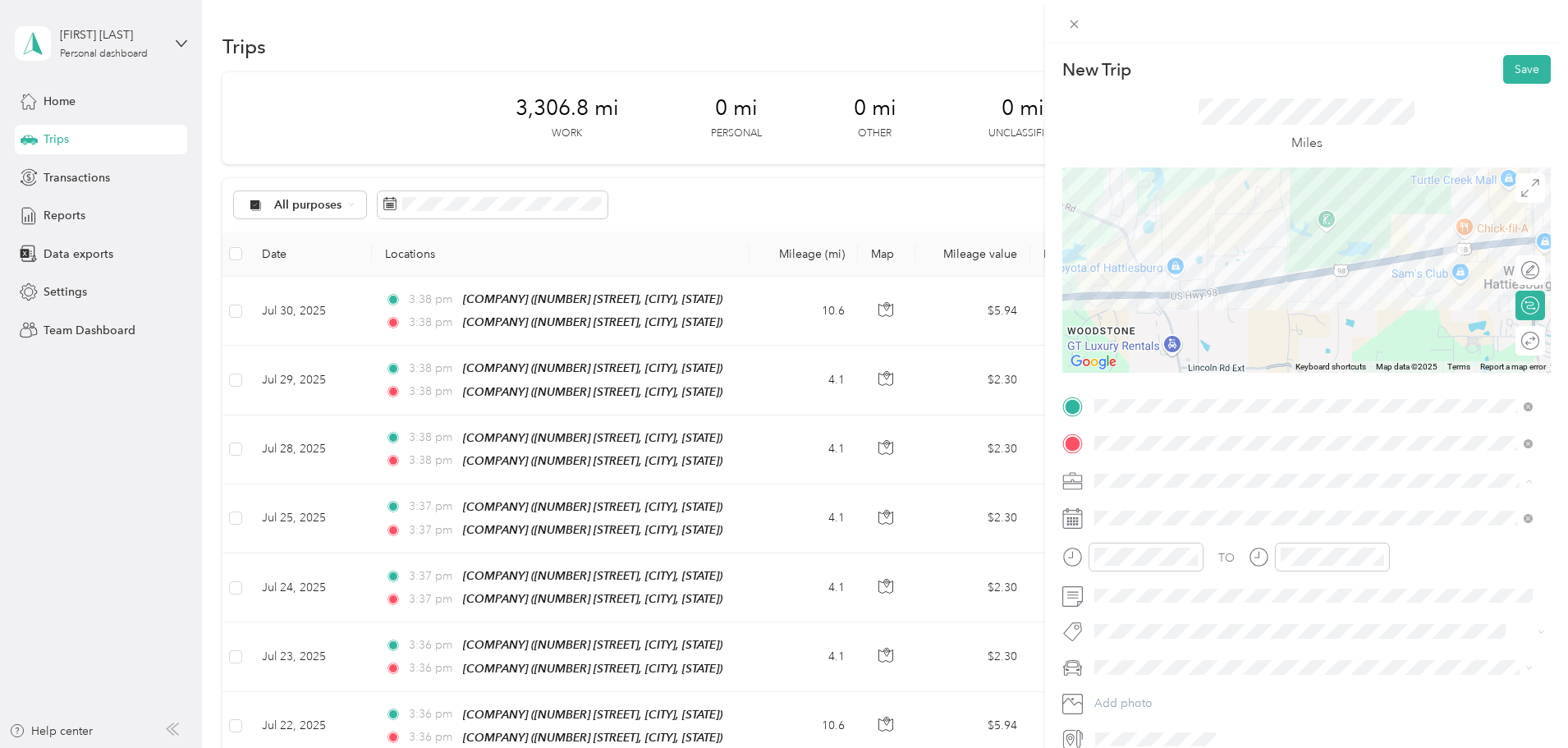 click on "Work" at bounding box center [1314, 509] 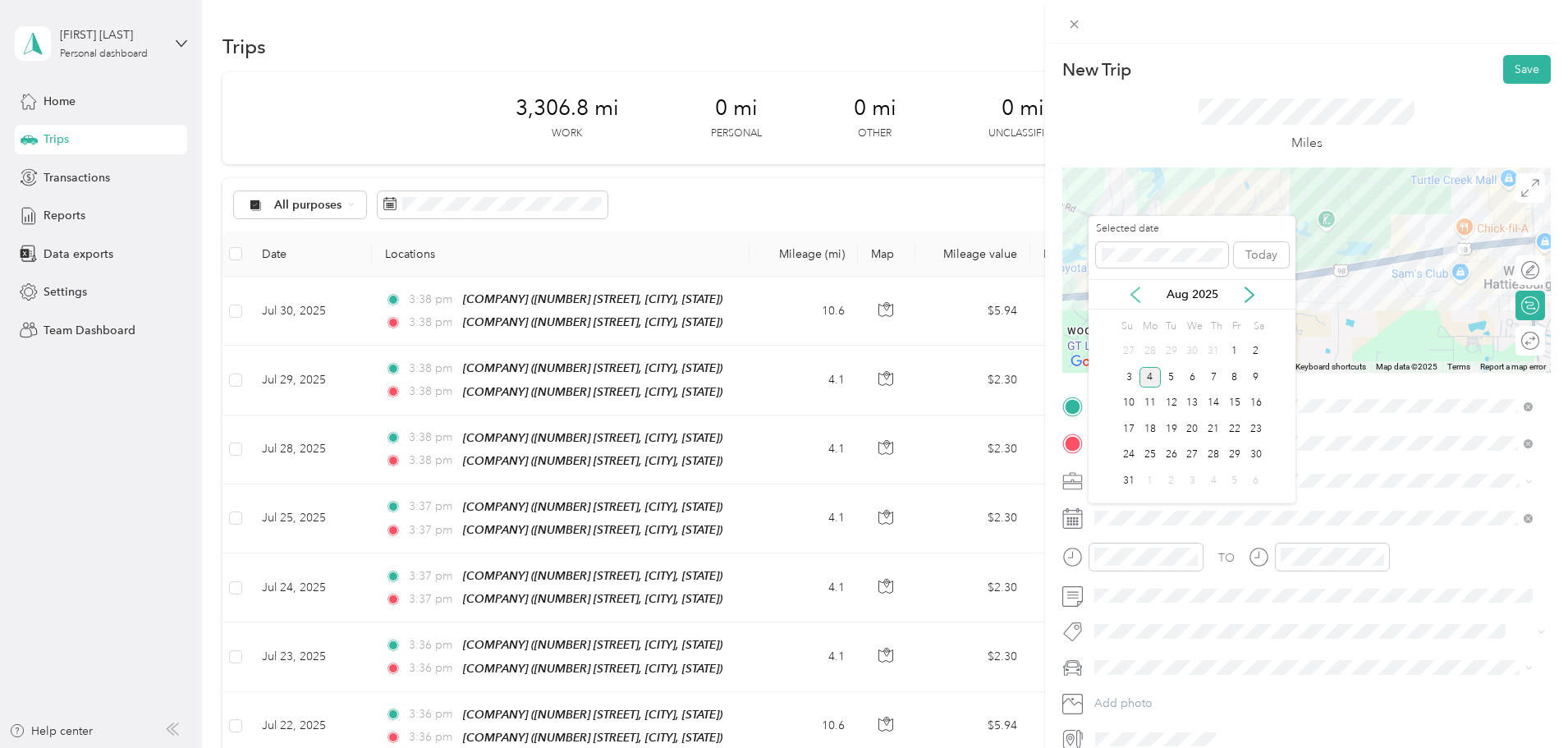 click 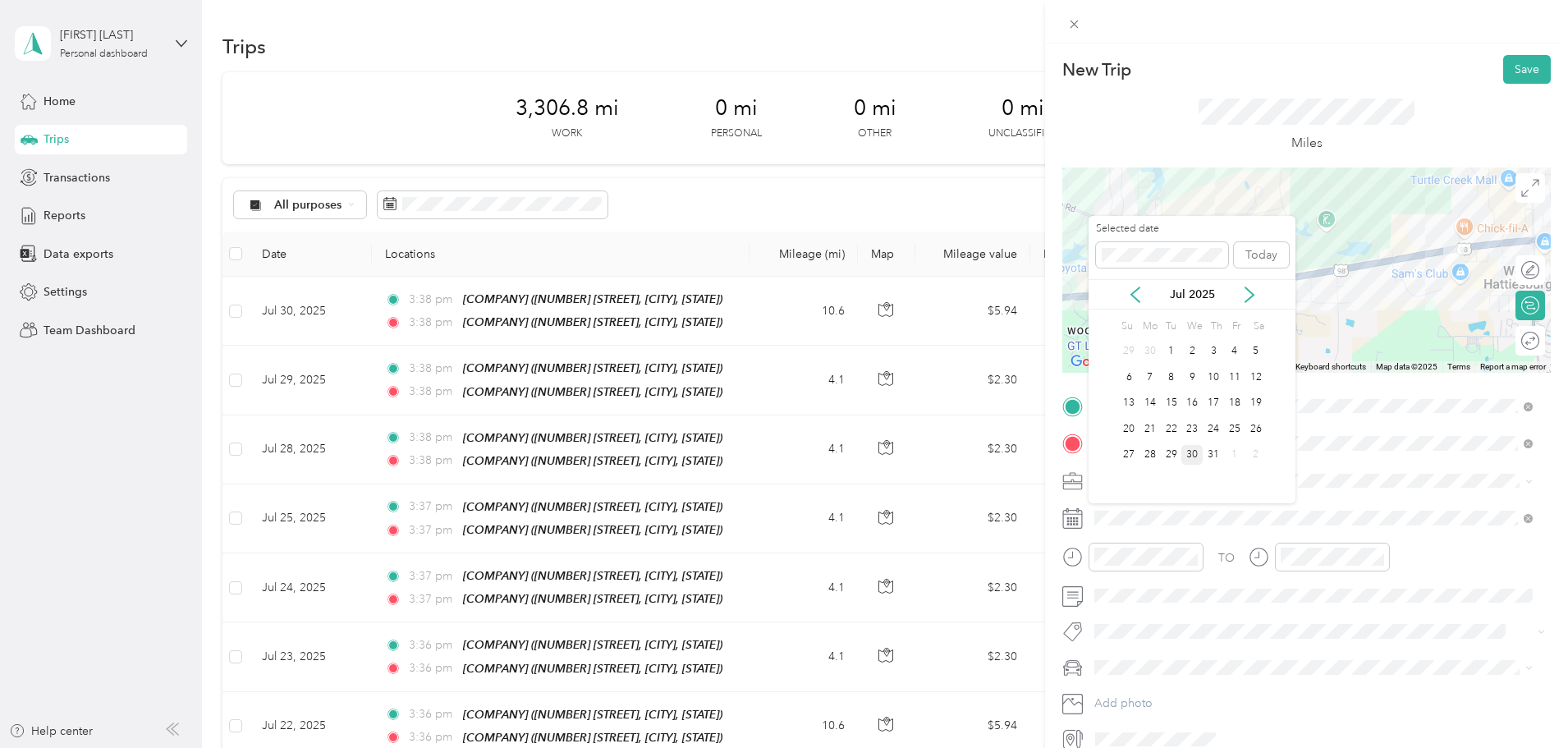 click on "30" at bounding box center (1192, 455) 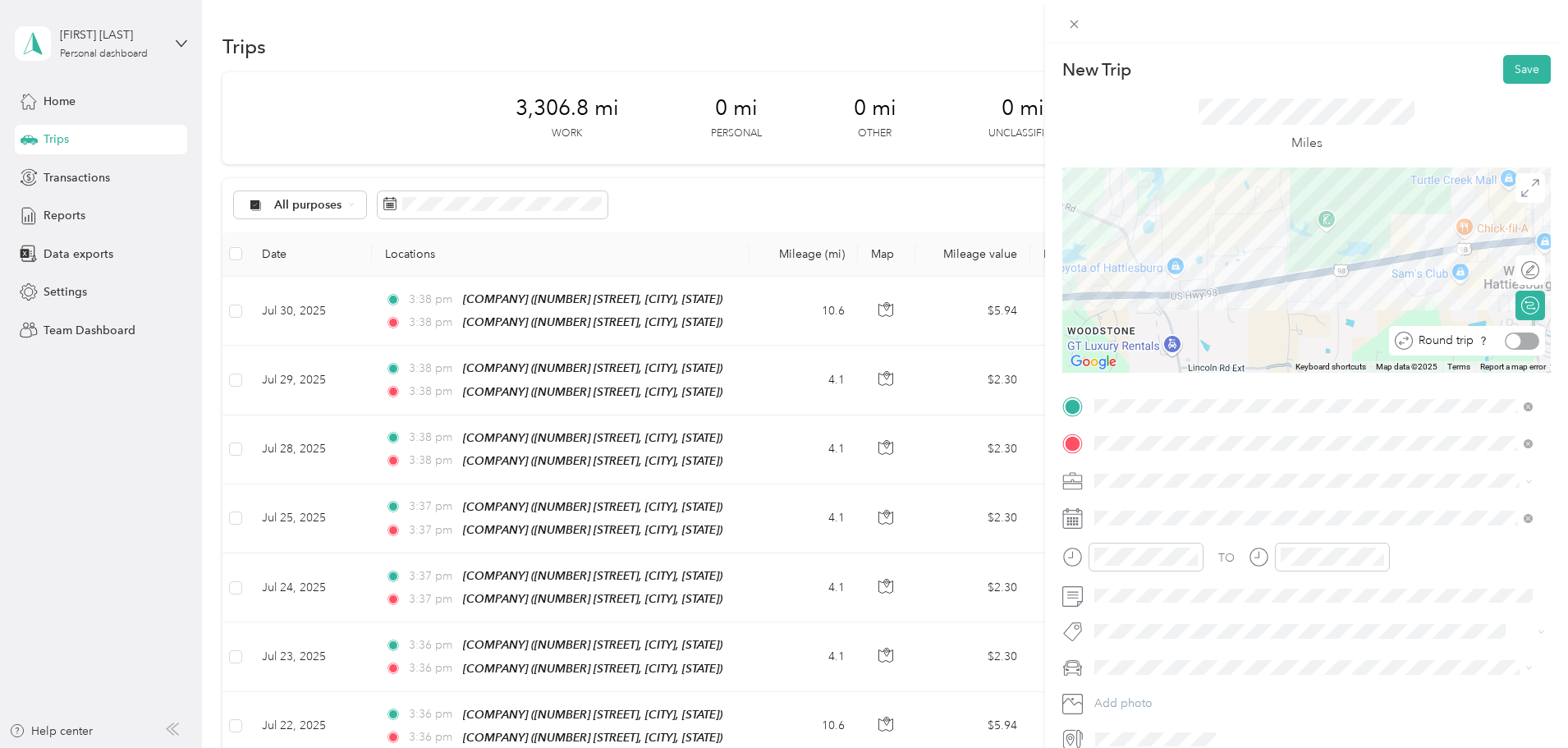 click at bounding box center [1522, 341] 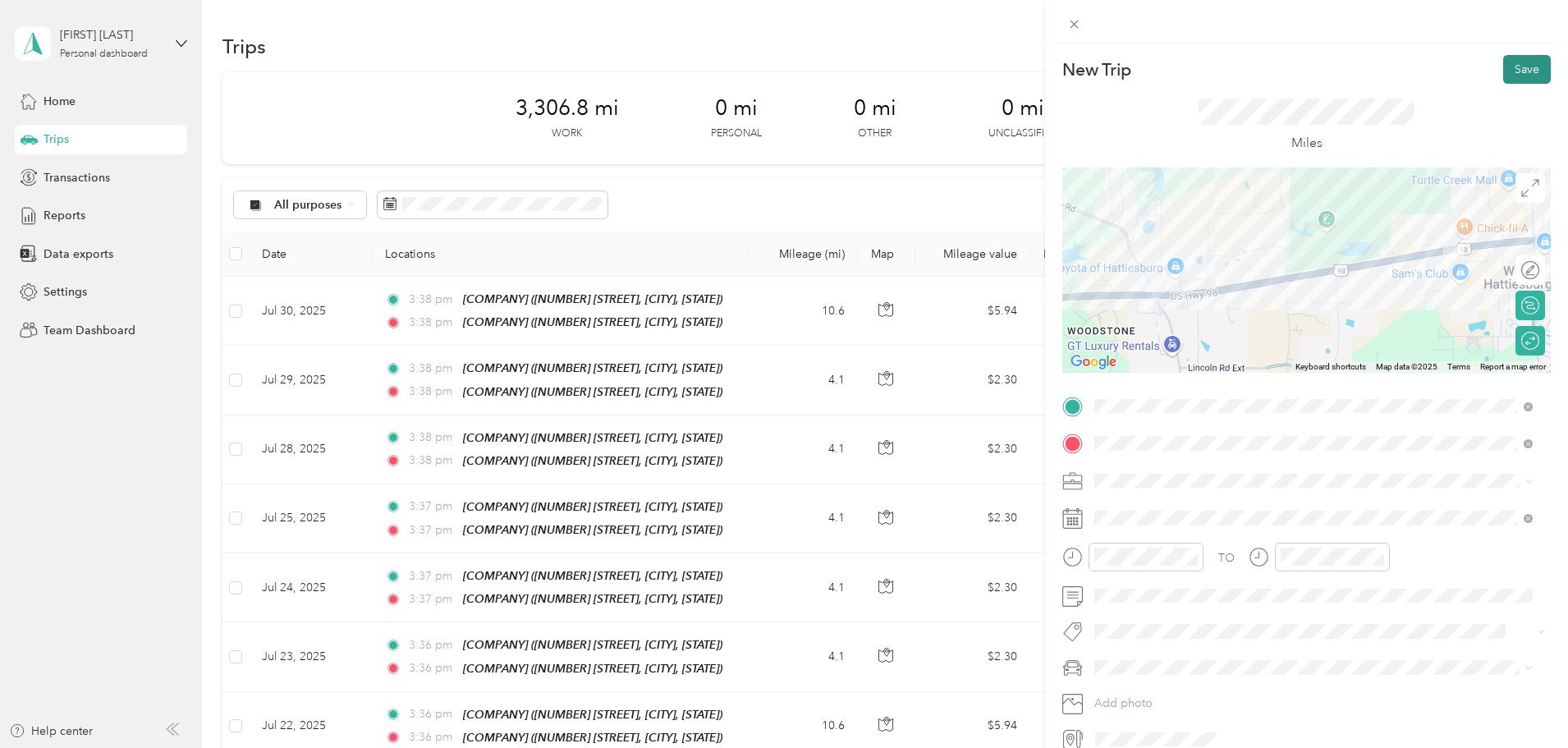 click on "Save" at bounding box center (1527, 69) 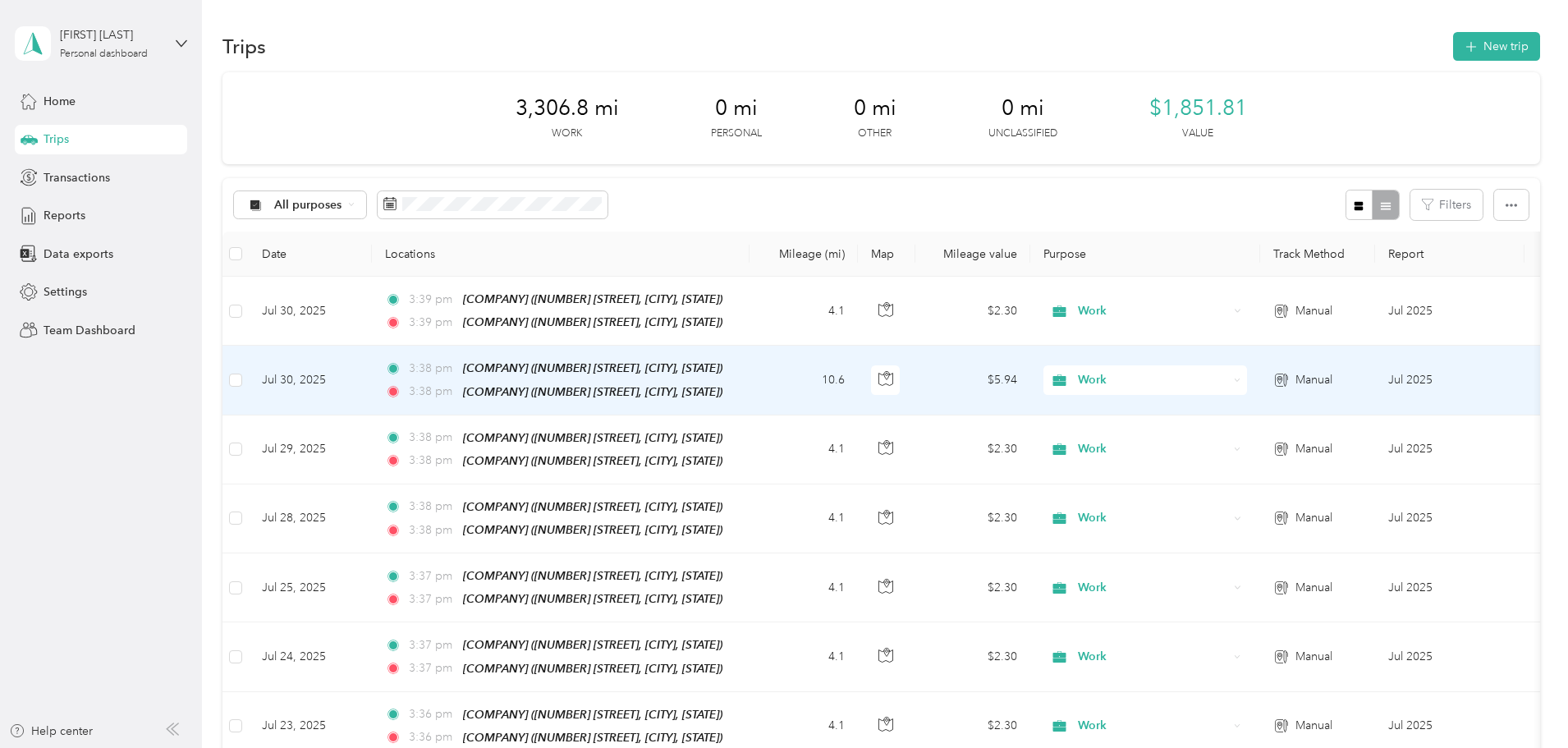 click on "Manual" at bounding box center [1318, 380] 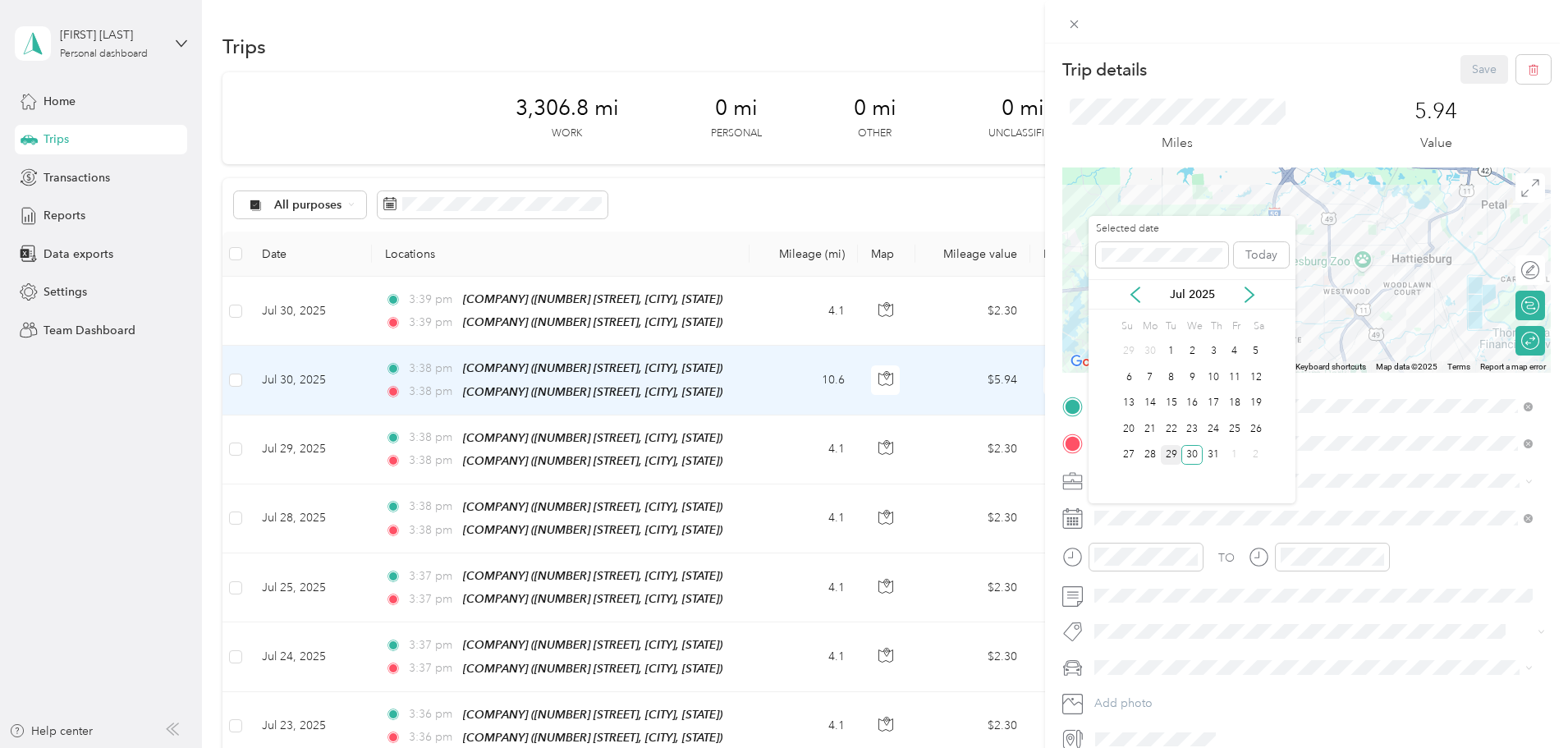 click on "29" at bounding box center (1171, 455) 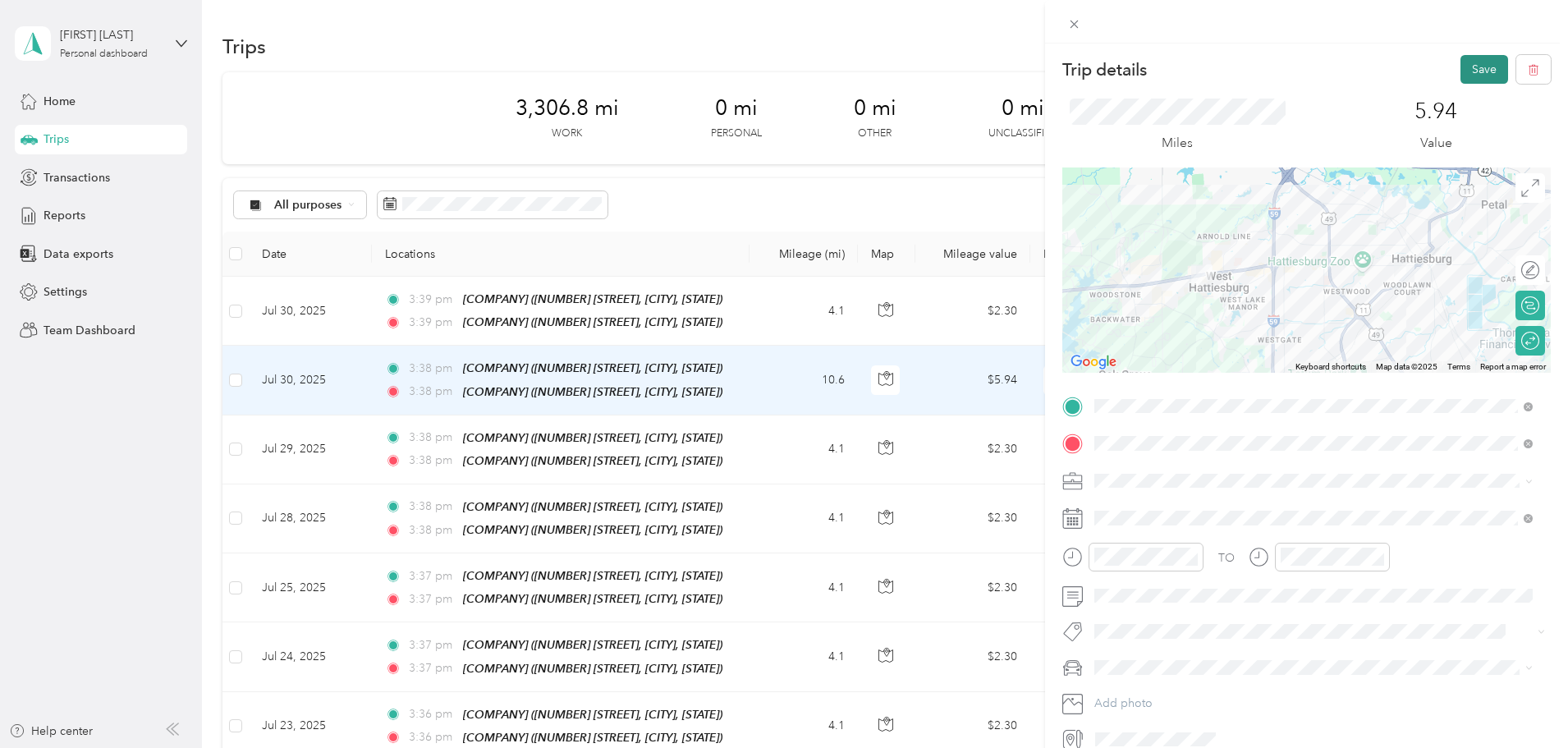 click on "Save" at bounding box center (1484, 69) 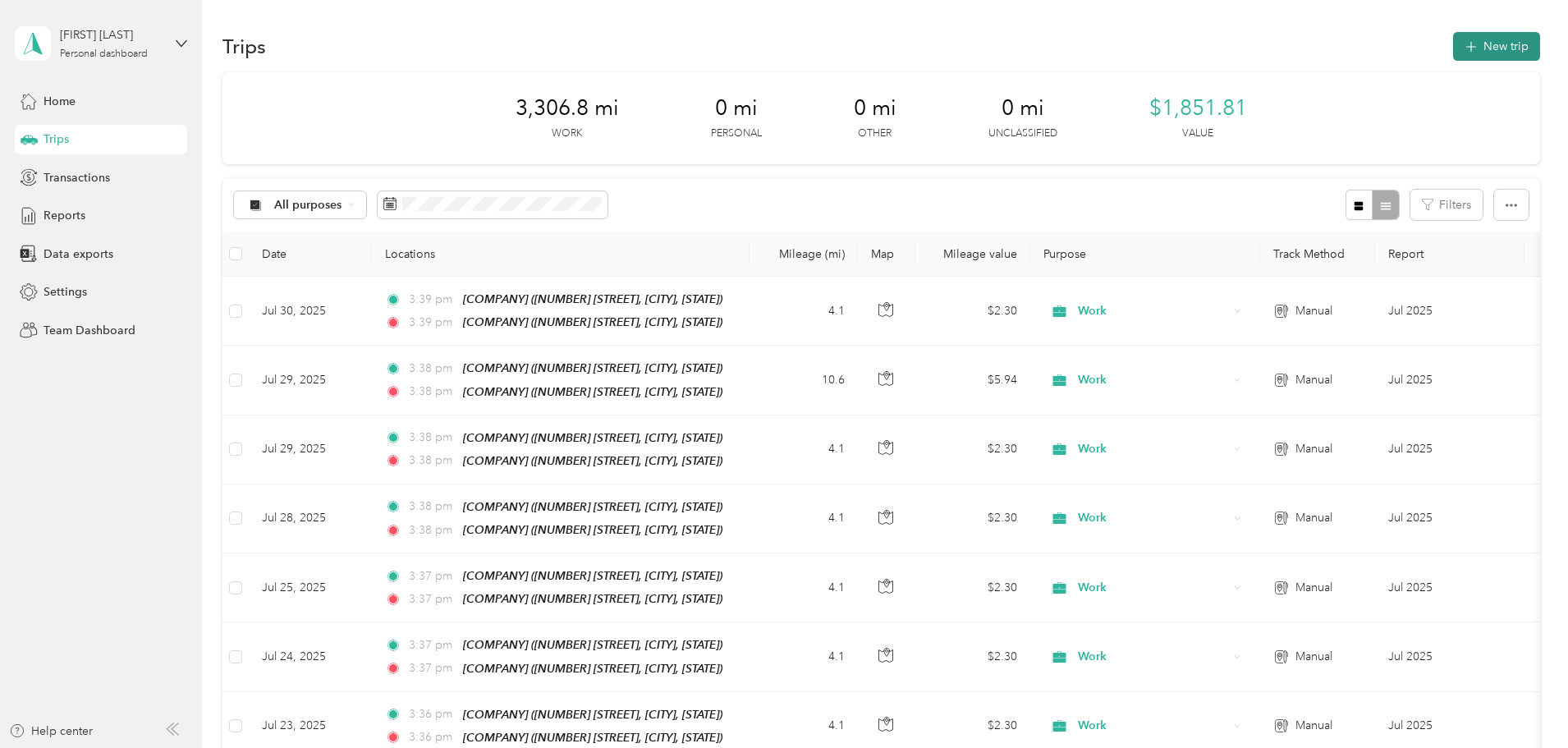 click on "New trip" at bounding box center [1497, 46] 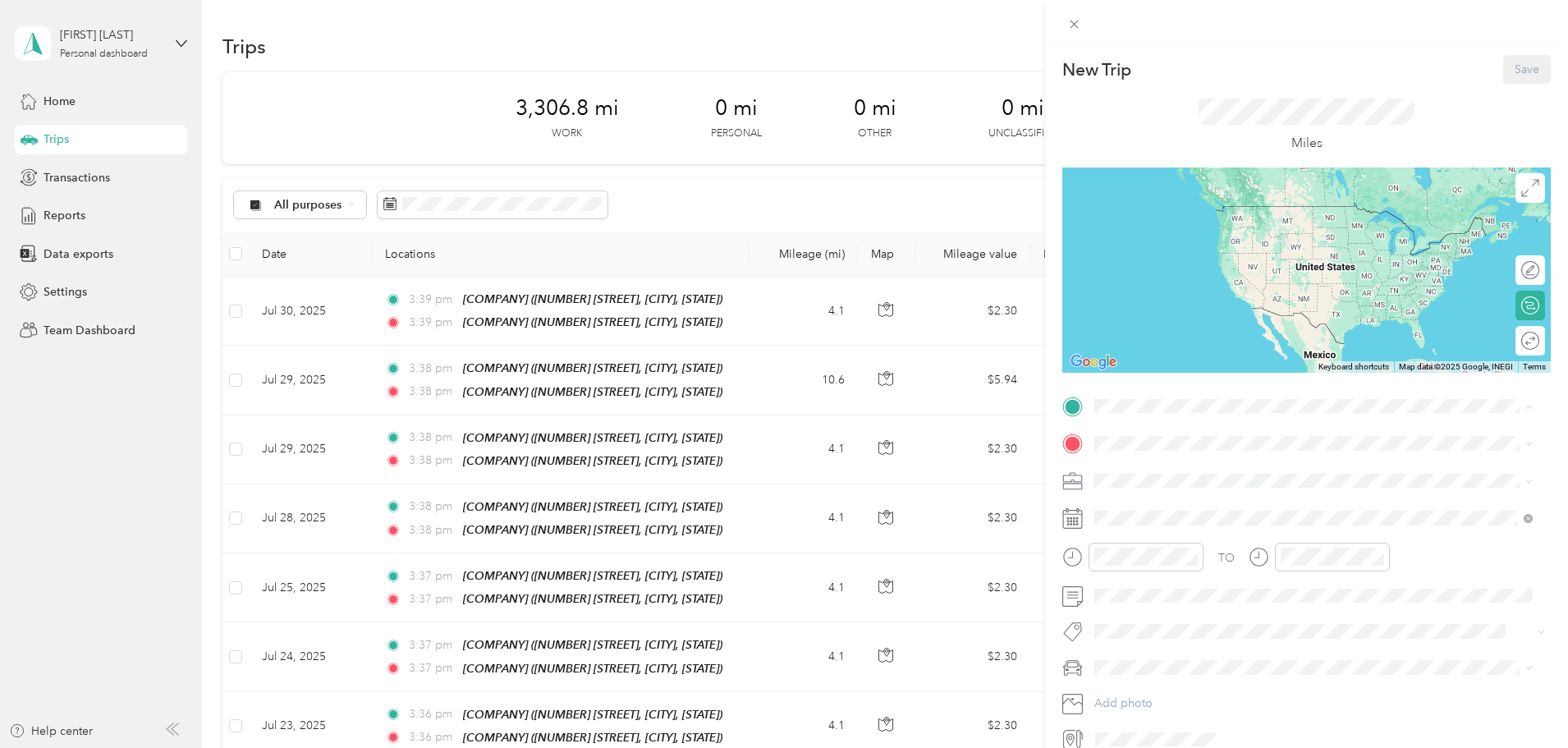 click on "Heritage Vision Center" at bounding box center (1186, 523) 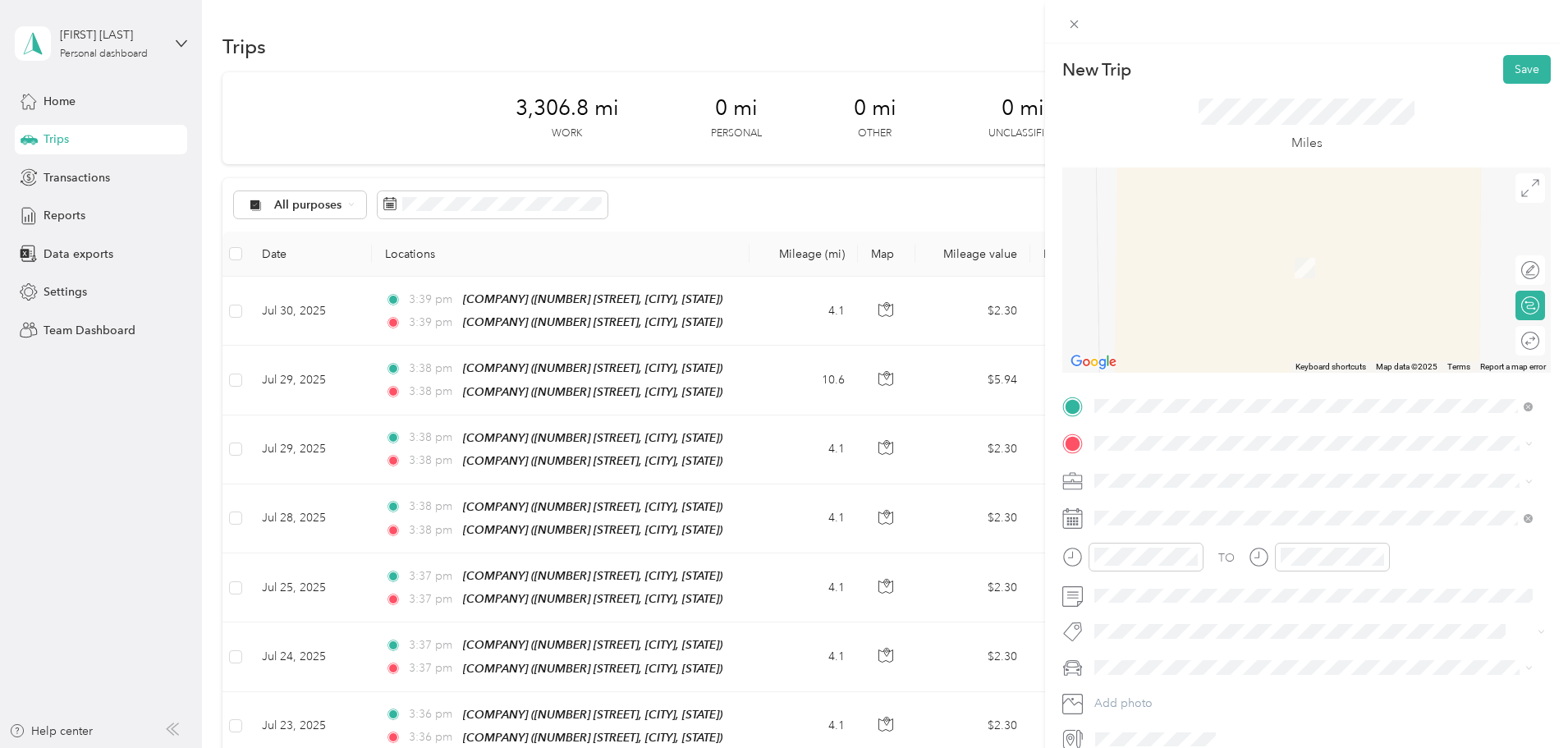 click on "[NUMBER] [STREET], [POSTAL_CODE], [CITY], [STATE], [COUNTRY]" at bounding box center [1300, 525] 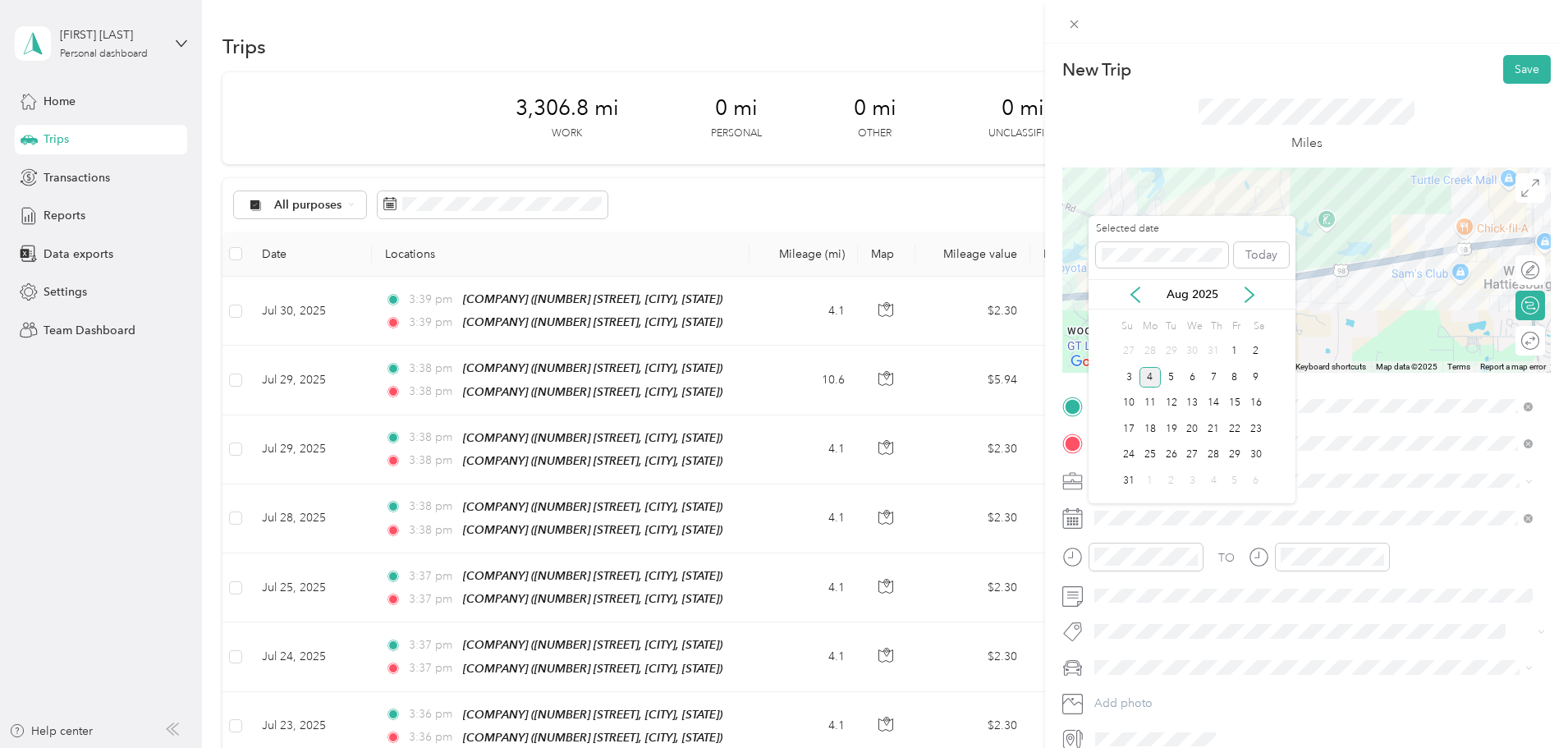 click on "Aug 2025" at bounding box center (1192, 294) 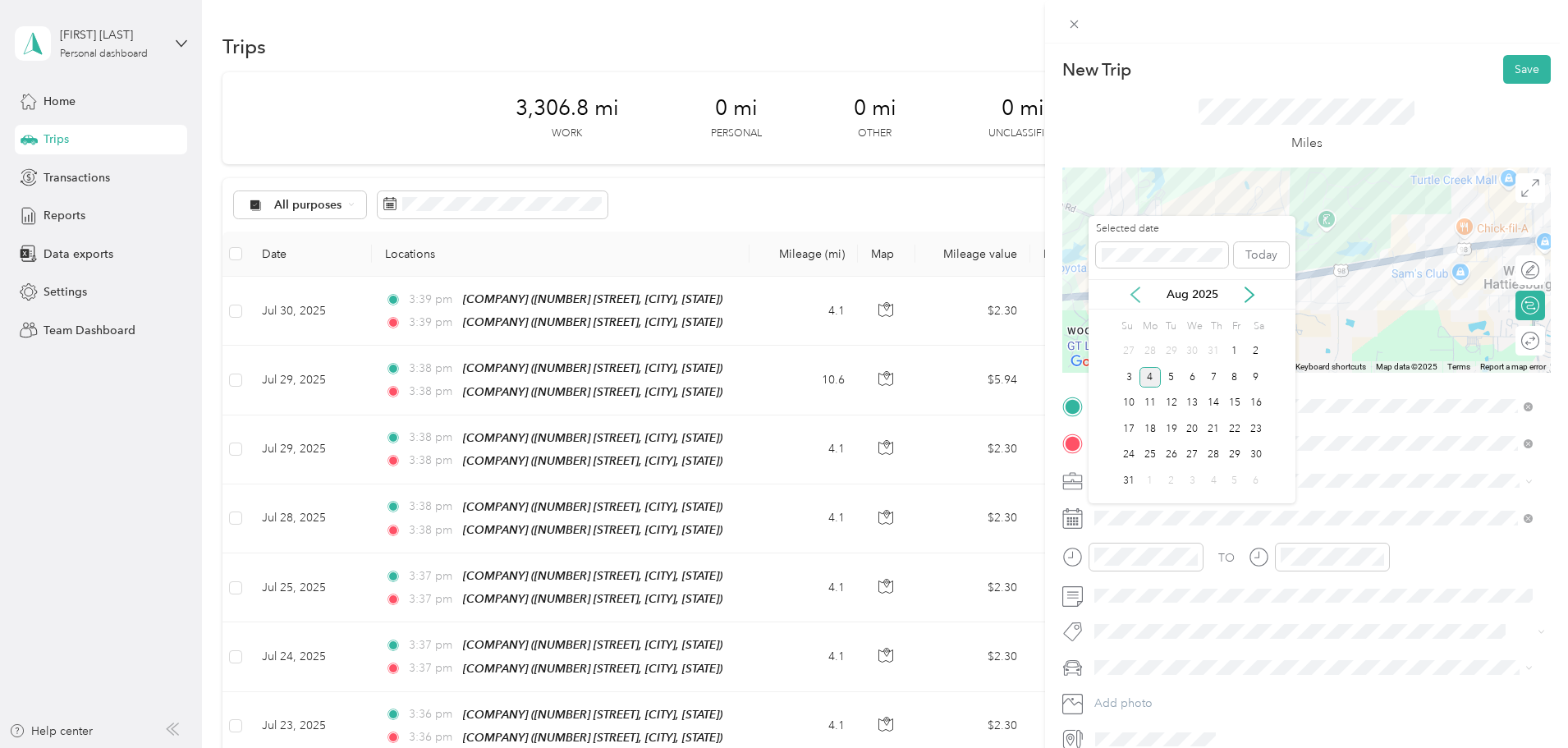 click 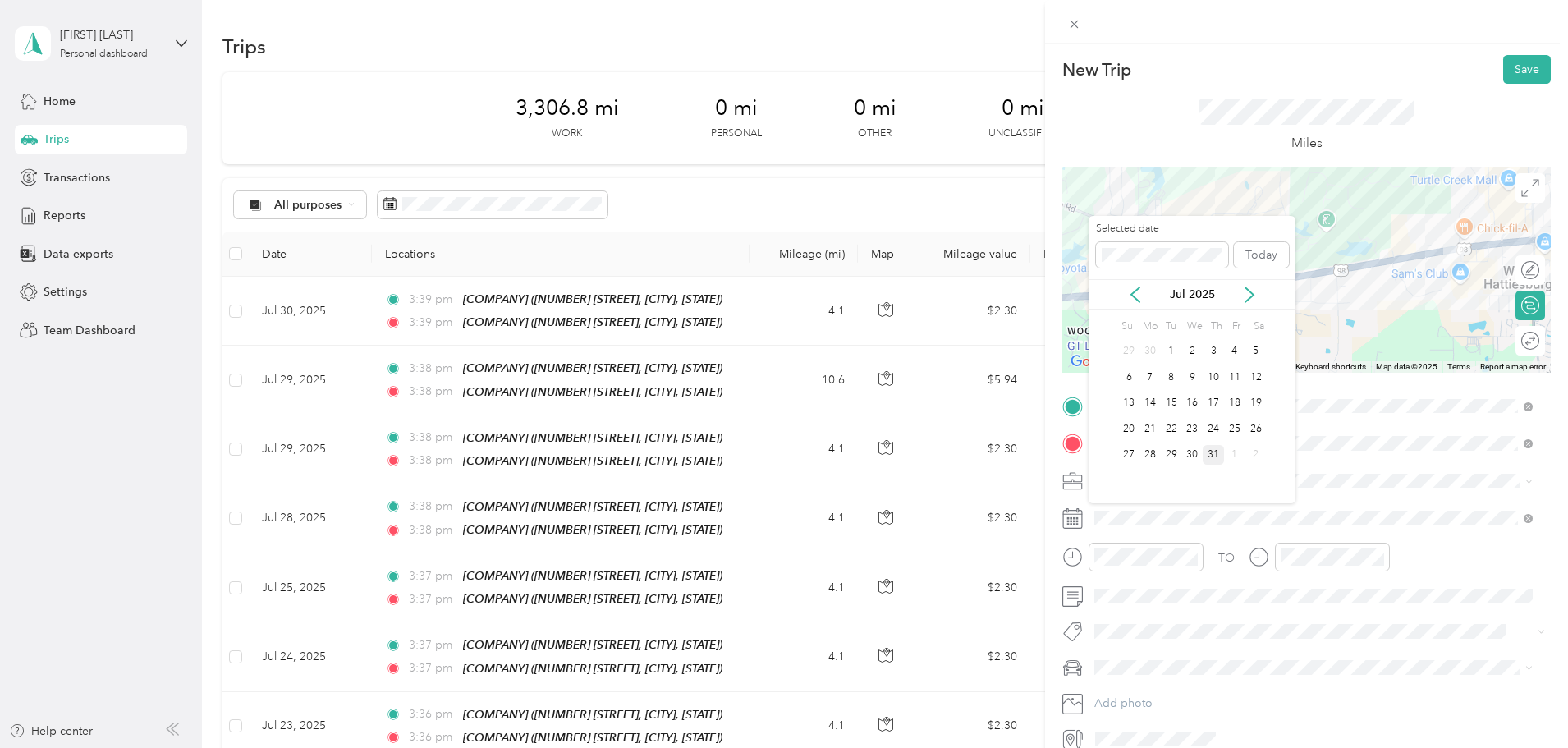 click on "31" at bounding box center (1213, 455) 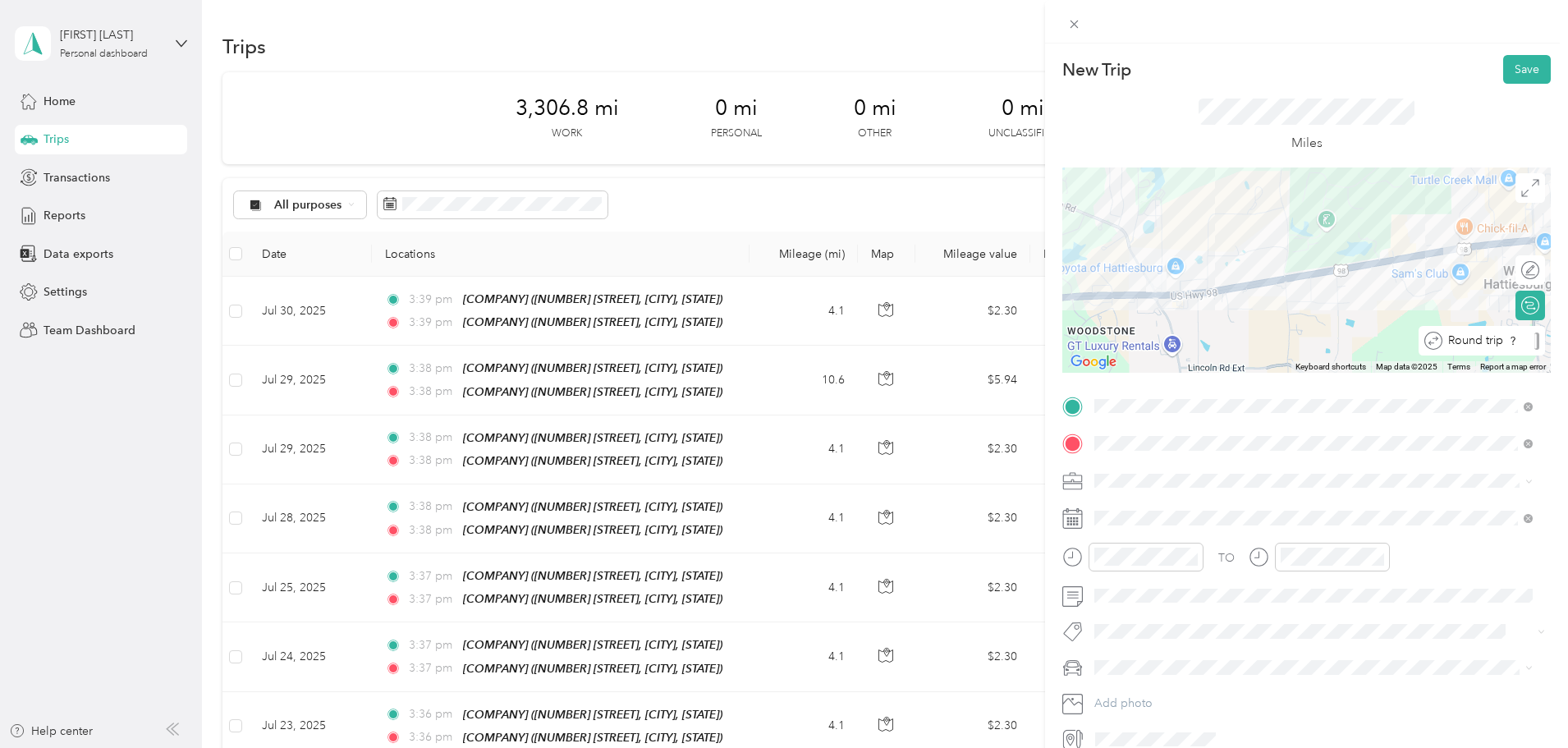 click on "Round trip" at bounding box center [1482, 341] 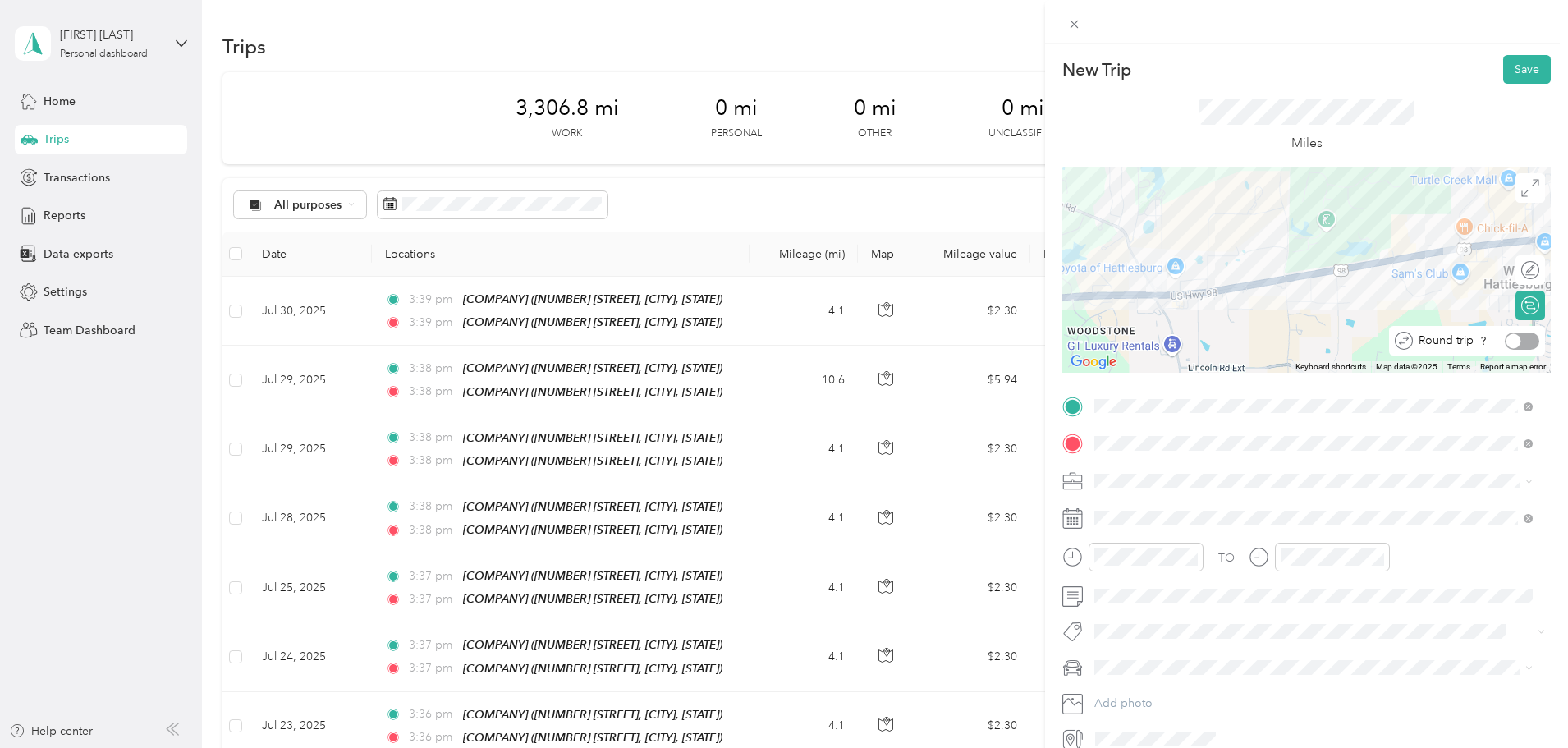 click at bounding box center [1522, 341] 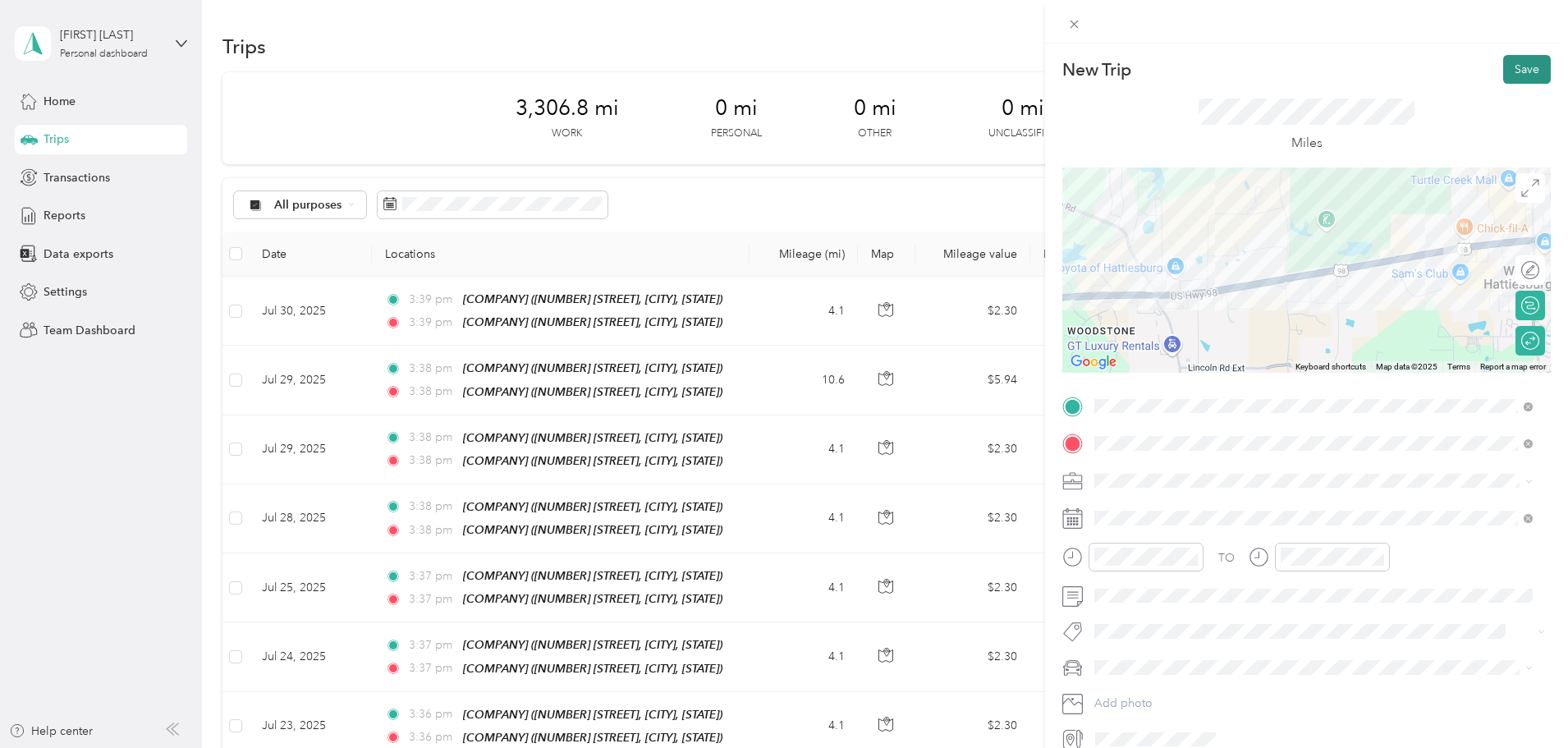 click on "Save" at bounding box center (1527, 69) 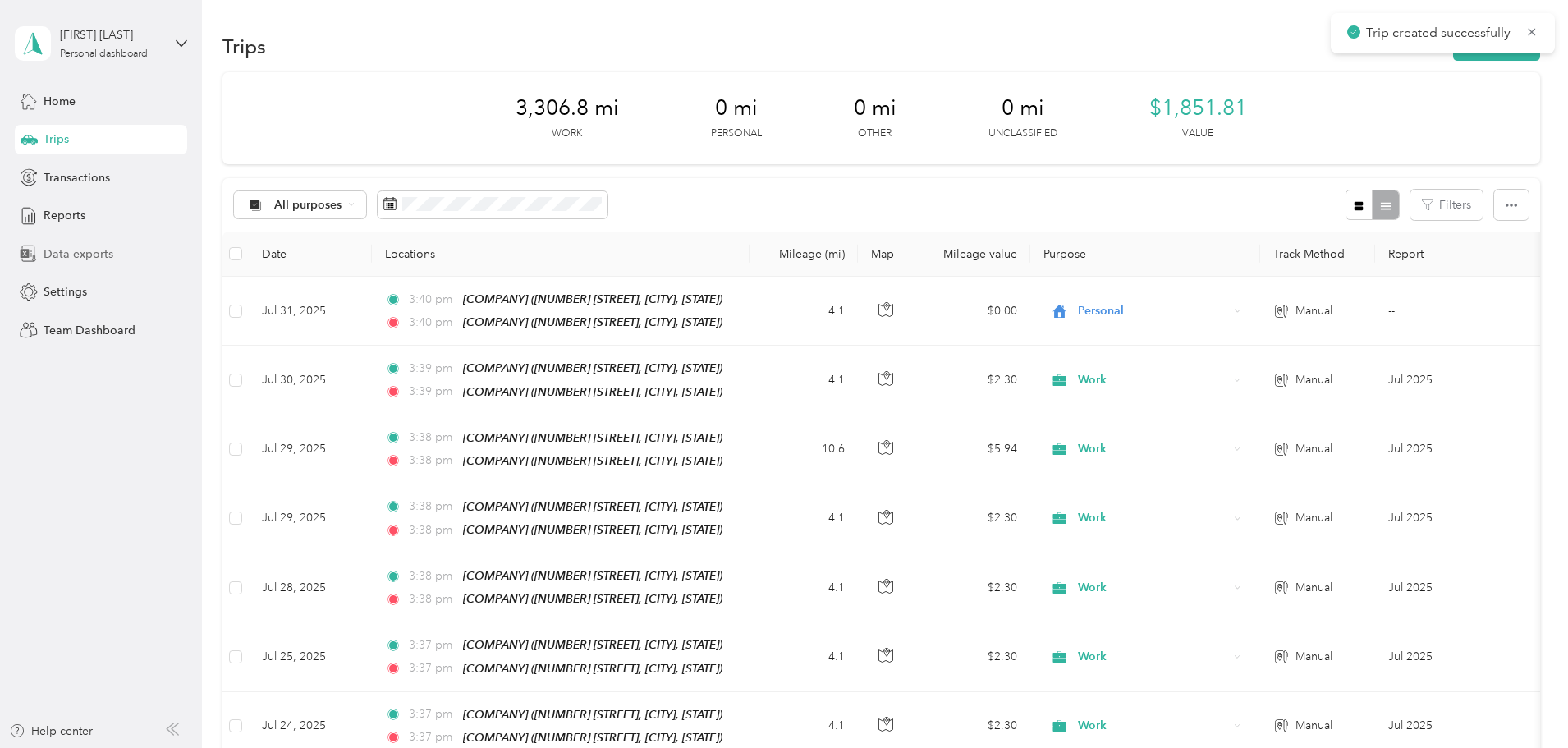 click on "Data exports" at bounding box center (78, 254) 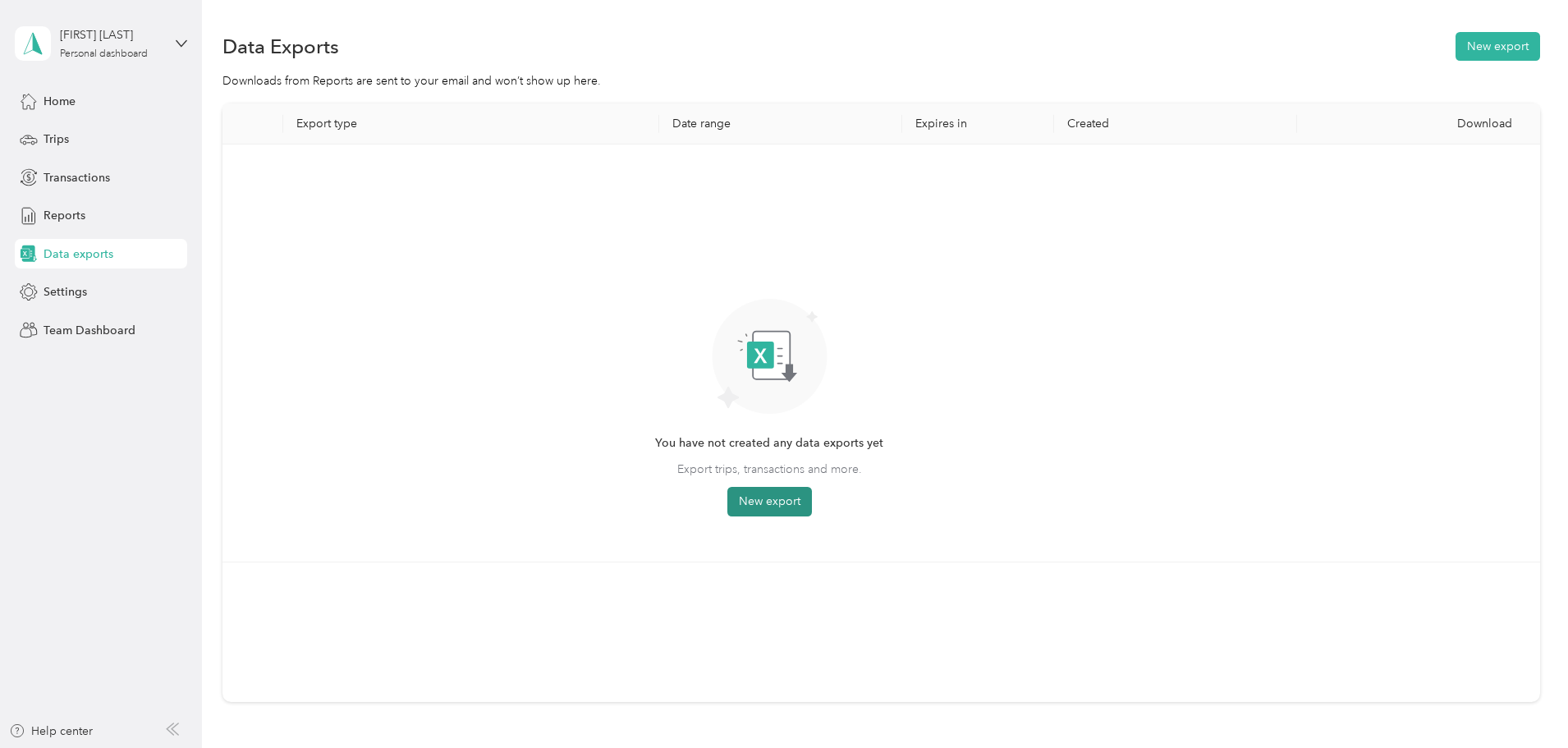 click on "New export" at bounding box center [769, 502] 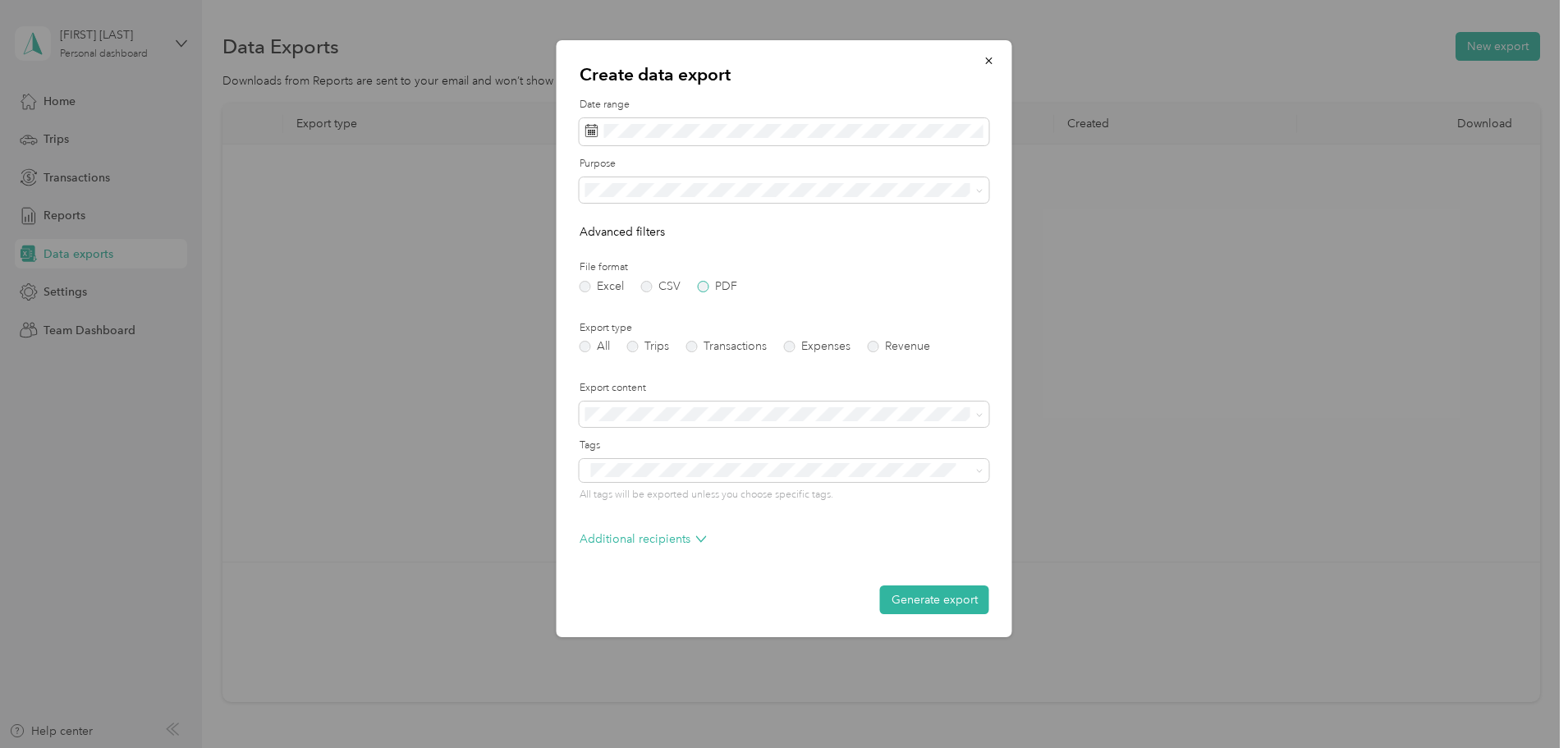 click on "PDF" at bounding box center [718, 287] 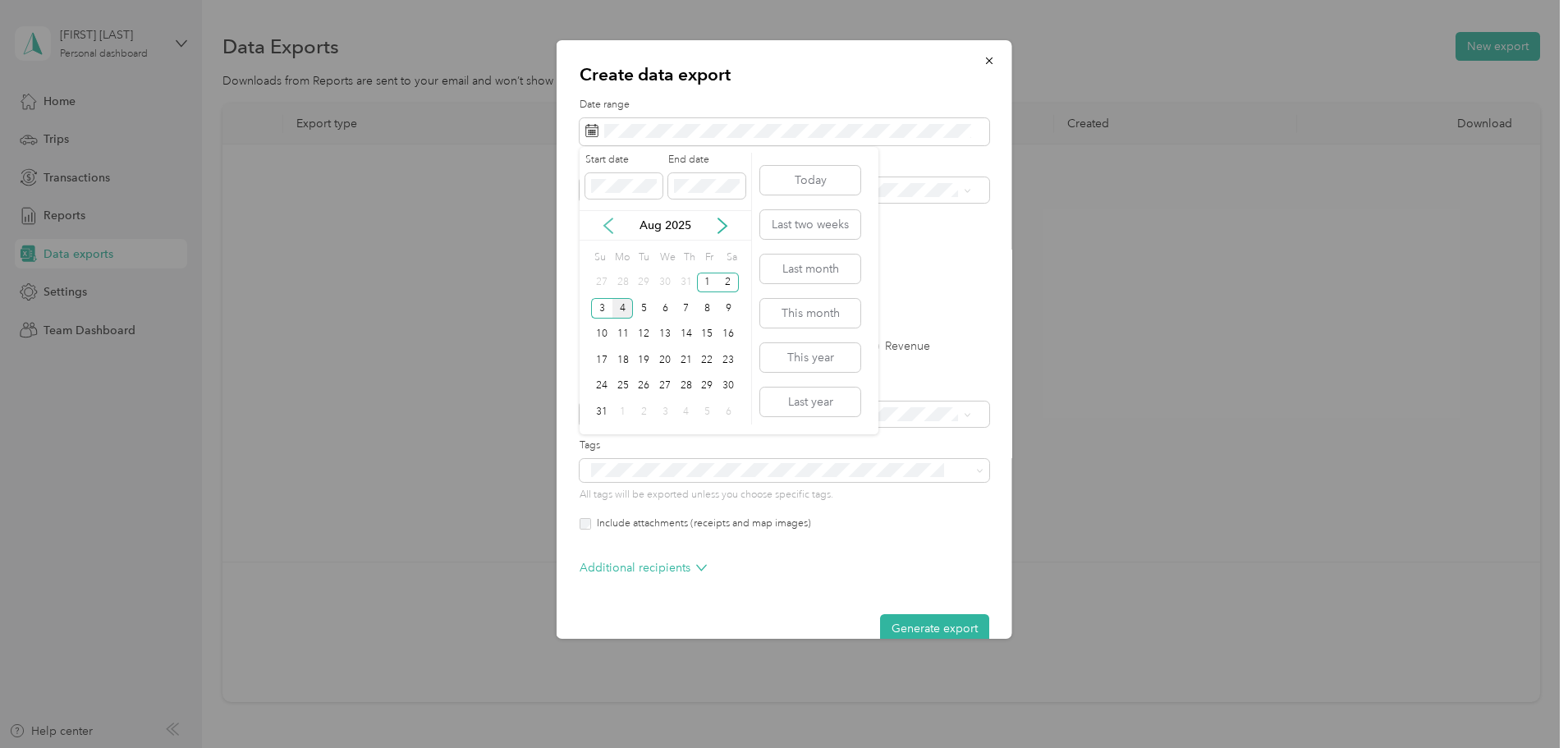 click 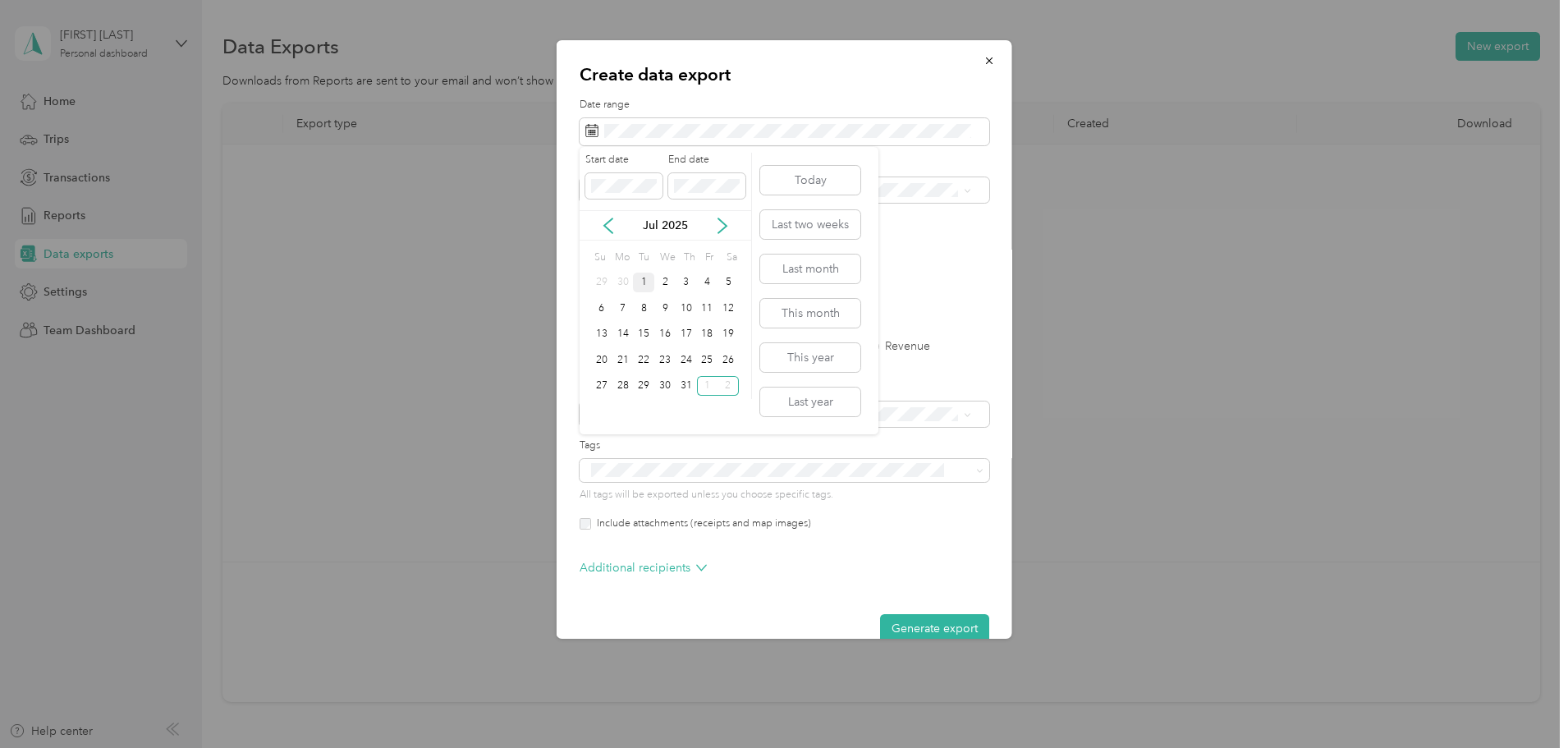 click on "1" at bounding box center [644, 282] 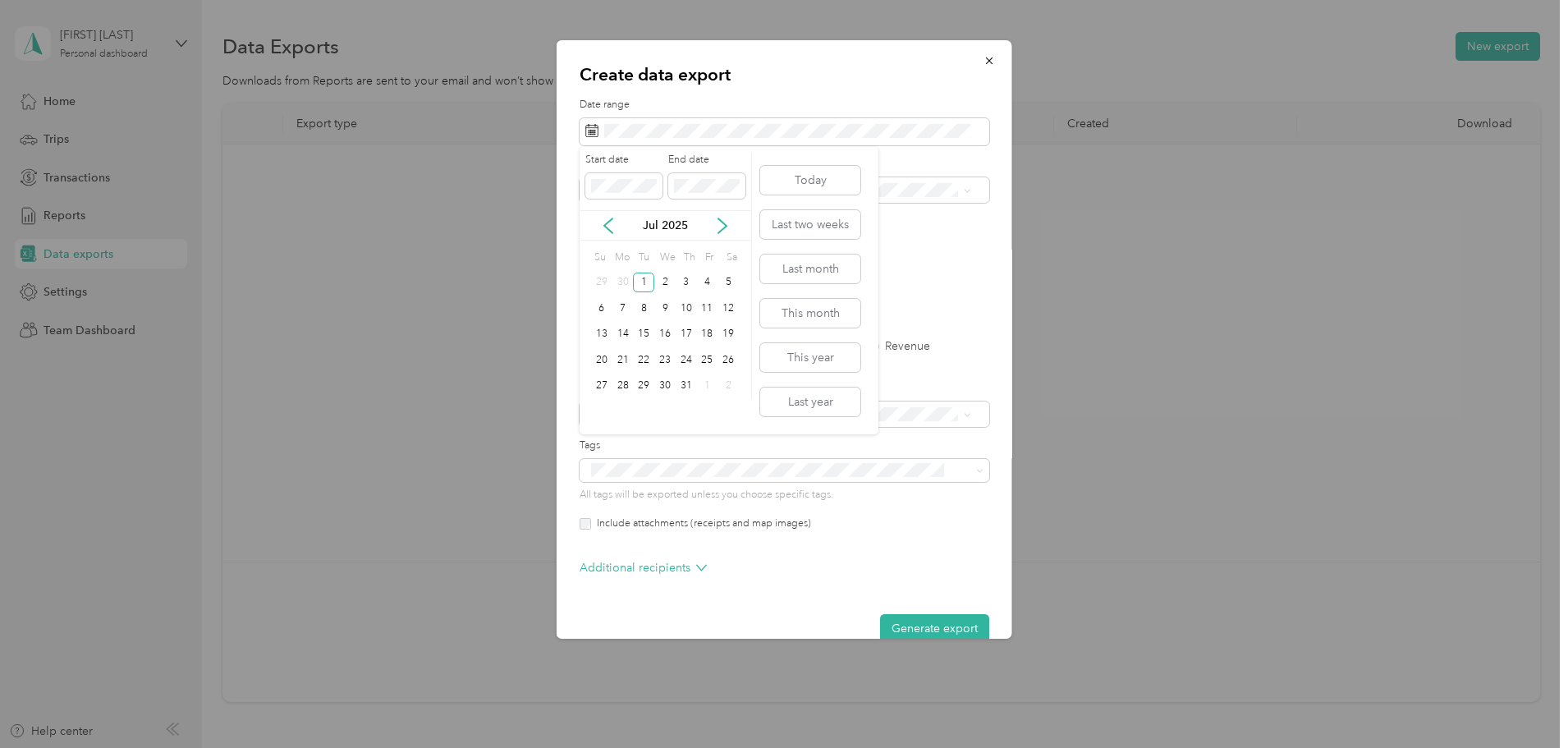 click on "Start date   End date" at bounding box center [665, 181] 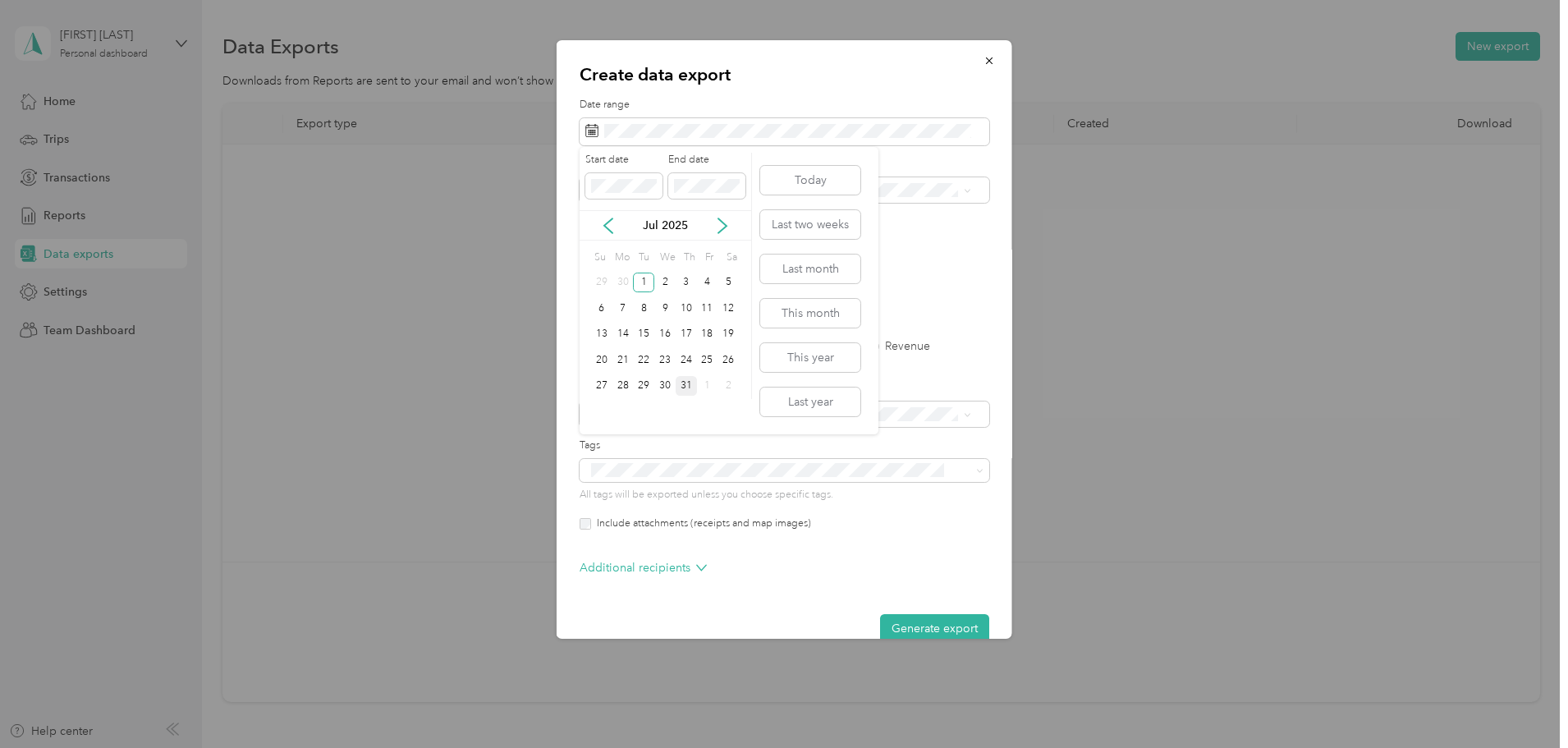 click on "31" at bounding box center (686, 386) 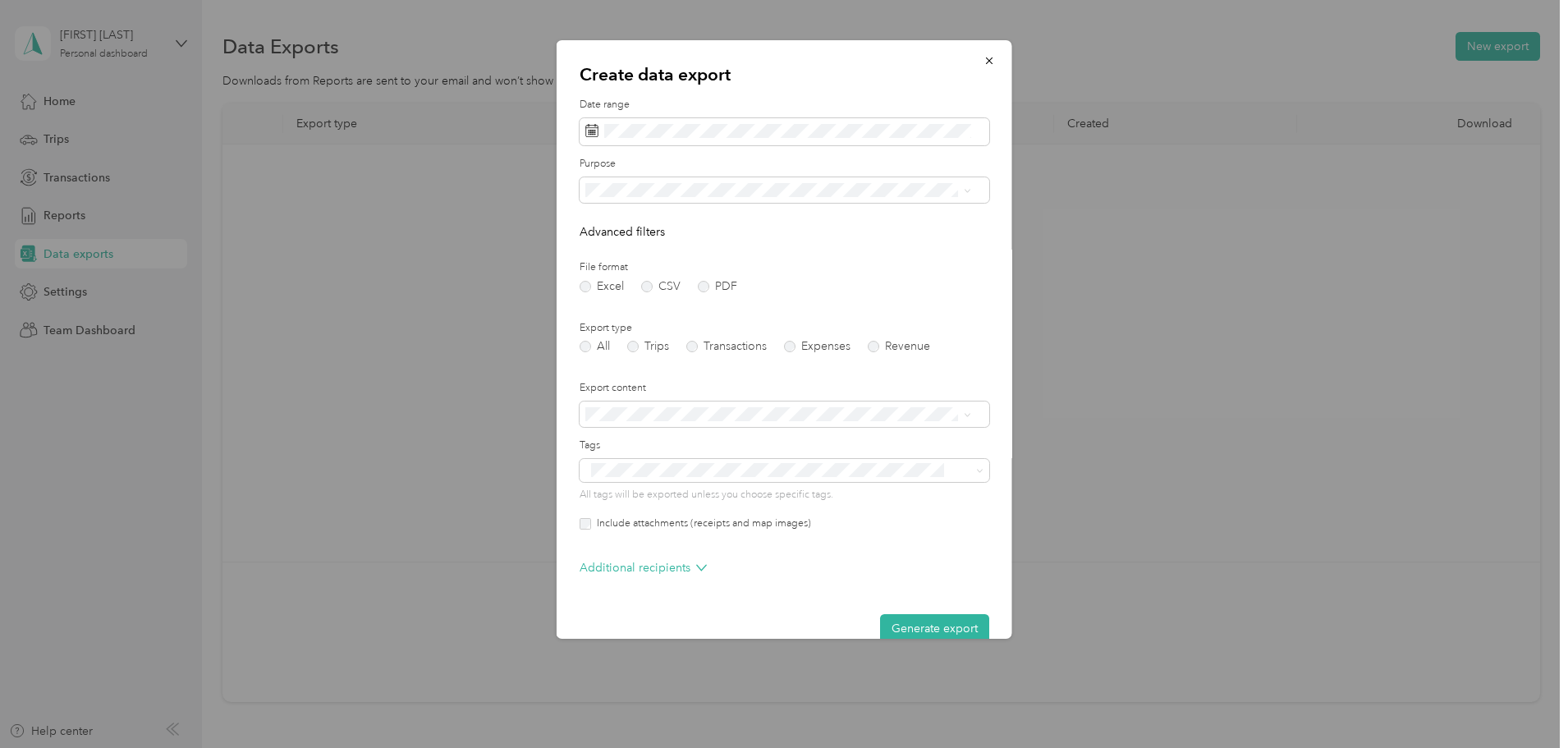 click on "All Trips Transactions Expenses Revenue" at bounding box center (784, 346) 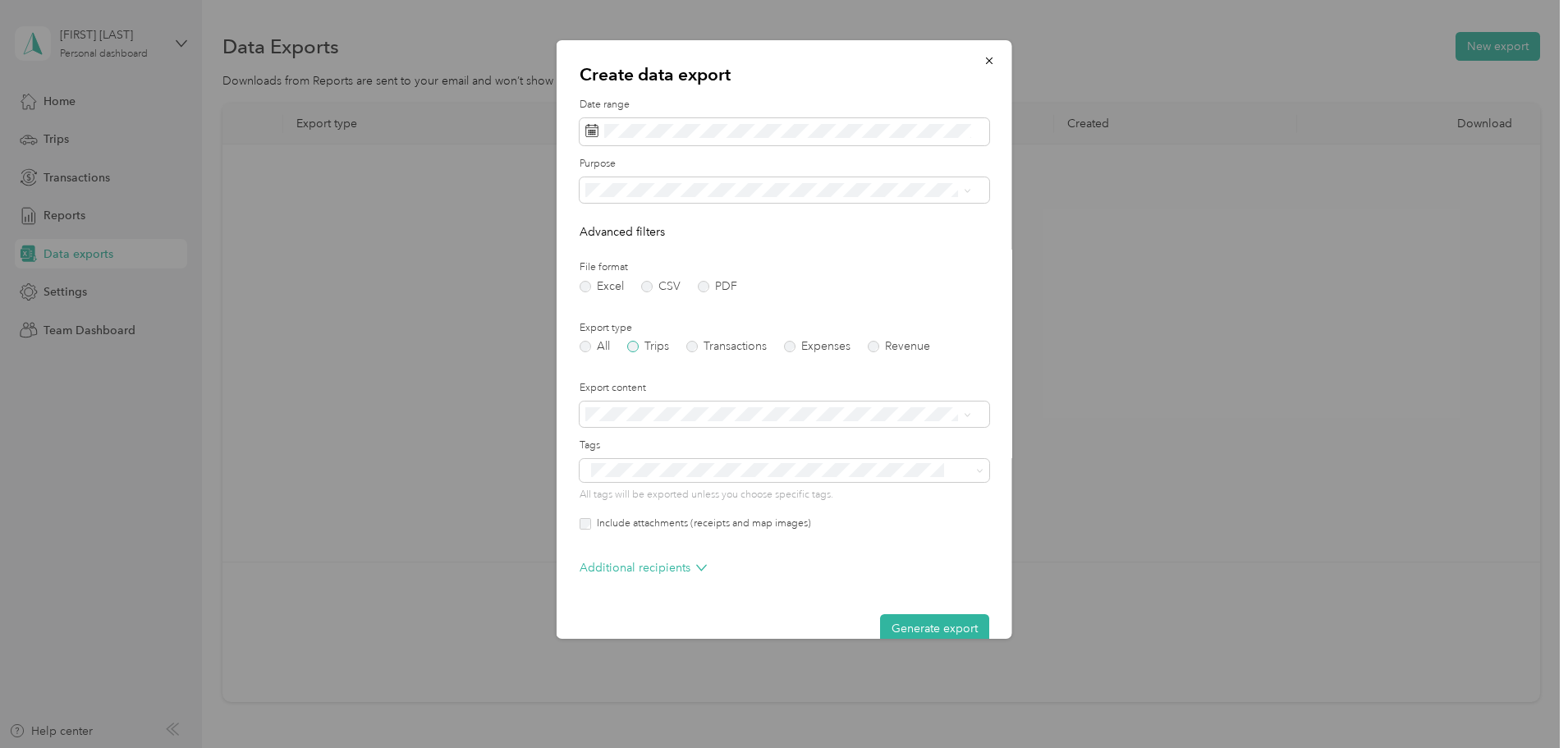 click on "Trips" at bounding box center [648, 346] 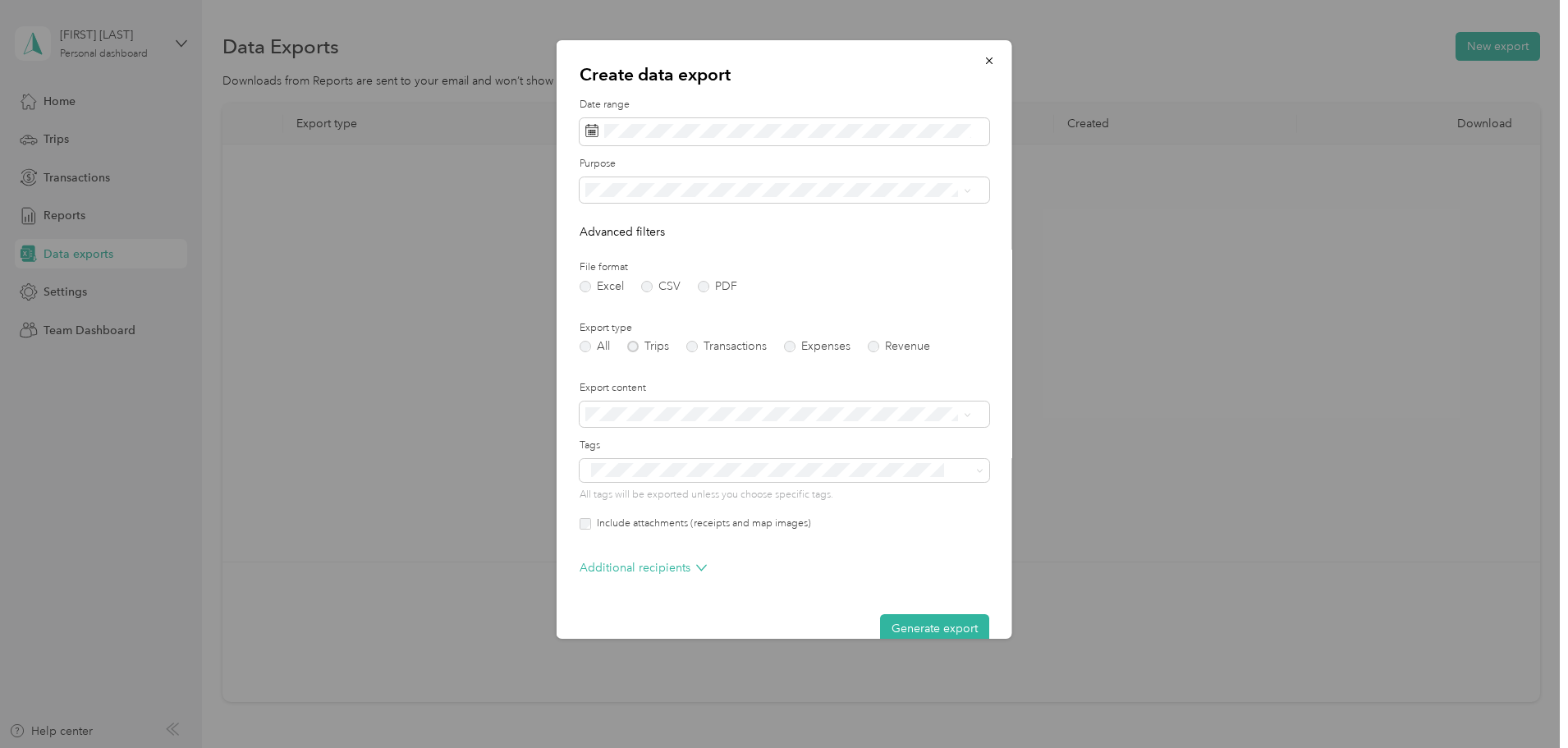 scroll, scrollTop: 27, scrollLeft: 0, axis: vertical 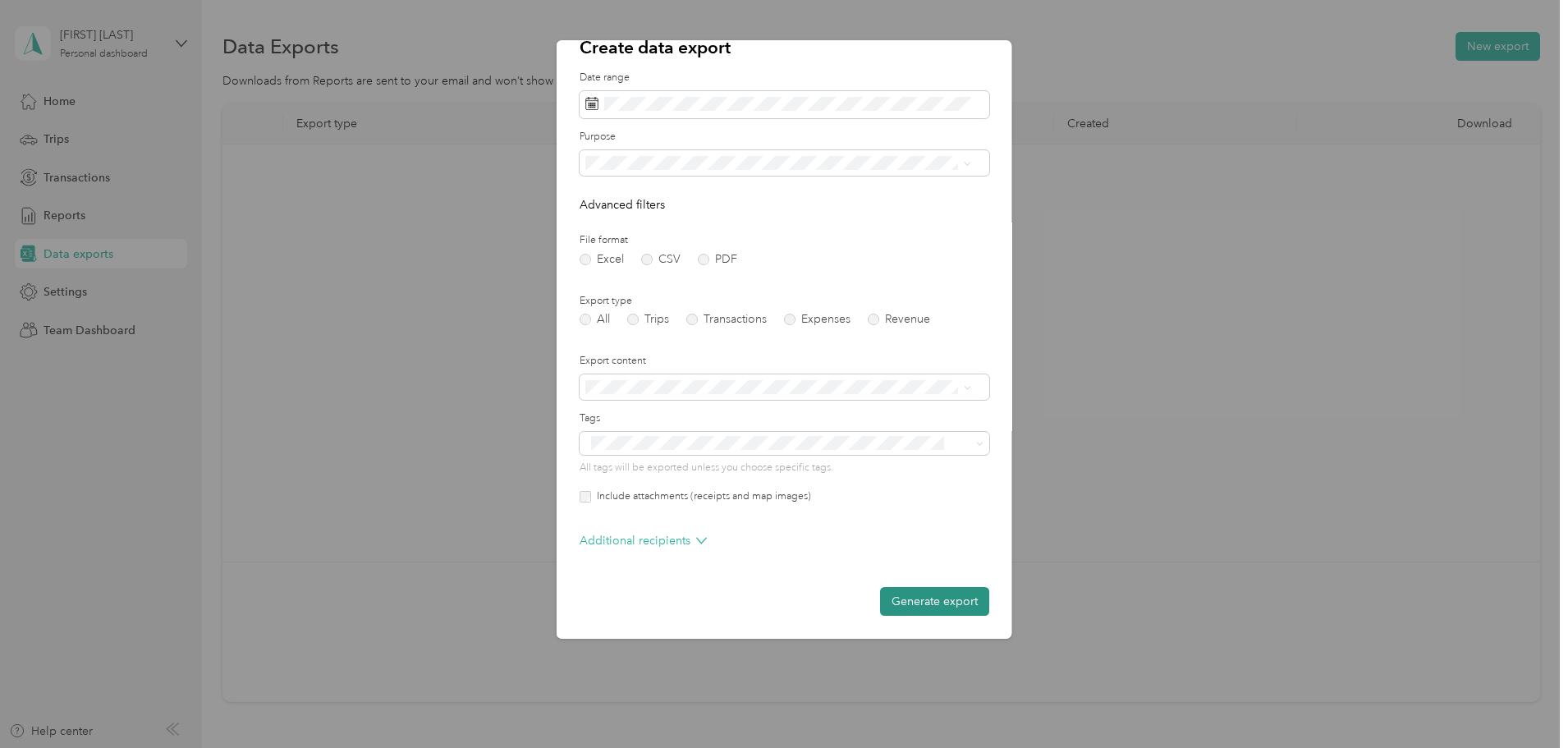 click on "Generate export" at bounding box center (934, 601) 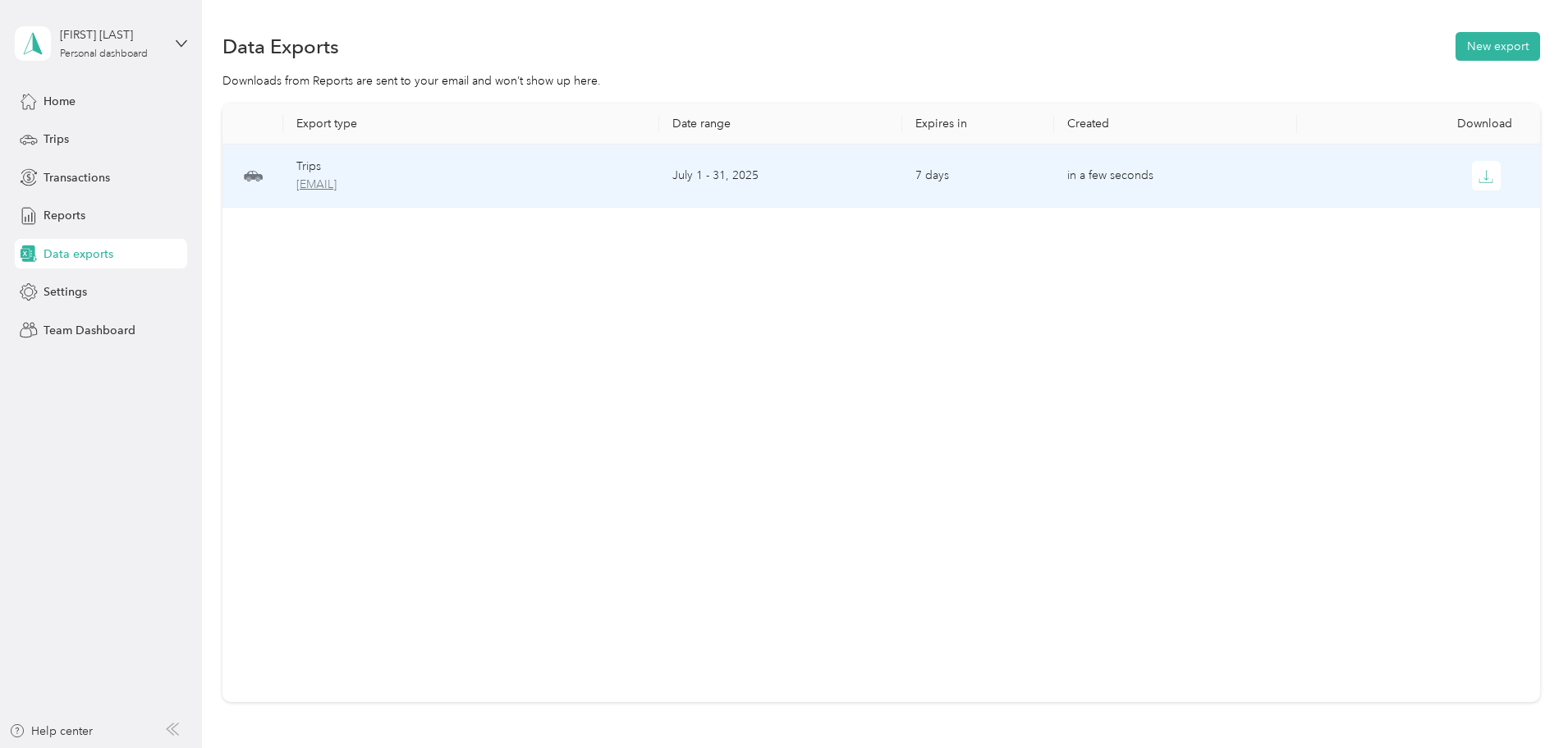 click on "[EMAIL]" at bounding box center (471, 185) 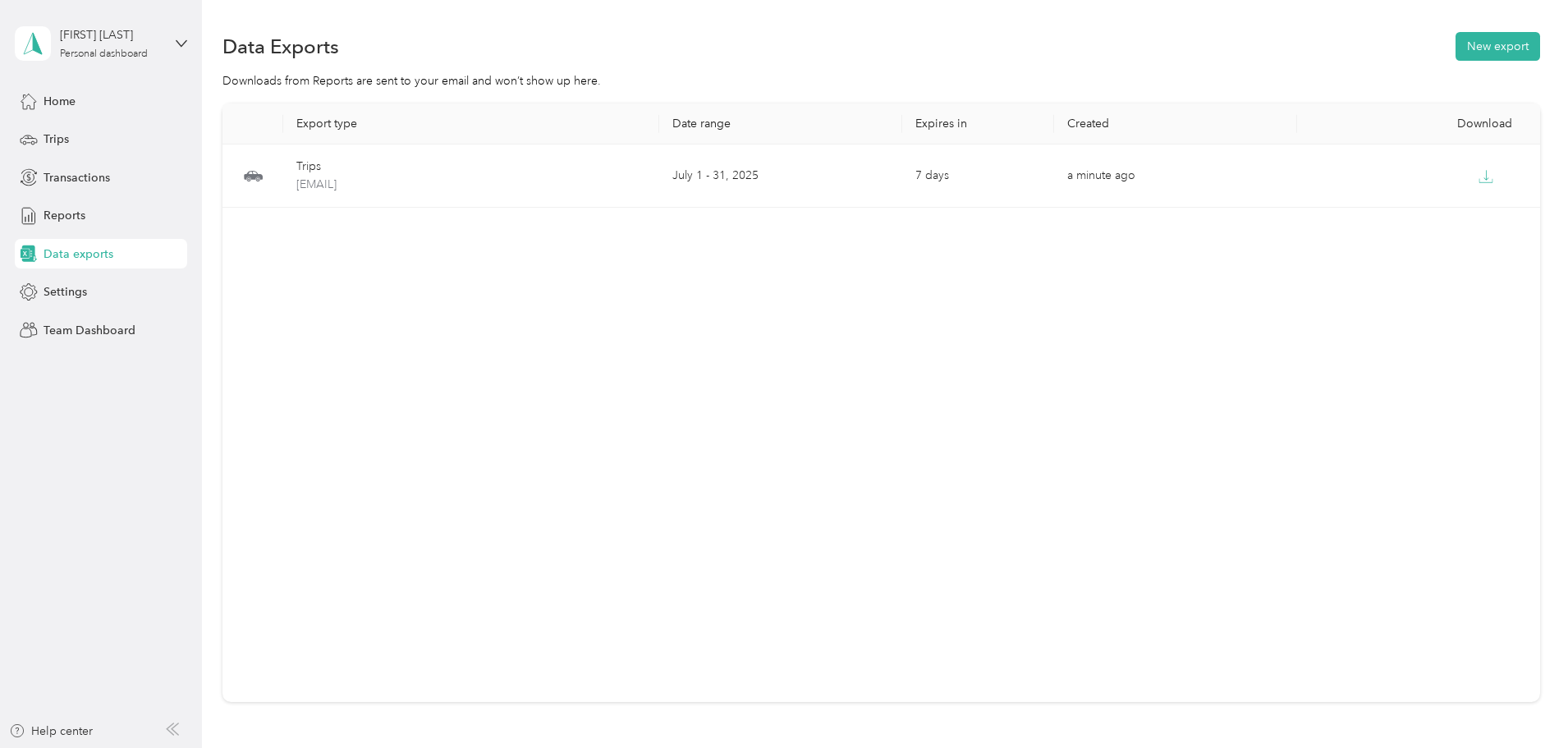 click on "Export type Date range Expires in Created Download             Trips [EMAIL] [DATE] - [DATE] [DAYS] a minute ago" at bounding box center (881, 402) 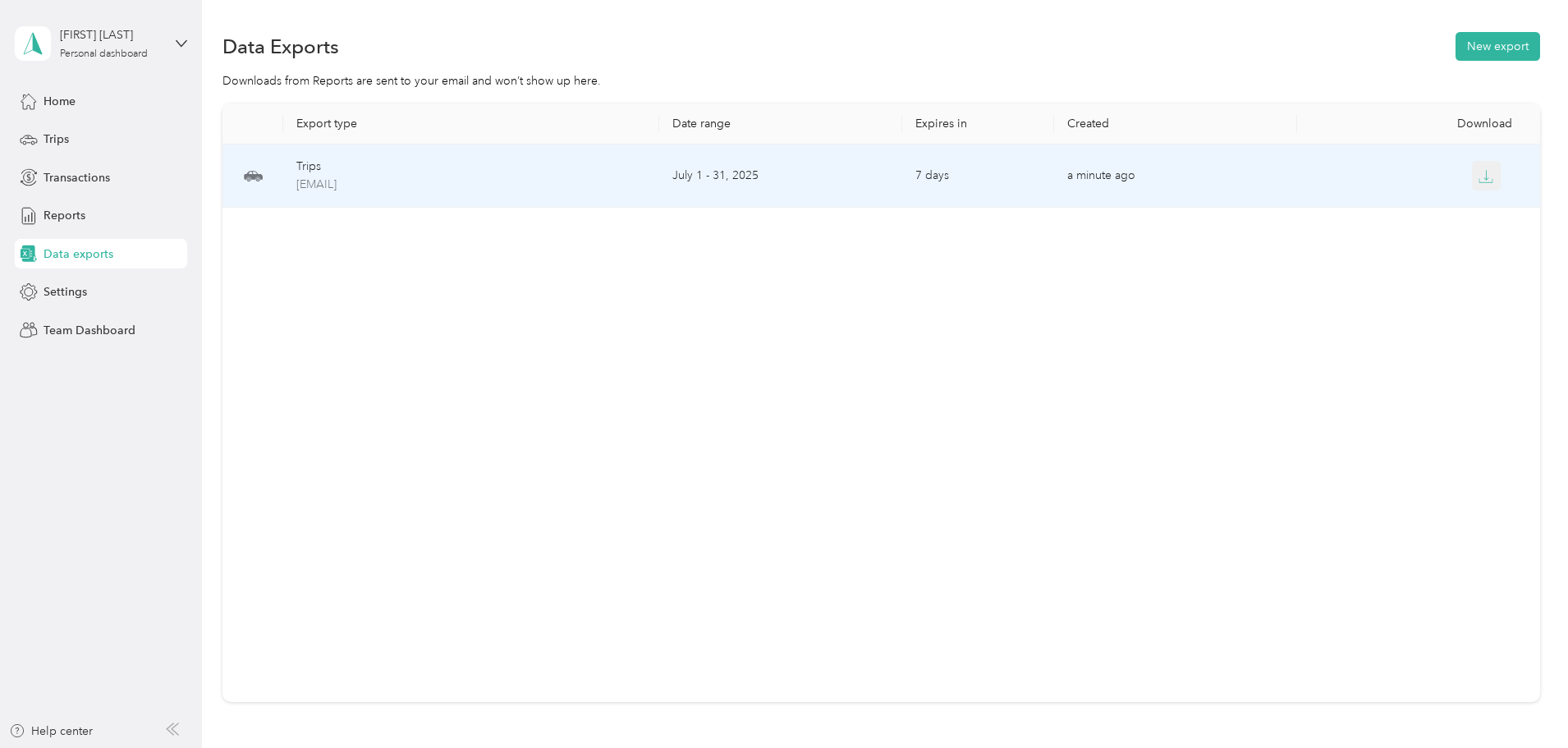 click at bounding box center [1487, 176] 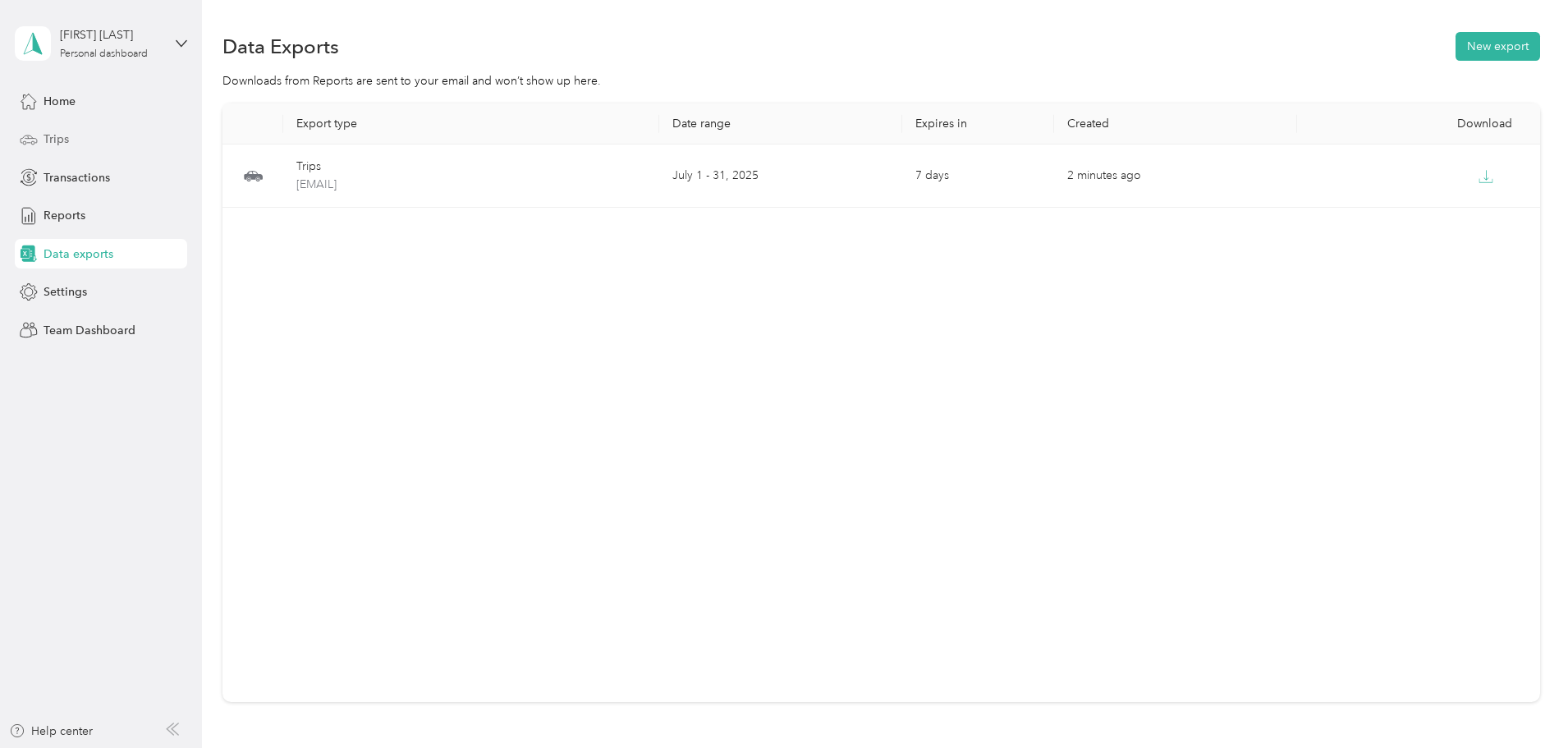 click on "Trips" at bounding box center (56, 139) 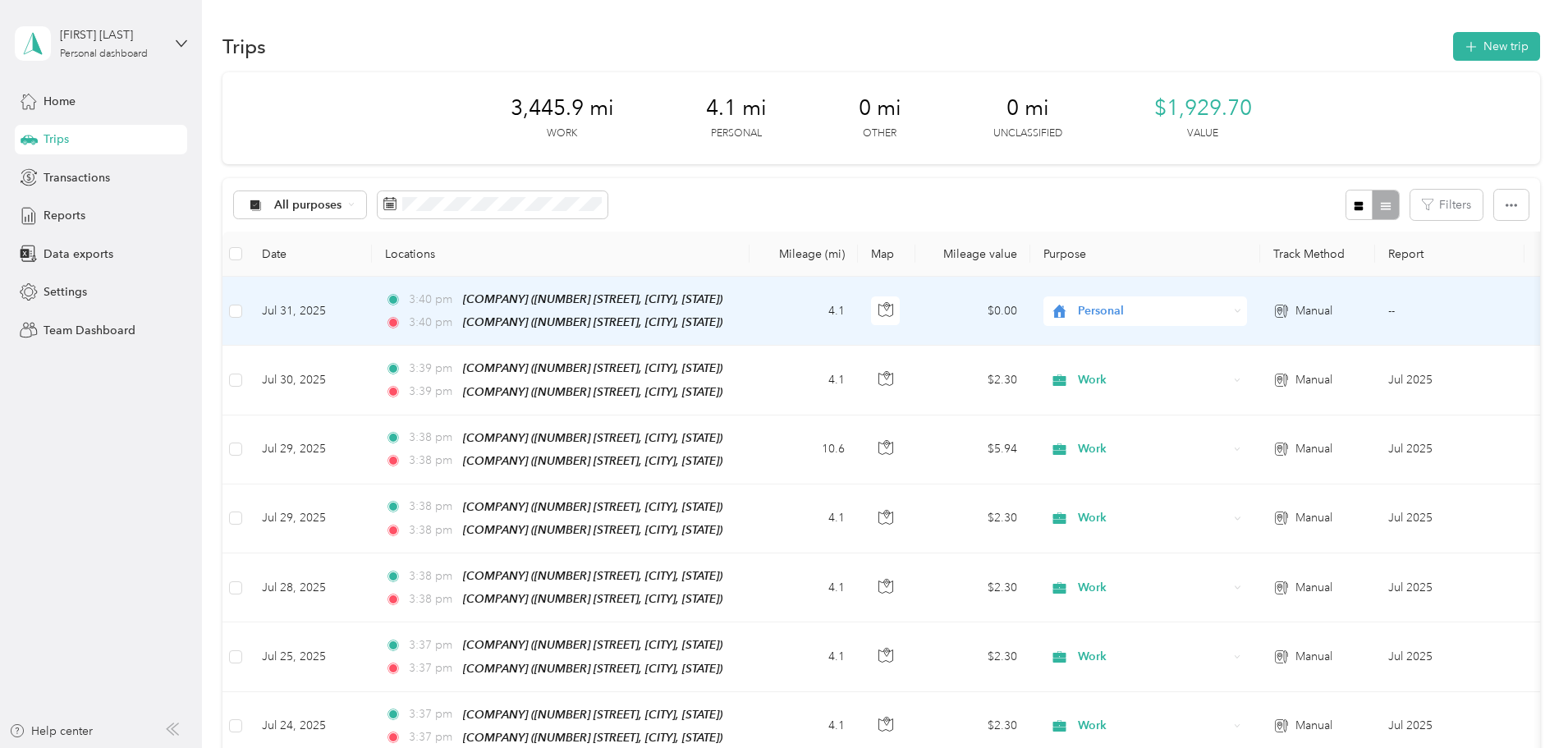 click on "Personal" at bounding box center [1153, 311] 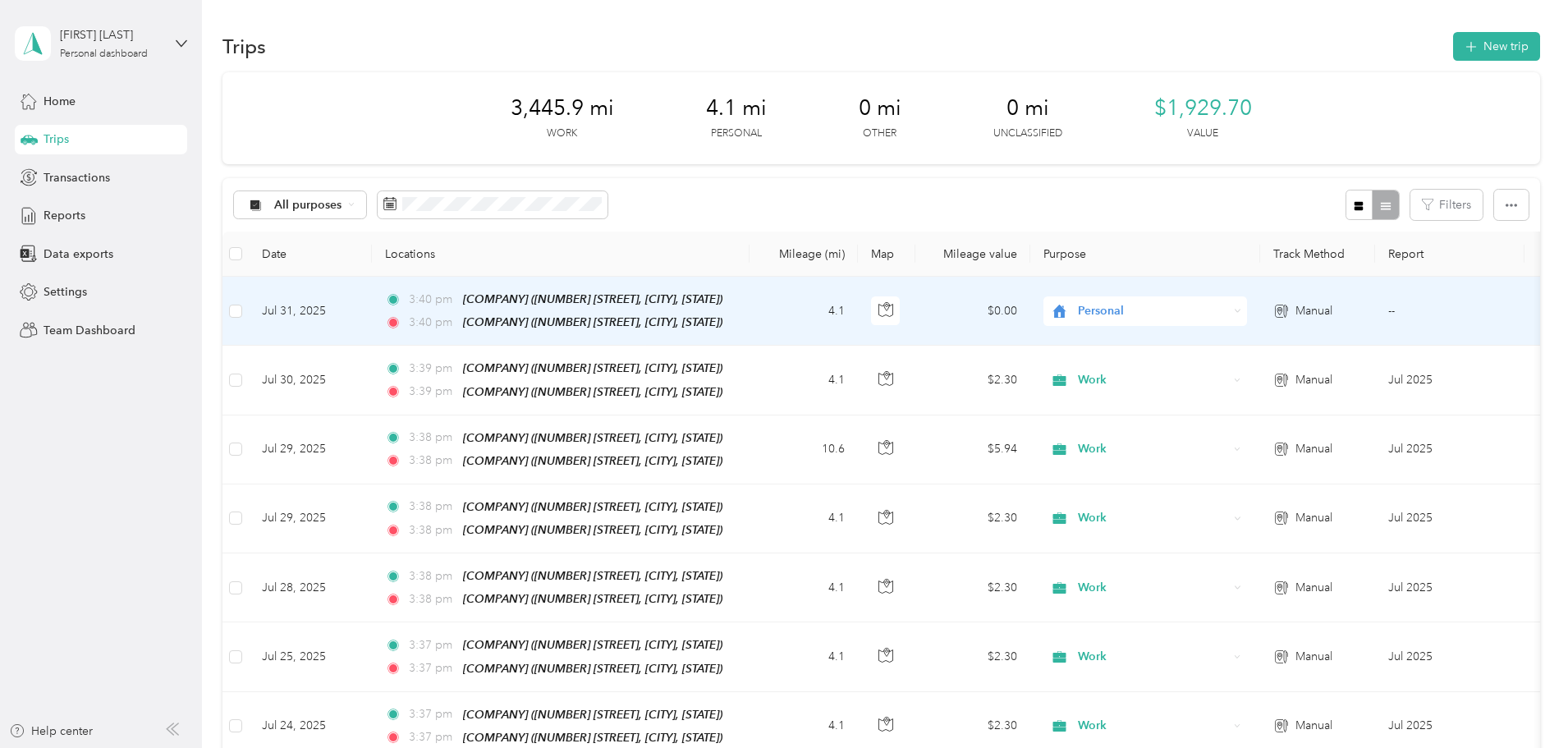 click on "Work" at bounding box center (1269, 340) 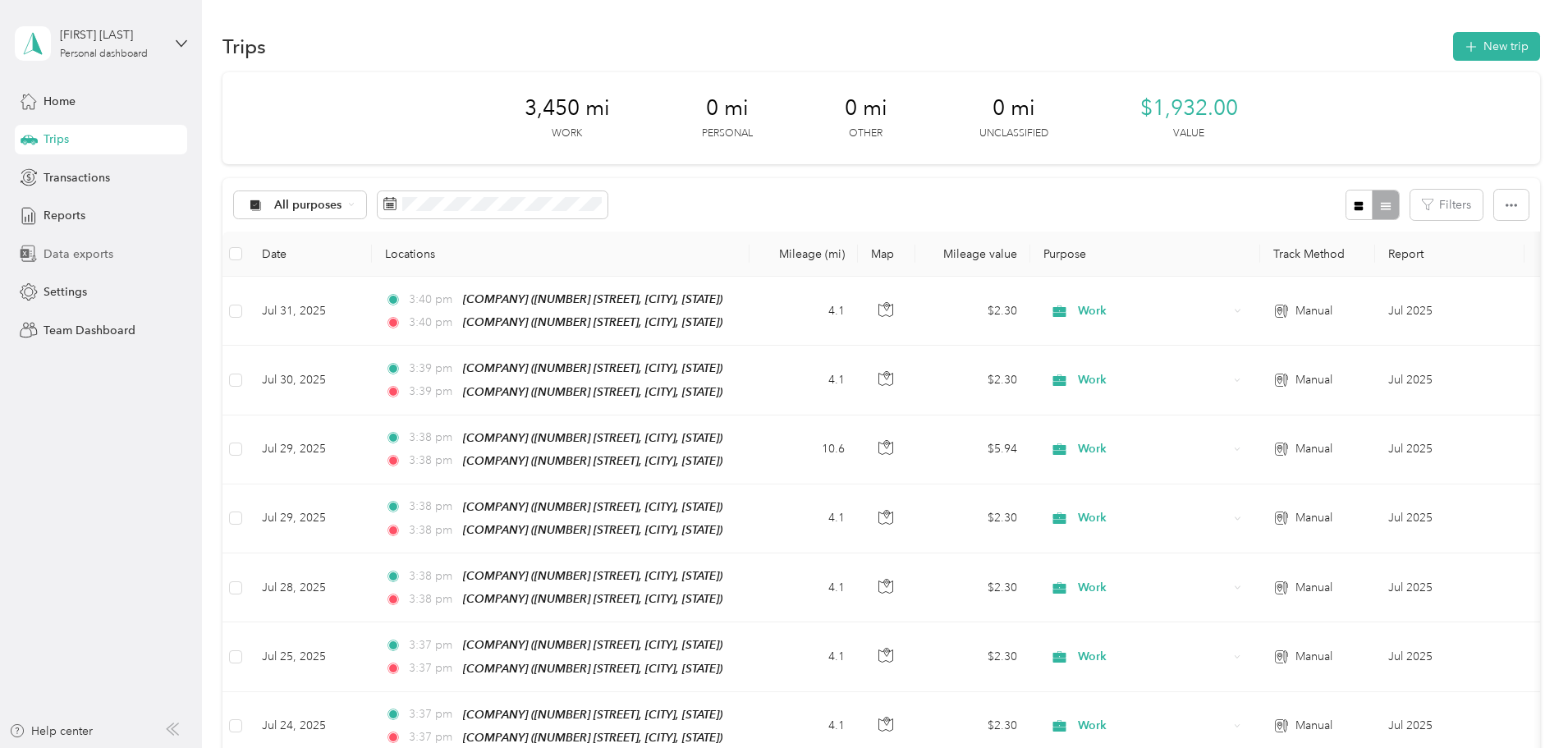 click on "Data exports" at bounding box center [78, 254] 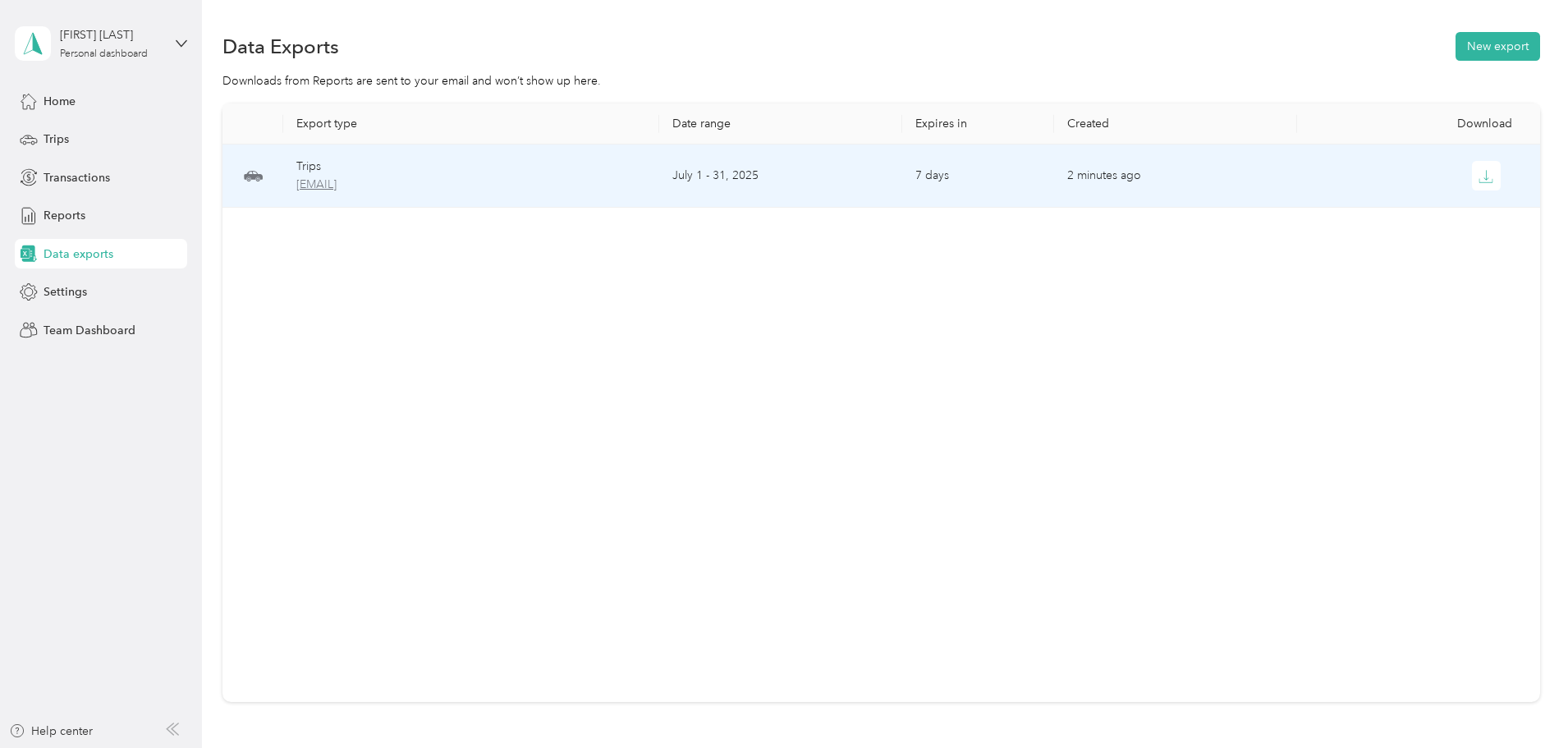 click on "[EMAIL]" at bounding box center (471, 185) 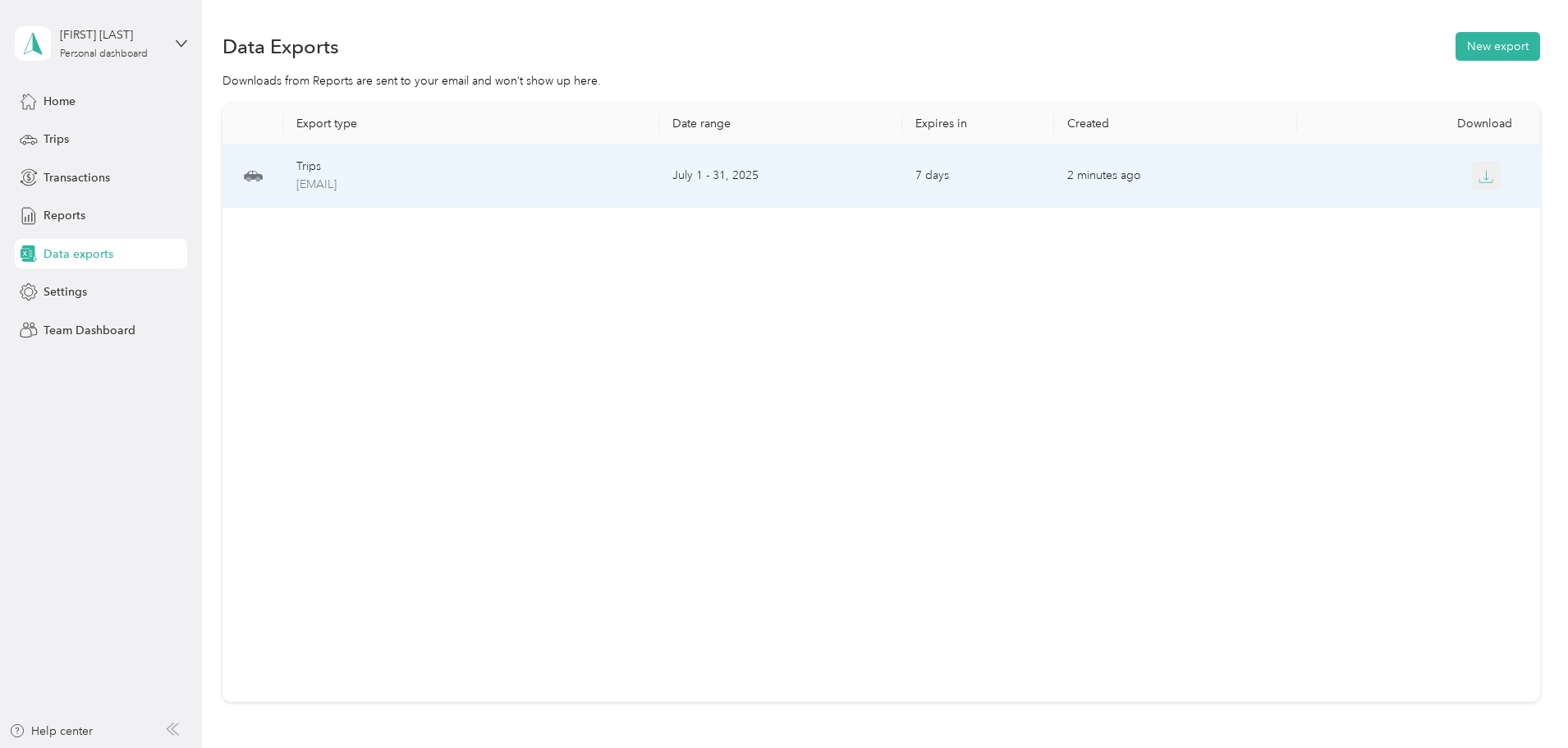click 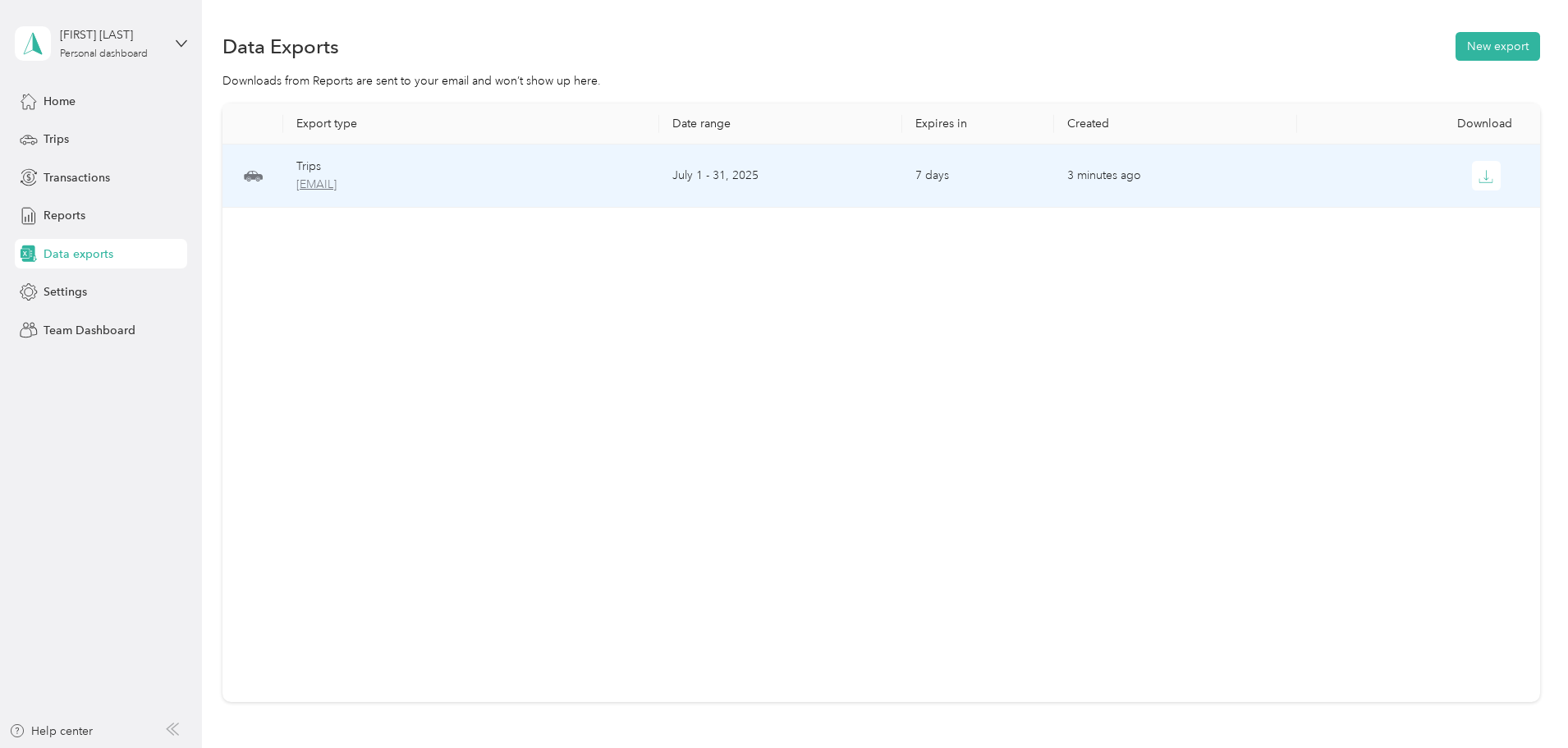click on "[EMAIL]" at bounding box center (471, 185) 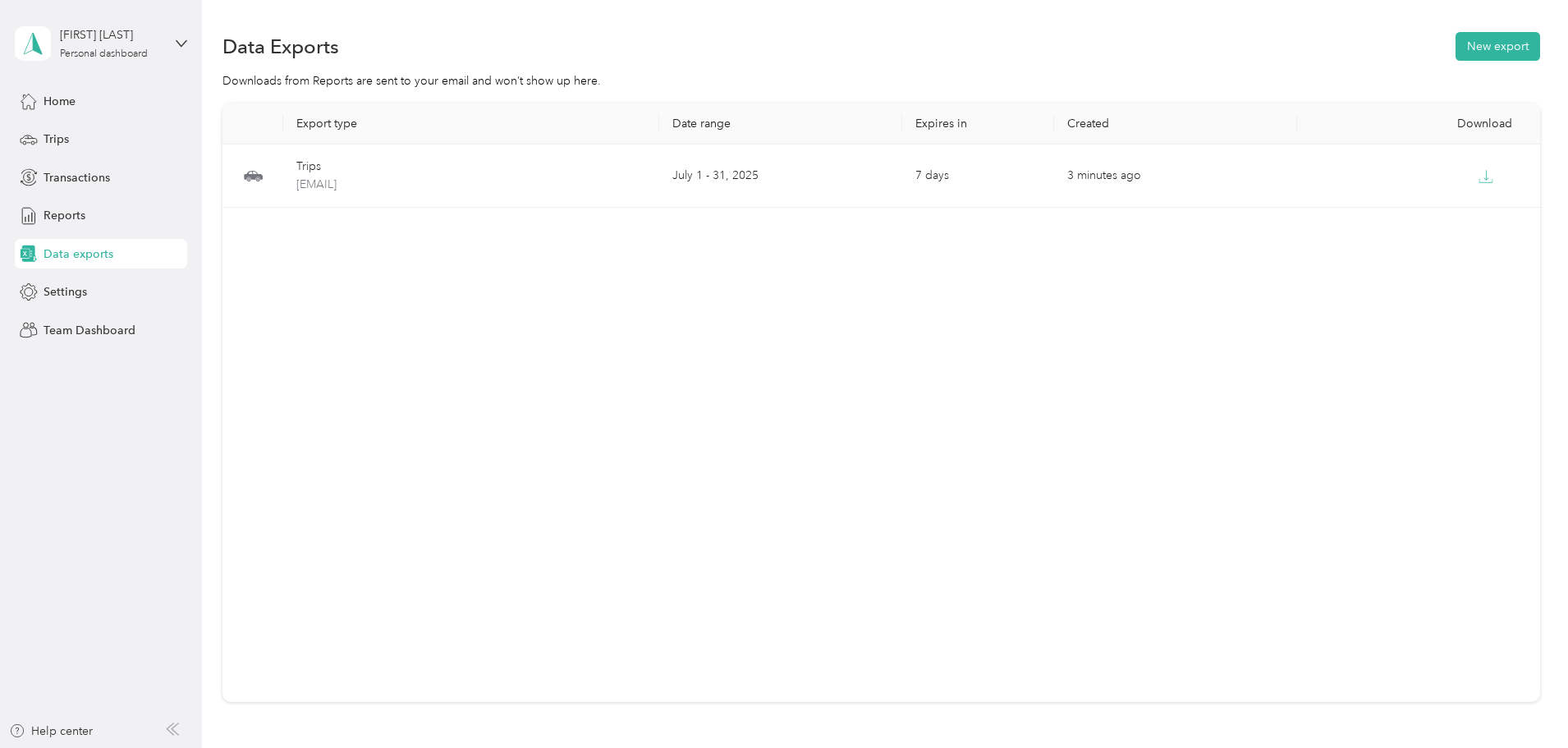 click on "Export type Date range Expires in Created Download             Trips [EMAIL] [DATE] - [DATE] [DAYS] [TIME] ago" at bounding box center [881, 402] 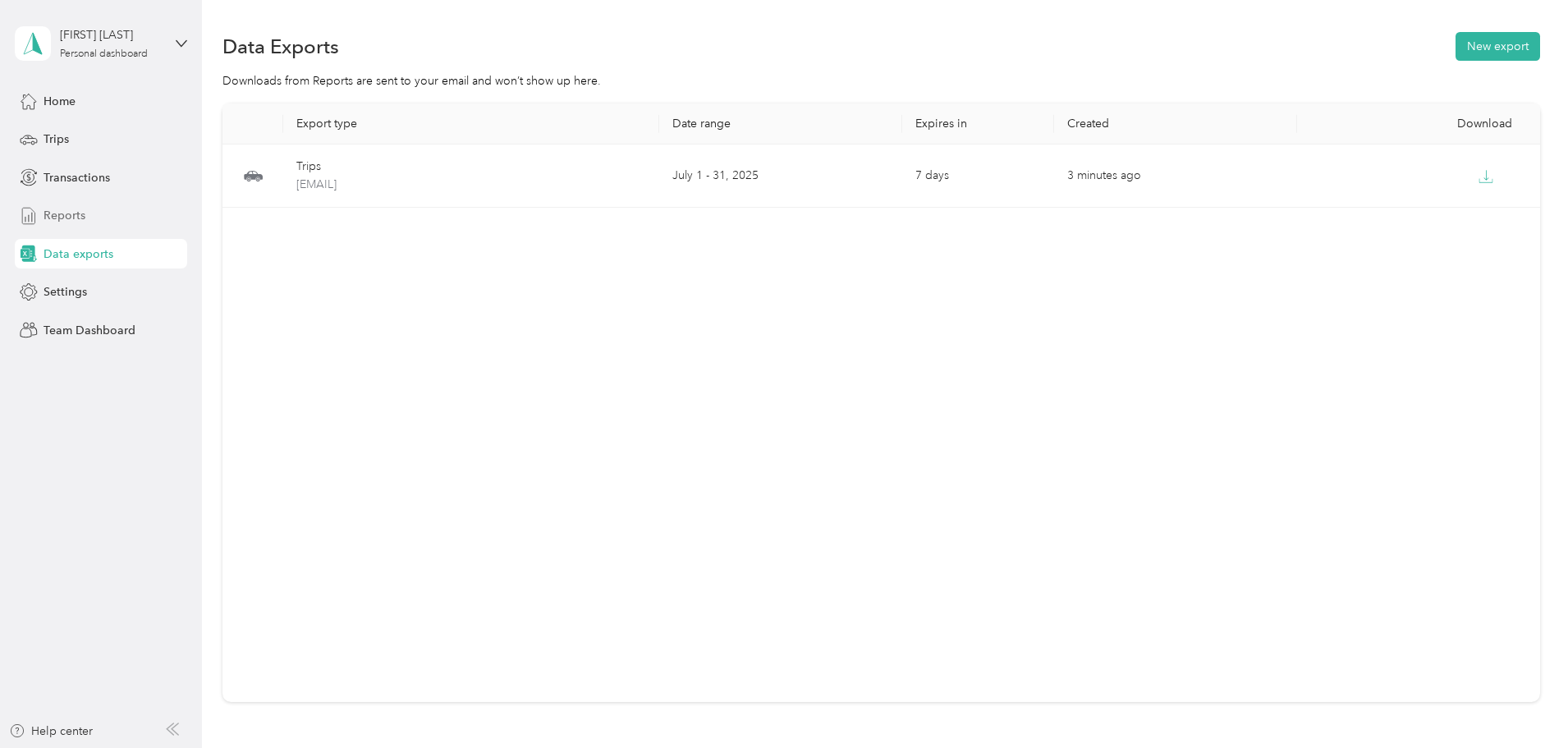 click on "Reports" at bounding box center (64, 215) 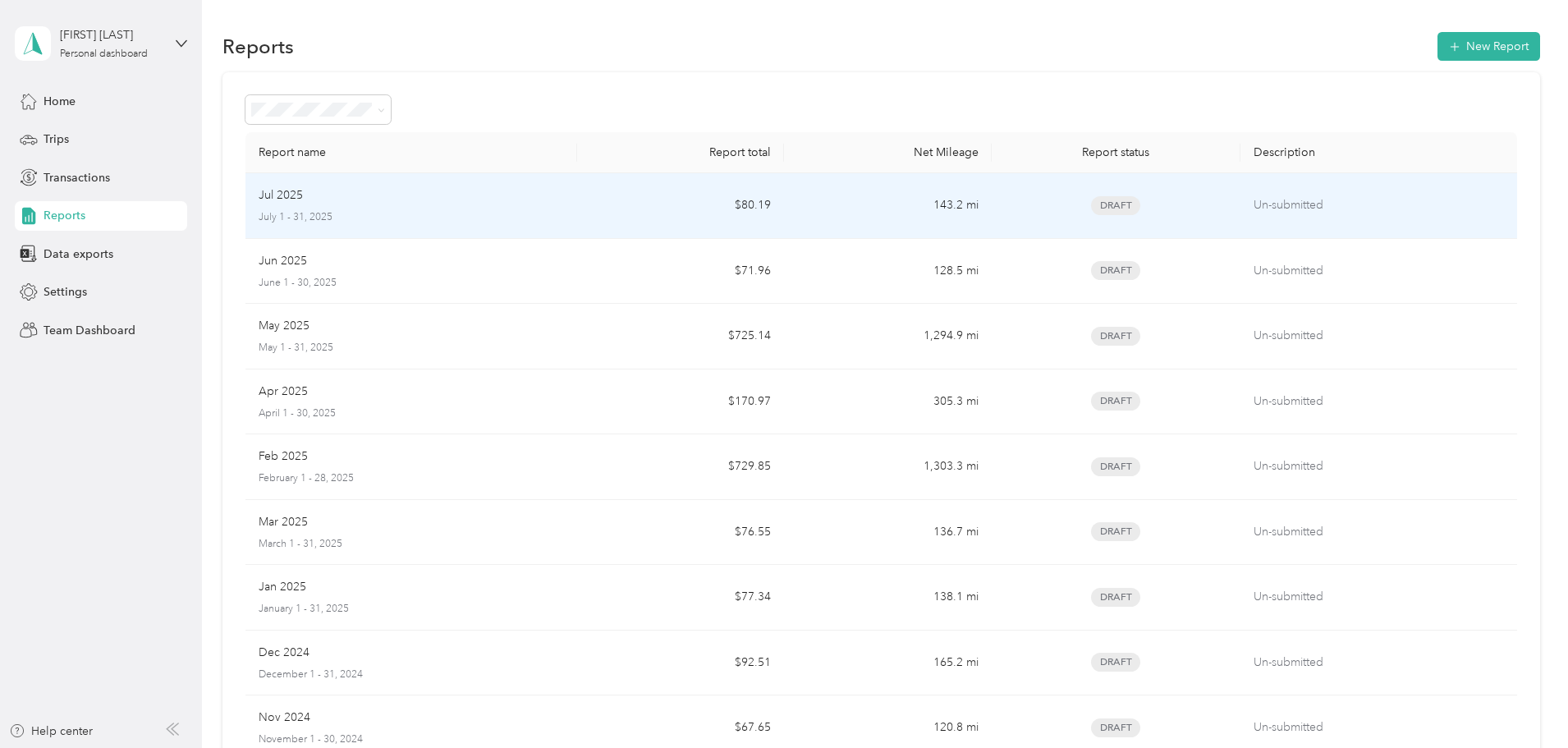 click on "Draft" at bounding box center (1116, 205) 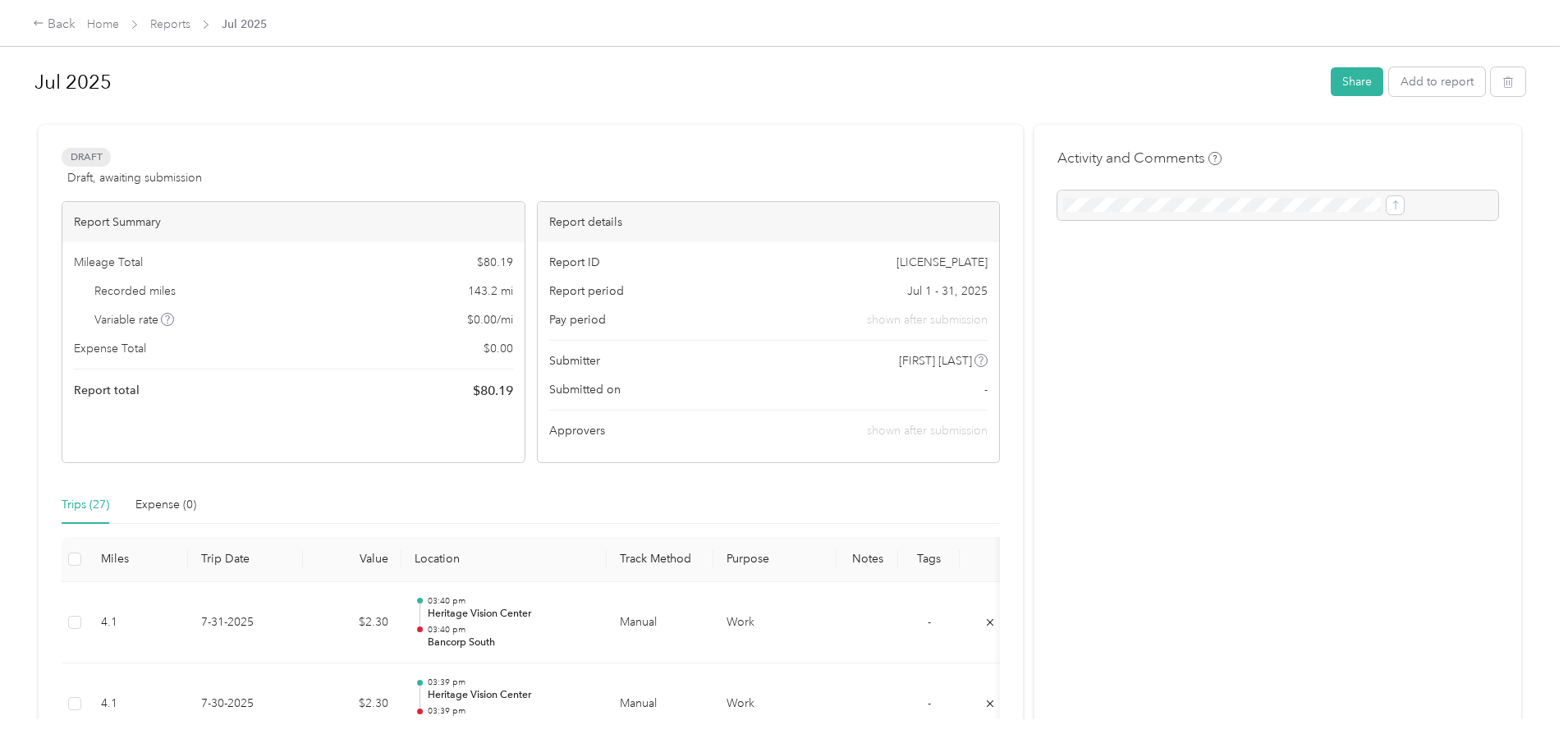 scroll, scrollTop: 0, scrollLeft: 0, axis: both 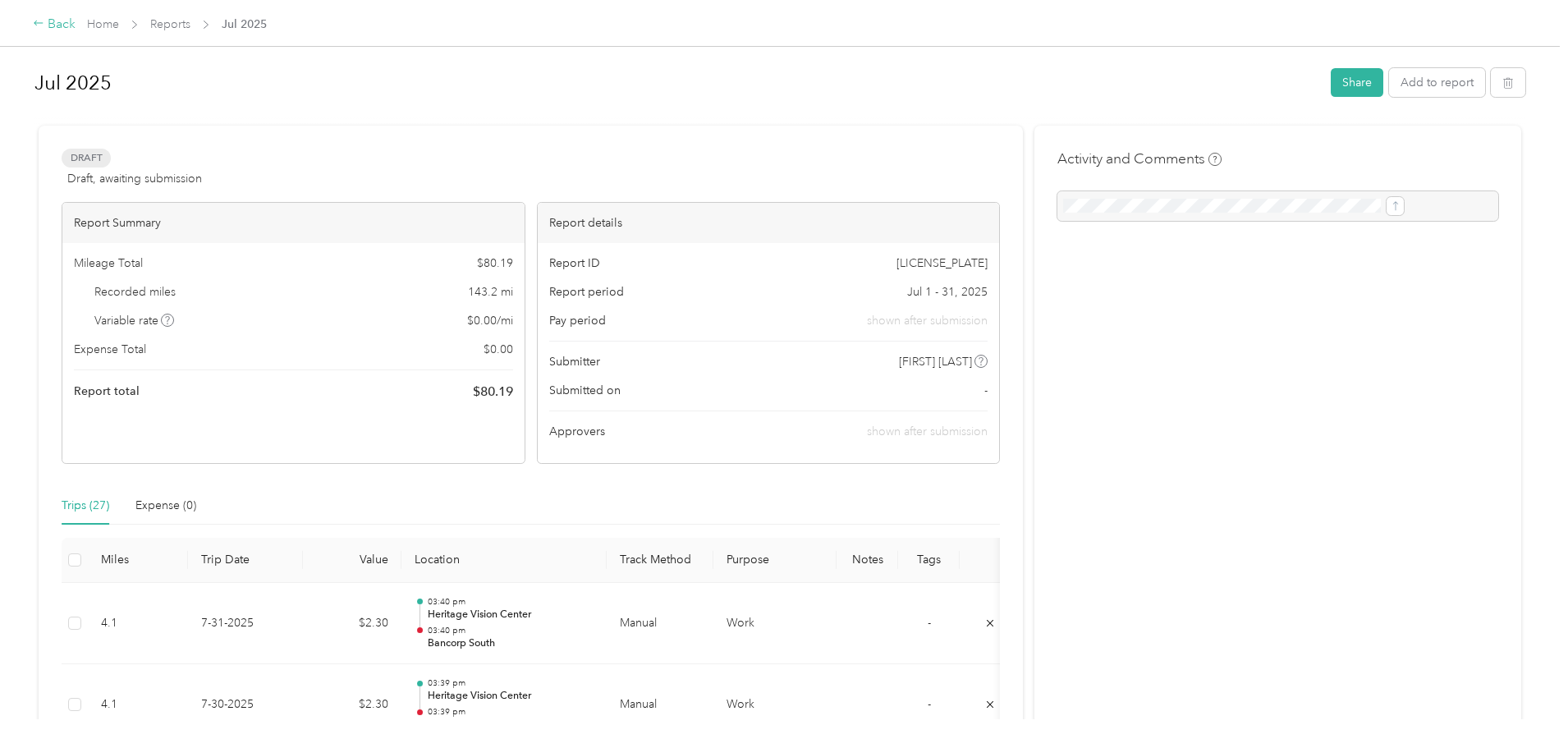 click on "Back" at bounding box center (54, 25) 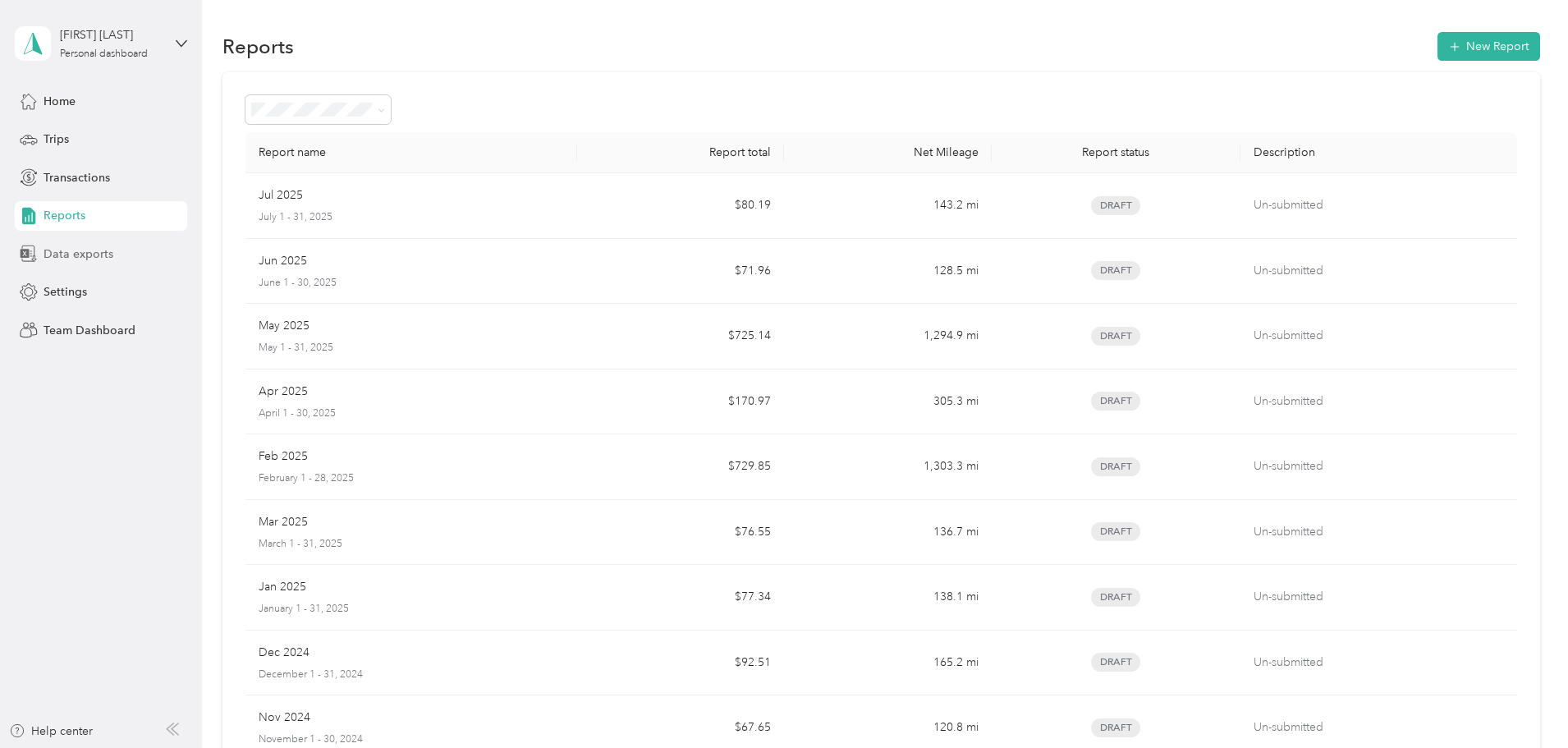 click on "Data exports" at bounding box center [78, 254] 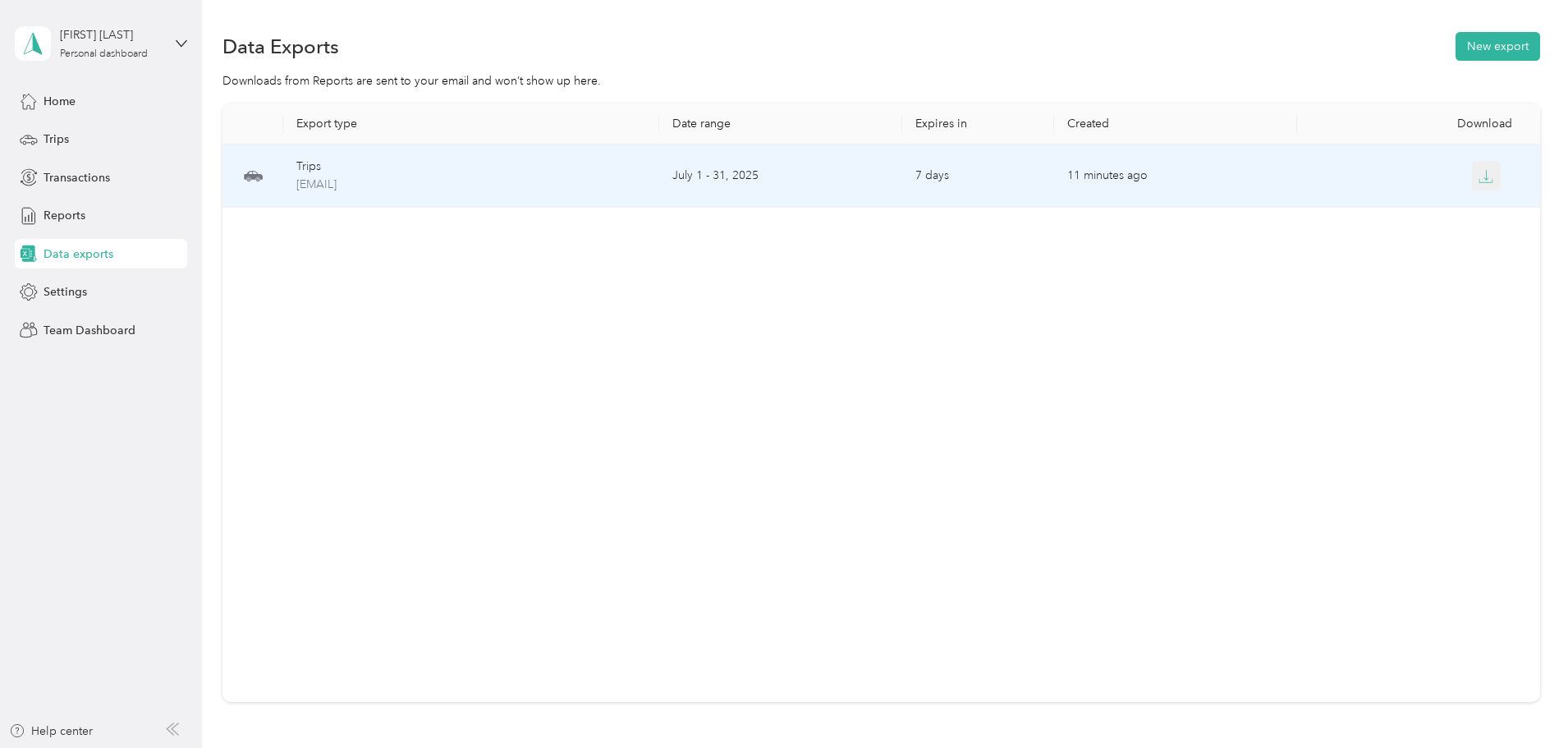 click at bounding box center (1487, 176) 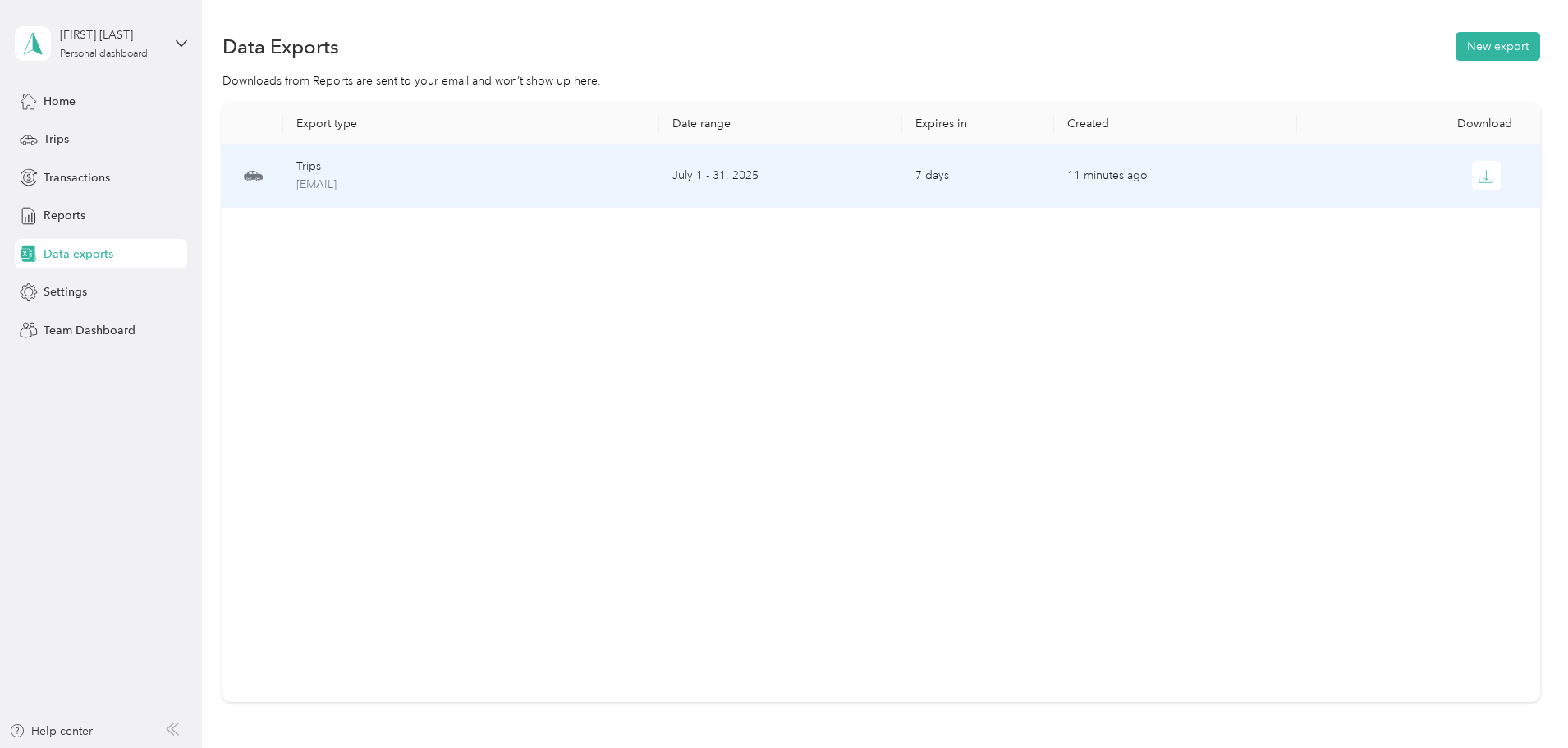 drag, startPoint x: 614, startPoint y: 184, endPoint x: 1228, endPoint y: 166, distance: 614.2638 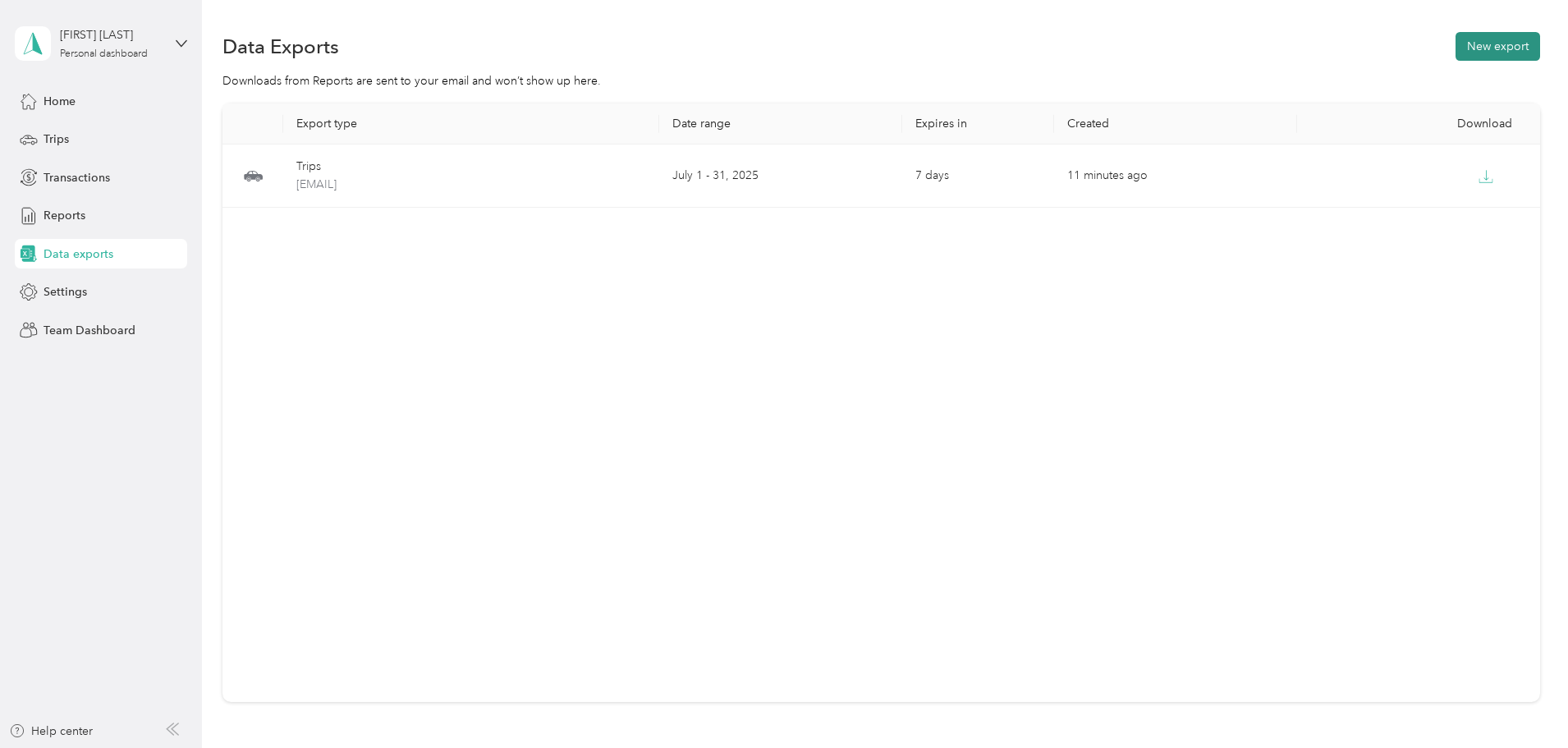 click on "New export" at bounding box center (1497, 46) 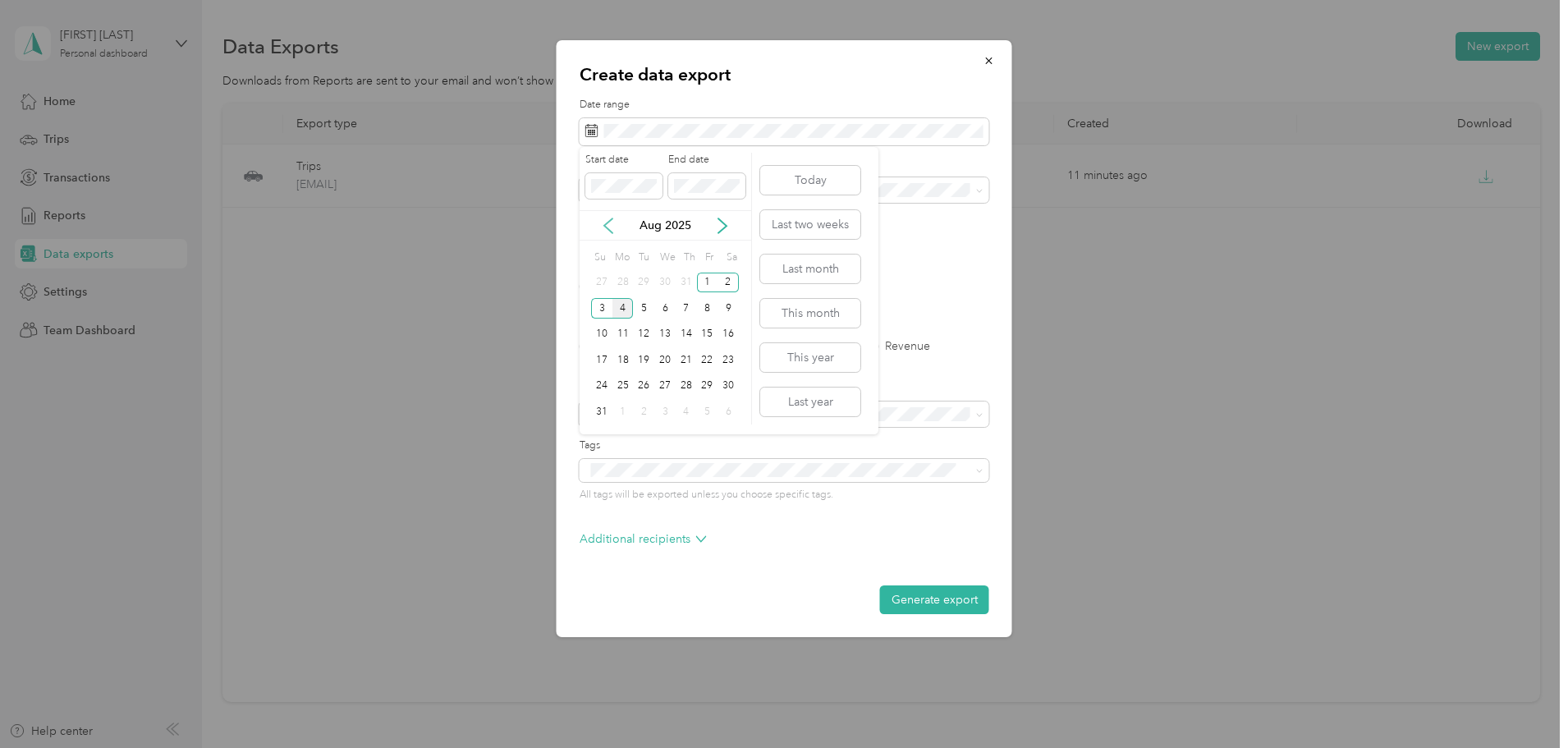 click 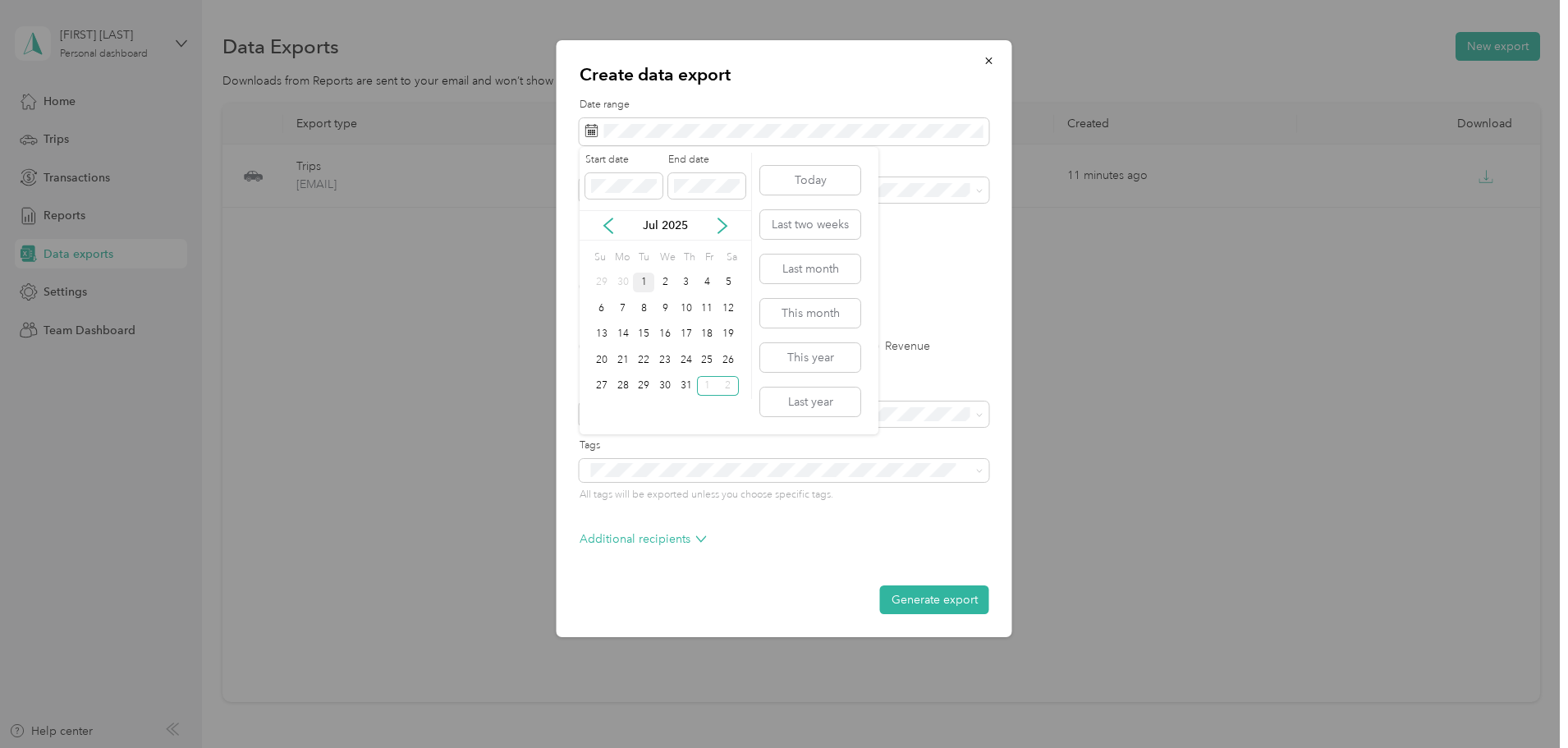click on "1" at bounding box center (644, 282) 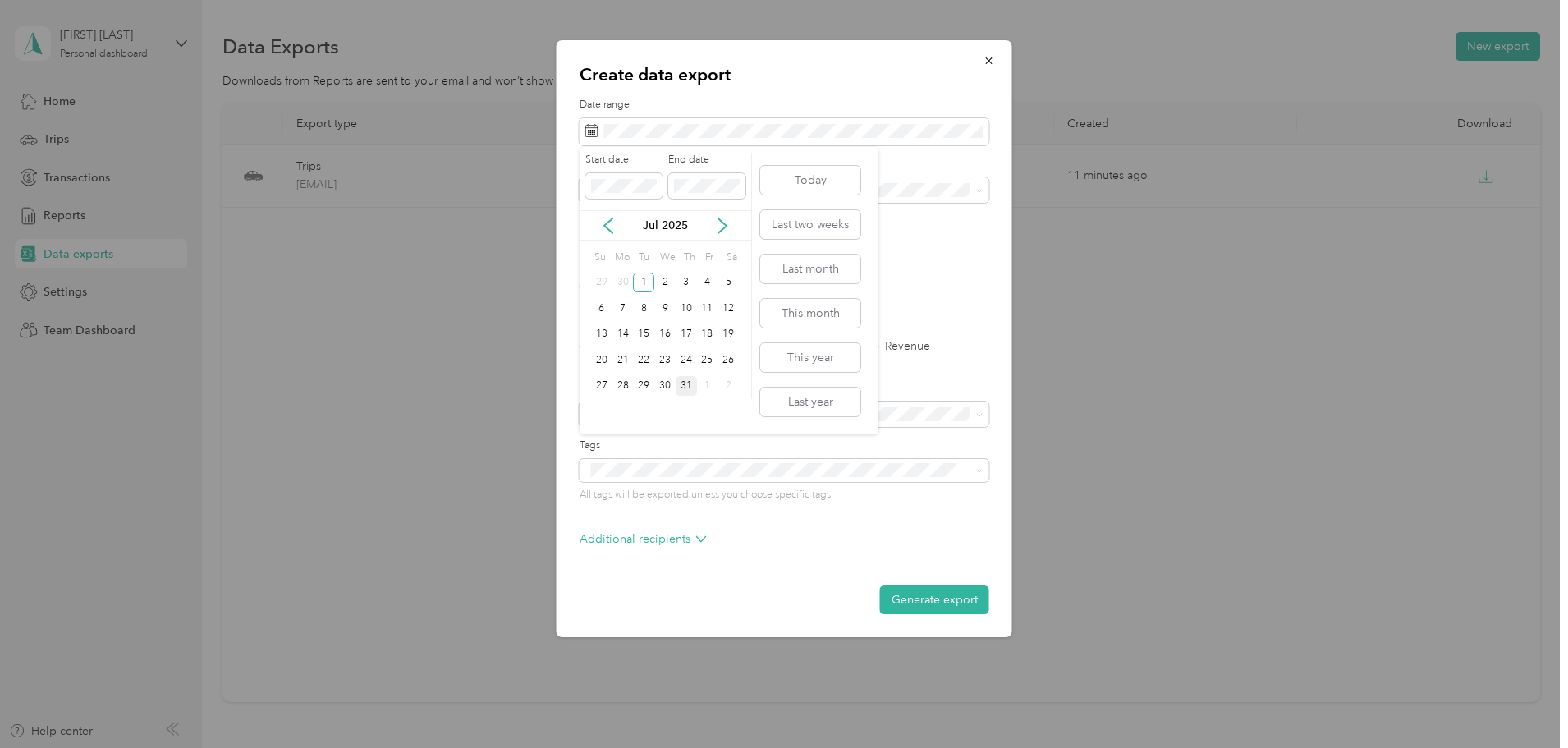 click on "31" at bounding box center (686, 386) 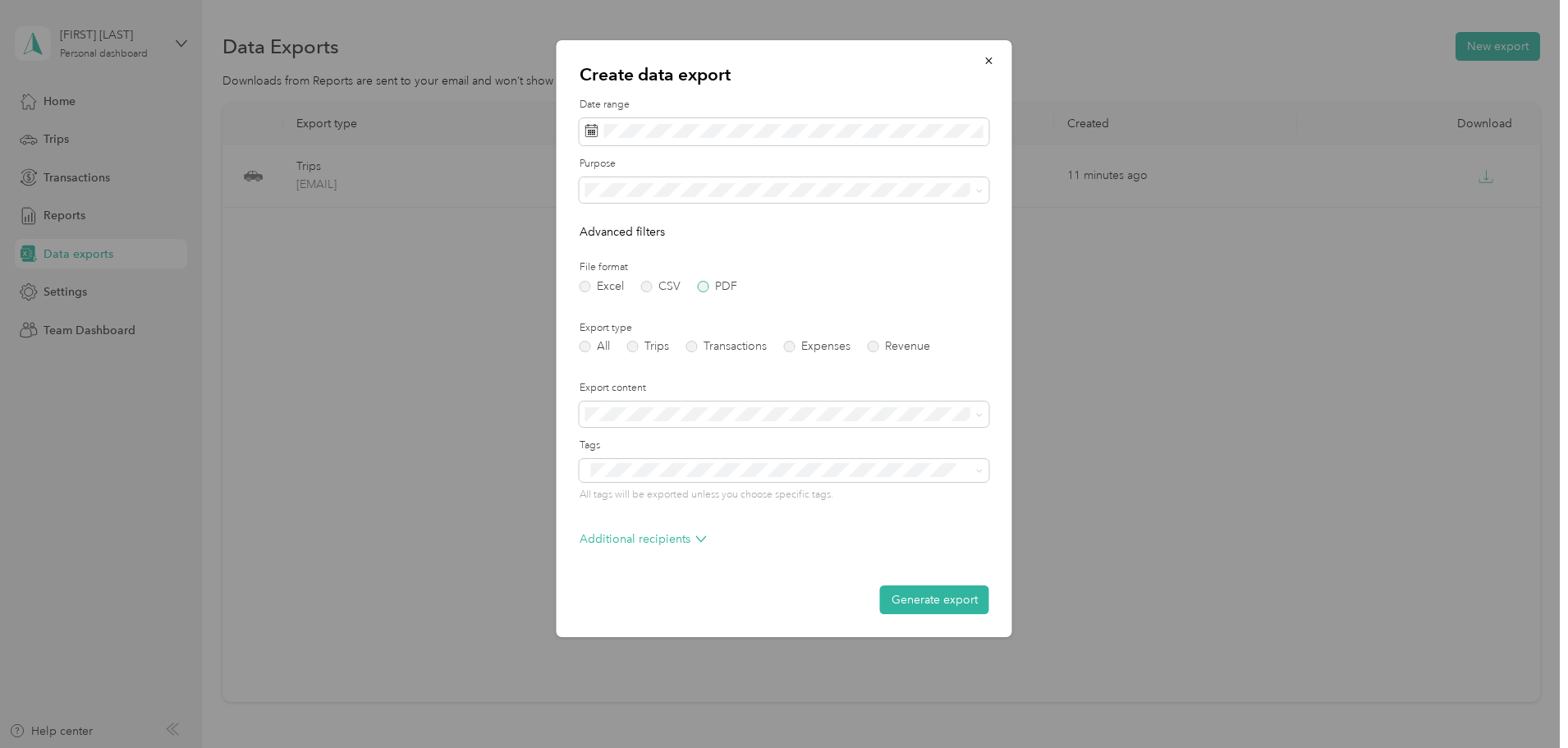click on "PDF" at bounding box center (718, 287) 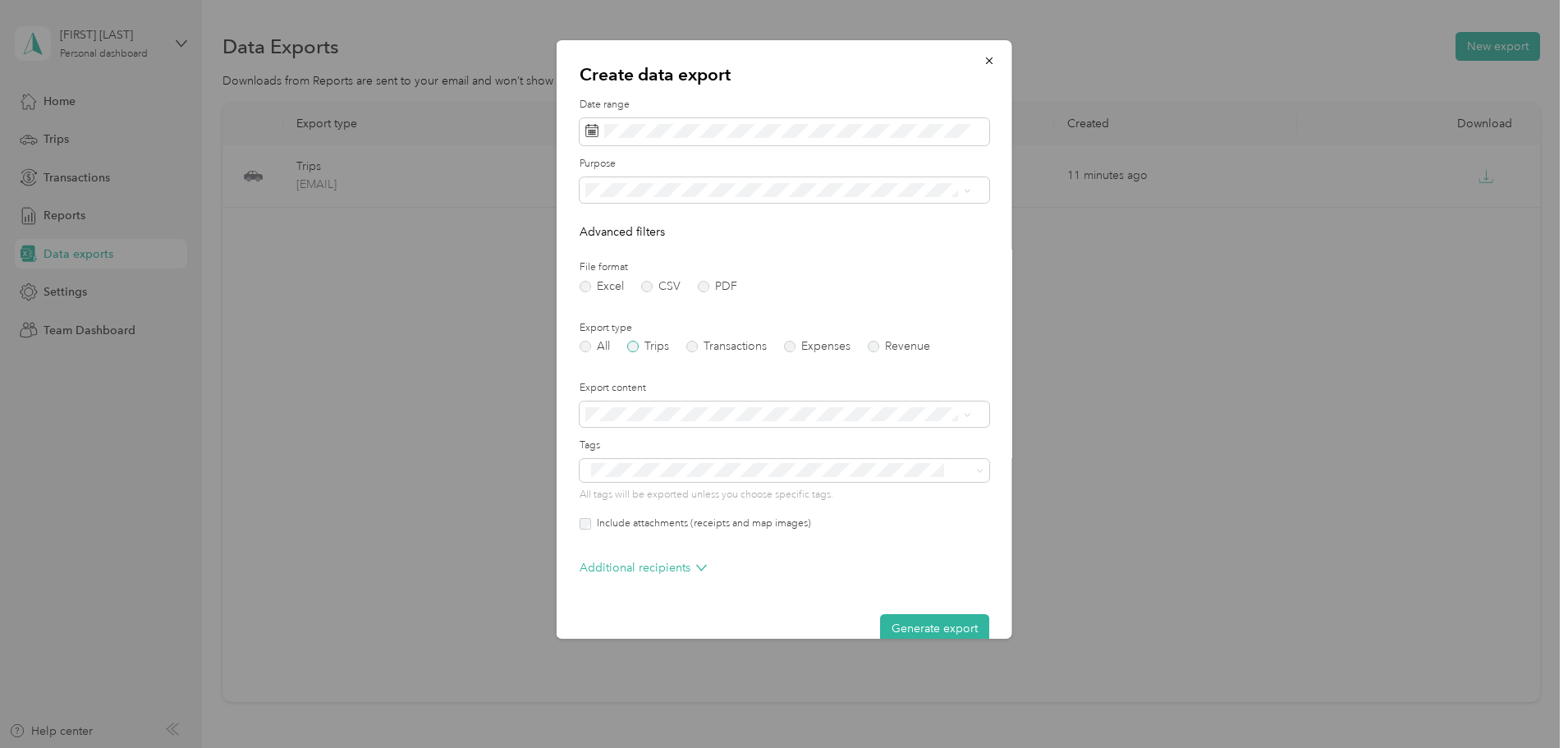 click on "Trips" at bounding box center (648, 346) 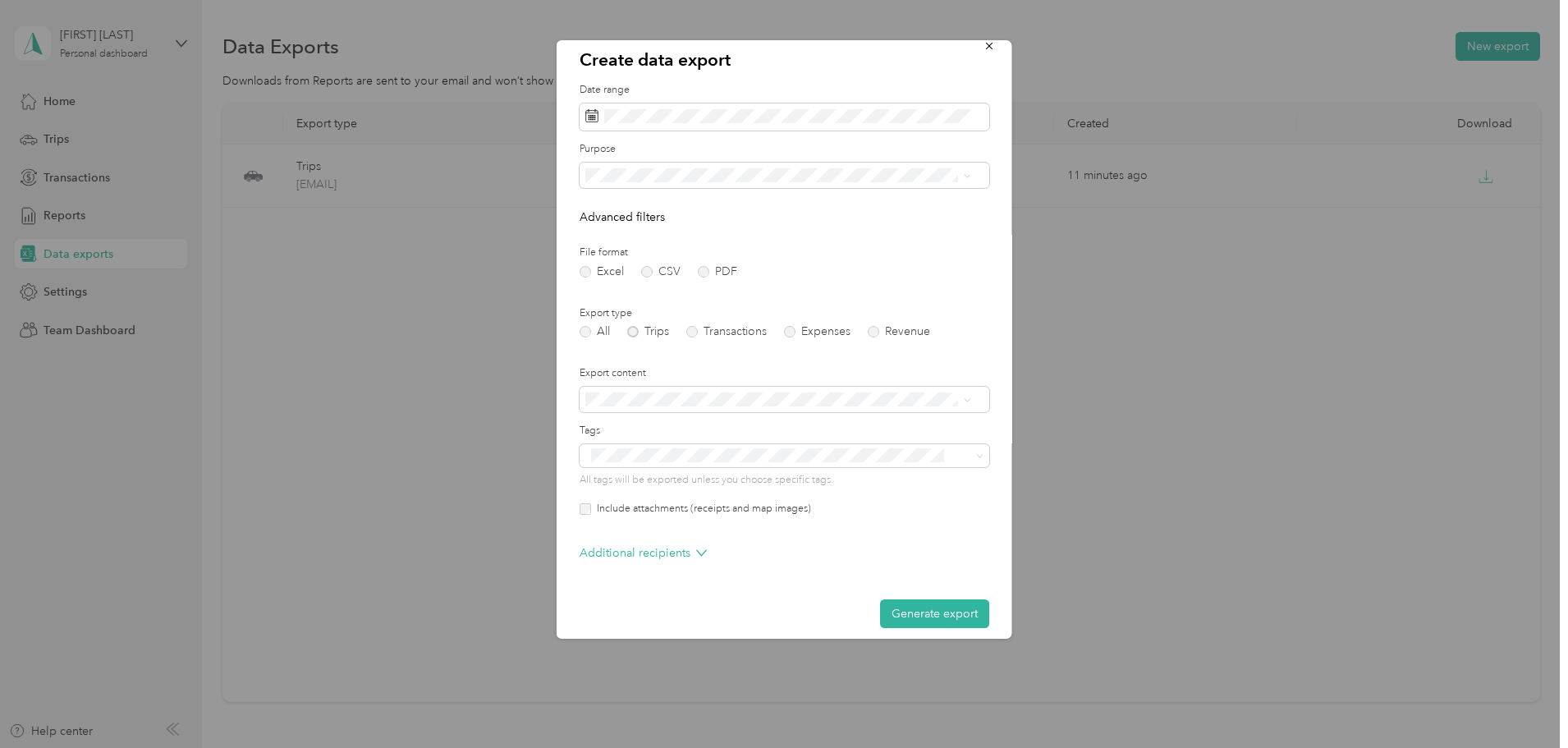 scroll, scrollTop: 27, scrollLeft: 0, axis: vertical 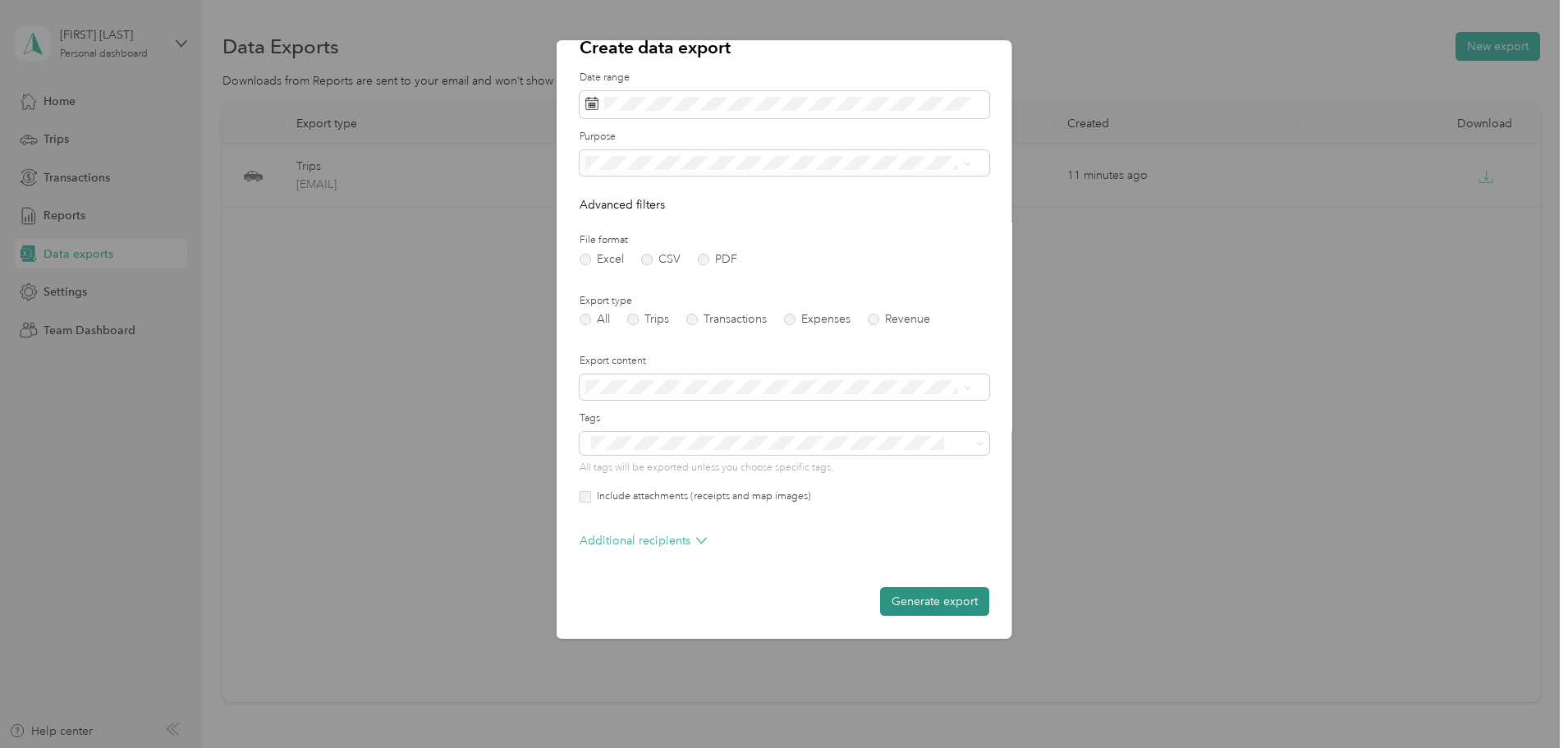 click on "Generate export" at bounding box center (934, 601) 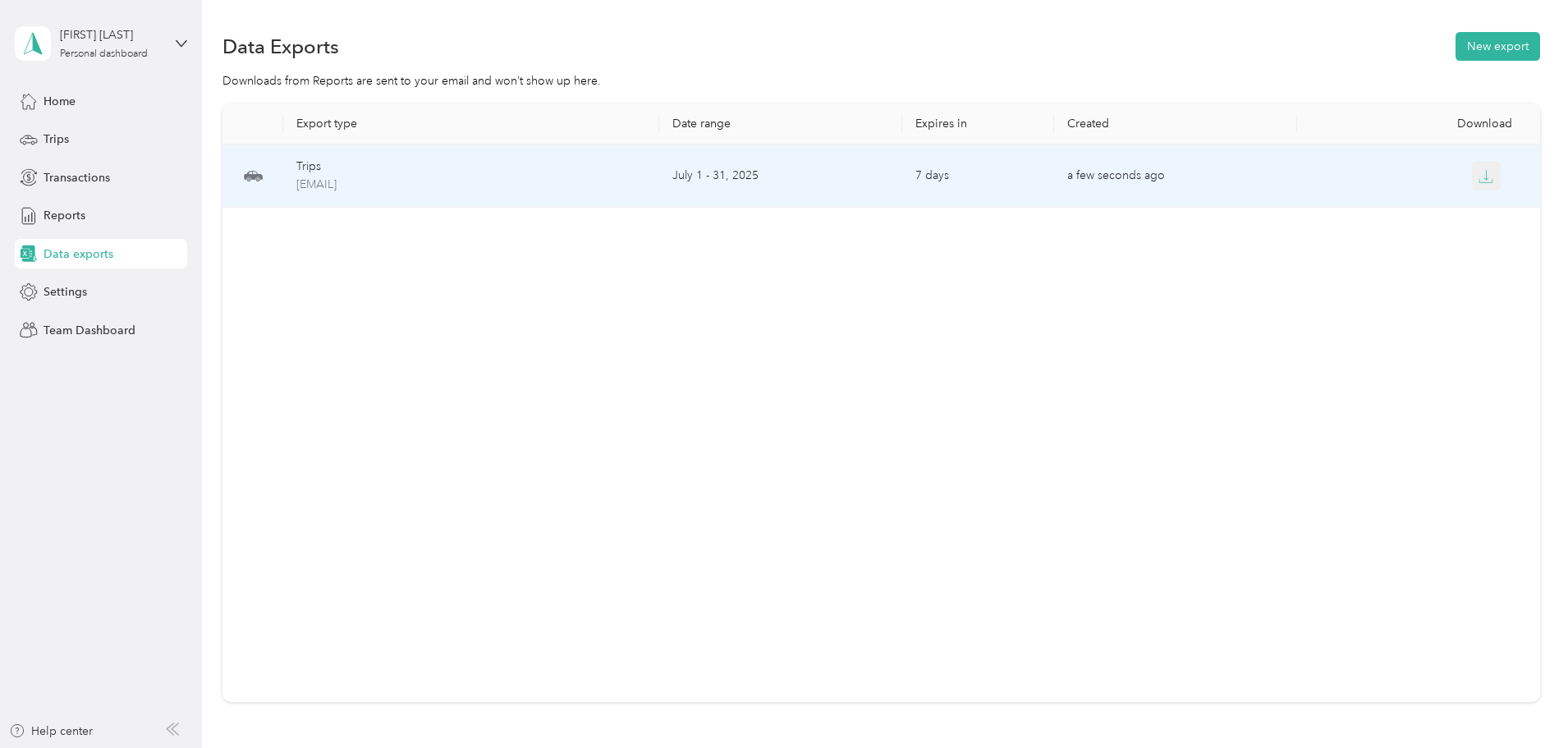 click 